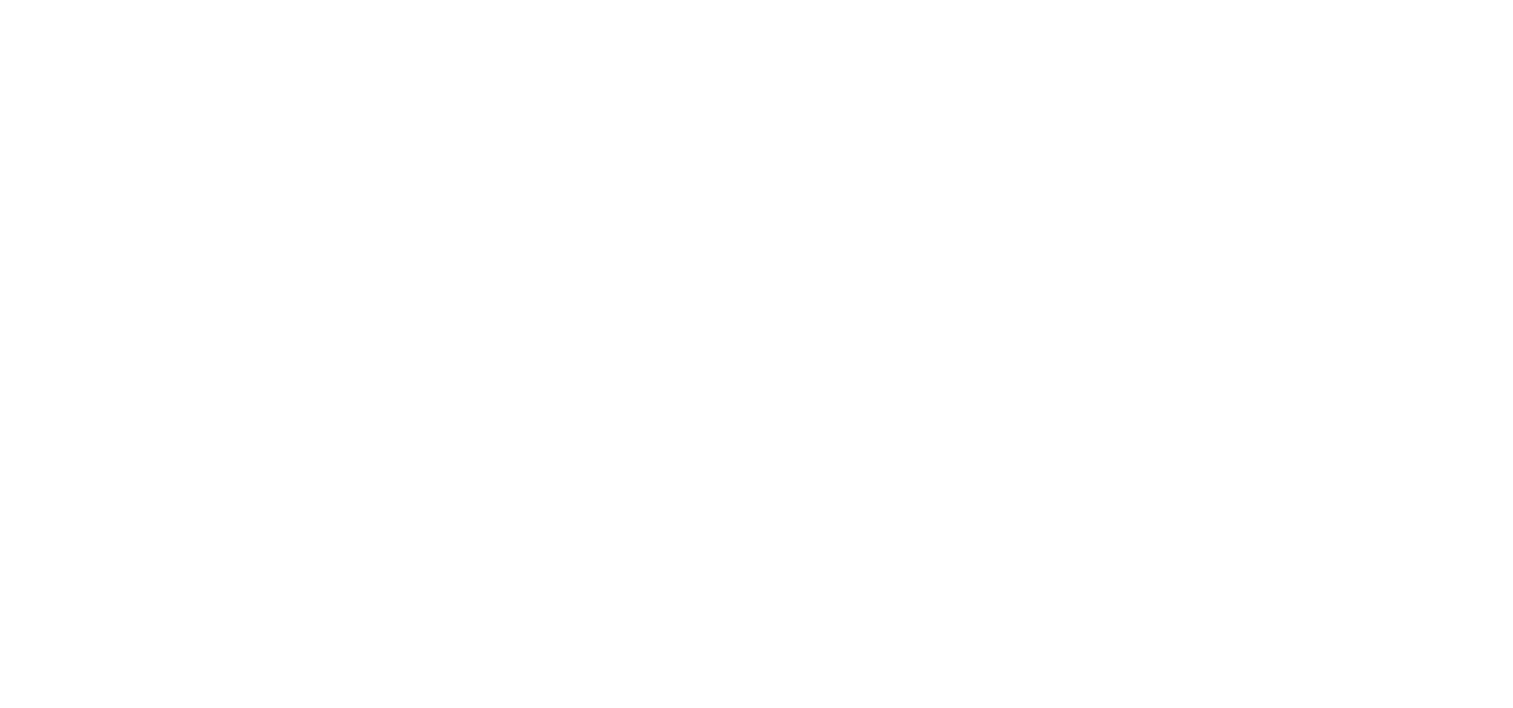 scroll, scrollTop: 0, scrollLeft: 0, axis: both 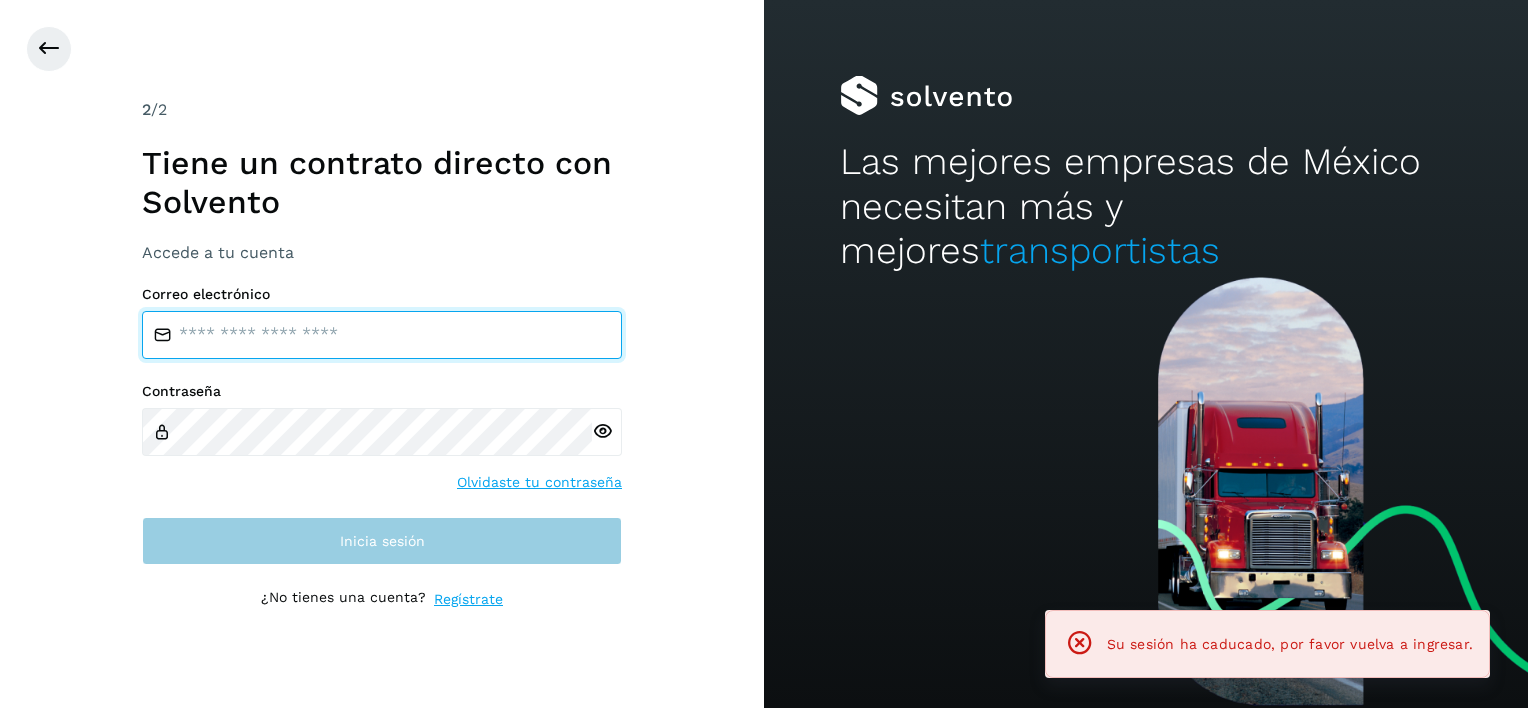 type on "**********" 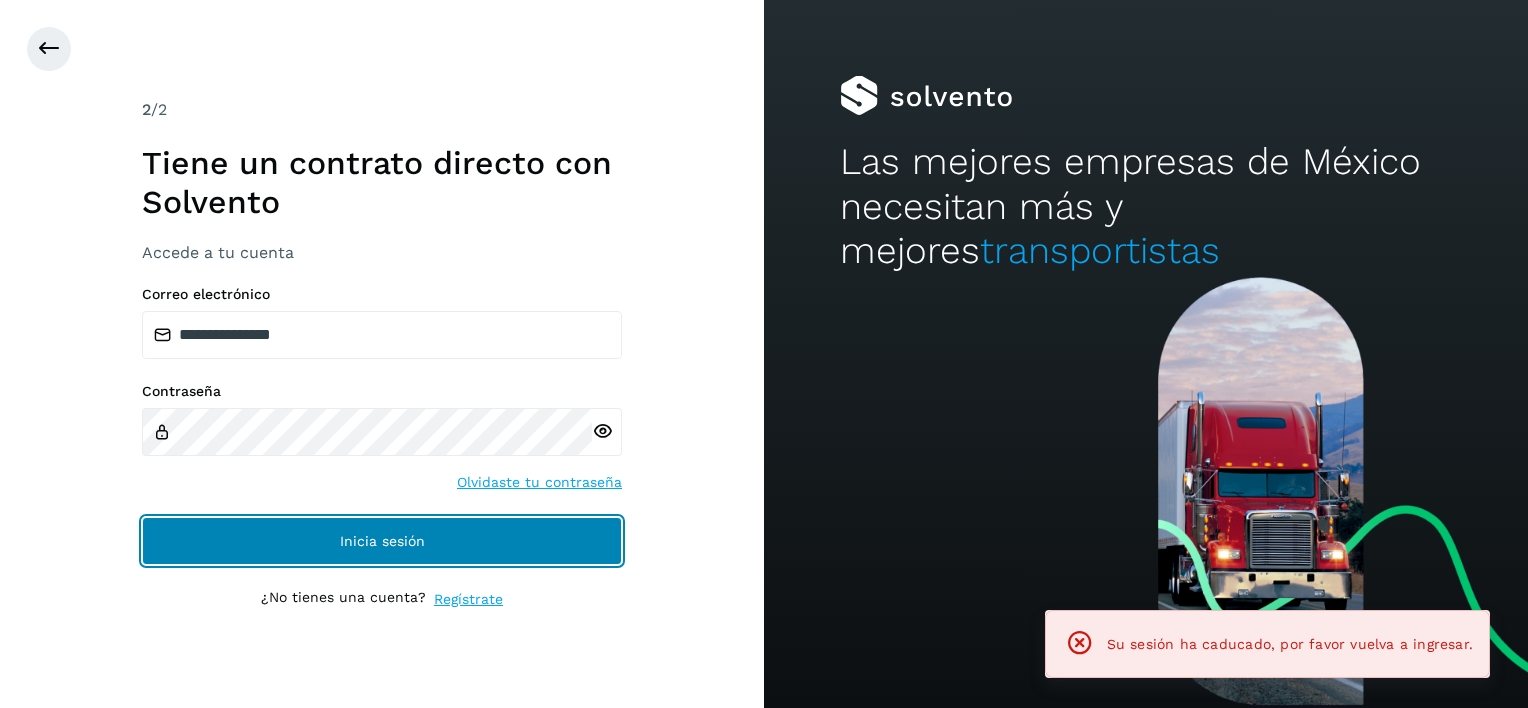 click on "Inicia sesión" at bounding box center (382, 541) 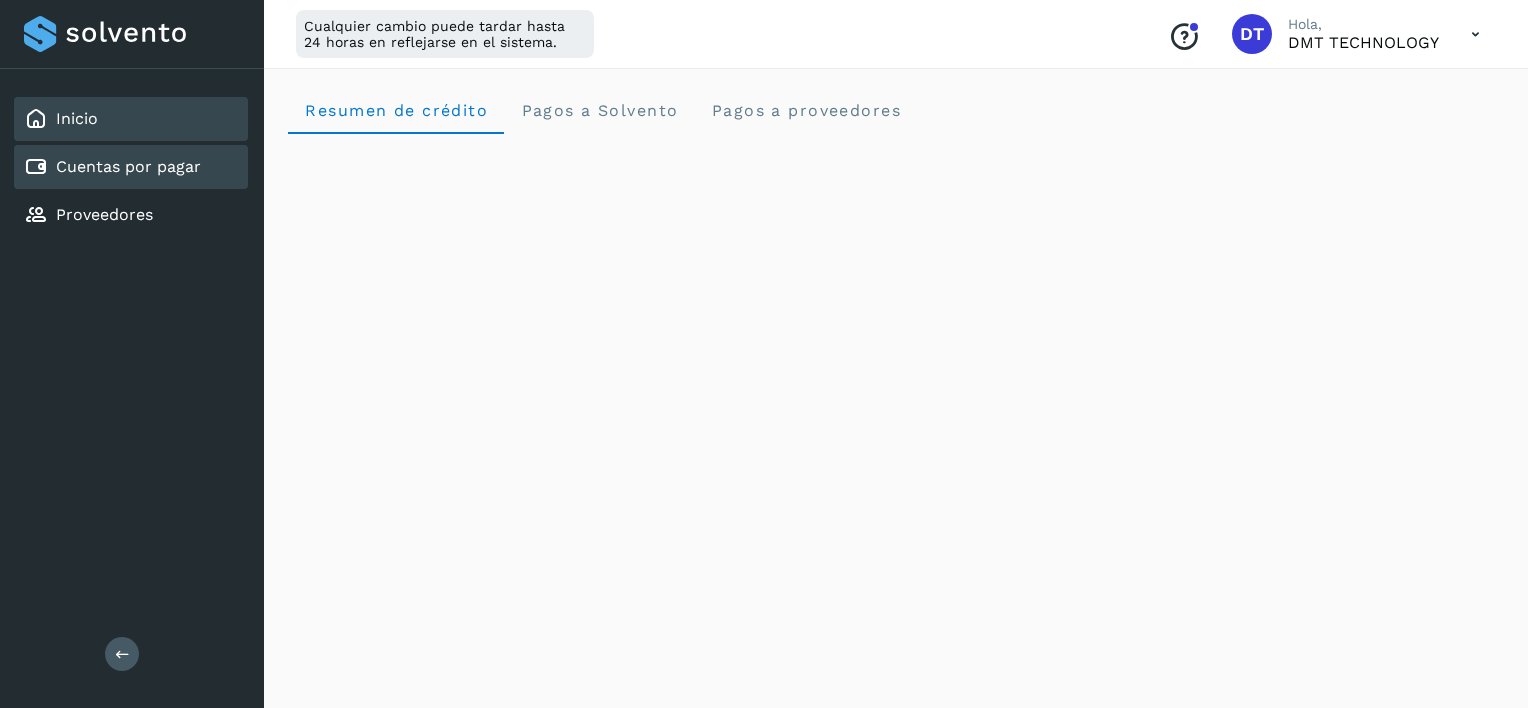 click on "Cuentas por pagar" at bounding box center [128, 166] 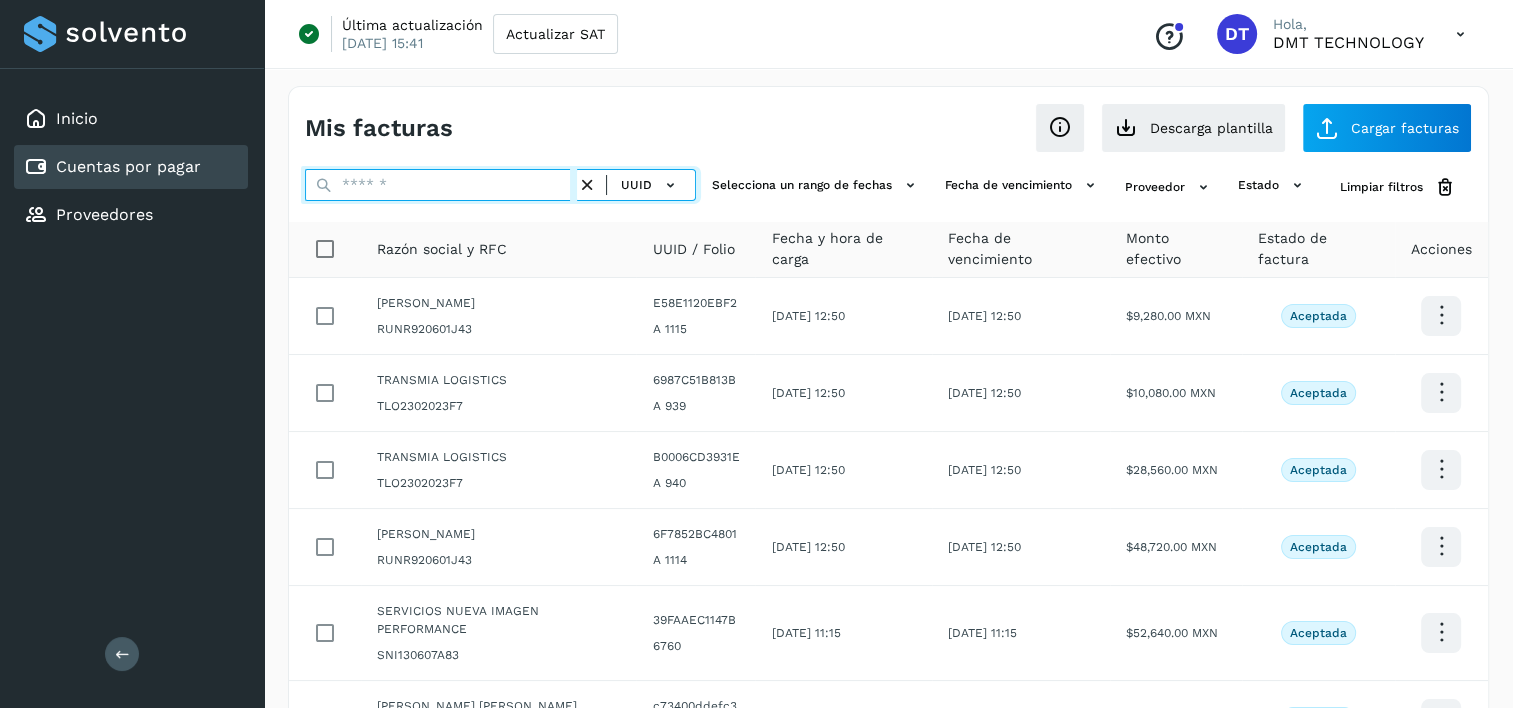 click at bounding box center (441, 185) 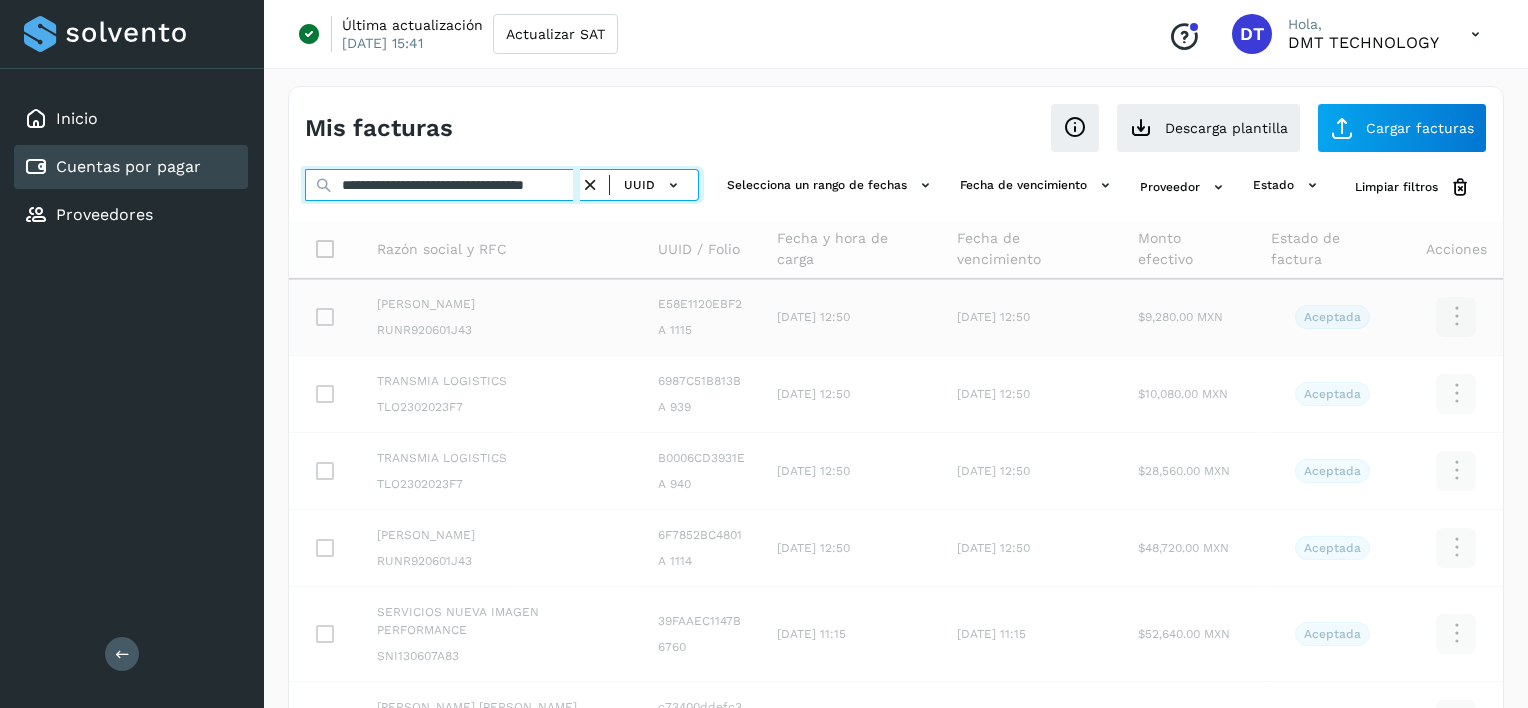 scroll, scrollTop: 0, scrollLeft: 55, axis: horizontal 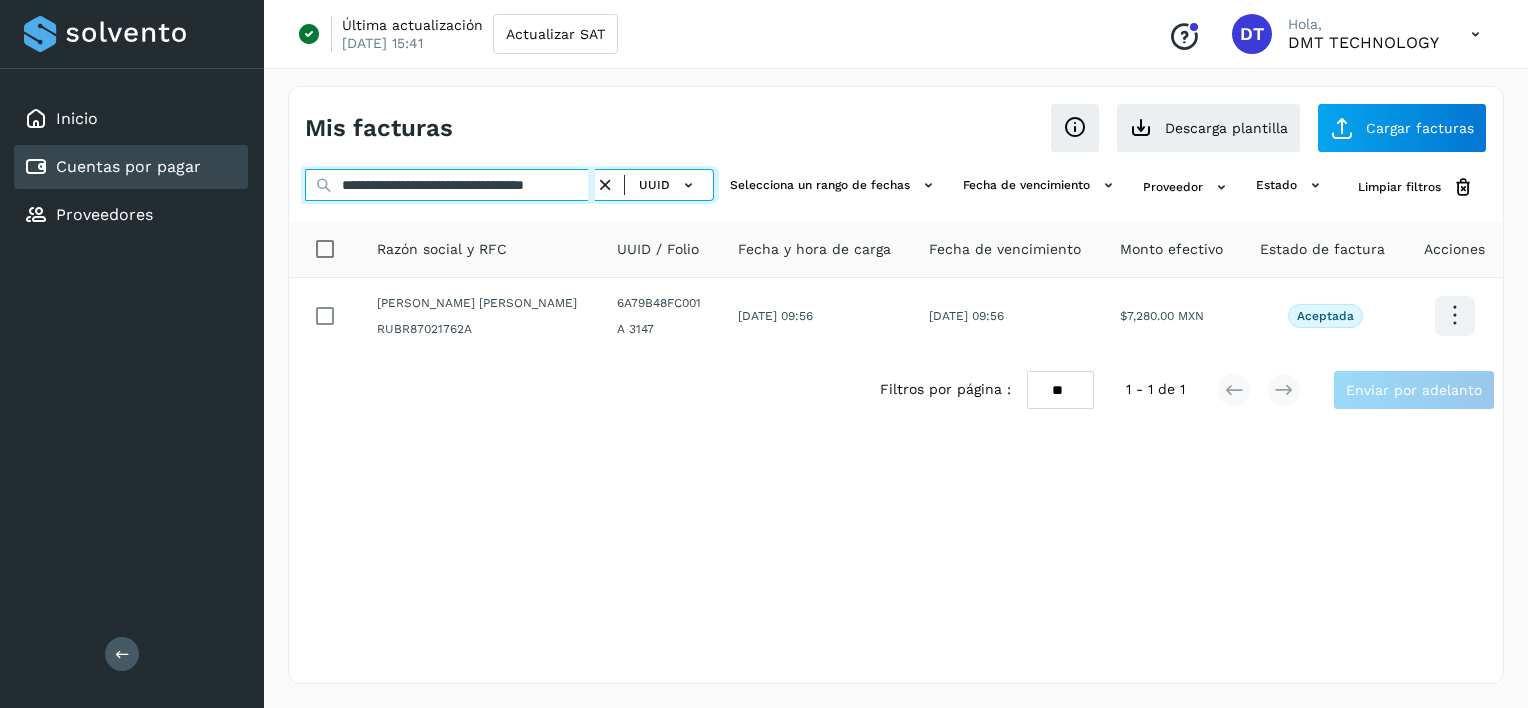 type on "**********" 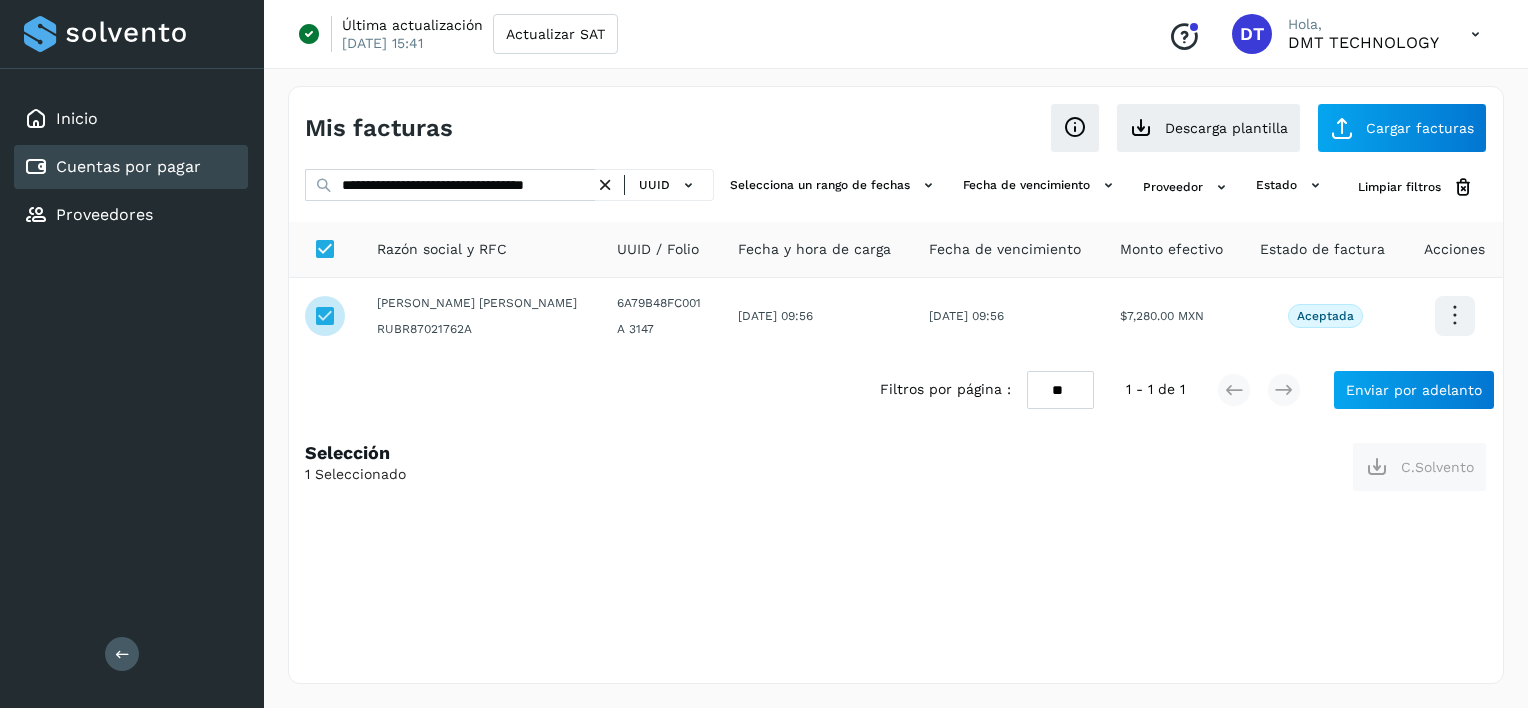 scroll, scrollTop: 0, scrollLeft: 0, axis: both 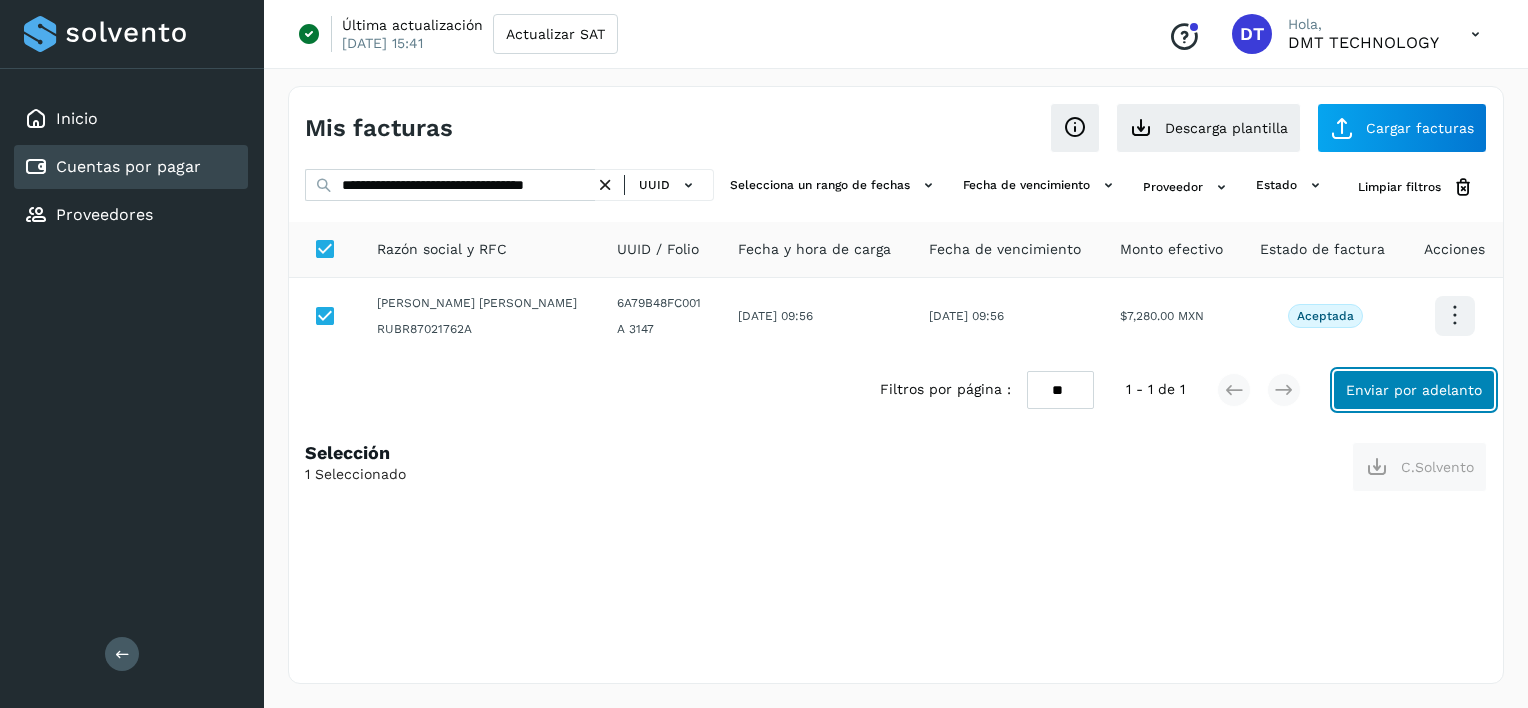 click on "Enviar por adelanto" 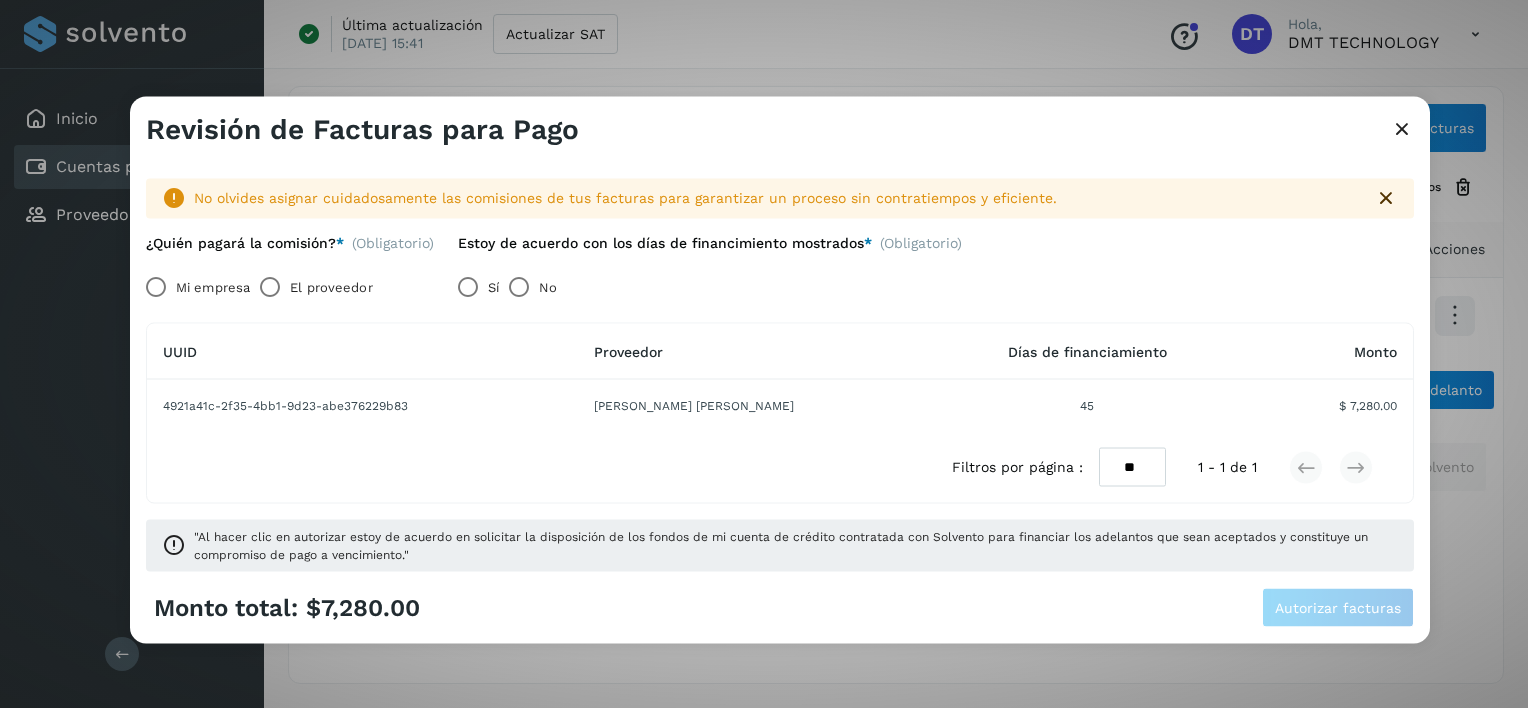 drag, startPoint x: 300, startPoint y: 285, endPoint x: 329, endPoint y: 289, distance: 29.274563 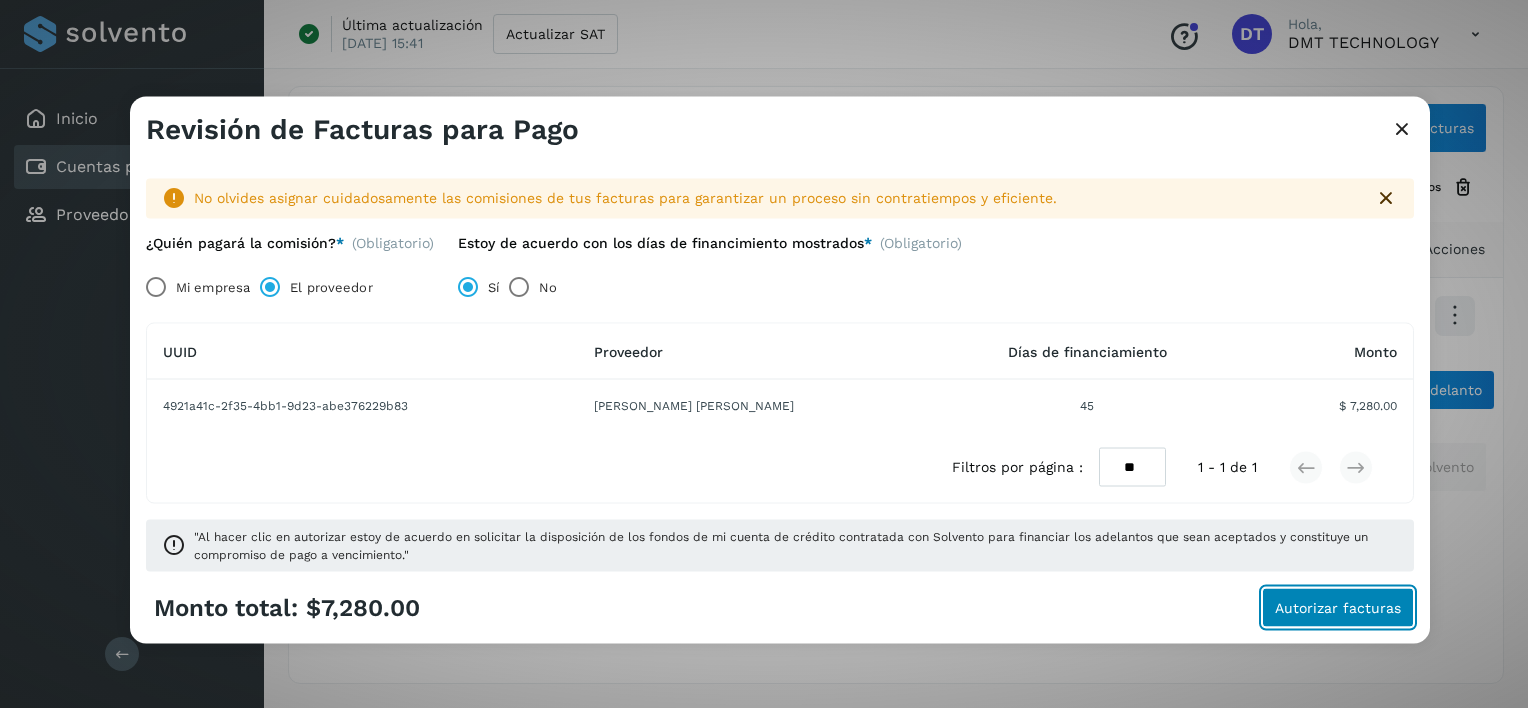 click on "Autorizar facturas" 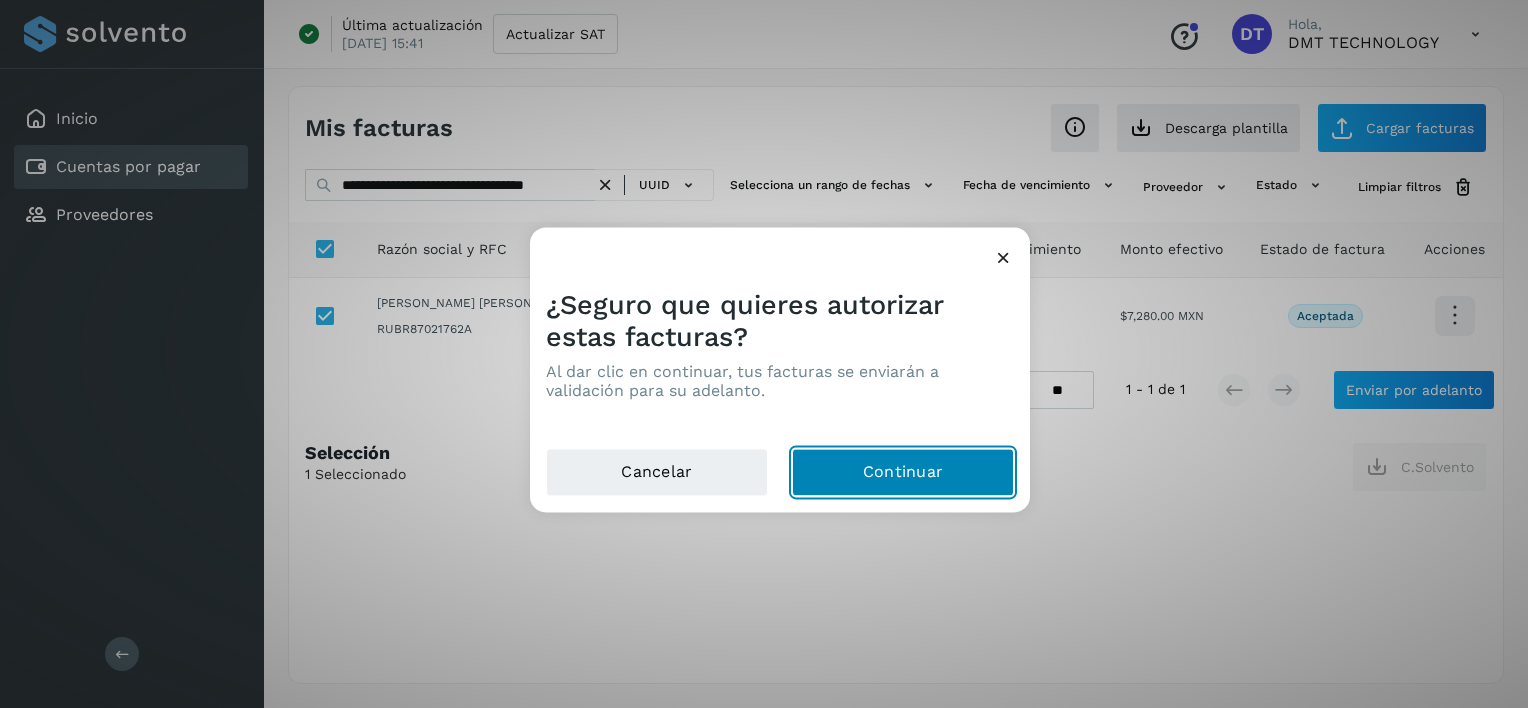 click on "Continuar" 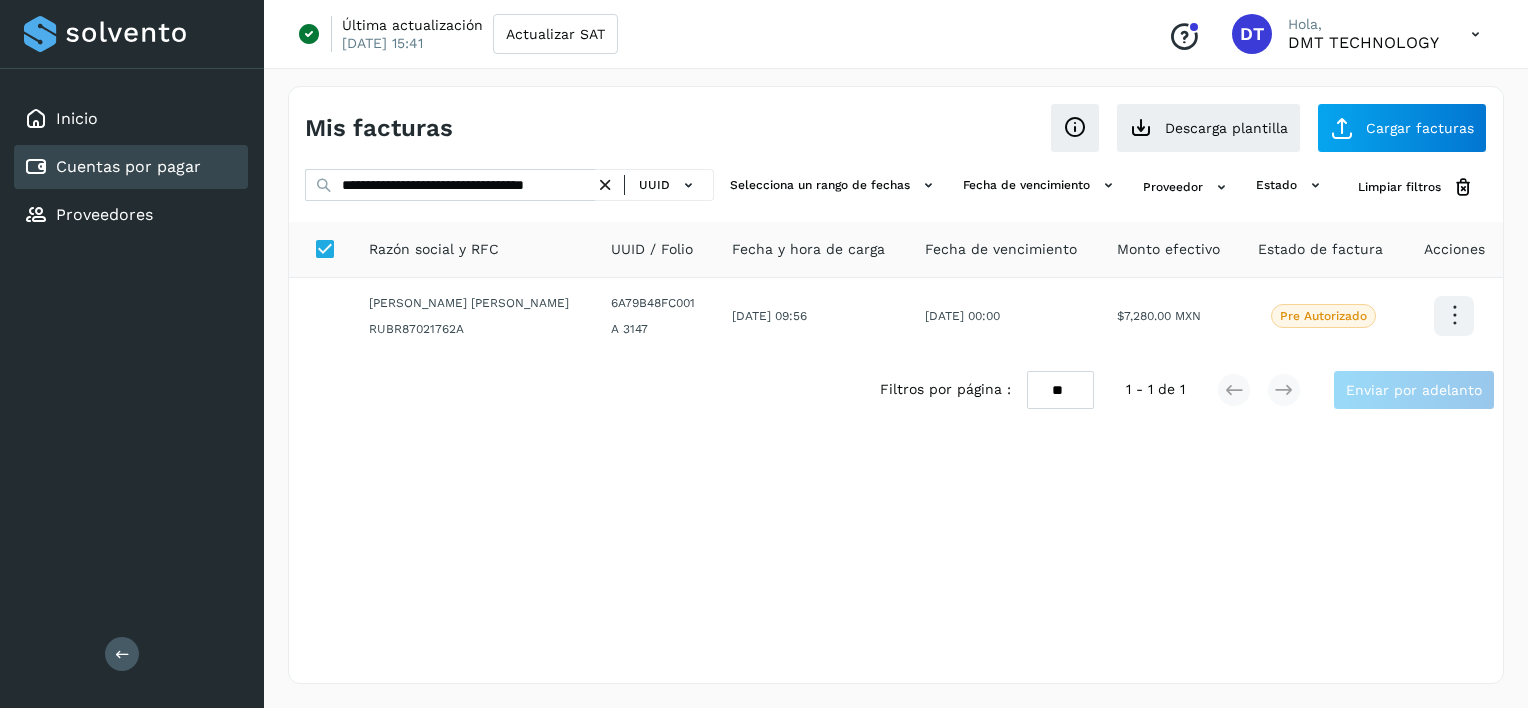 click at bounding box center [605, 185] 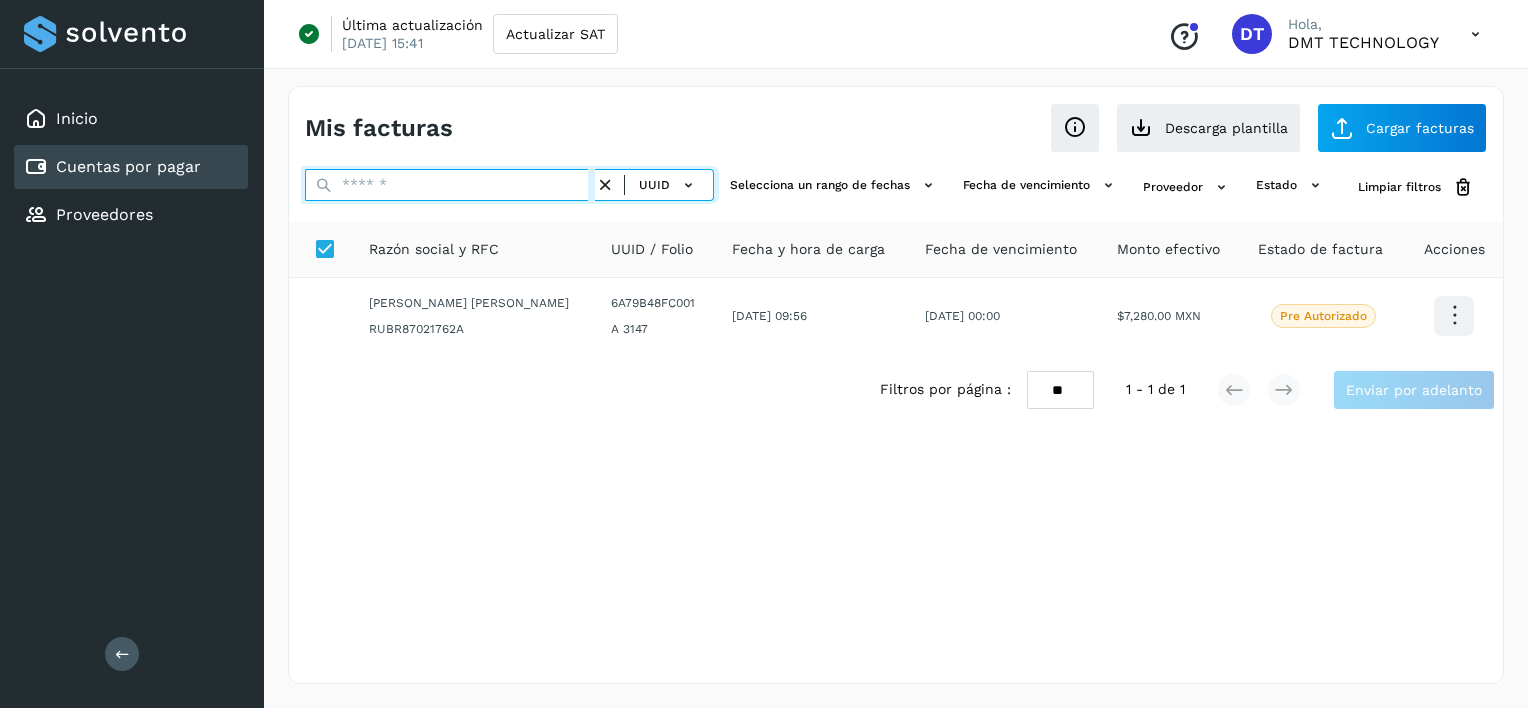 click at bounding box center (450, 185) 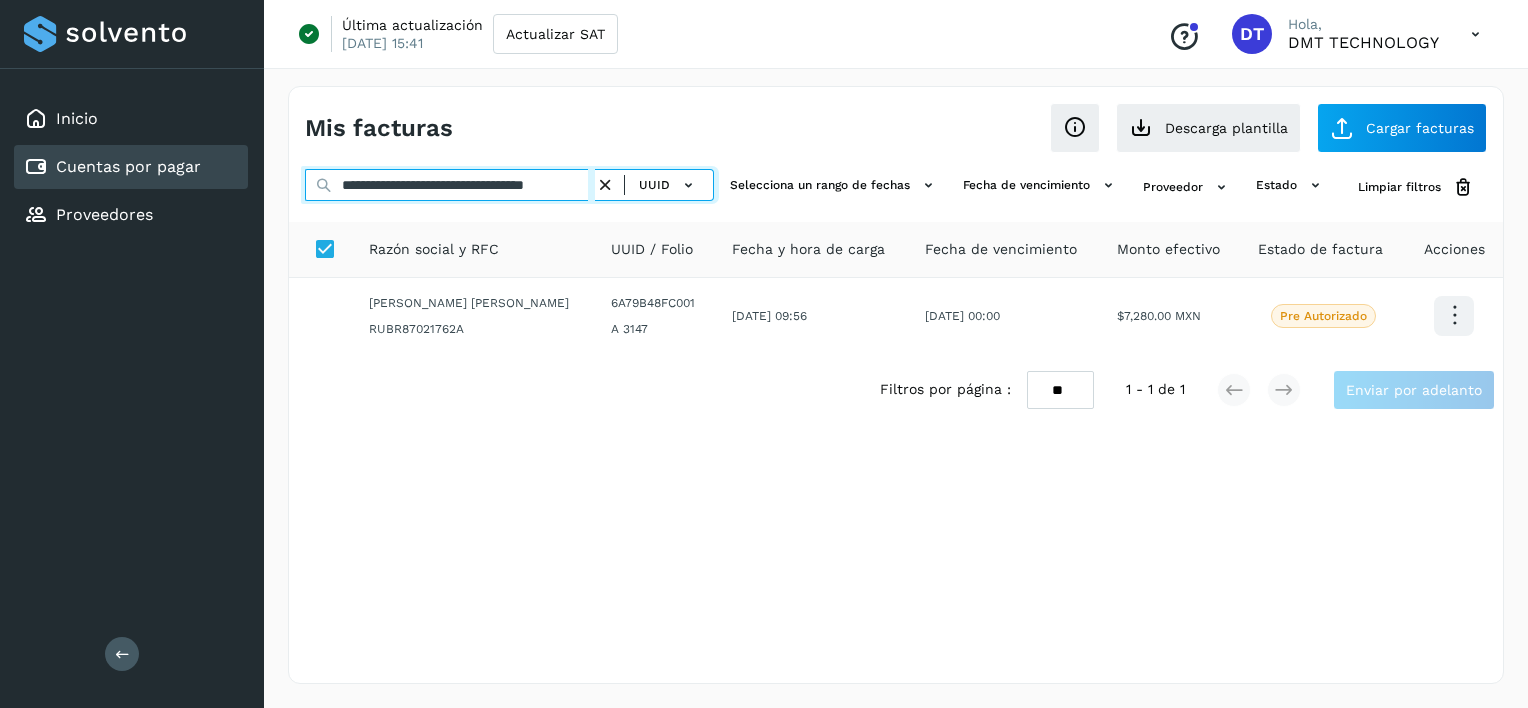 scroll, scrollTop: 0, scrollLeft: 51, axis: horizontal 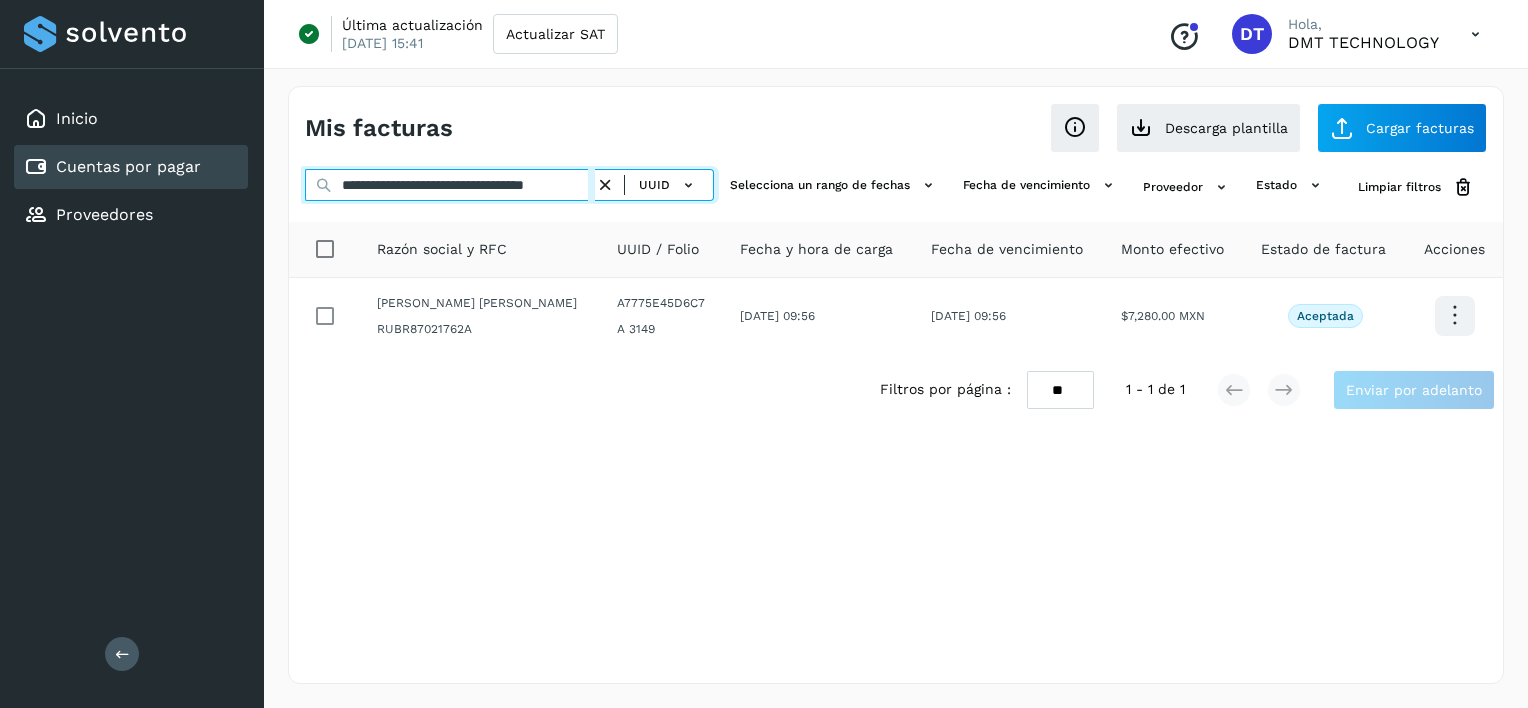 type on "**********" 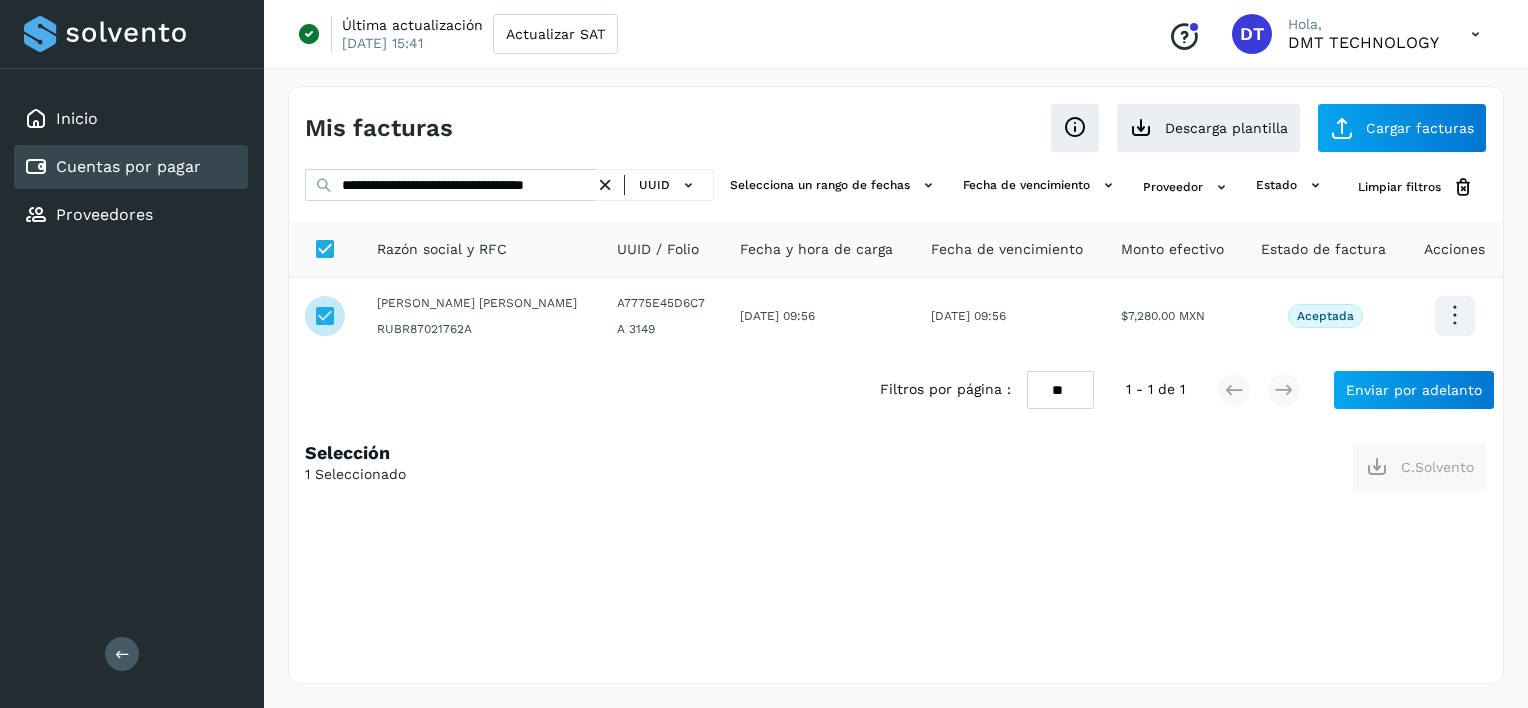 scroll, scrollTop: 0, scrollLeft: 0, axis: both 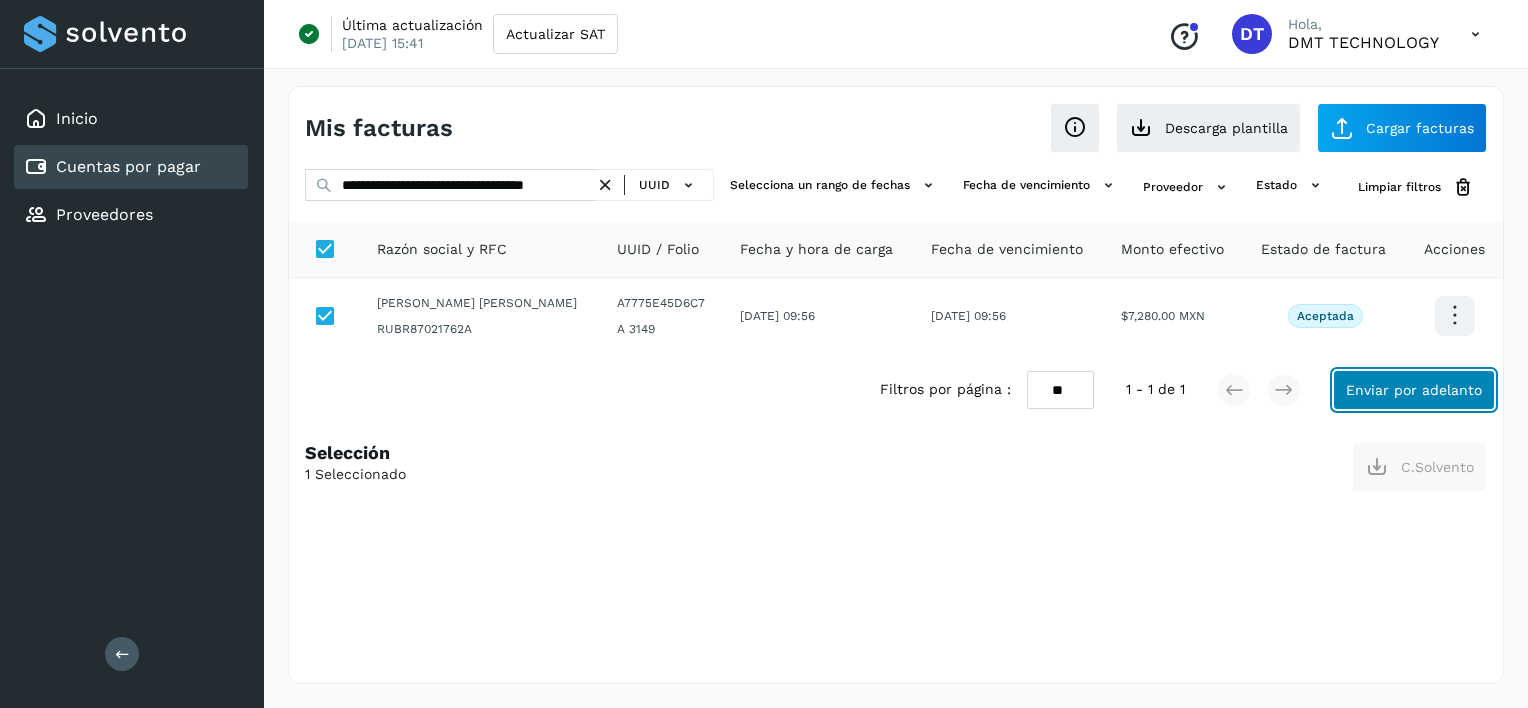 click on "Enviar por adelanto" 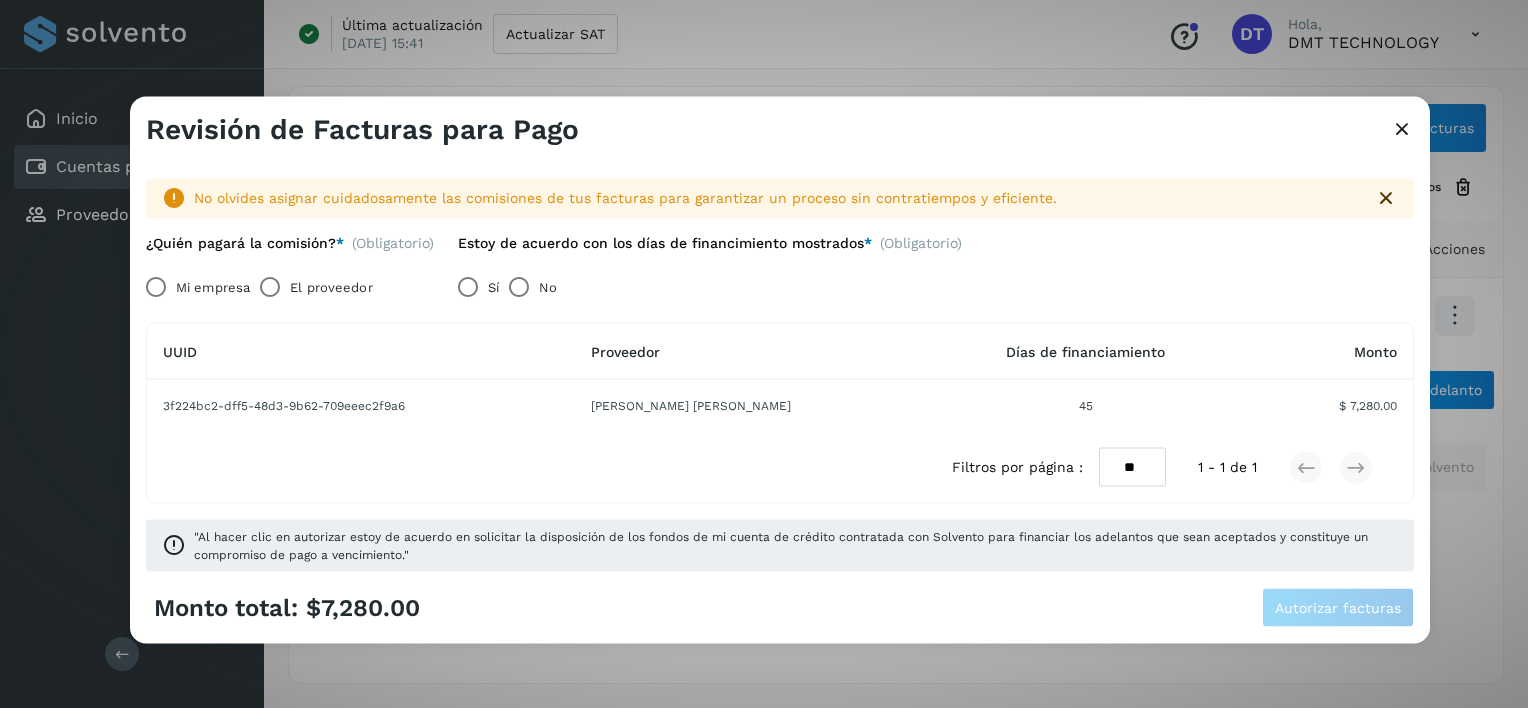 click on "El proveedor" at bounding box center [331, 287] 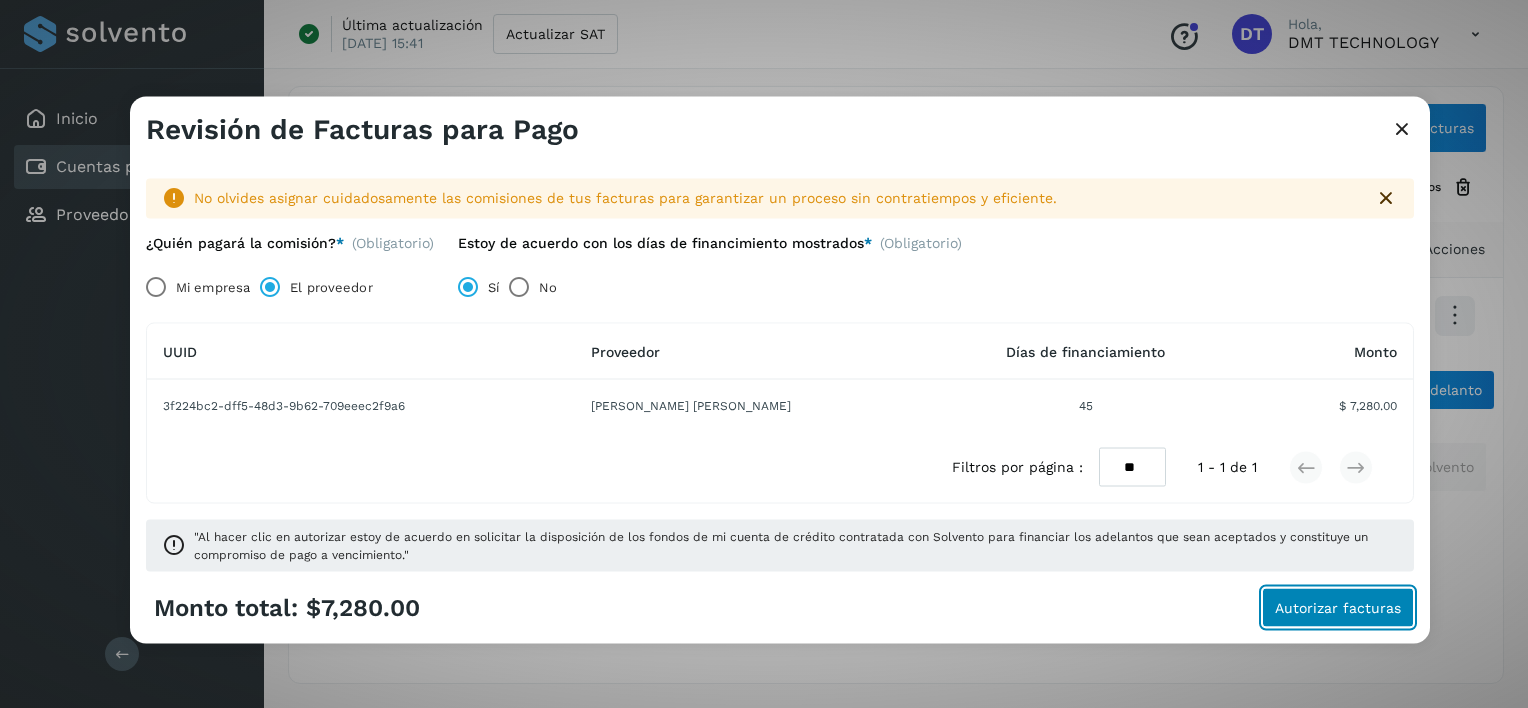 click on "Autorizar facturas" at bounding box center (1338, 607) 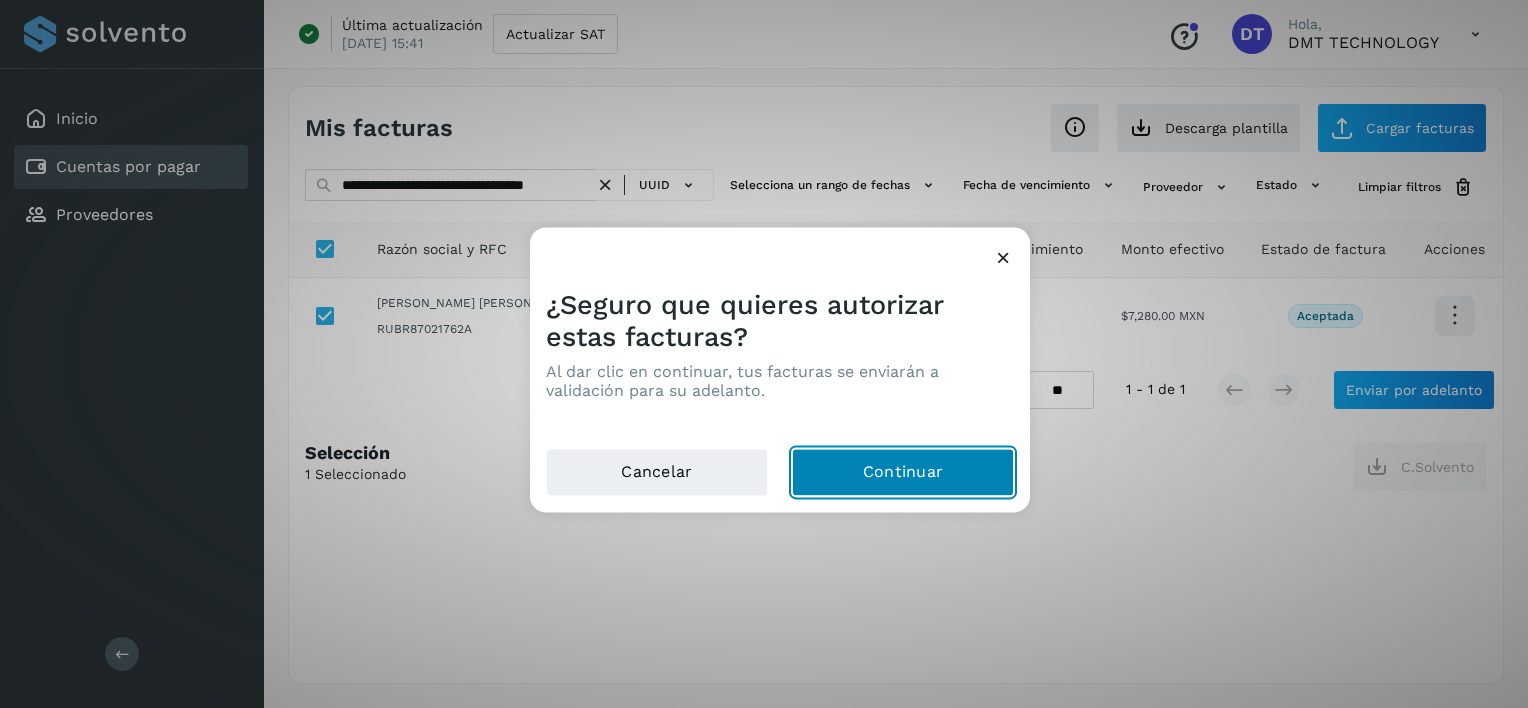 drag, startPoint x: 940, startPoint y: 494, endPoint x: 936, endPoint y: 480, distance: 14.56022 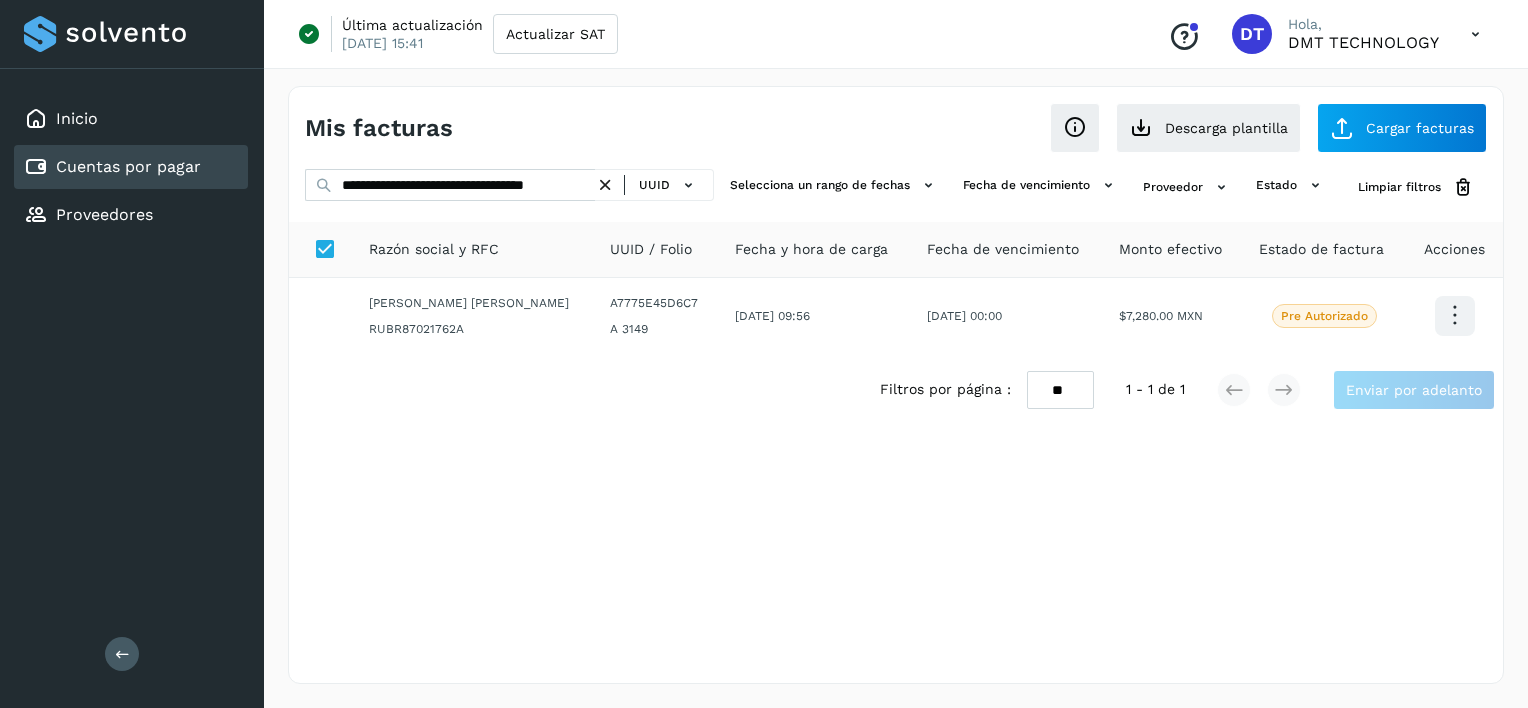 click at bounding box center (605, 185) 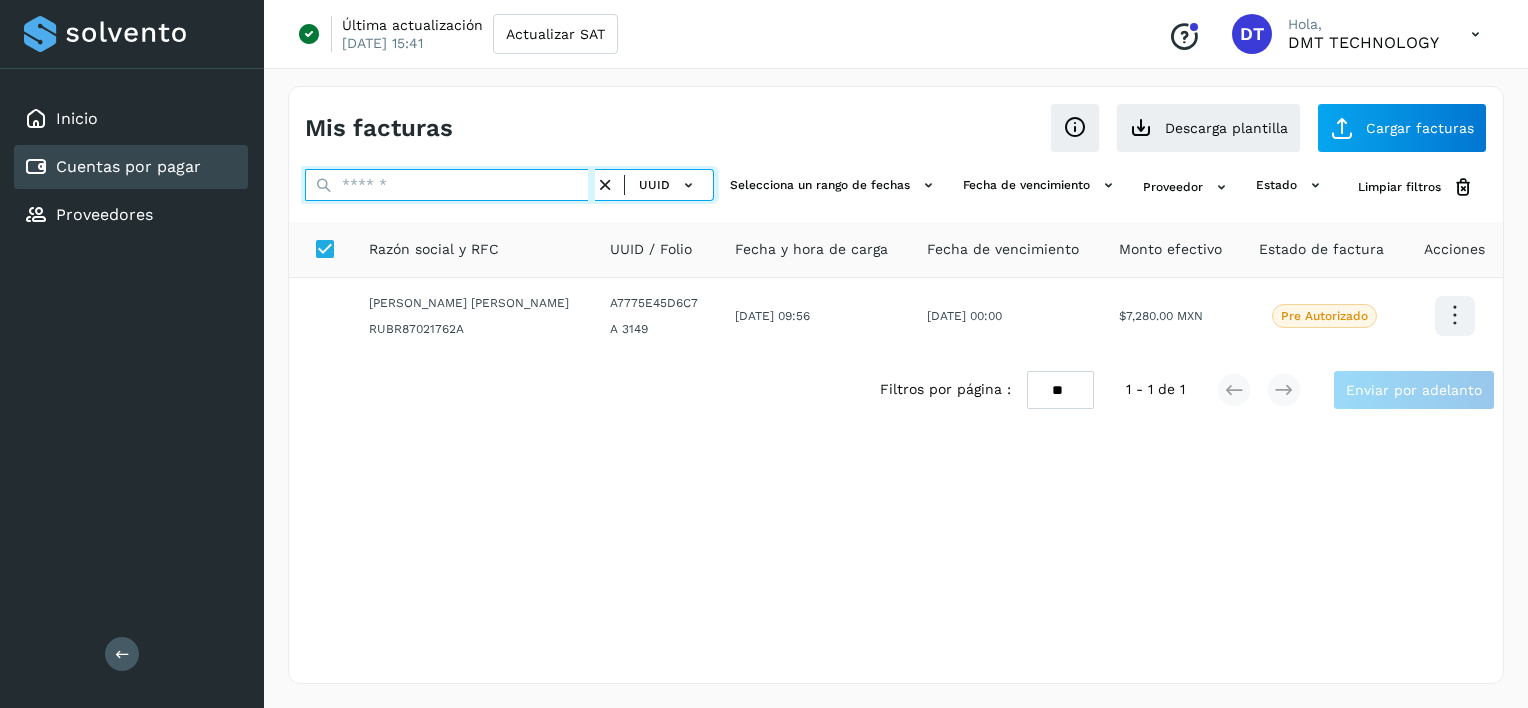 click at bounding box center [450, 185] 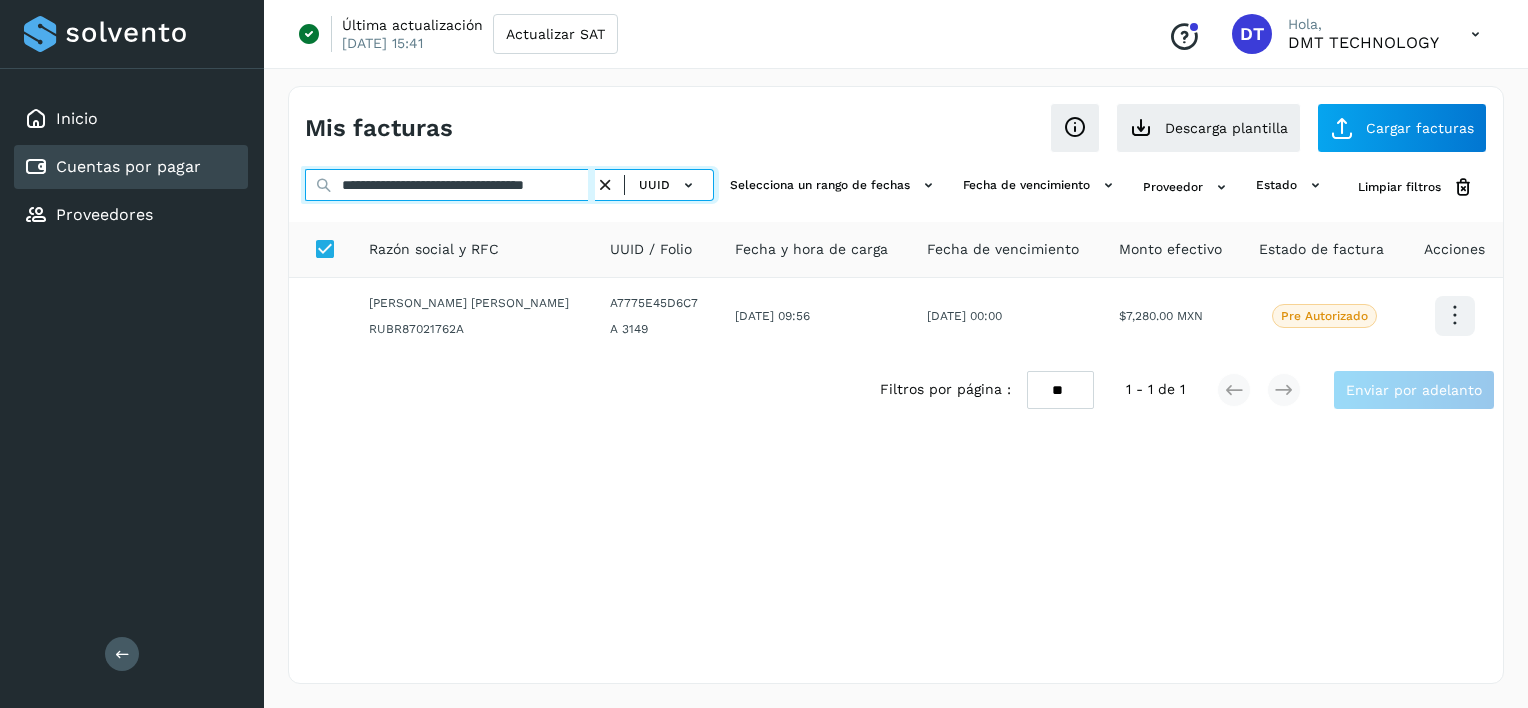 scroll, scrollTop: 0, scrollLeft: 42, axis: horizontal 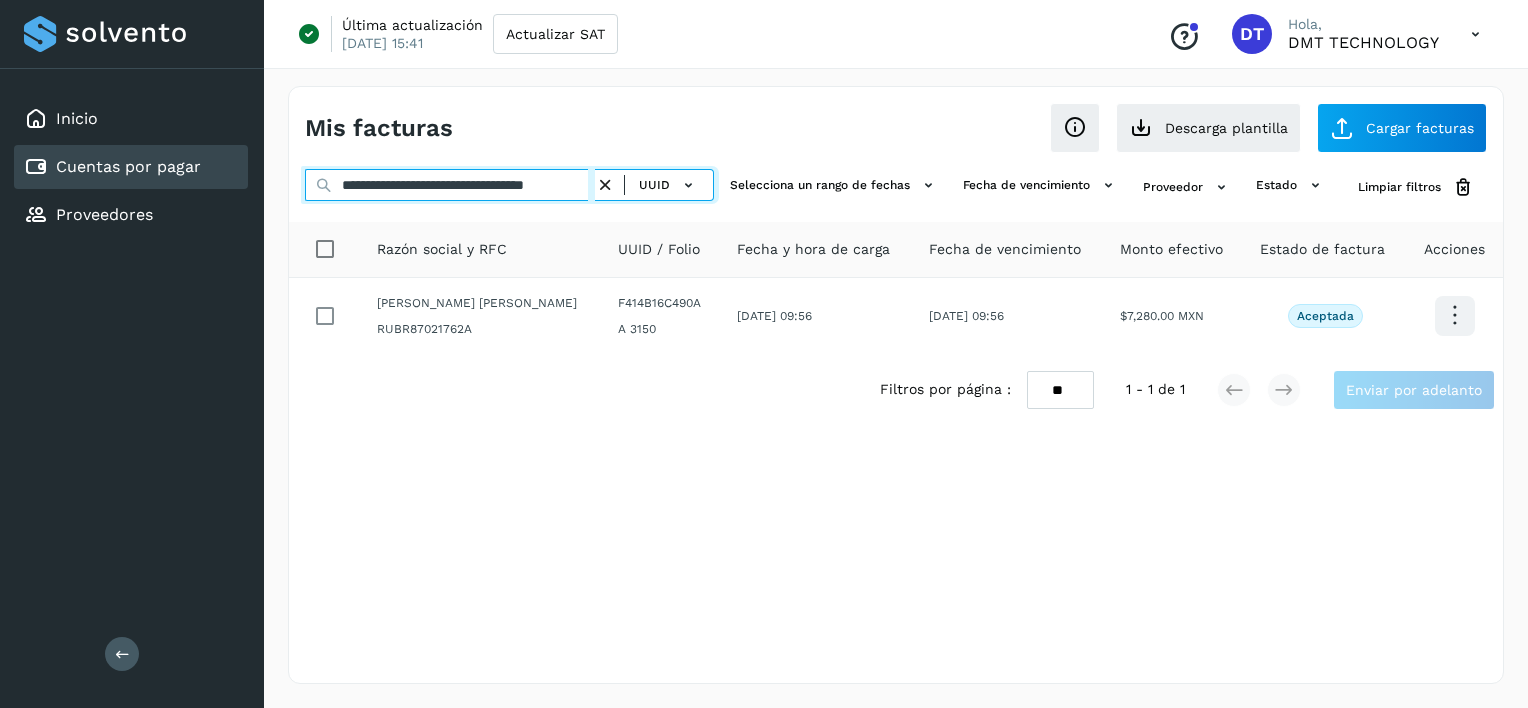 type on "**********" 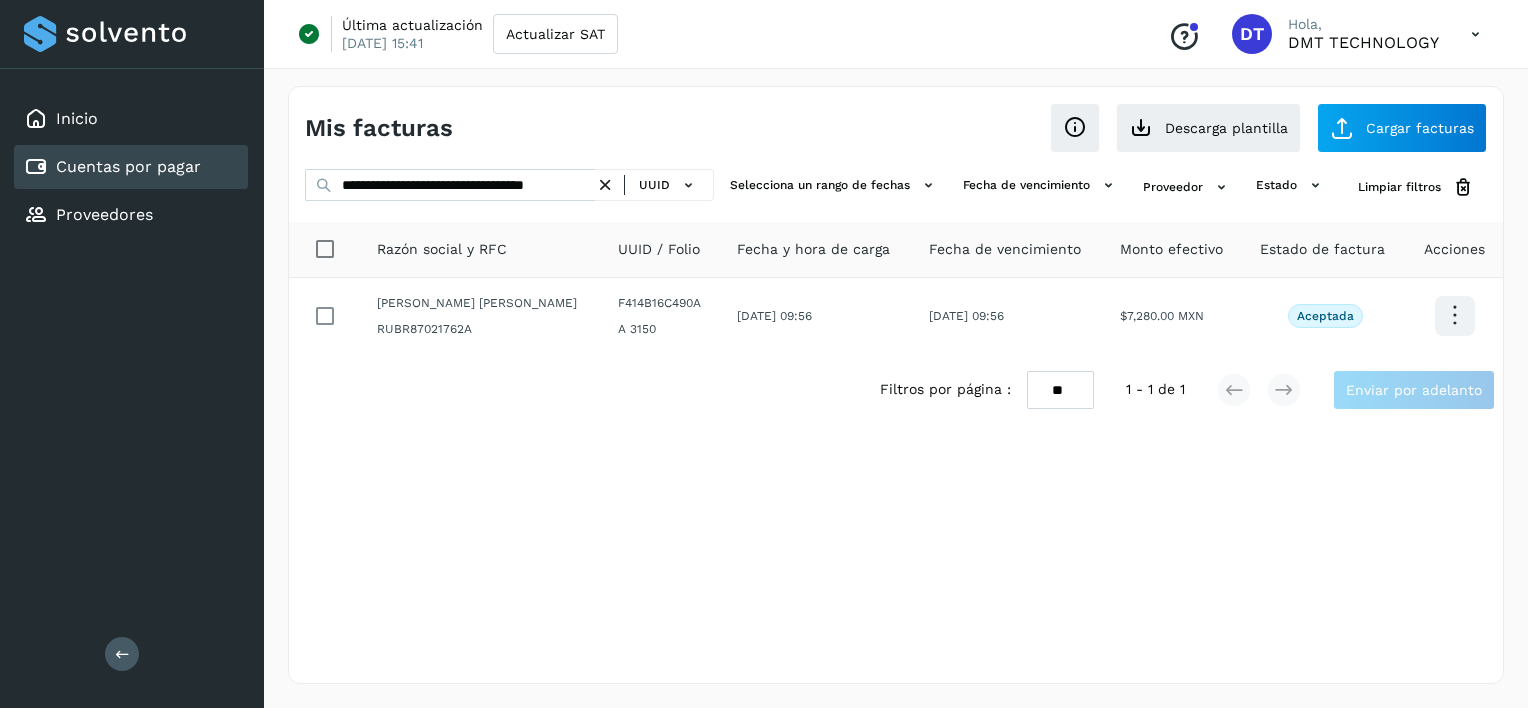 scroll, scrollTop: 0, scrollLeft: 0, axis: both 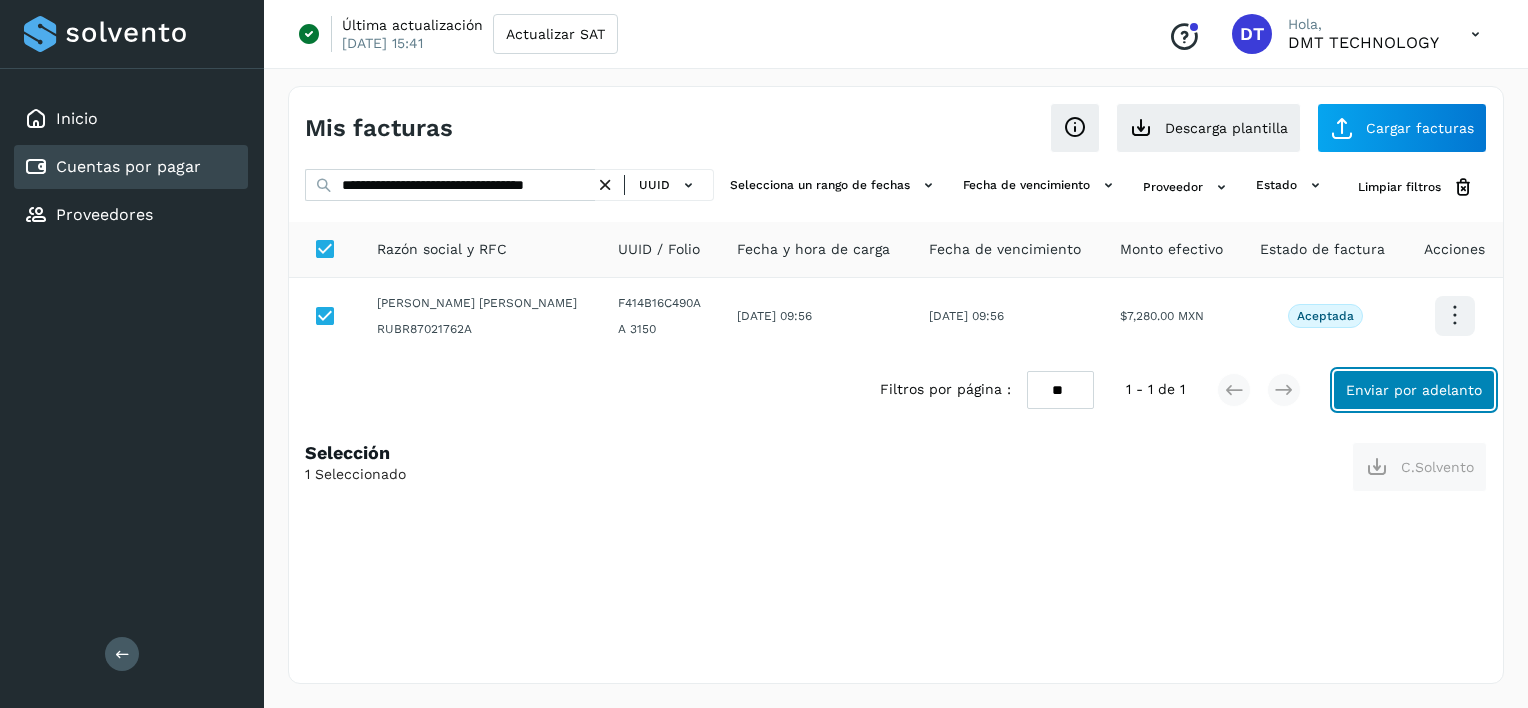 click on "Enviar por adelanto" 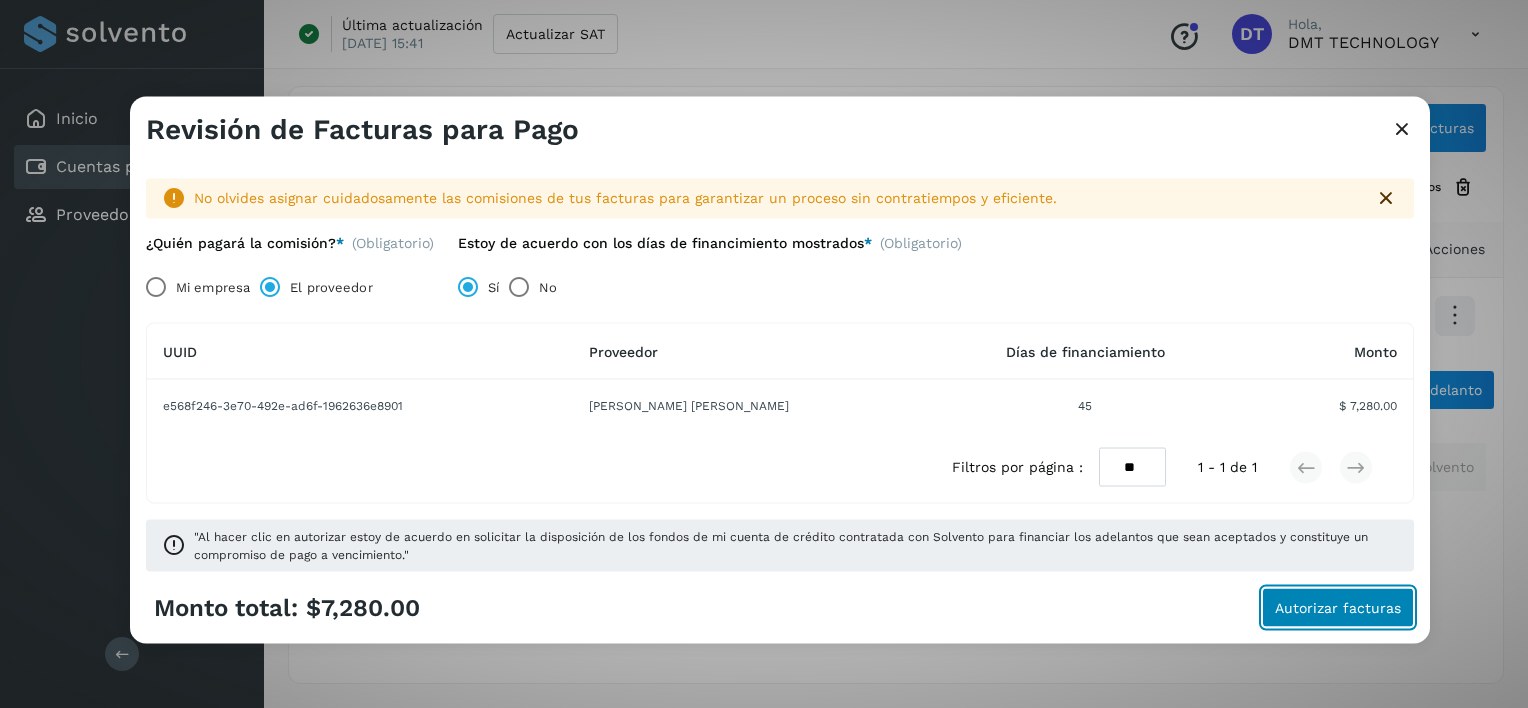 click on "Autorizar facturas" 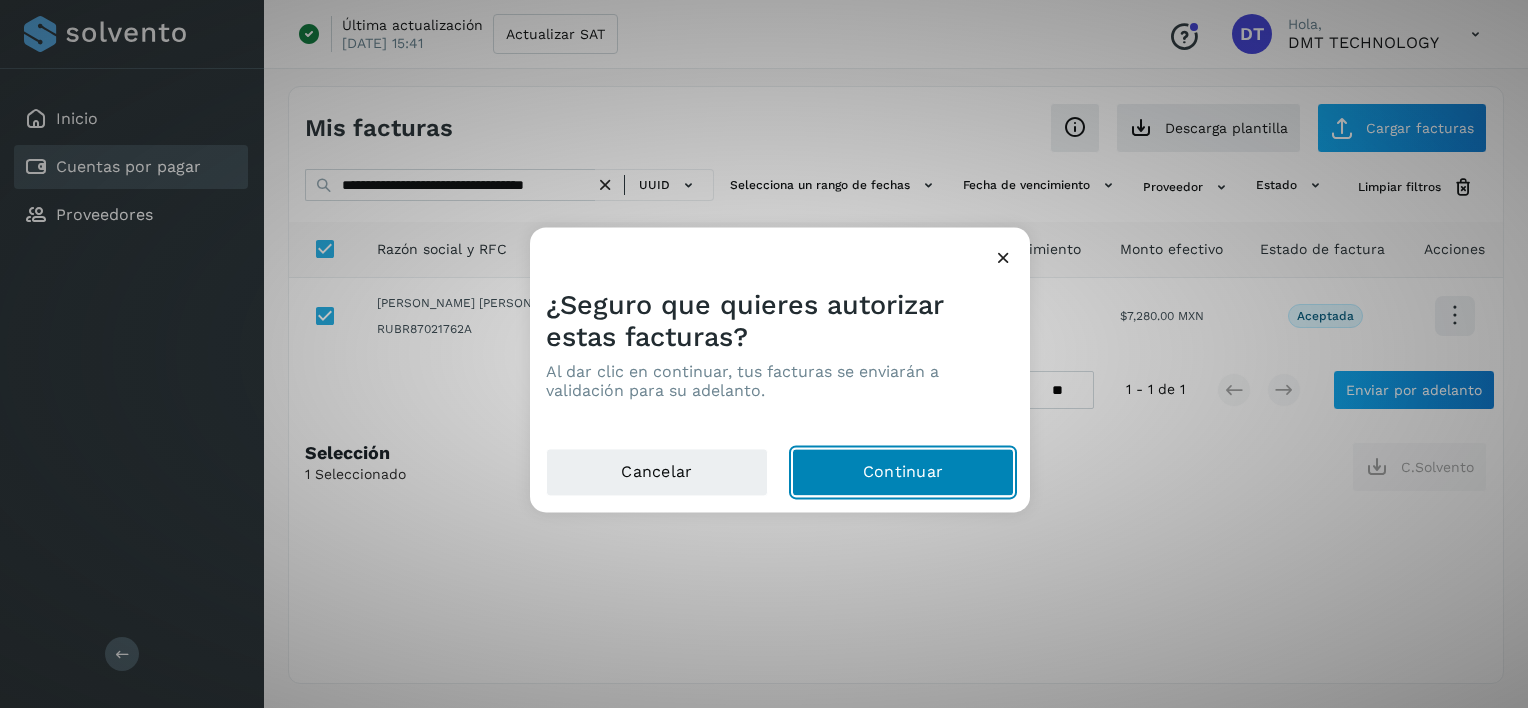 click on "Continuar" 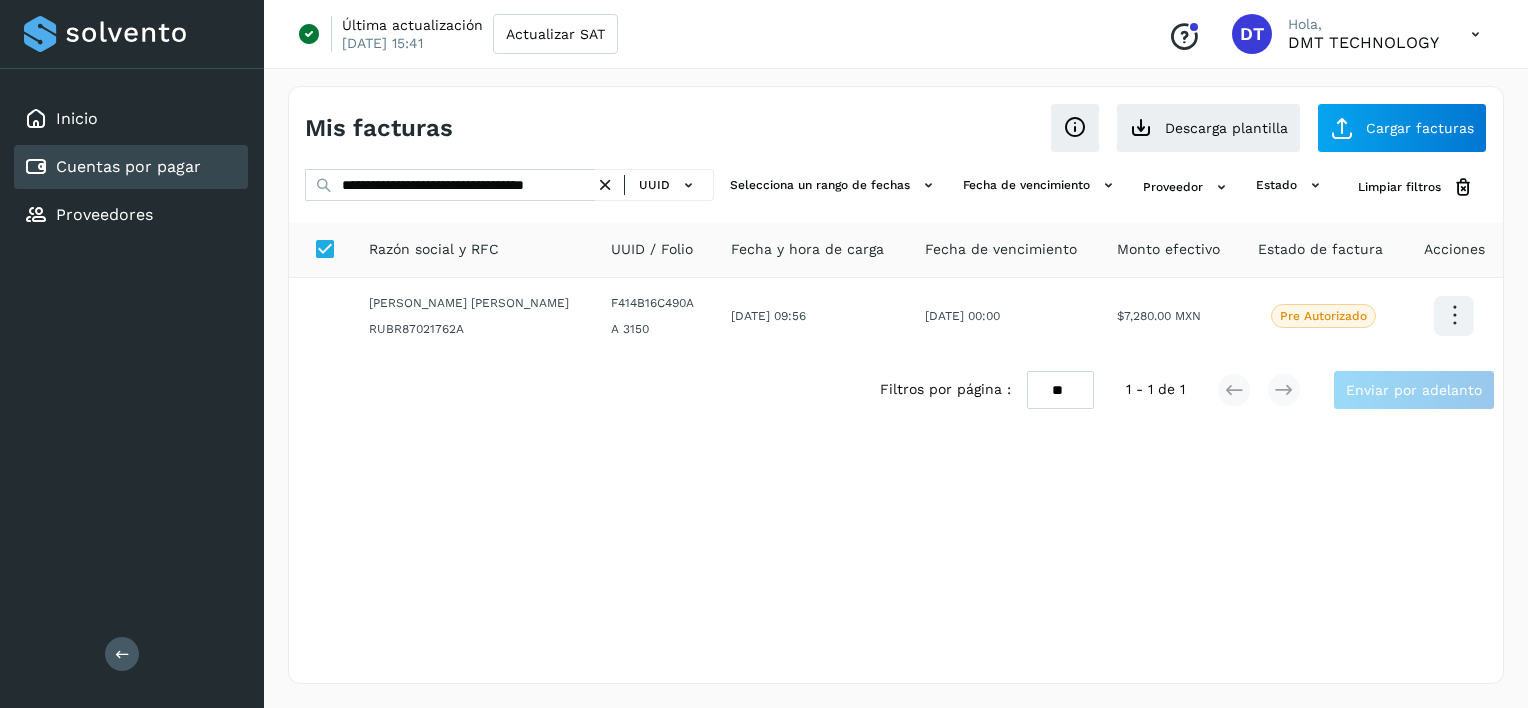 click on "UUID" 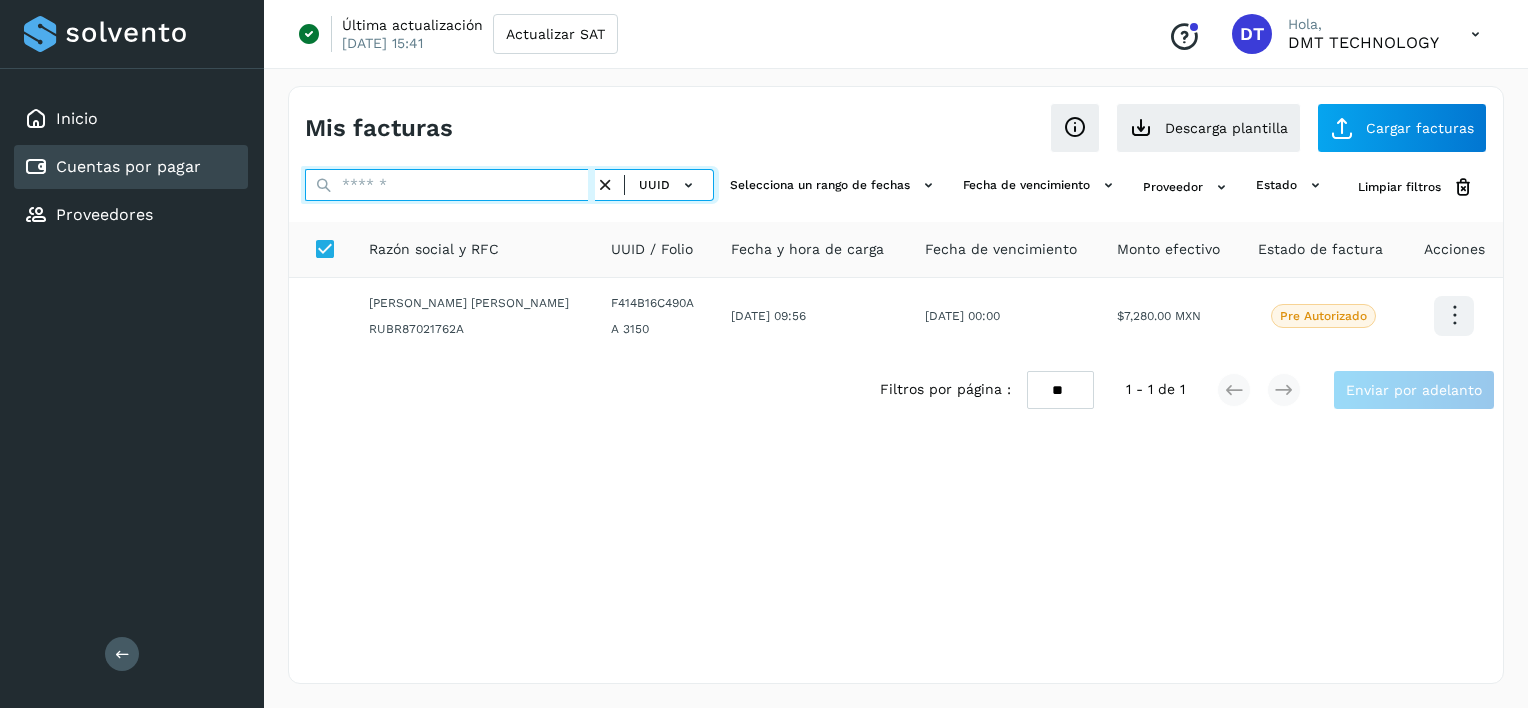 click at bounding box center (450, 185) 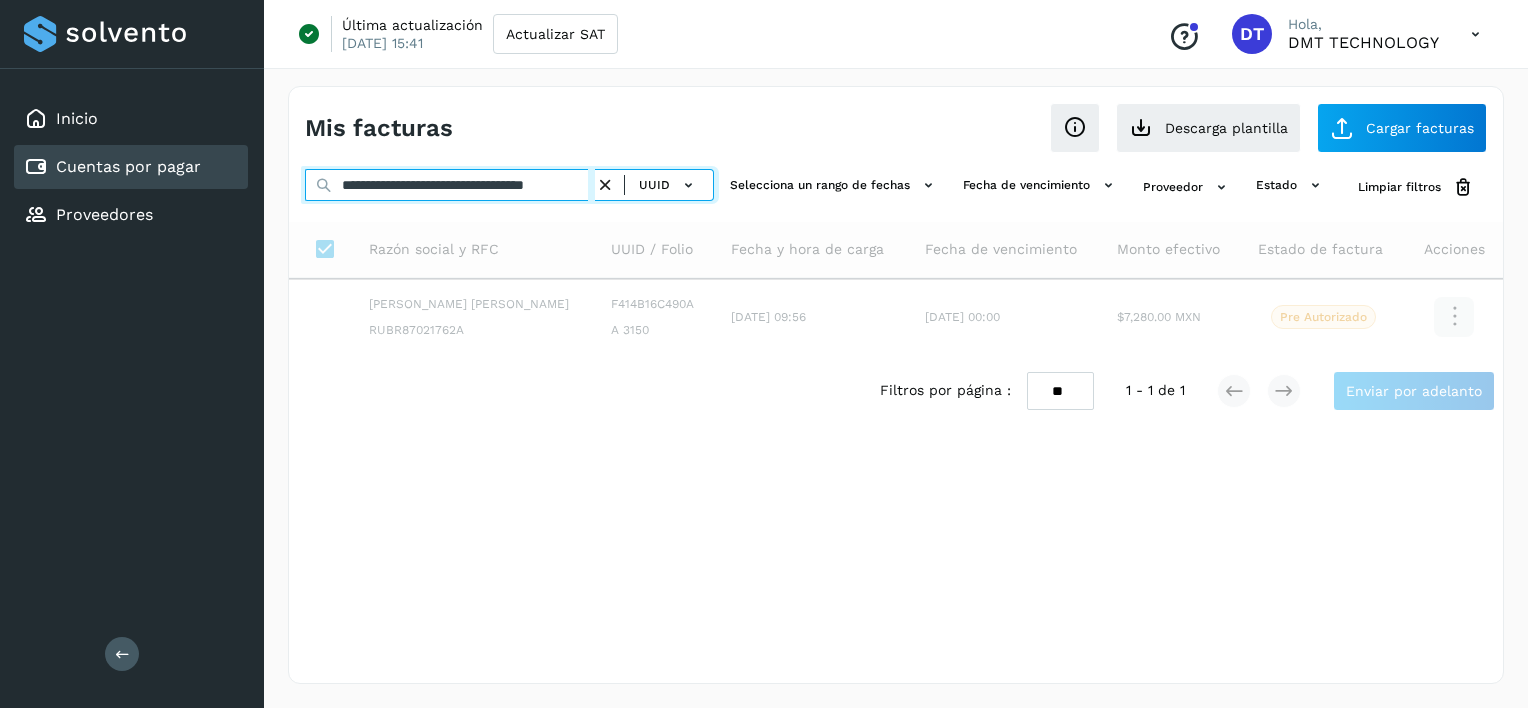 scroll, scrollTop: 0, scrollLeft: 35, axis: horizontal 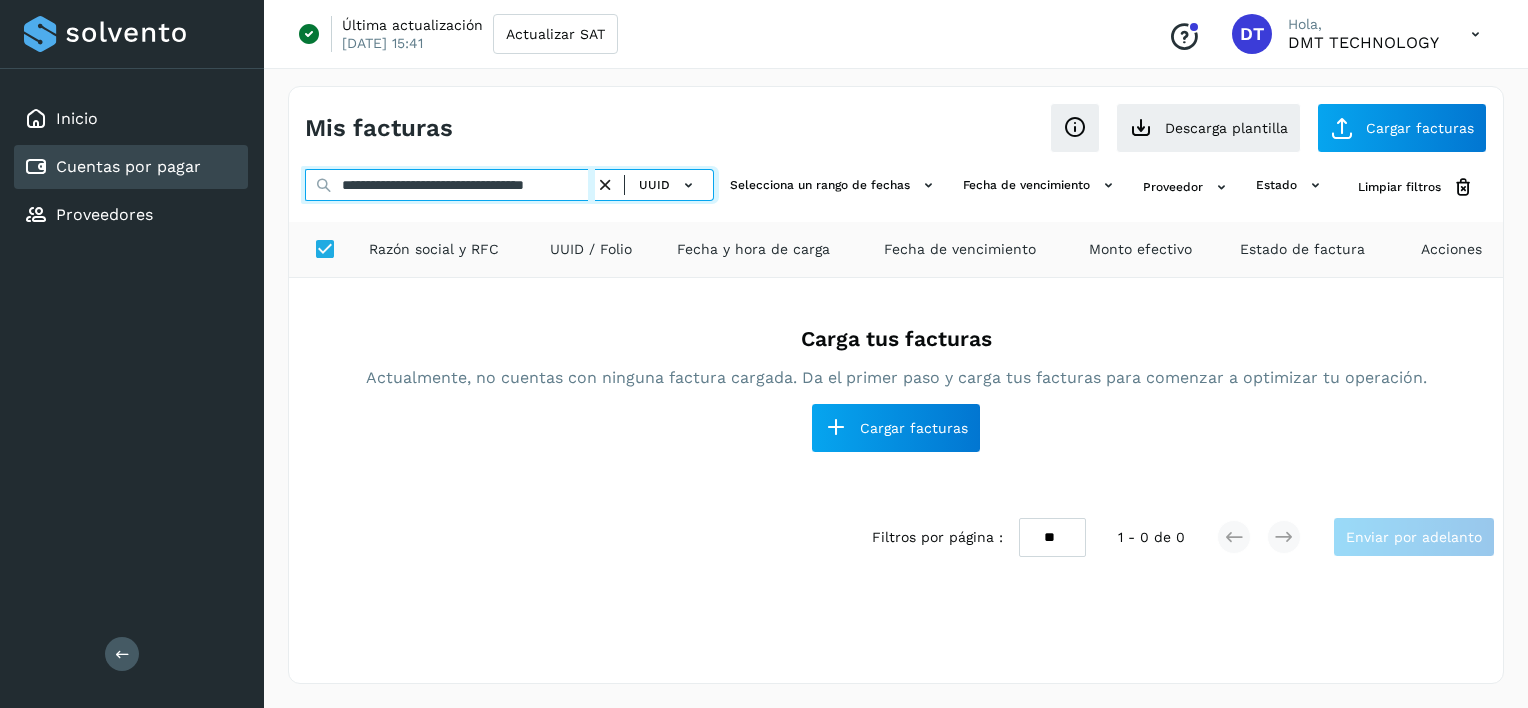 type on "**********" 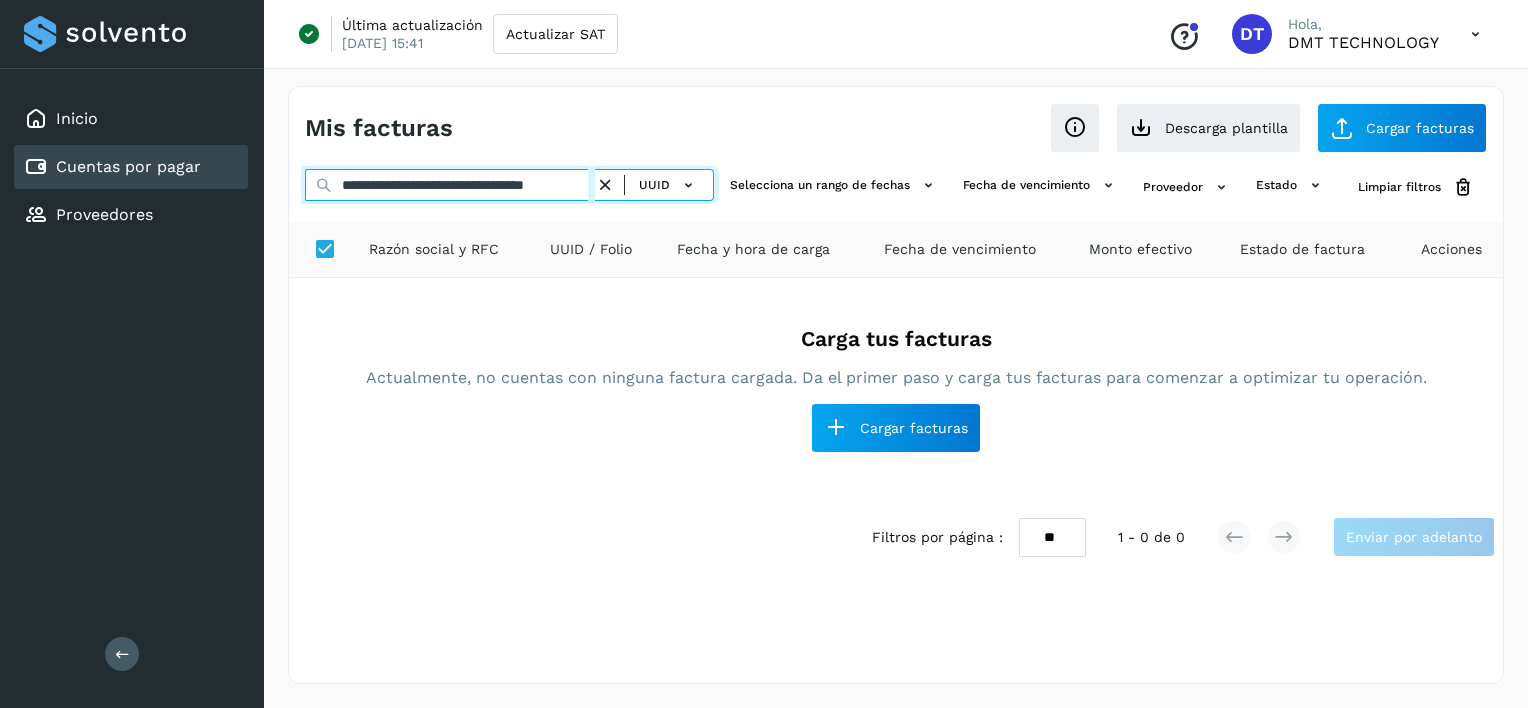 scroll, scrollTop: 0, scrollLeft: 0, axis: both 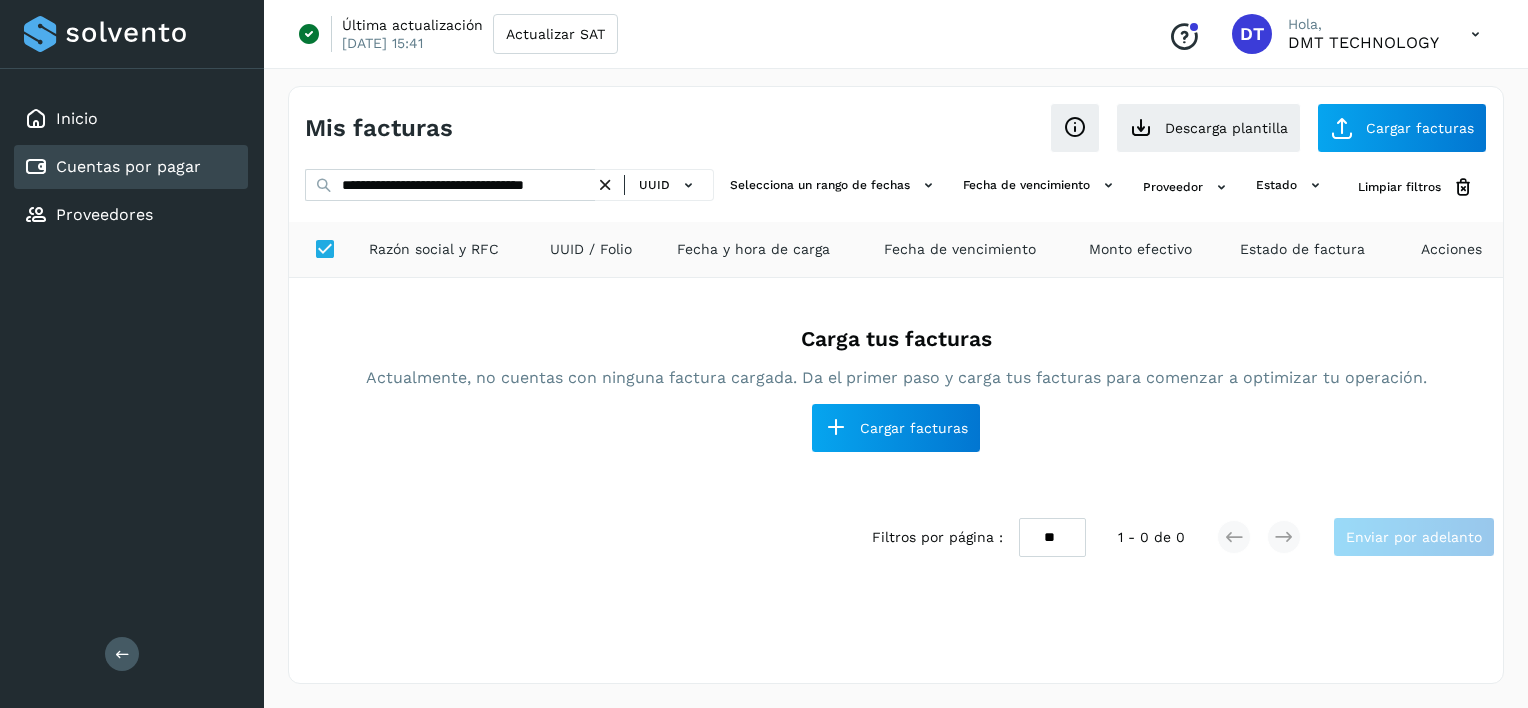click at bounding box center [605, 185] 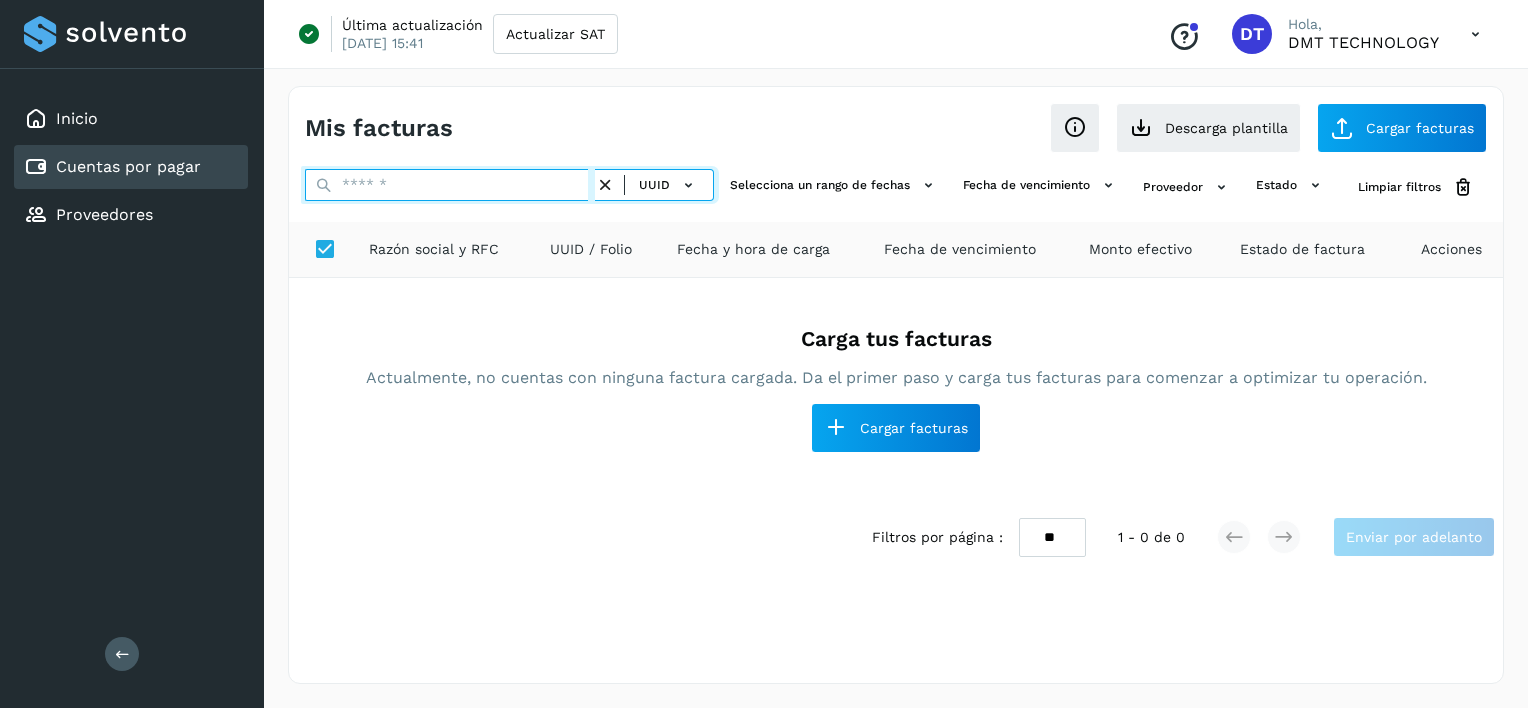 click at bounding box center (450, 185) 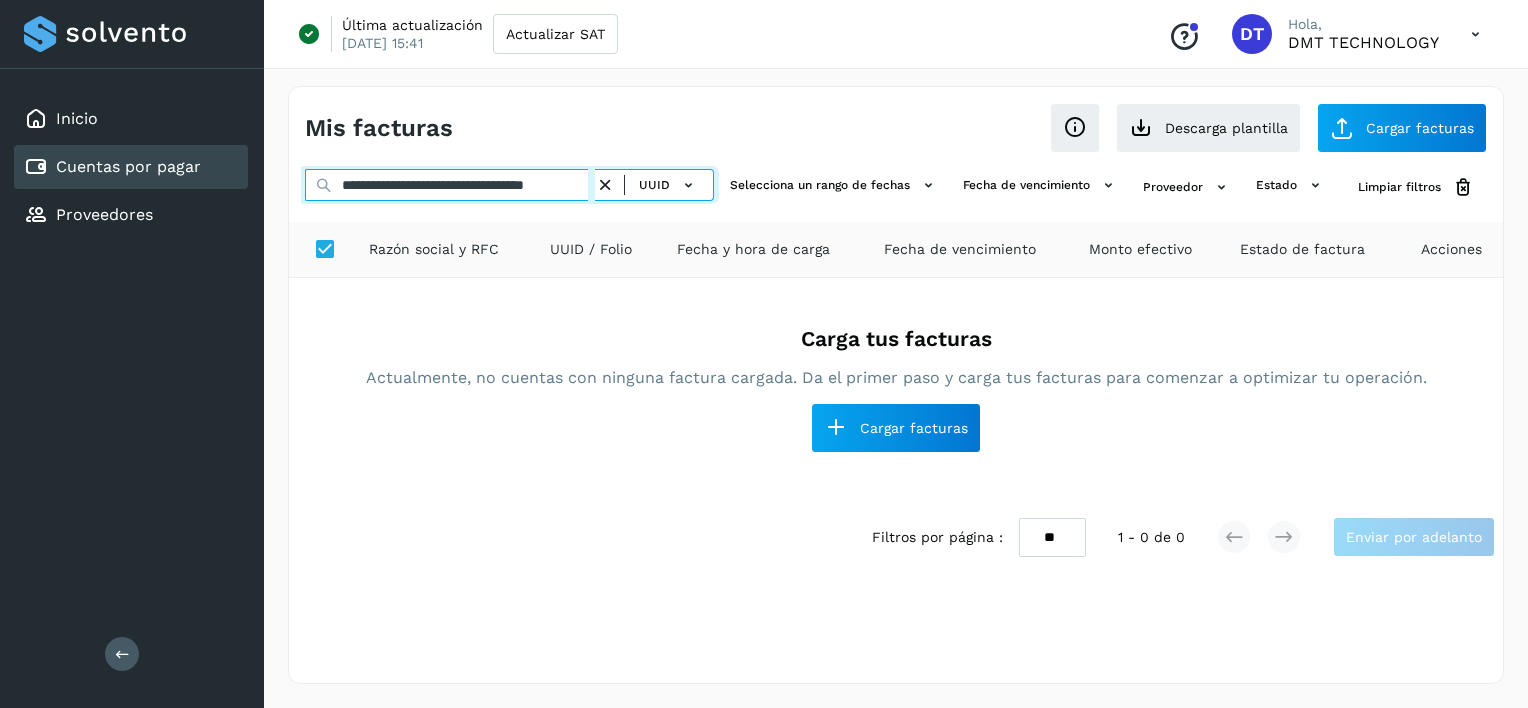 scroll, scrollTop: 0, scrollLeft: 35, axis: horizontal 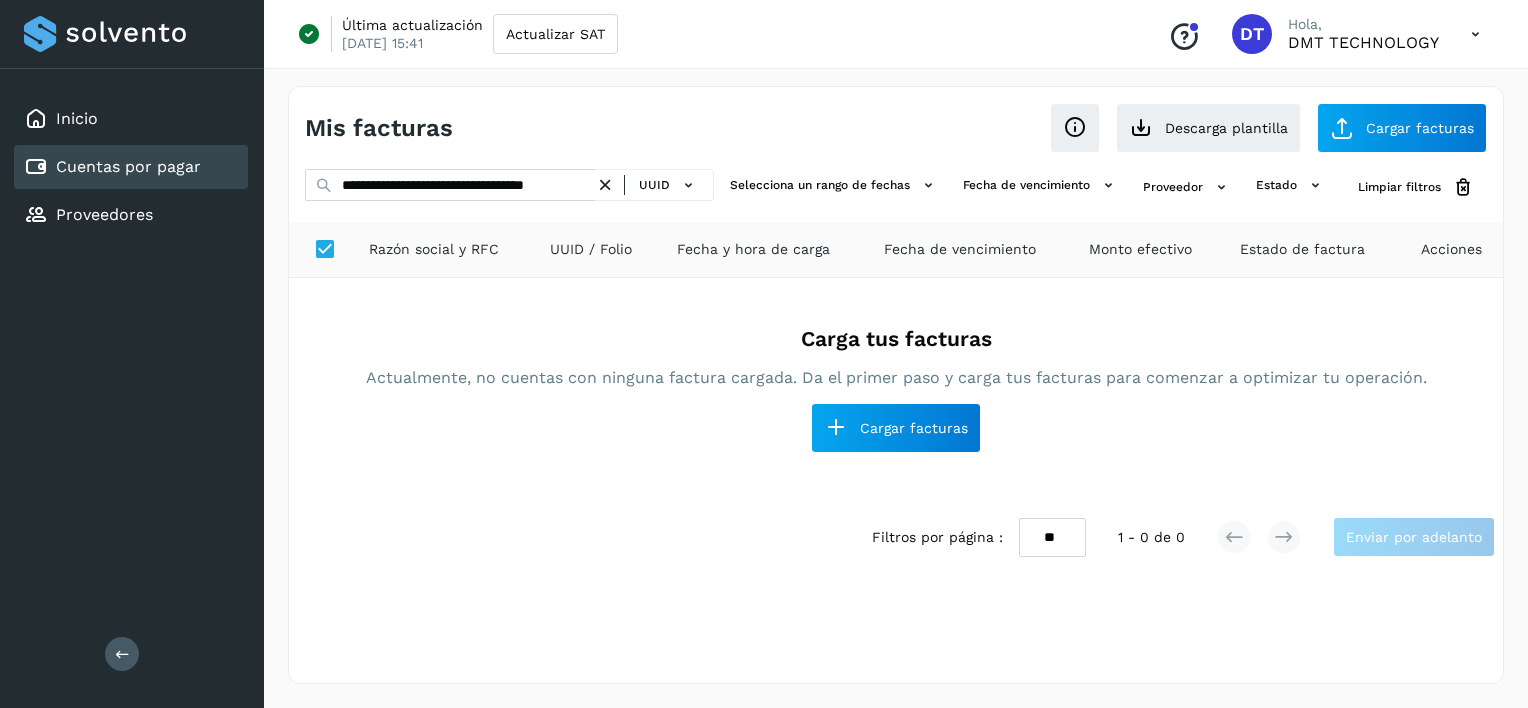 click at bounding box center [605, 185] 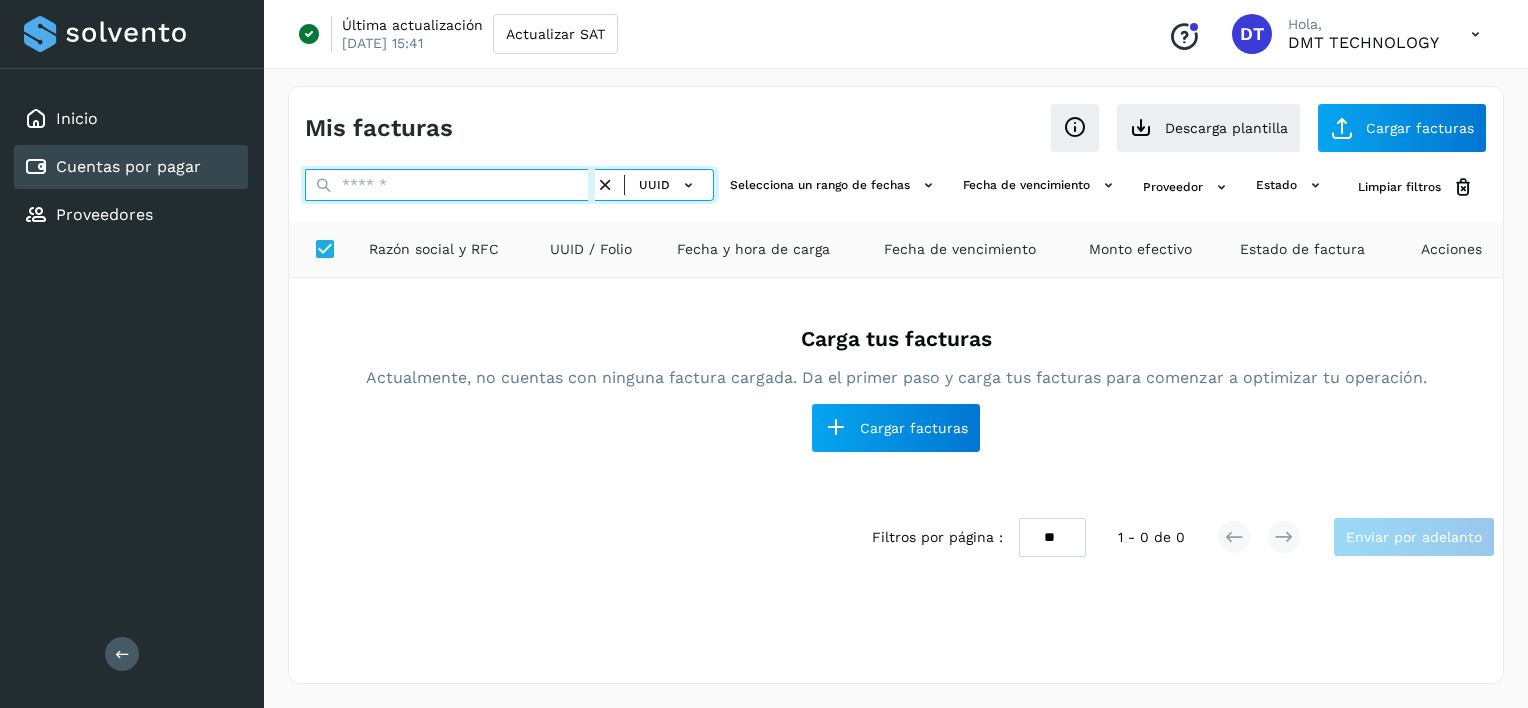 click at bounding box center (450, 185) 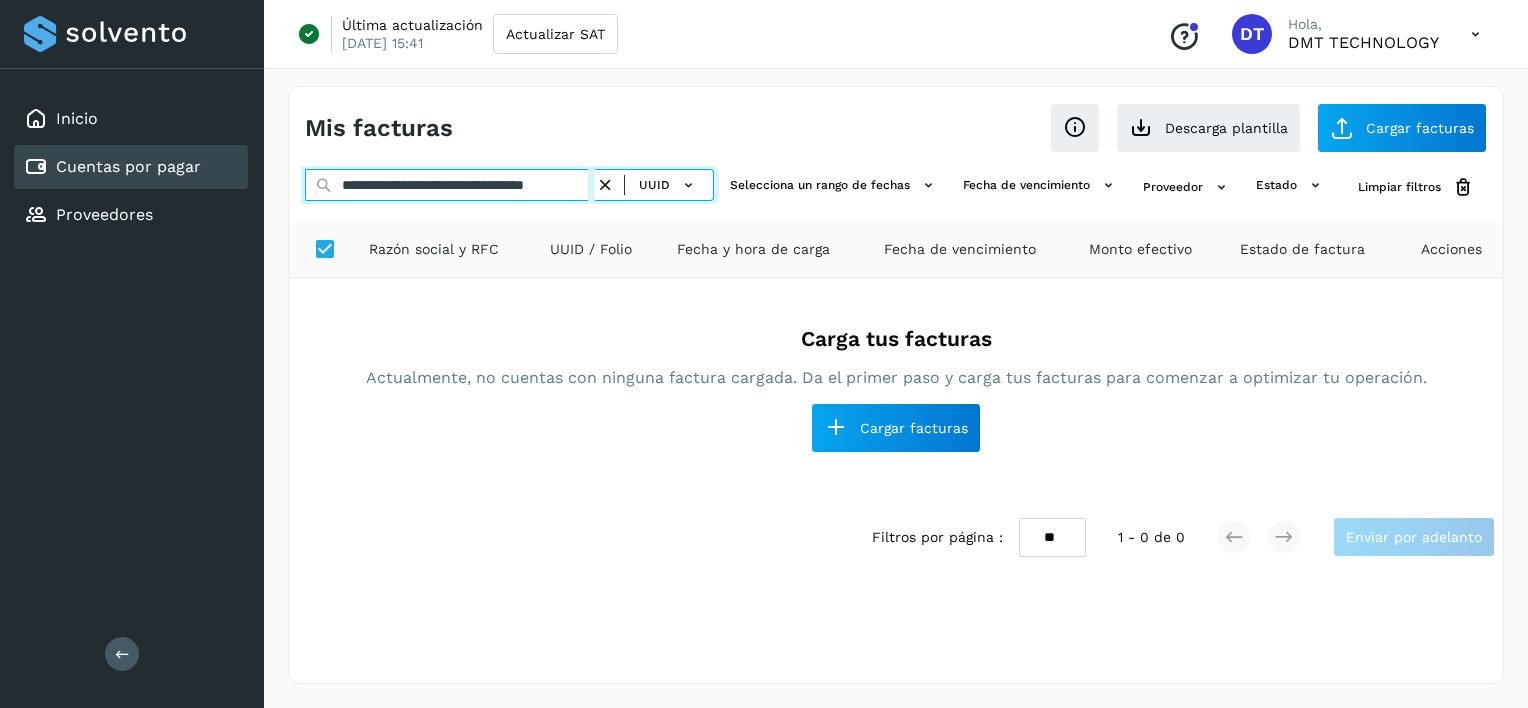 scroll, scrollTop: 0, scrollLeft: 47, axis: horizontal 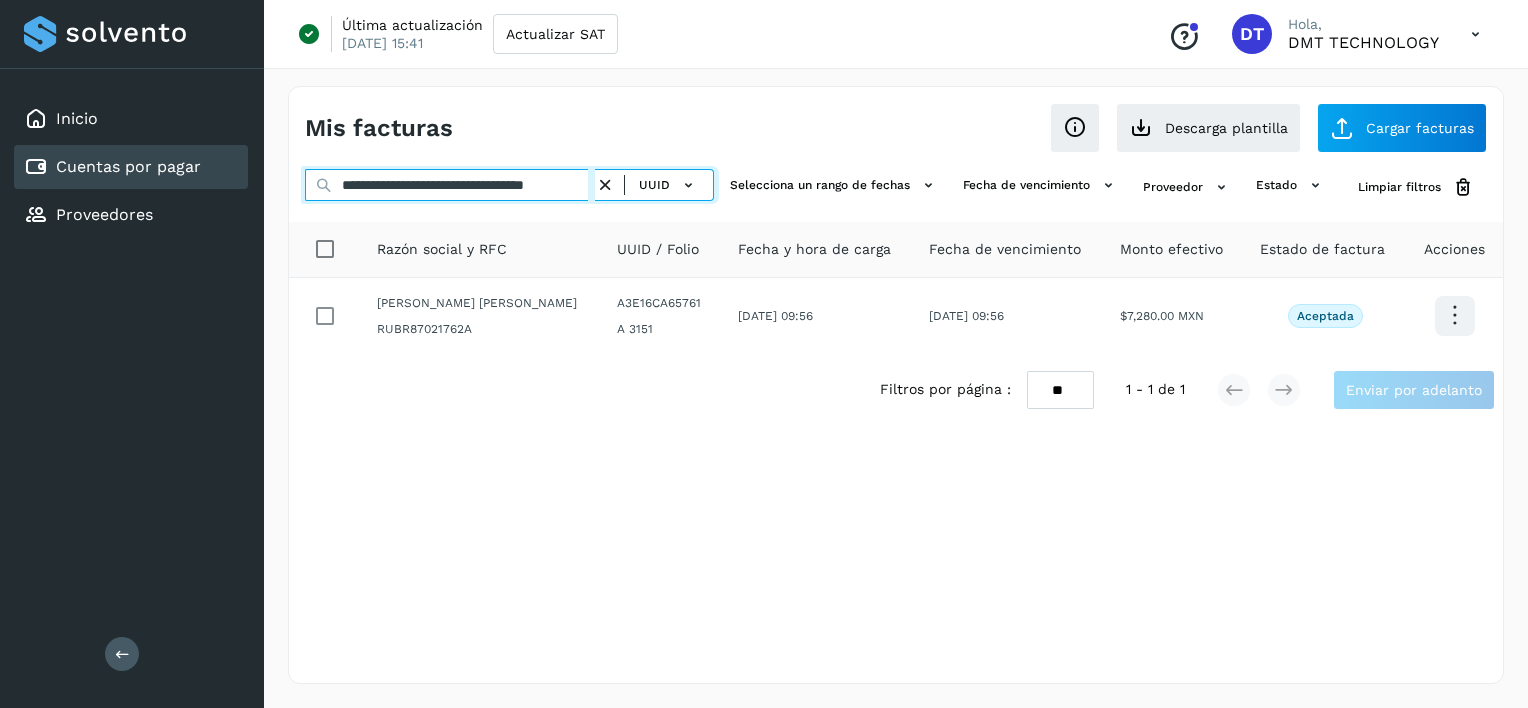 type on "**********" 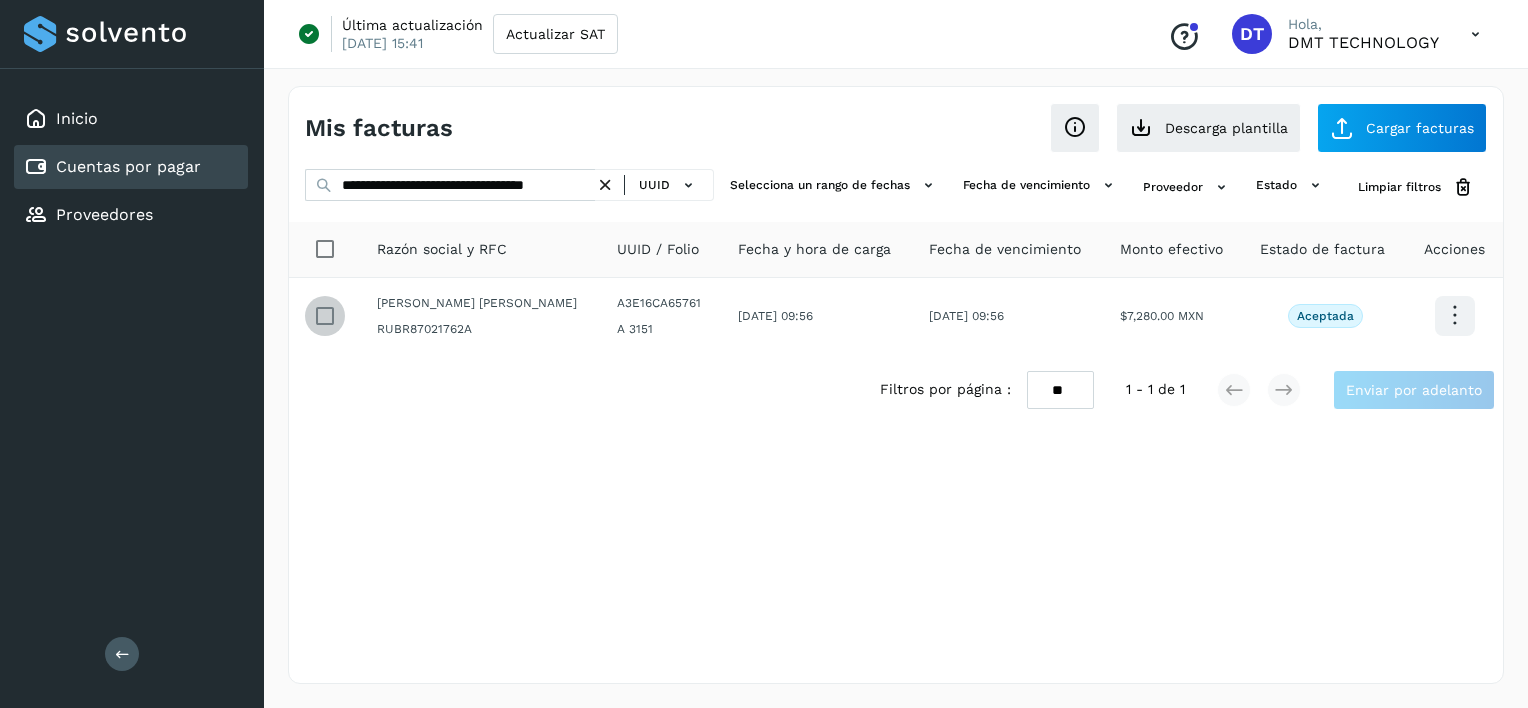 scroll, scrollTop: 0, scrollLeft: 0, axis: both 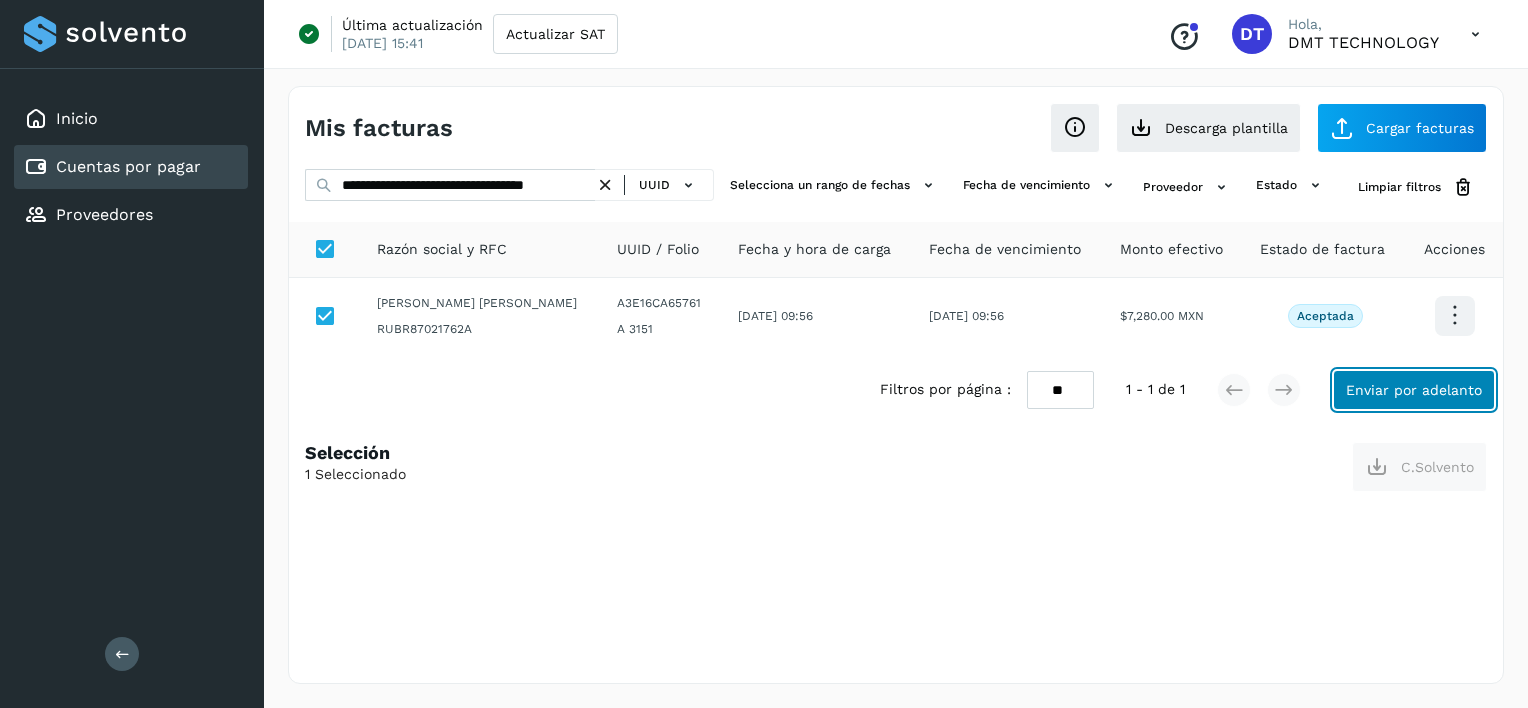 click on "Enviar por adelanto" 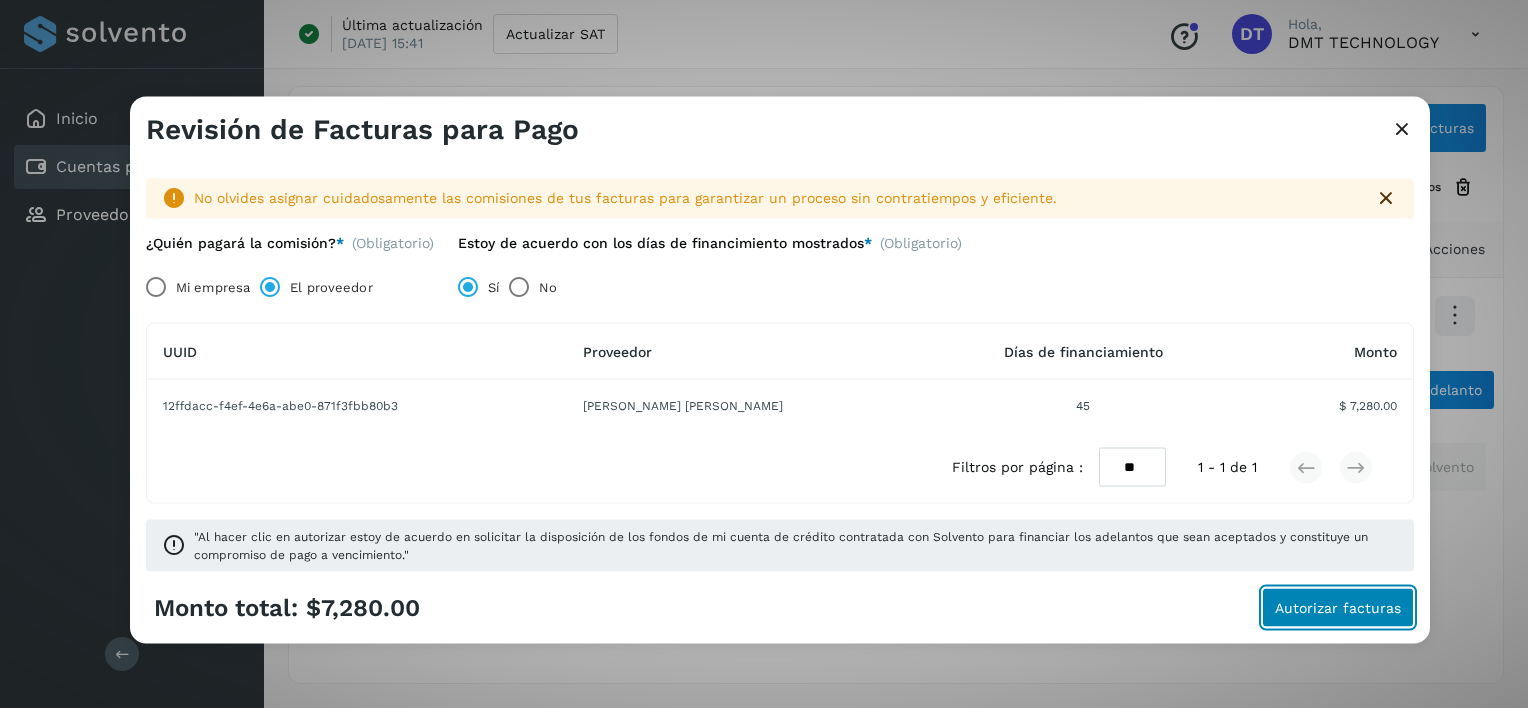 click on "Autorizar facturas" at bounding box center [1338, 607] 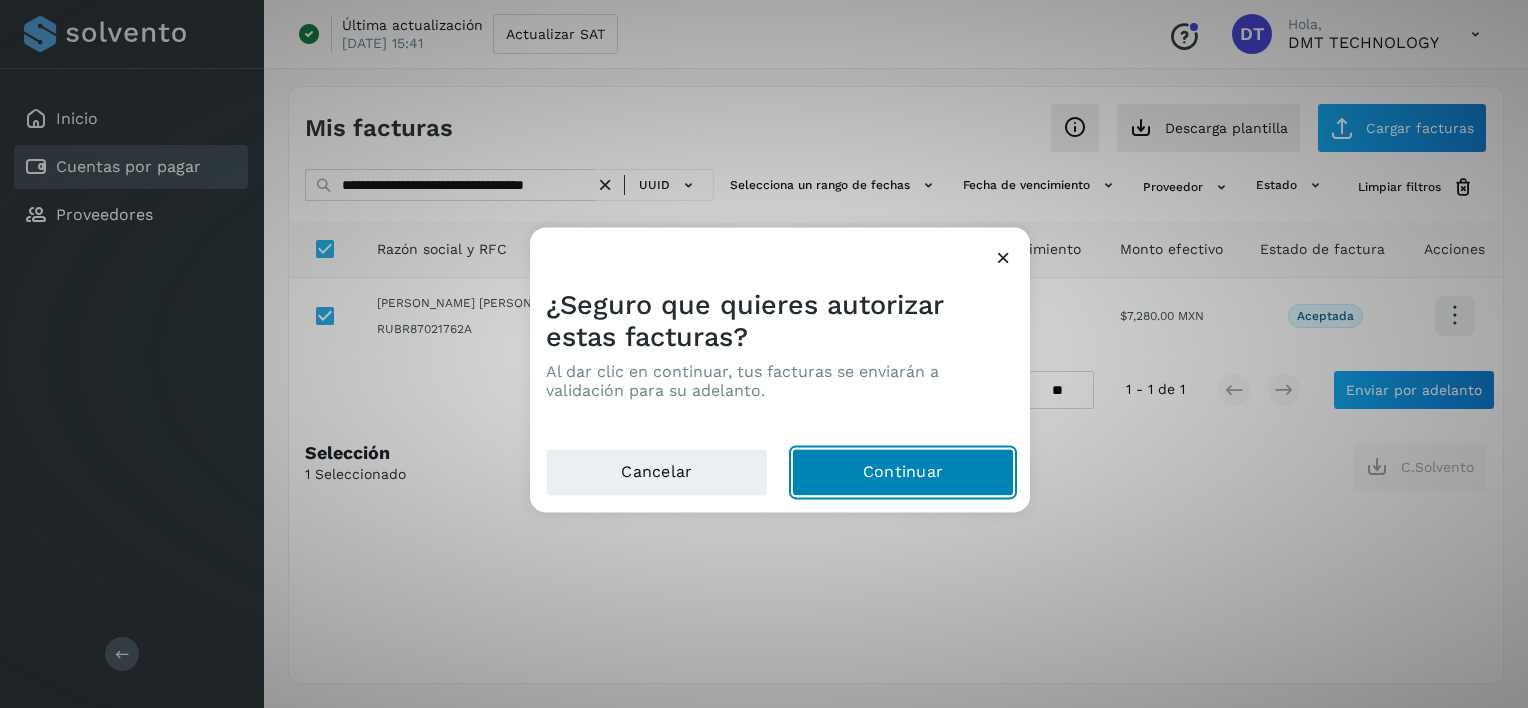 click on "Continuar" 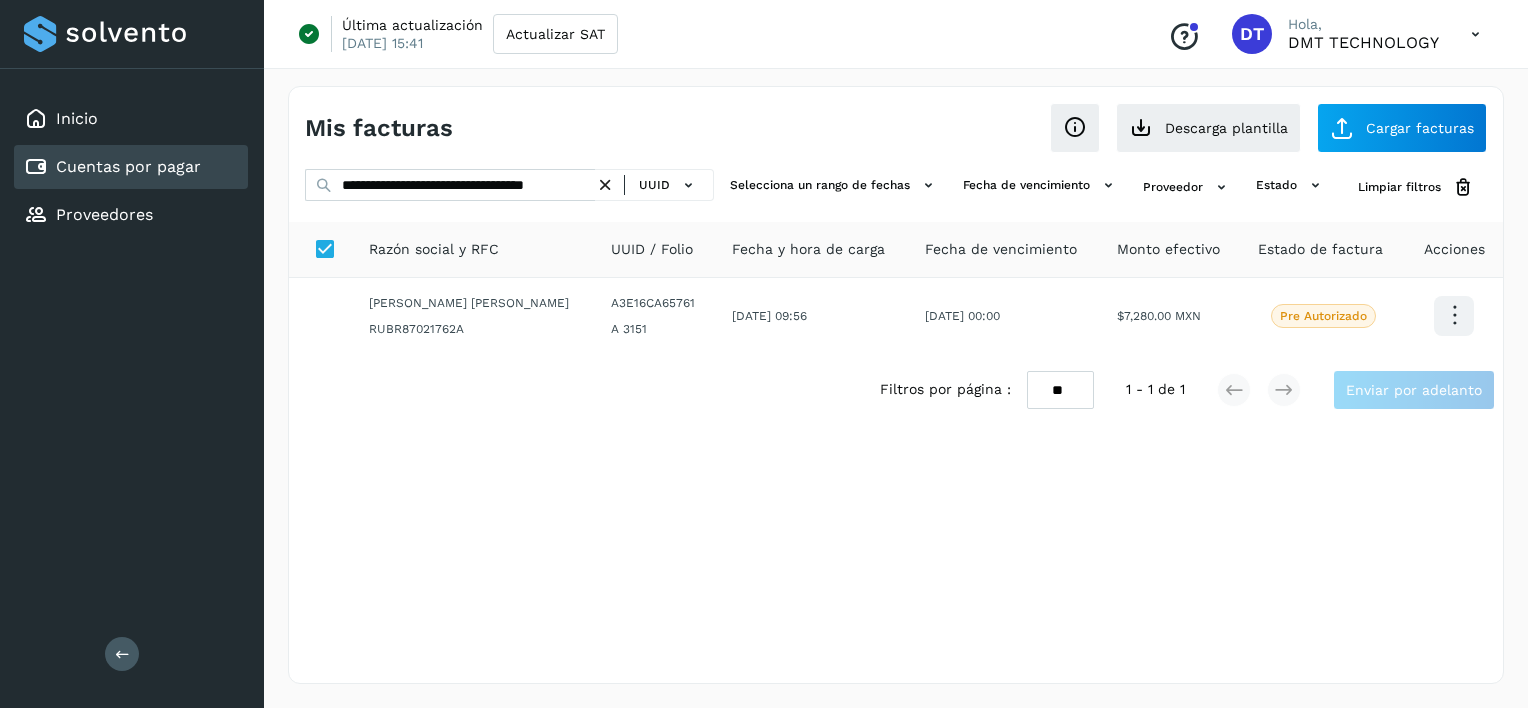 click at bounding box center (605, 185) 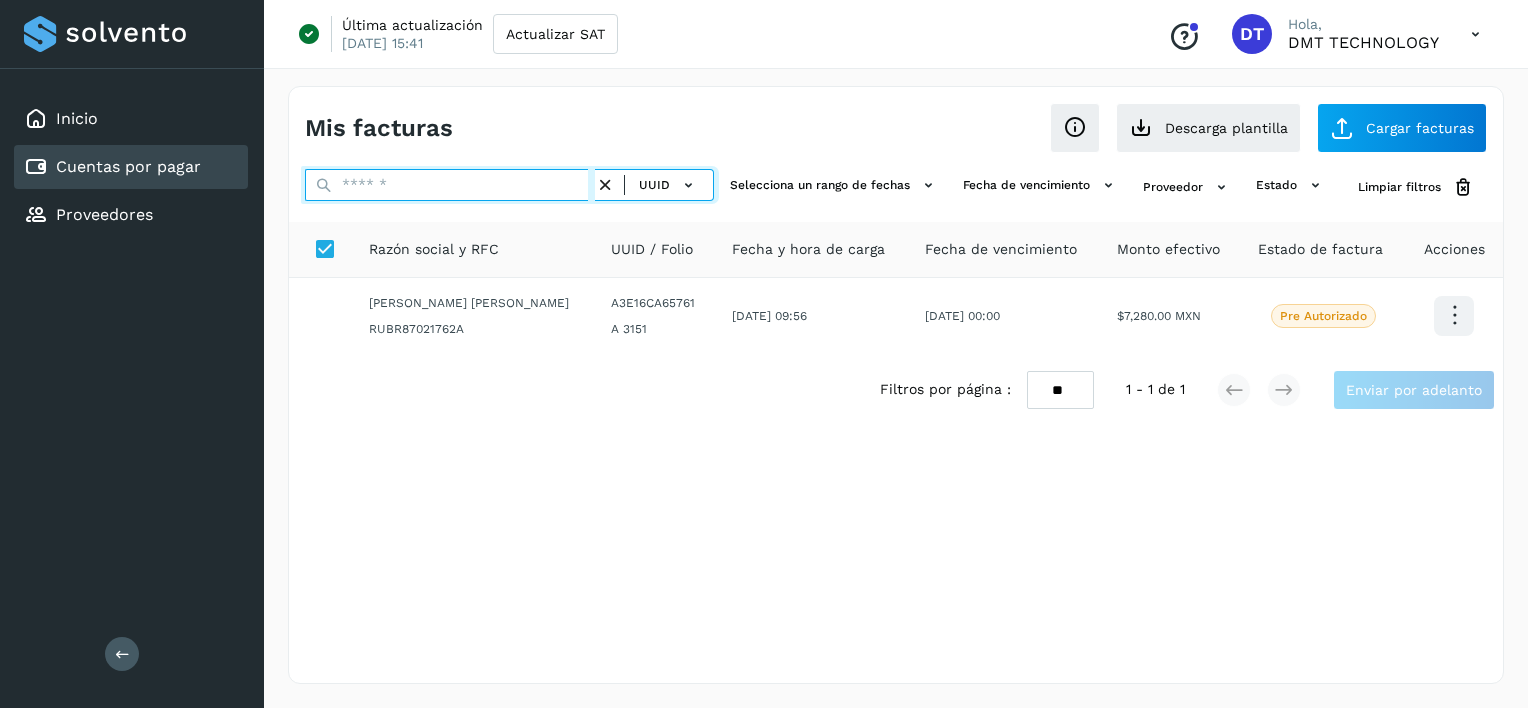 click at bounding box center (450, 185) 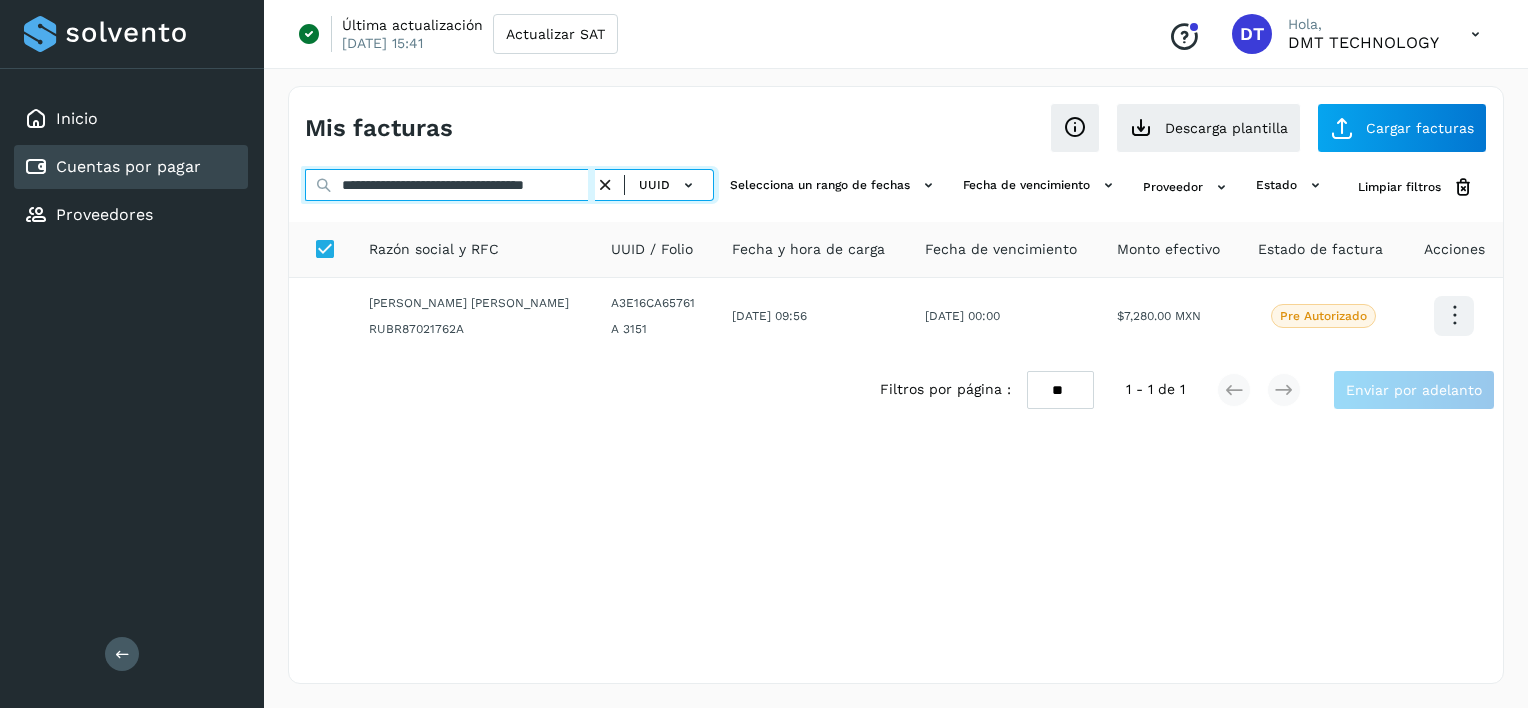 scroll, scrollTop: 0, scrollLeft: 35, axis: horizontal 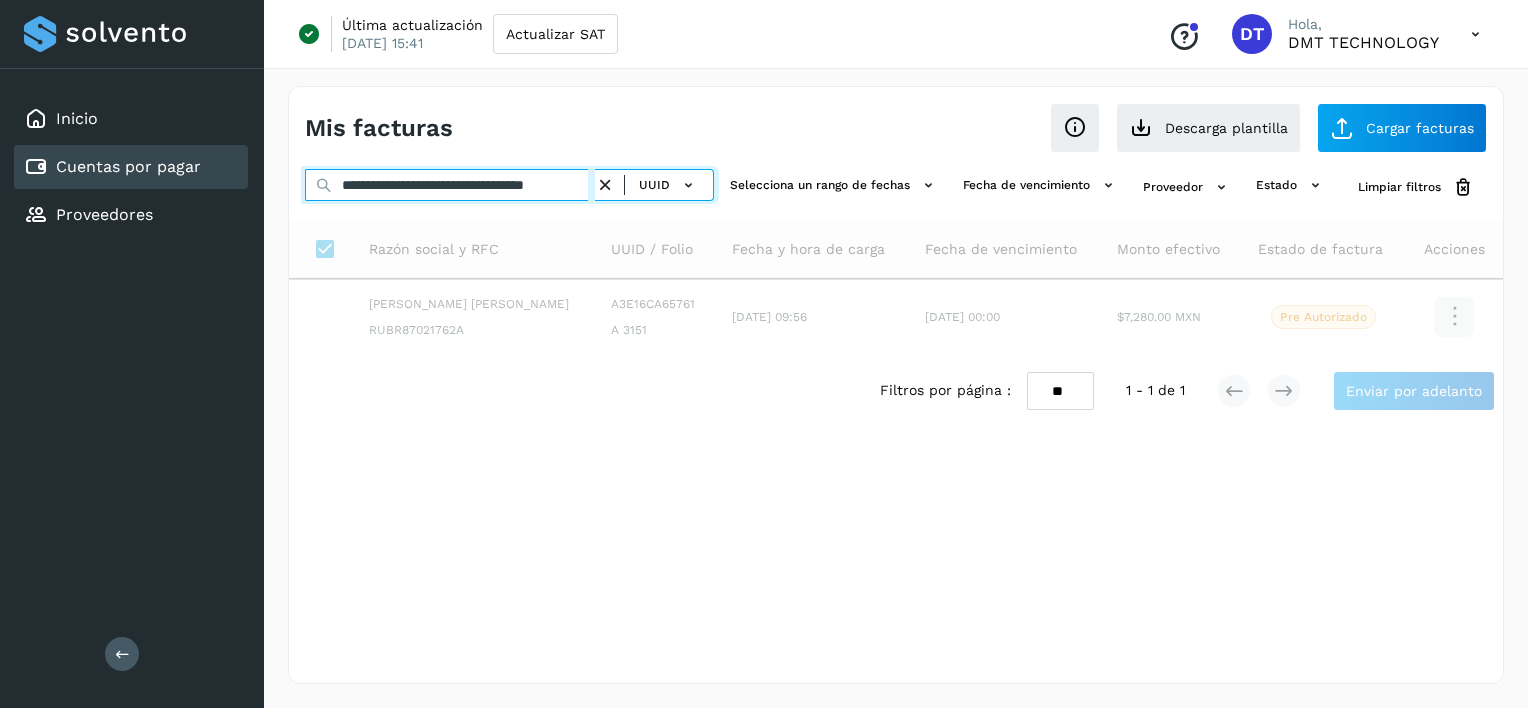 type on "**********" 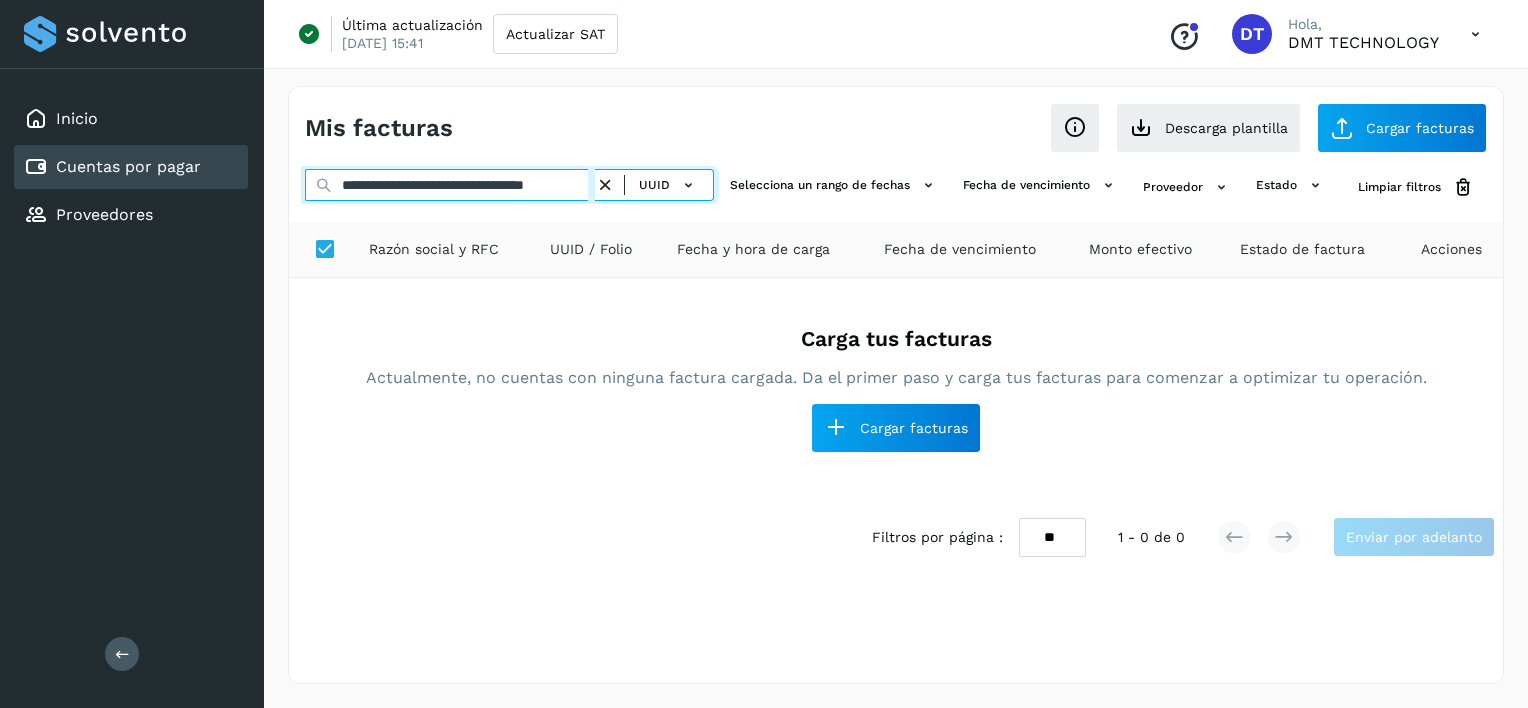 scroll, scrollTop: 0, scrollLeft: 0, axis: both 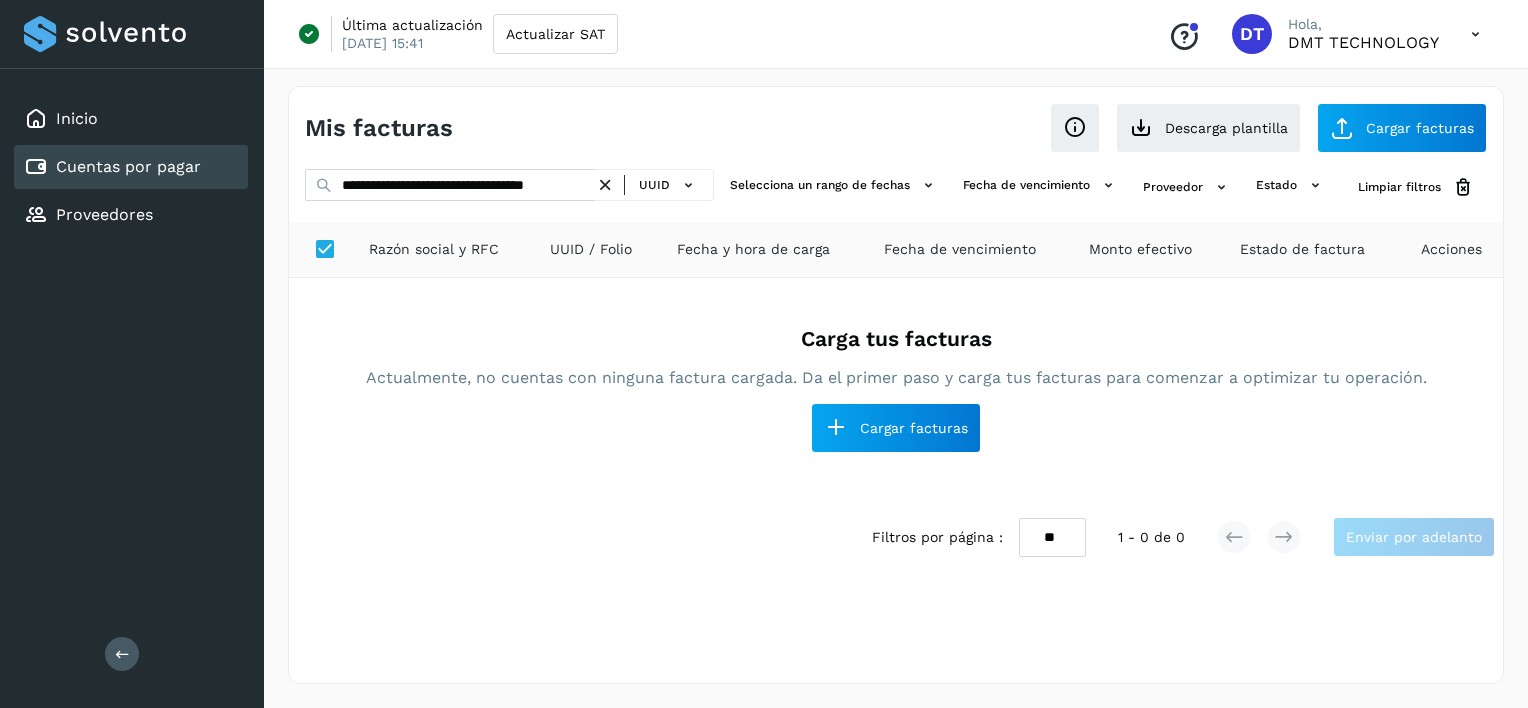 drag, startPoint x: 608, startPoint y: 185, endPoint x: 549, endPoint y: 192, distance: 59.413803 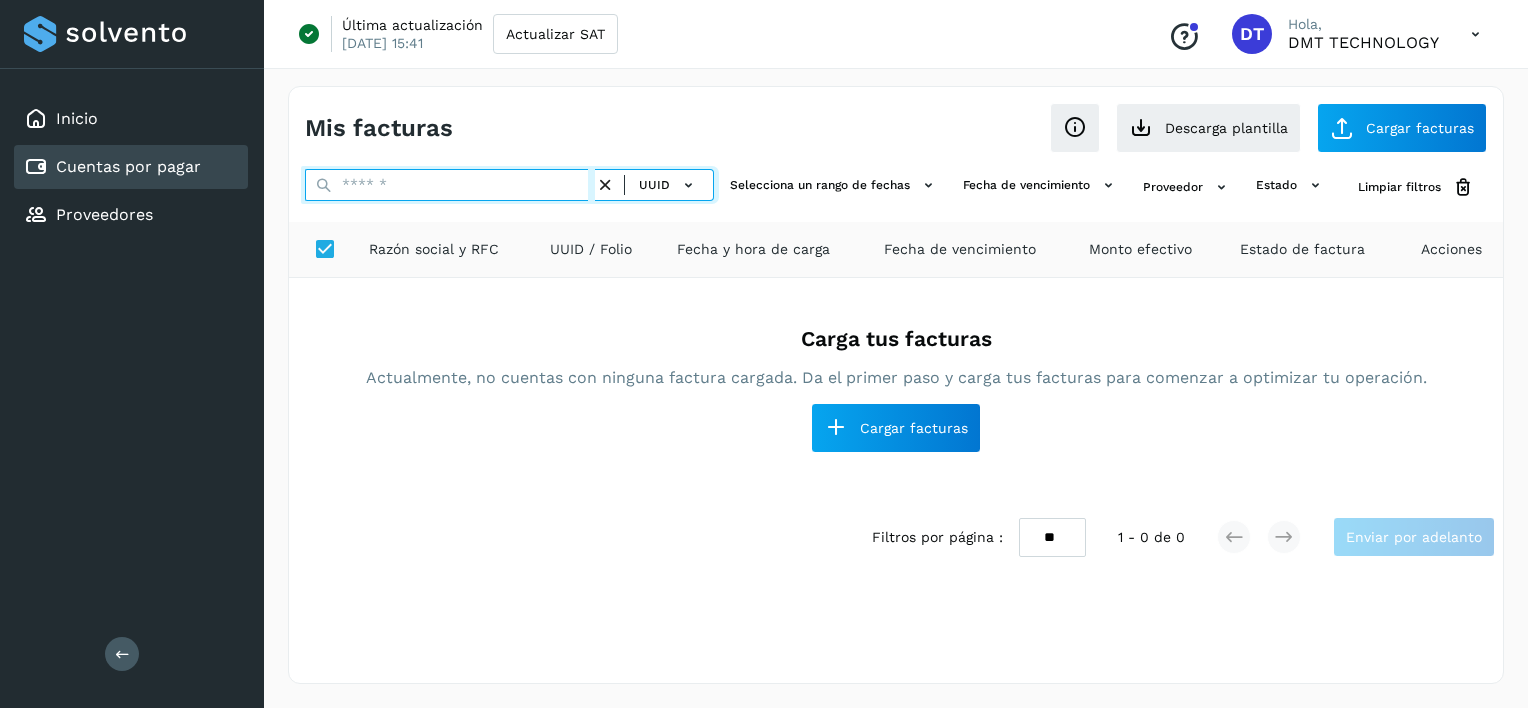 click at bounding box center [450, 185] 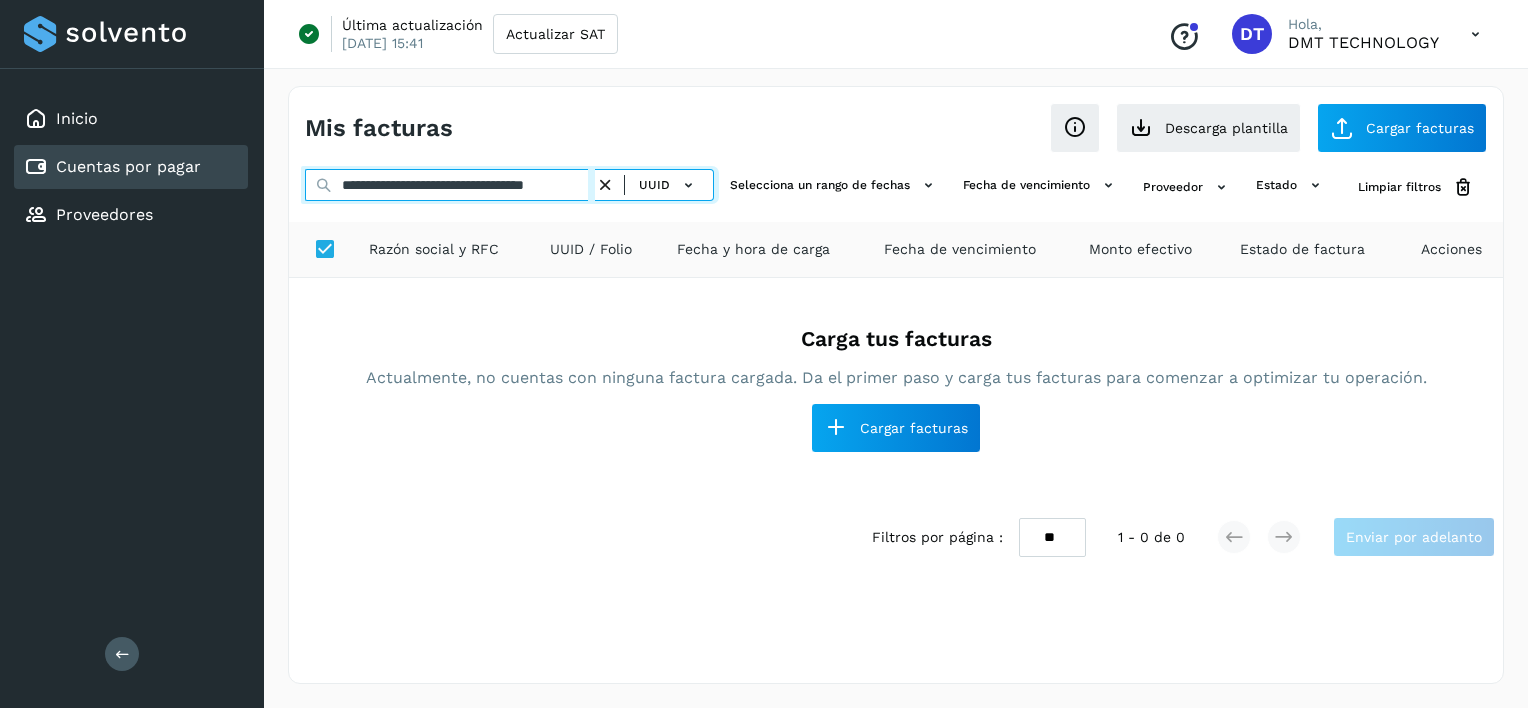 scroll, scrollTop: 0, scrollLeft: 35, axis: horizontal 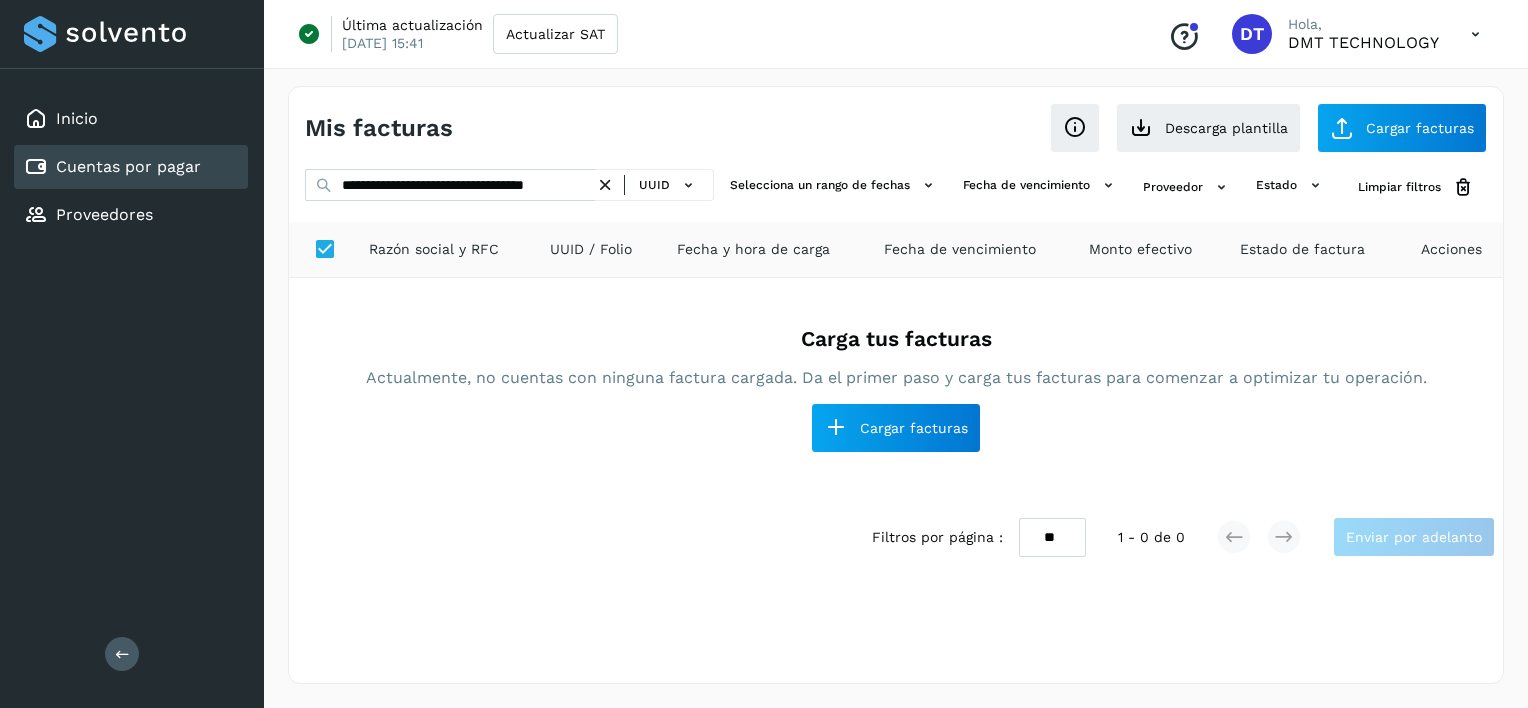 click at bounding box center (605, 185) 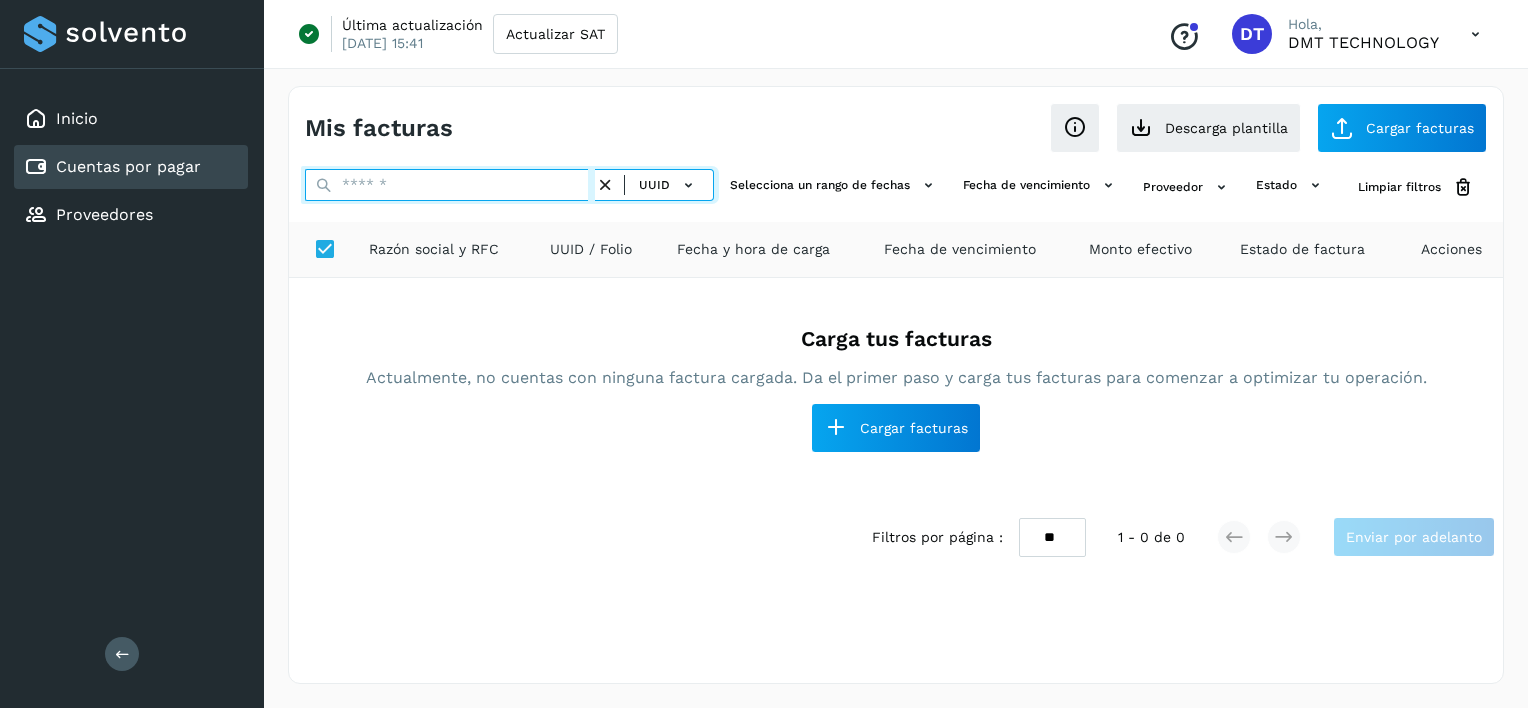 click at bounding box center [450, 185] 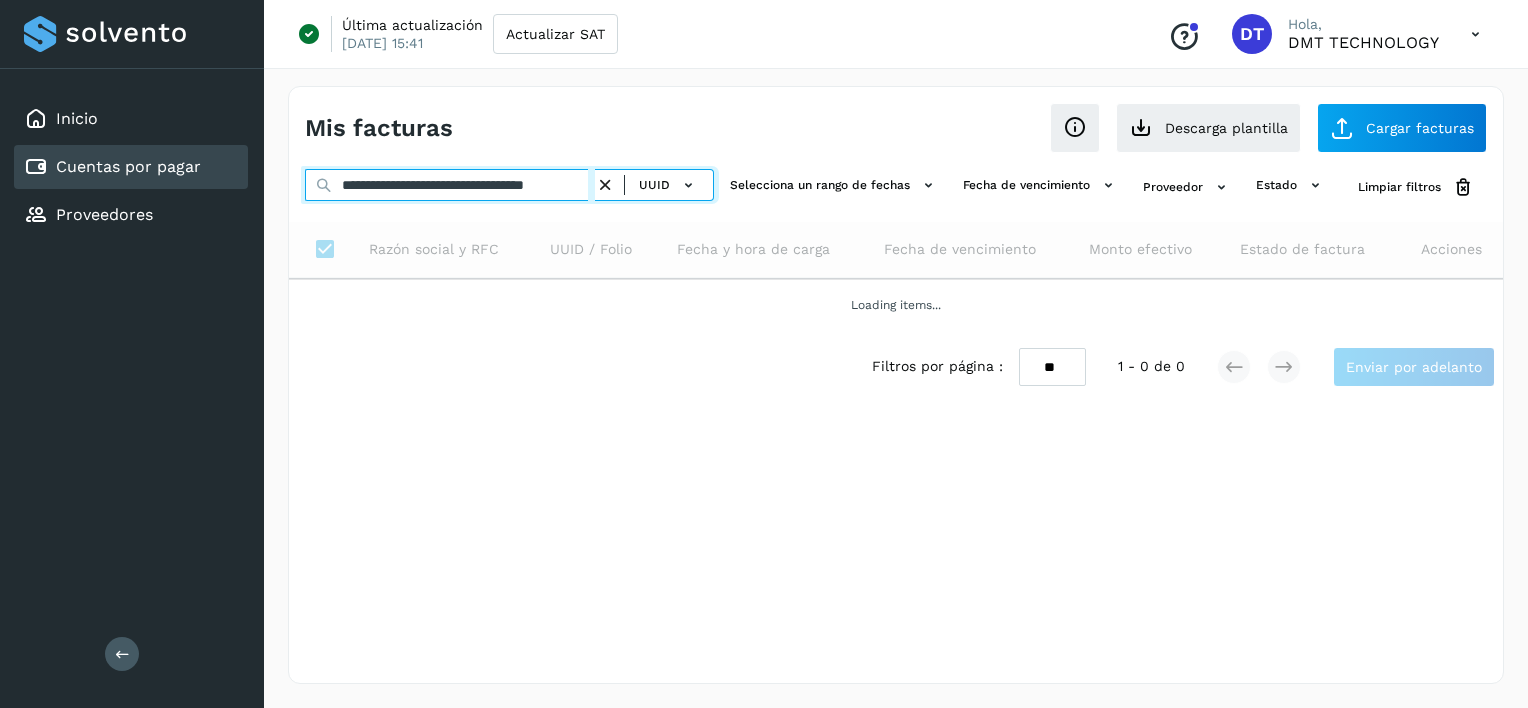 scroll, scrollTop: 0, scrollLeft: 35, axis: horizontal 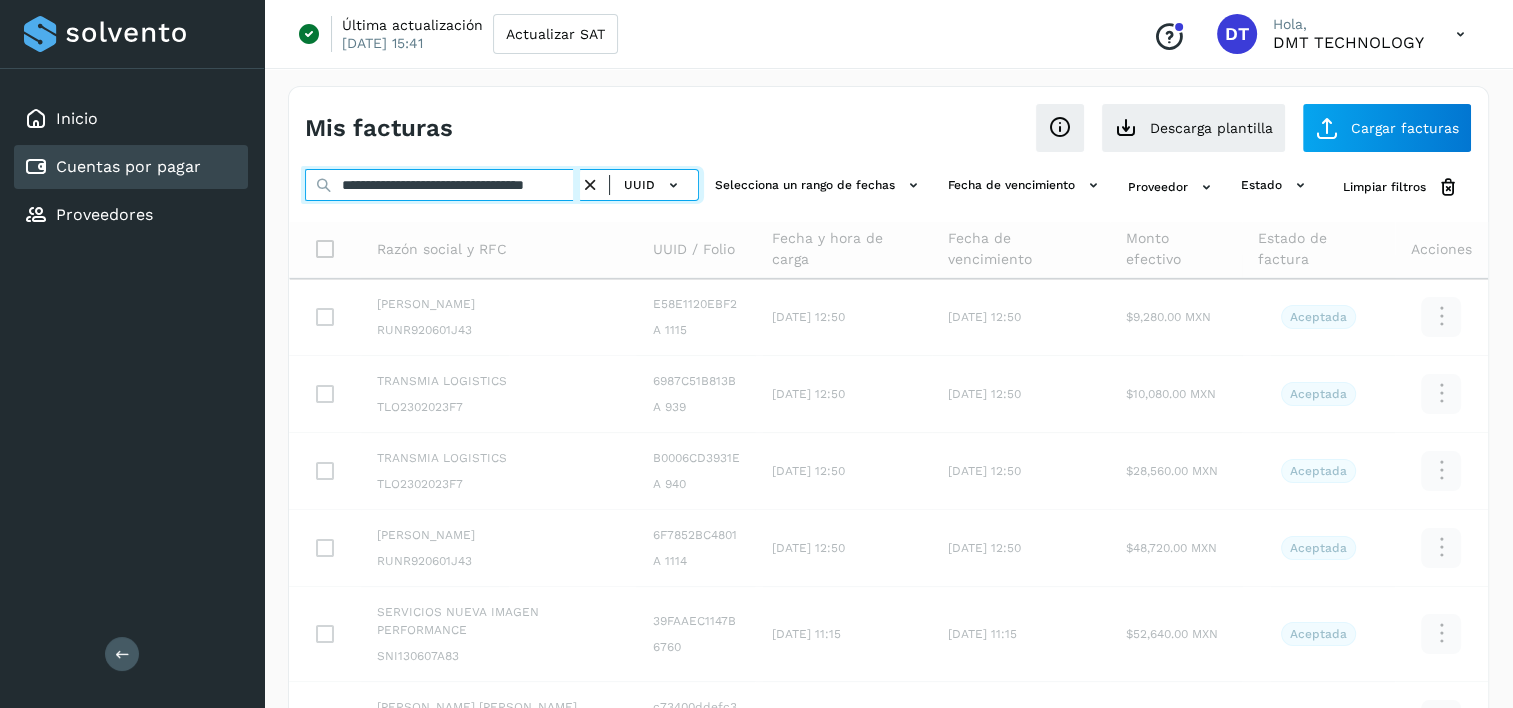 type on "**********" 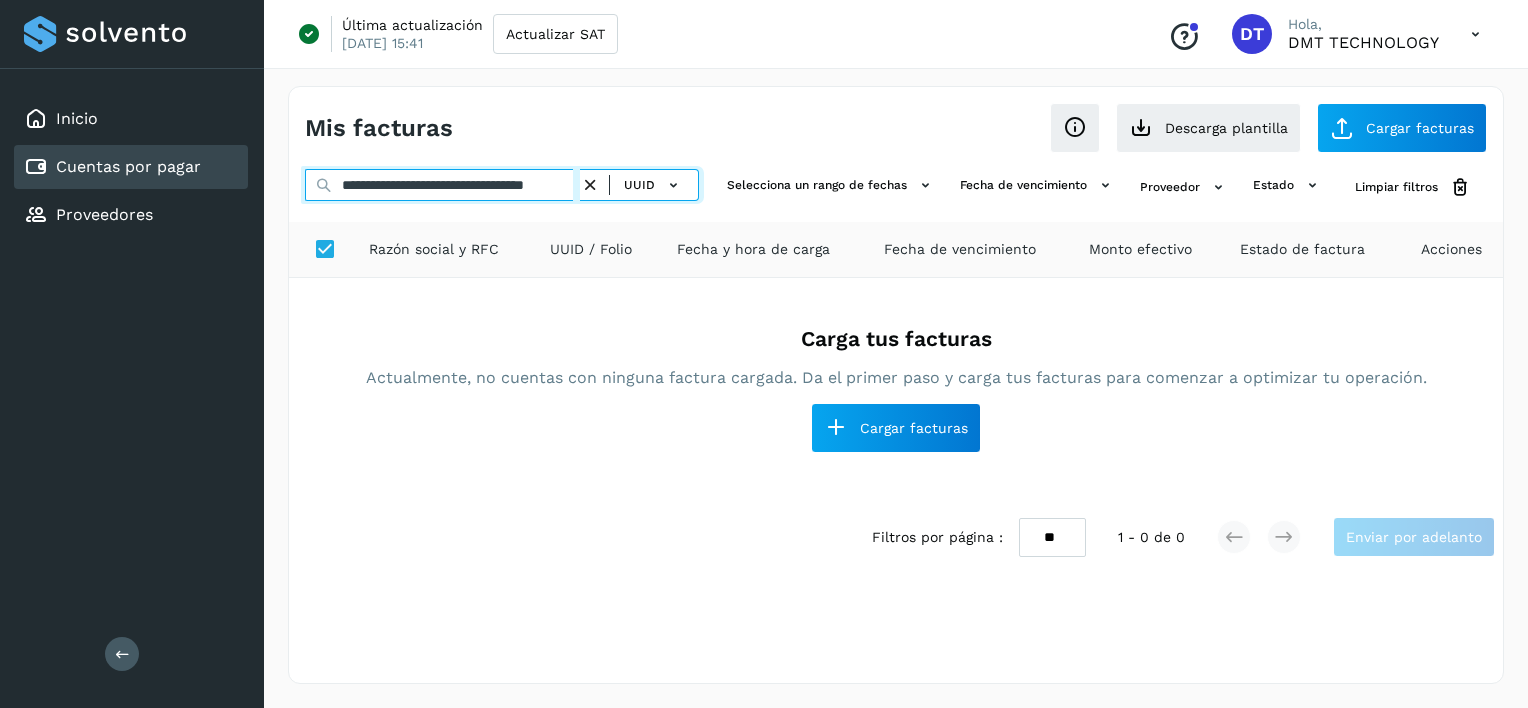 scroll, scrollTop: 0, scrollLeft: 0, axis: both 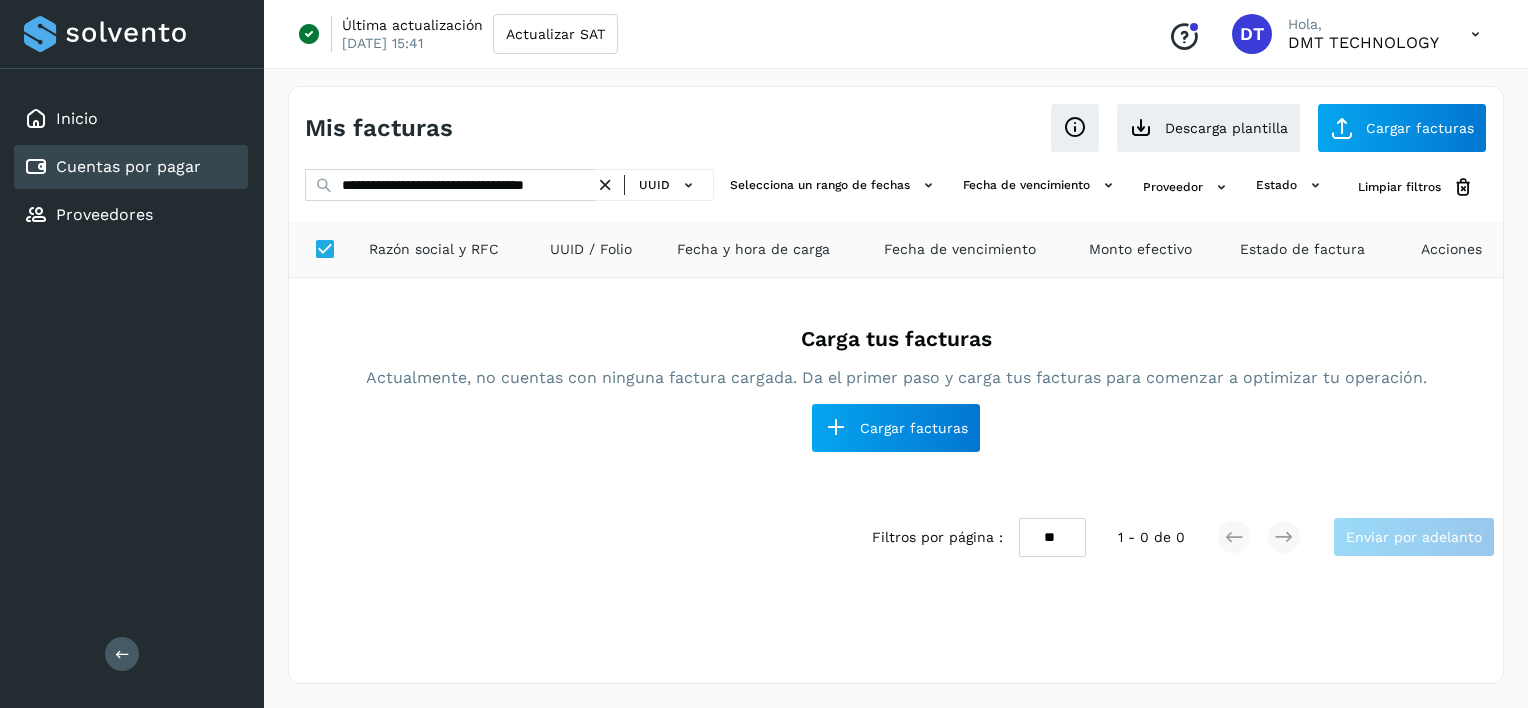 click at bounding box center (605, 185) 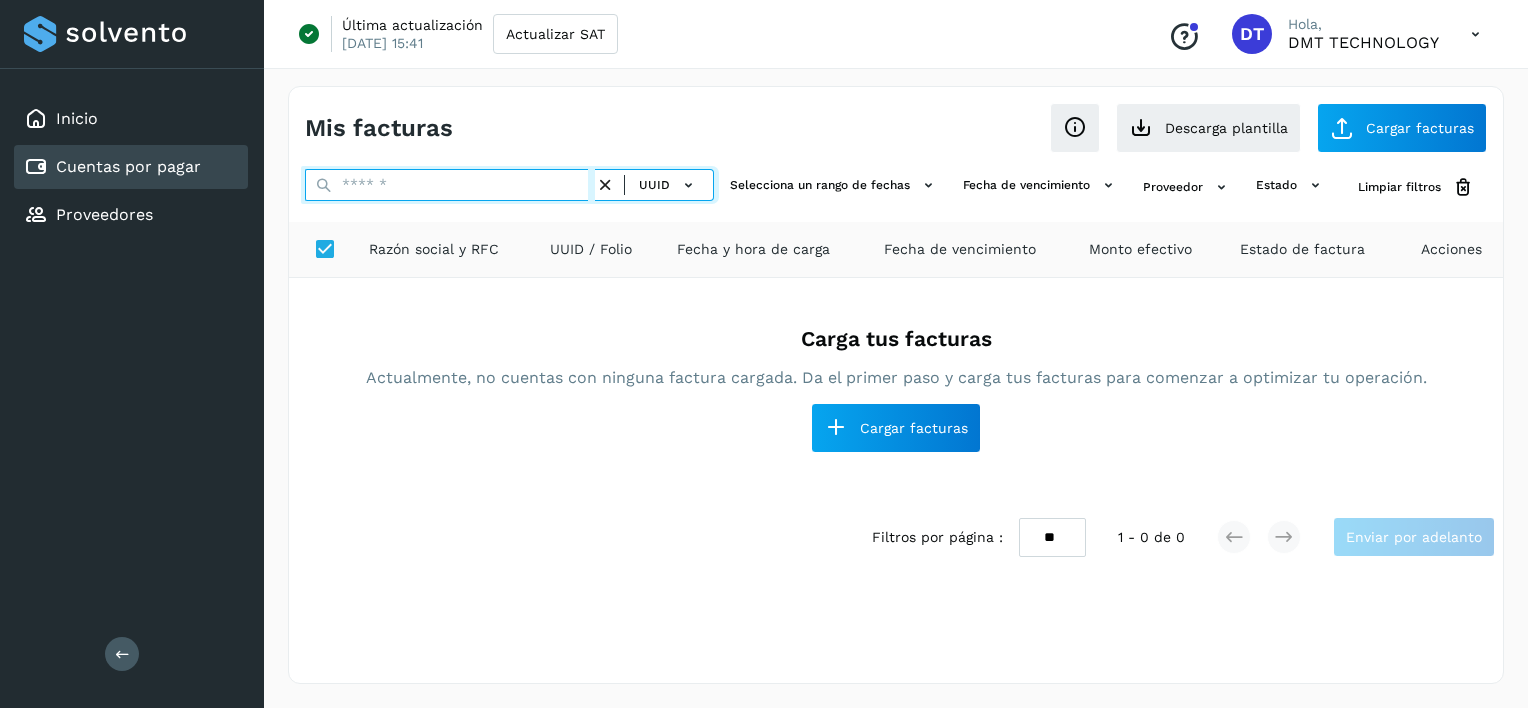 click at bounding box center (450, 185) 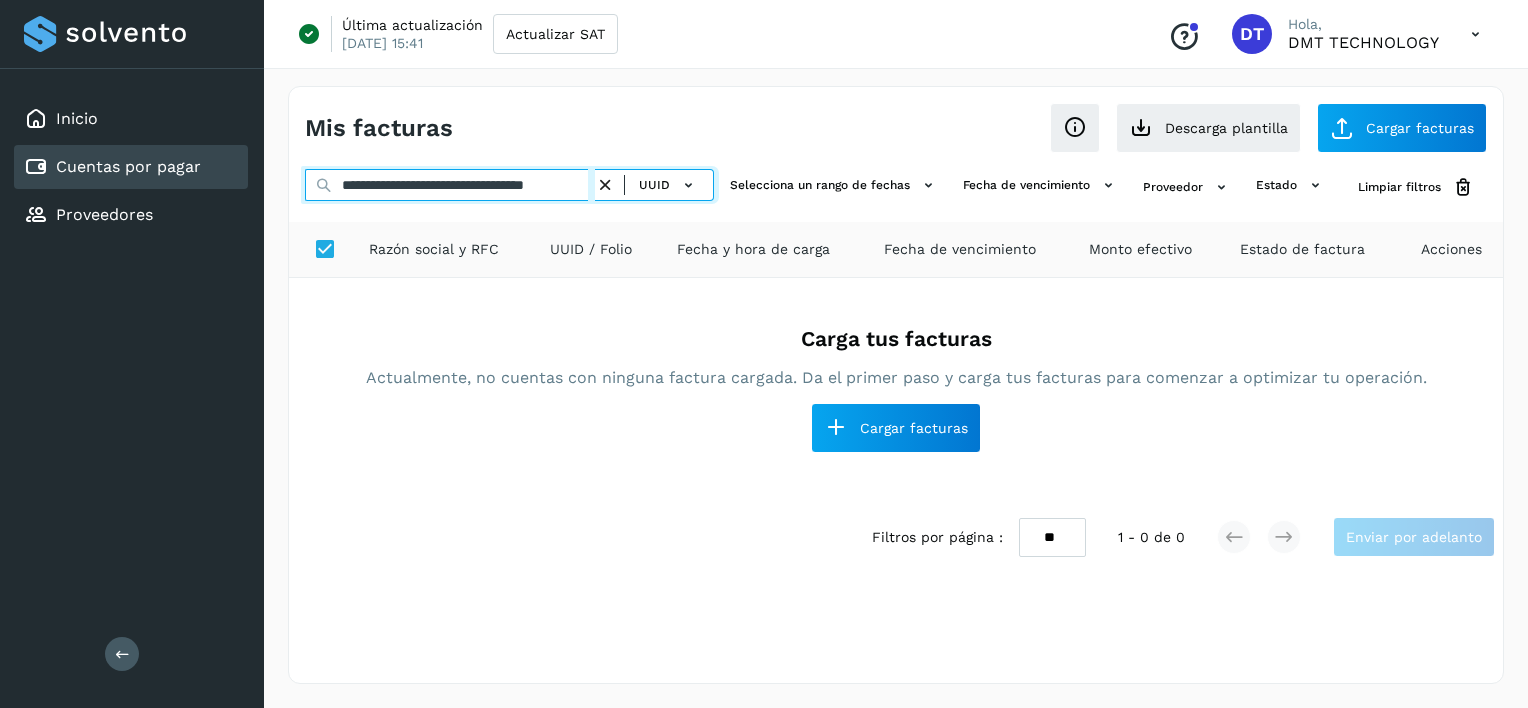 scroll, scrollTop: 0, scrollLeft: 53, axis: horizontal 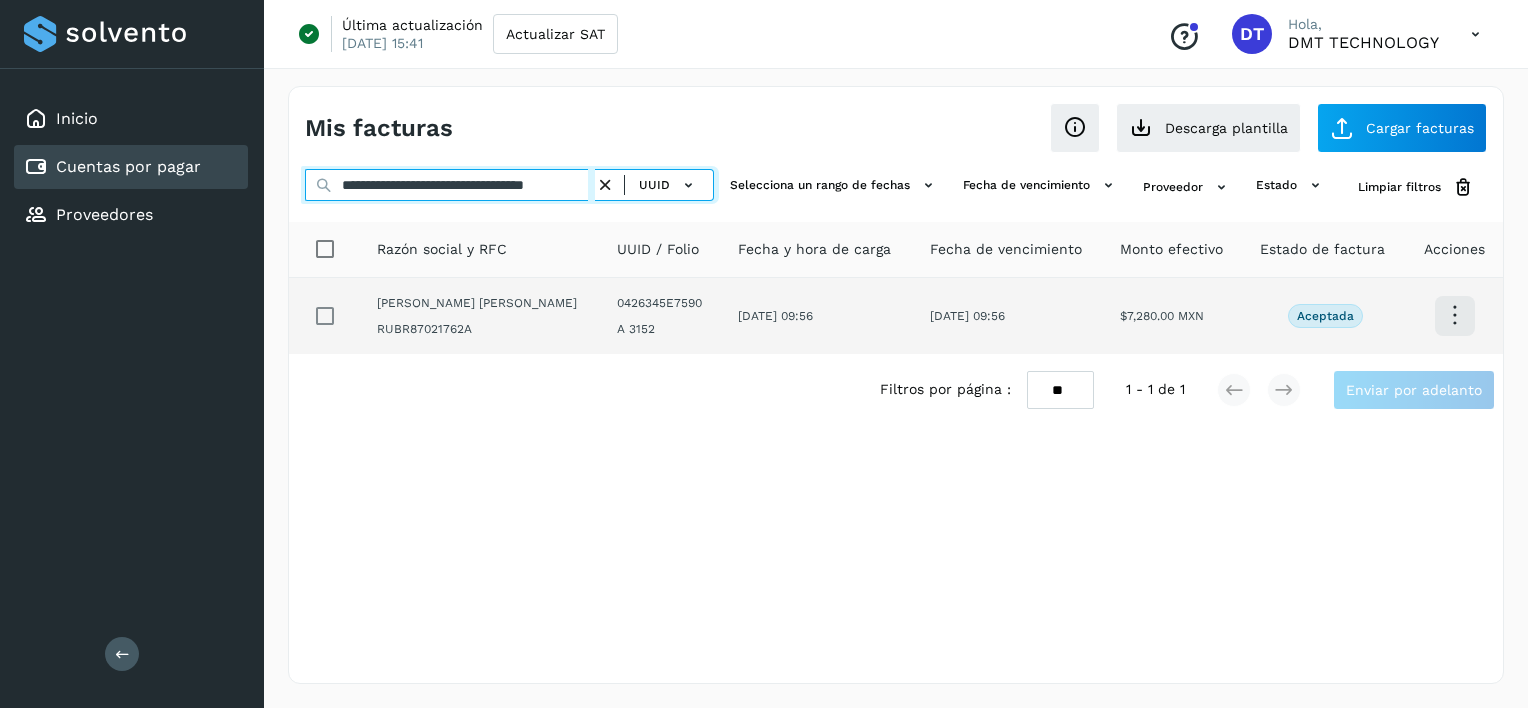 type on "**********" 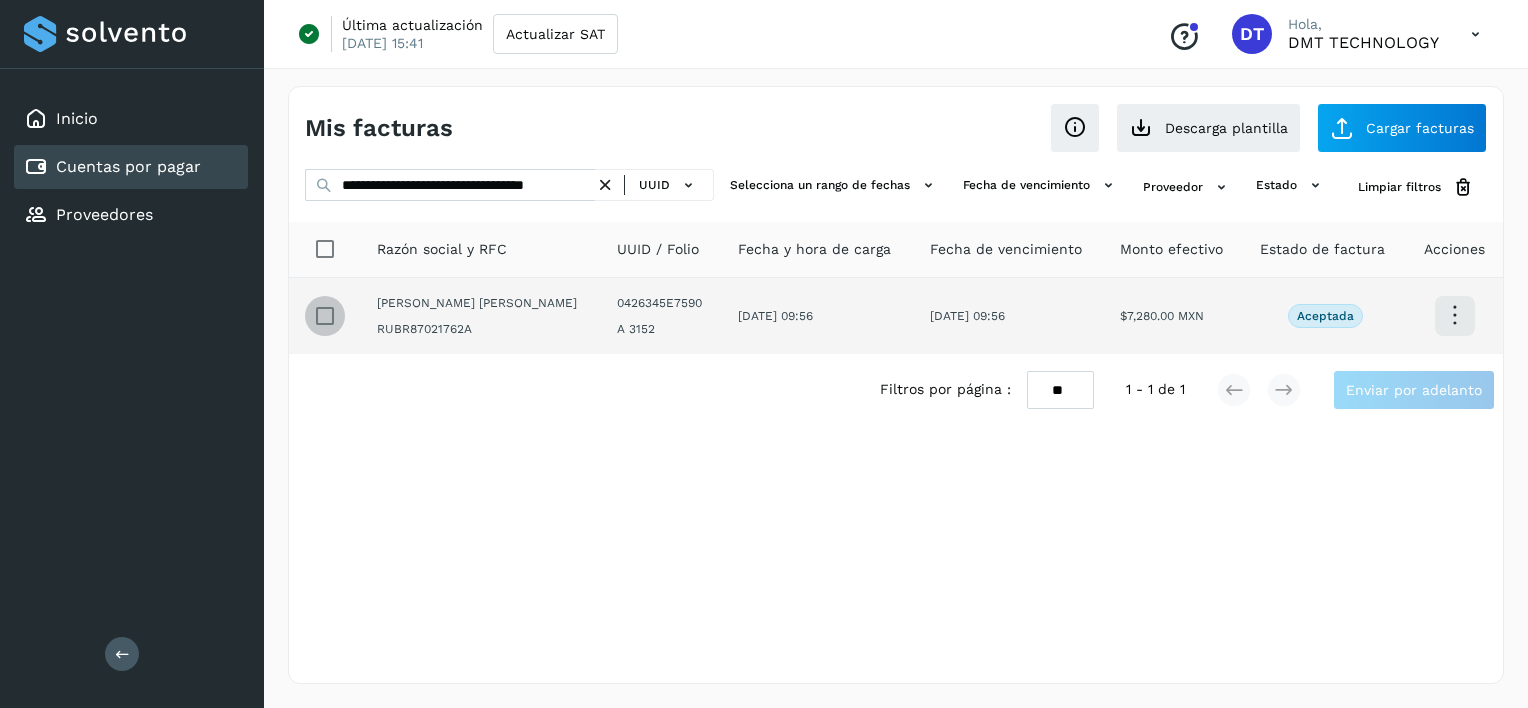 scroll, scrollTop: 0, scrollLeft: 0, axis: both 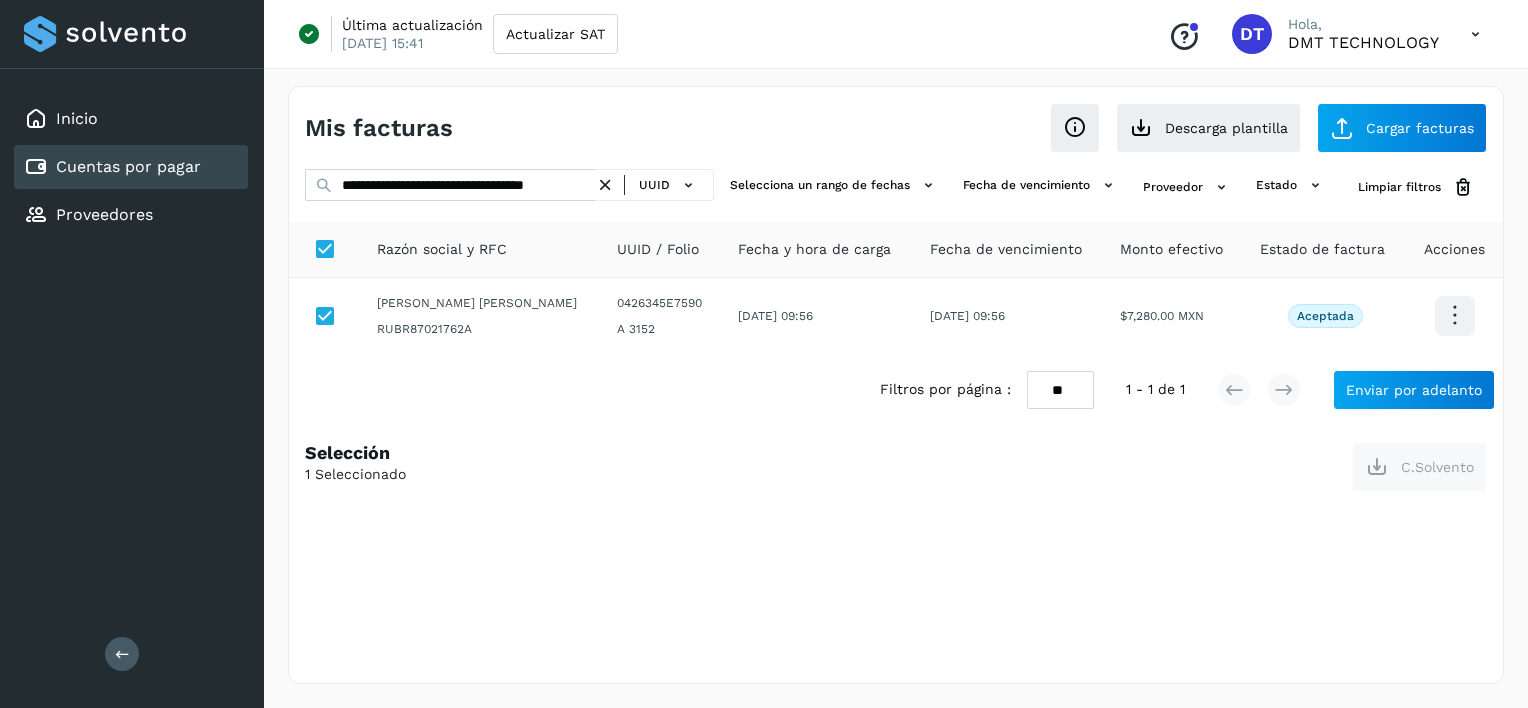 click on "Filtros por página : ** ** ** 1 - 1 de 1 Enviar por adelanto" at bounding box center (896, 390) 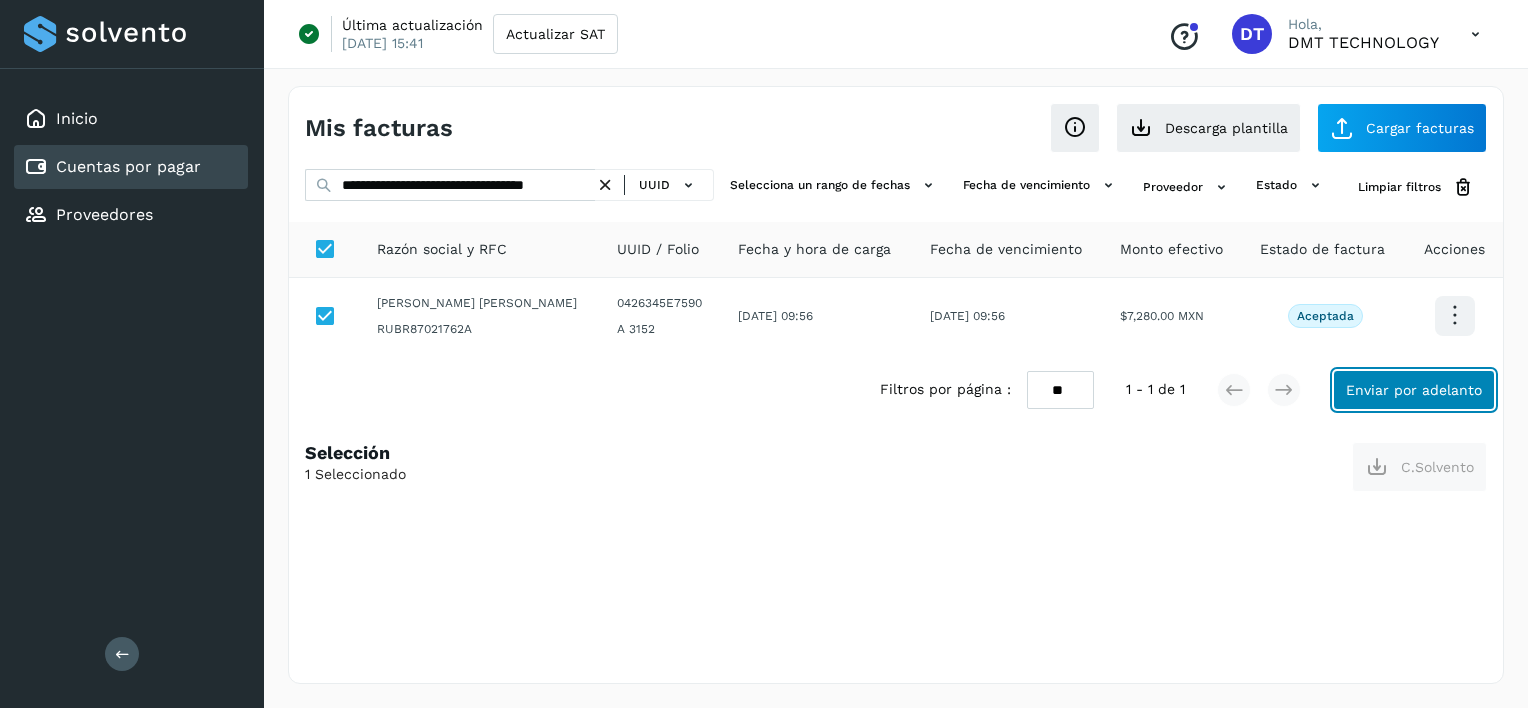 click on "Enviar por adelanto" 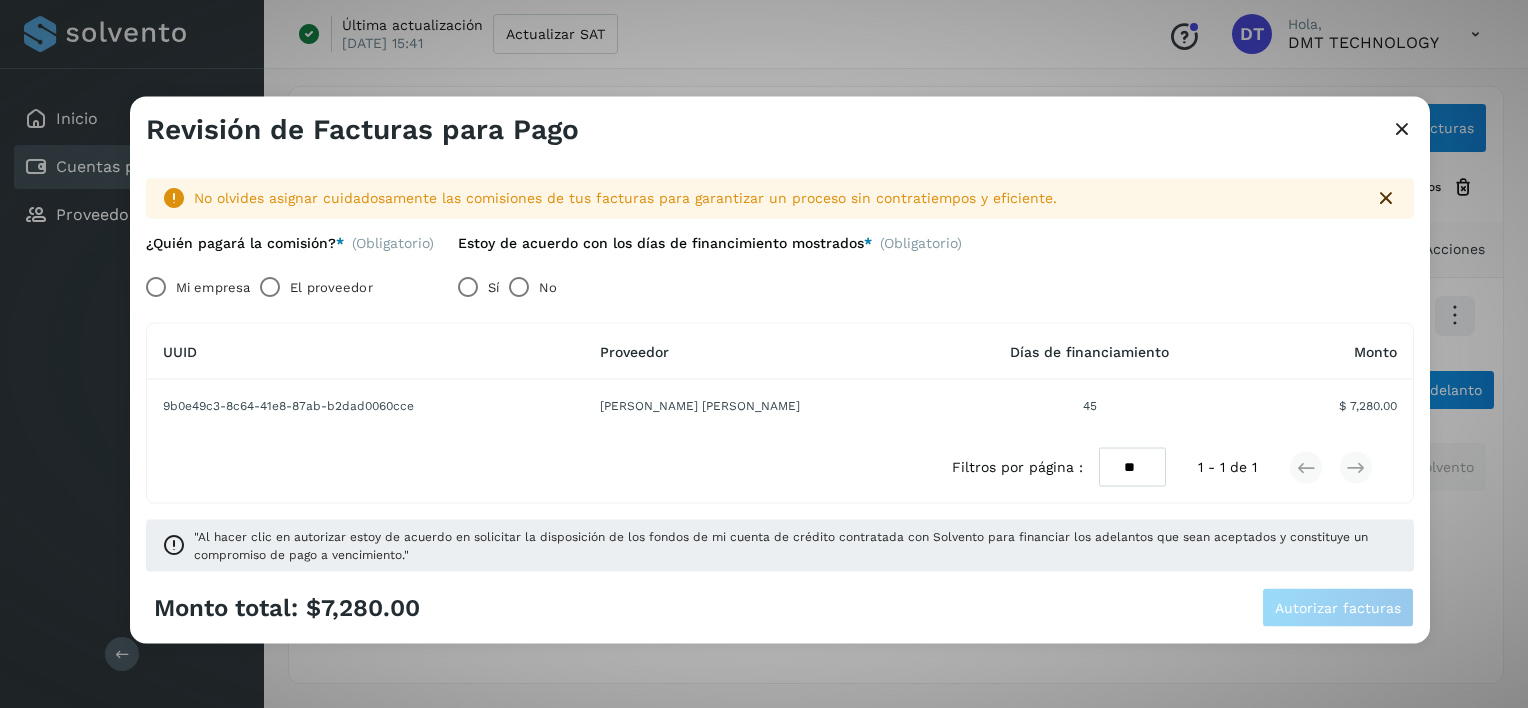 click on "El proveedor" at bounding box center [331, 287] 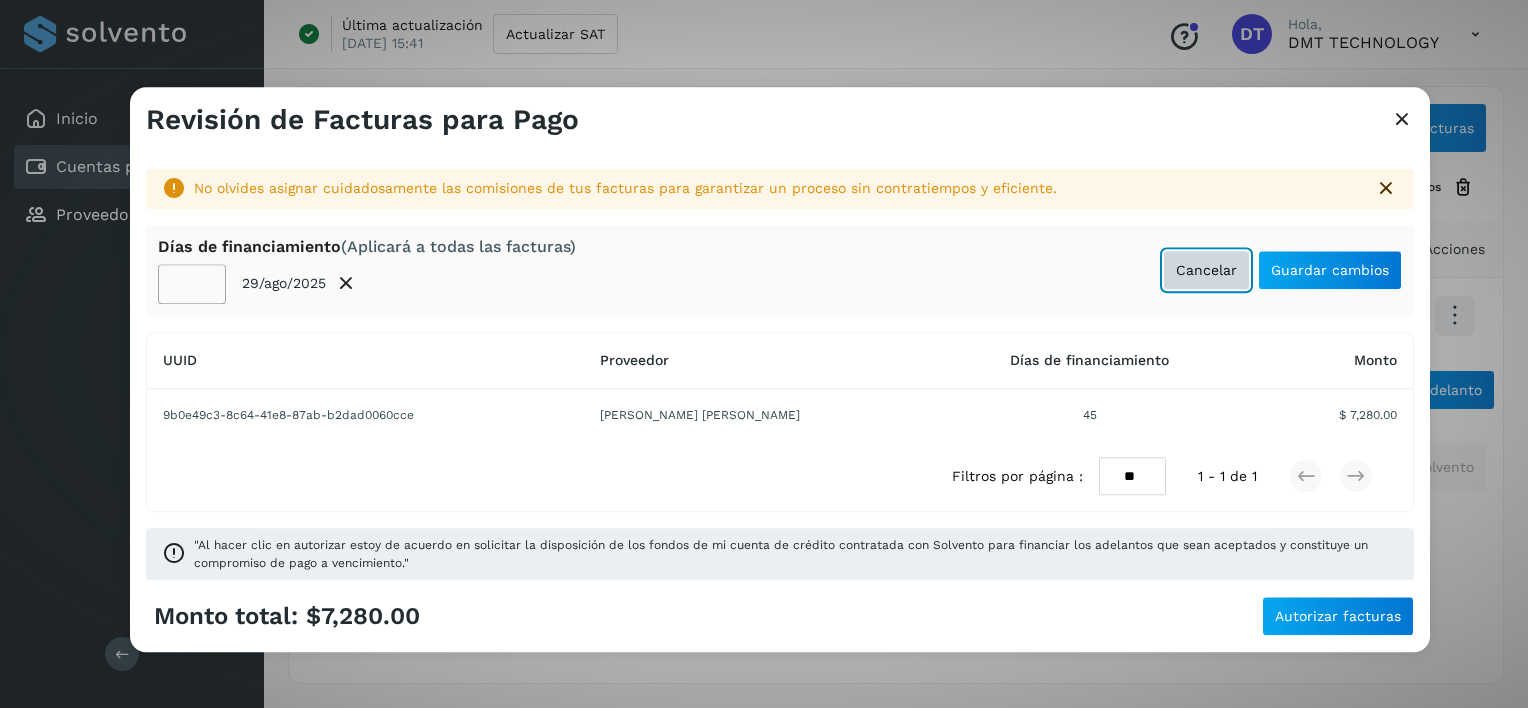 click on "Cancelar" at bounding box center (1206, 270) 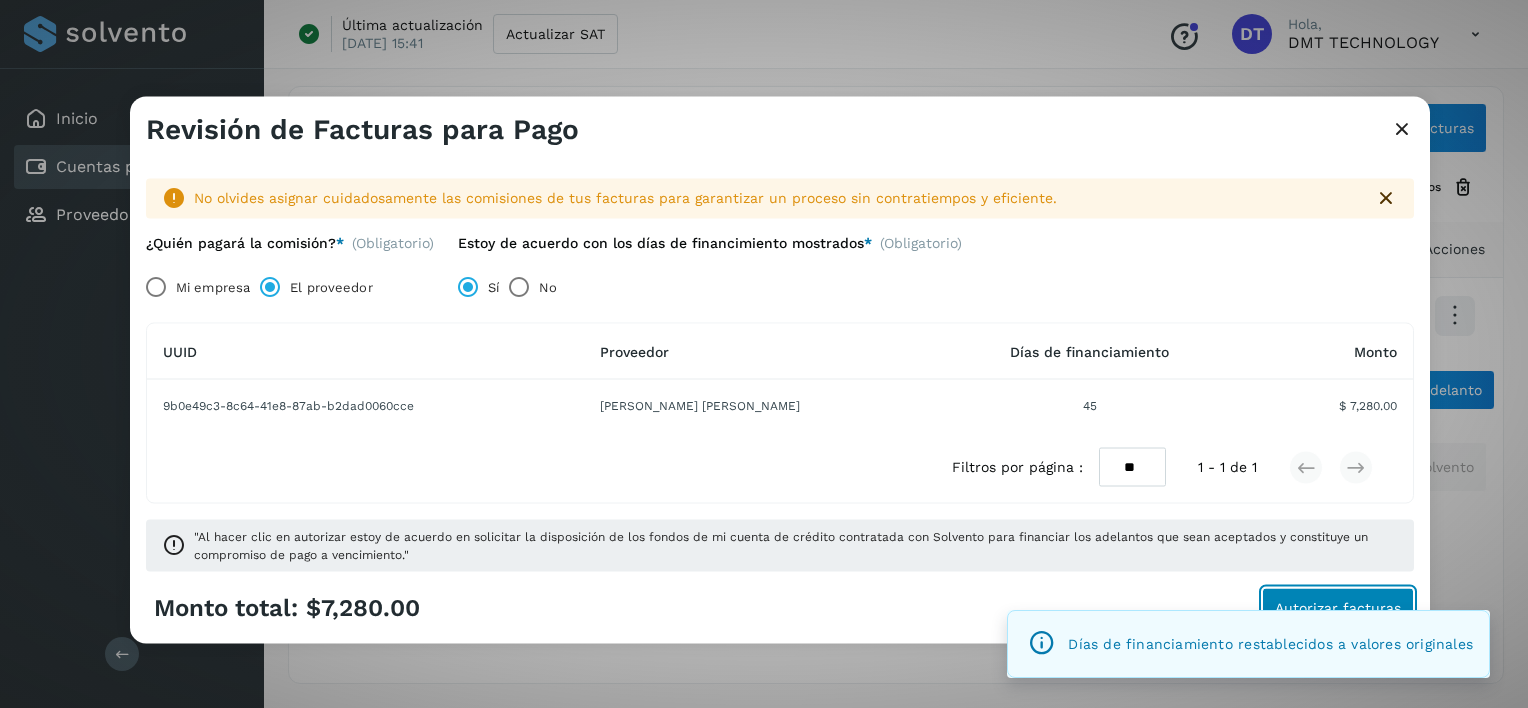 click on "Autorizar facturas" at bounding box center [1338, 607] 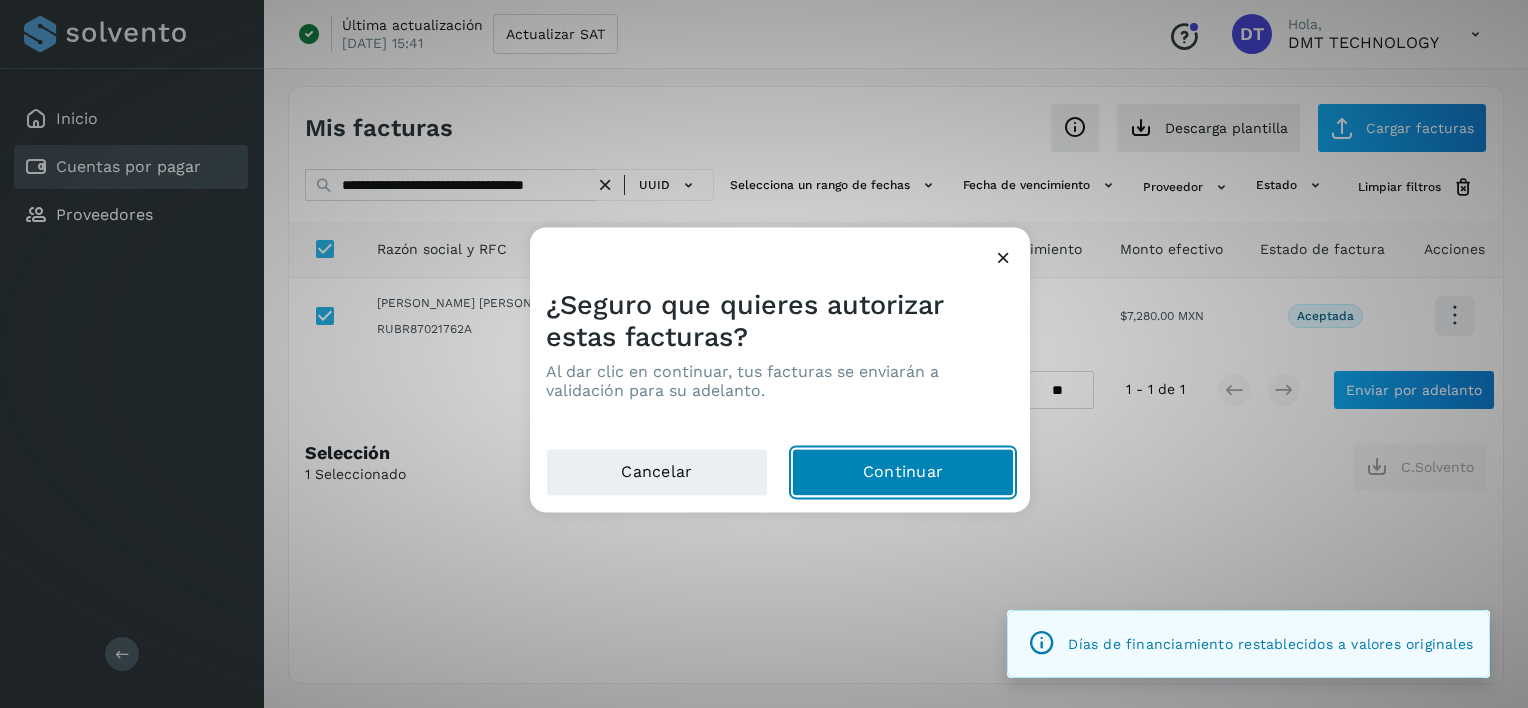 drag, startPoint x: 876, startPoint y: 492, endPoint x: 834, endPoint y: 462, distance: 51.613953 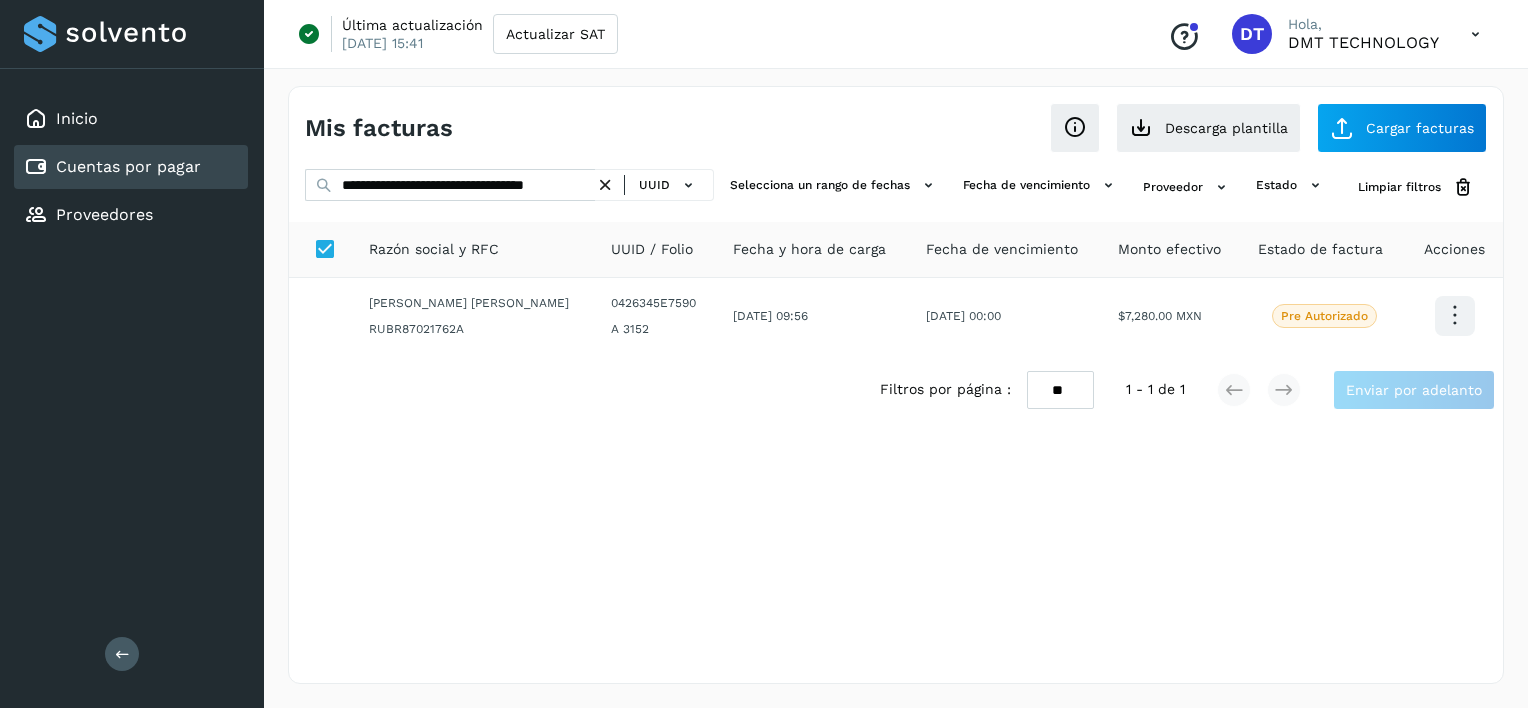 click at bounding box center (605, 185) 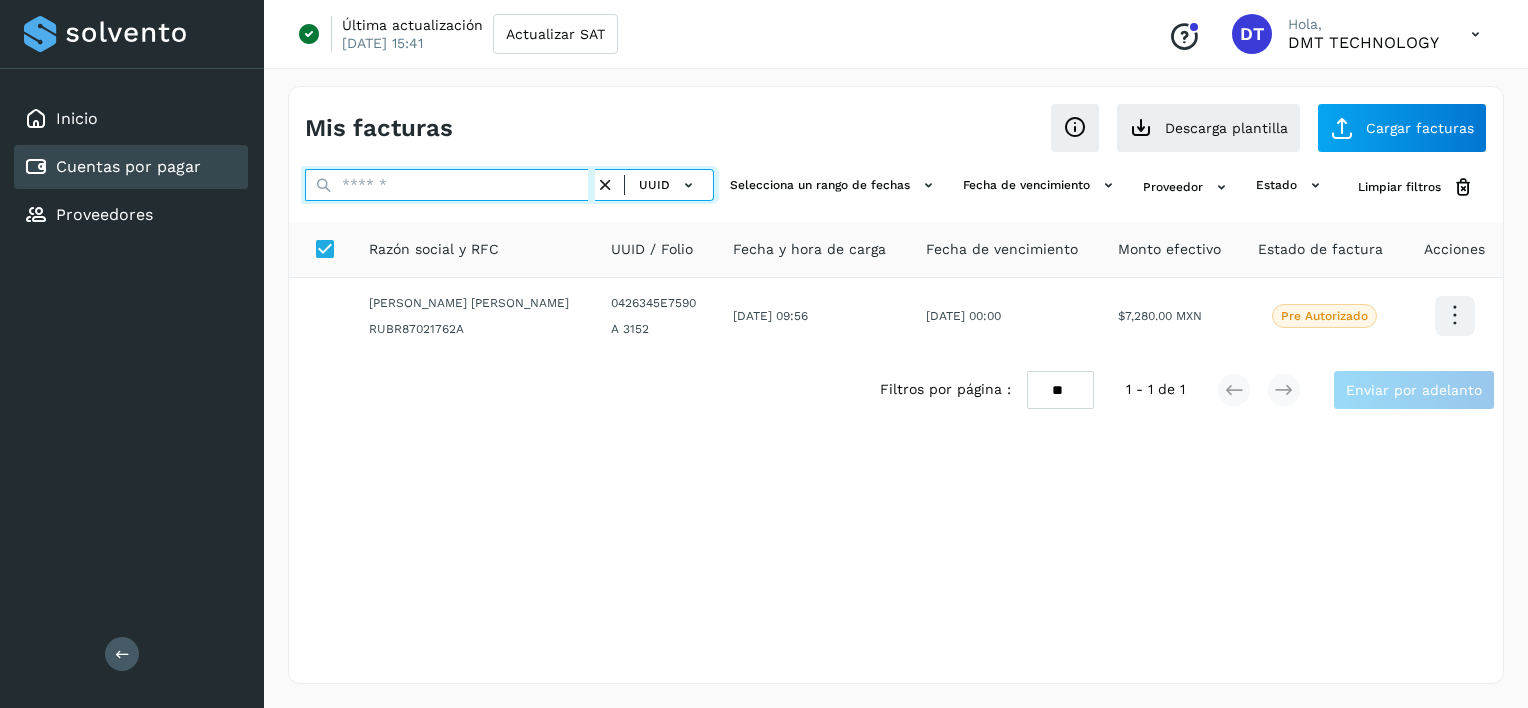 click at bounding box center [450, 185] 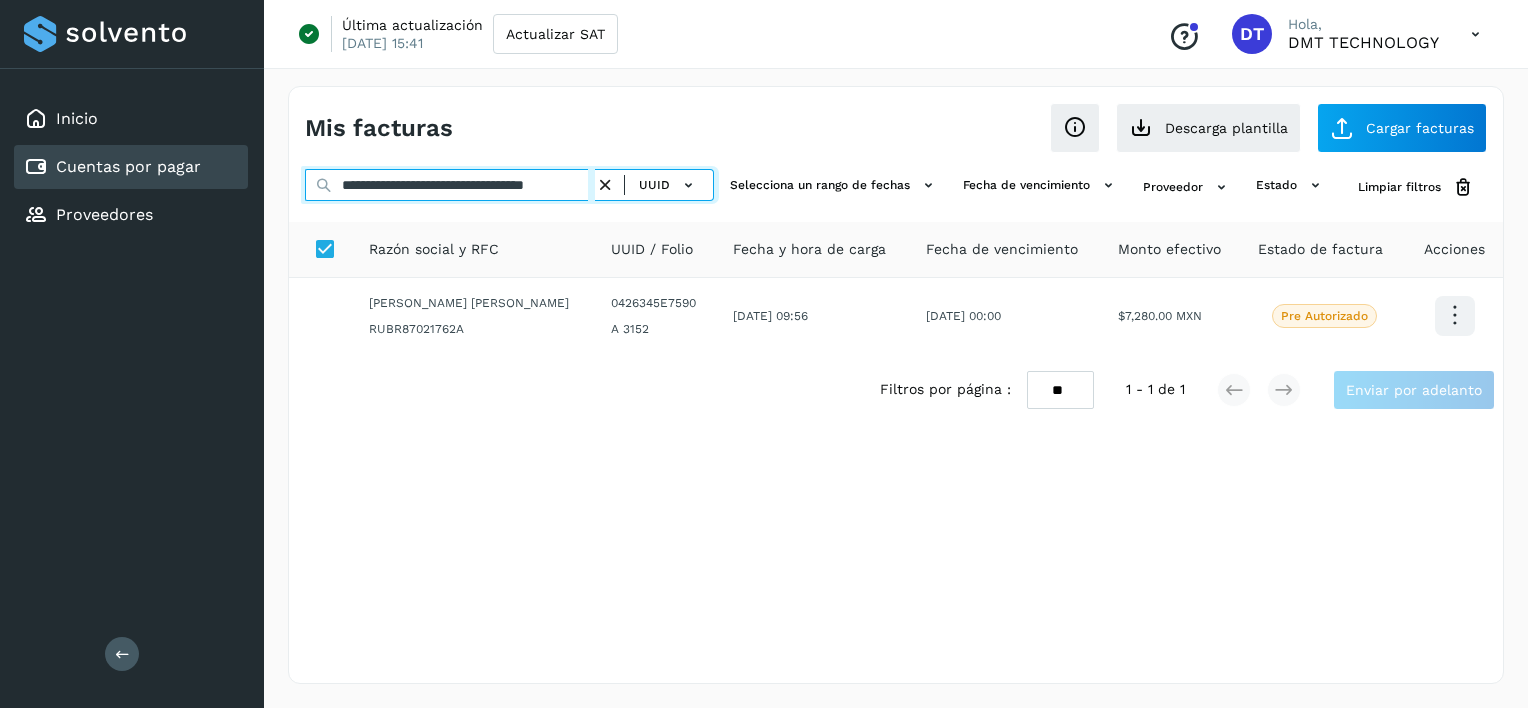 scroll, scrollTop: 0, scrollLeft: 35, axis: horizontal 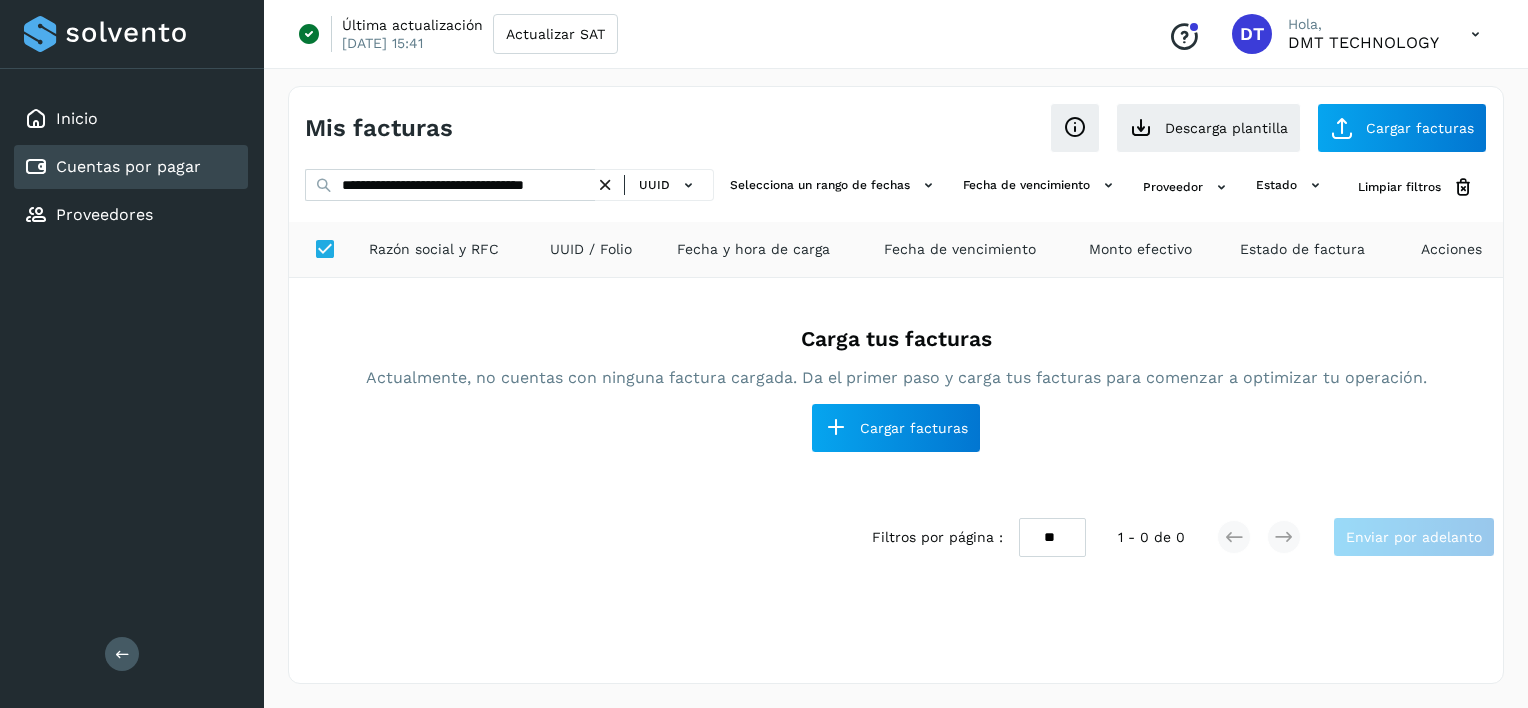 click at bounding box center [605, 185] 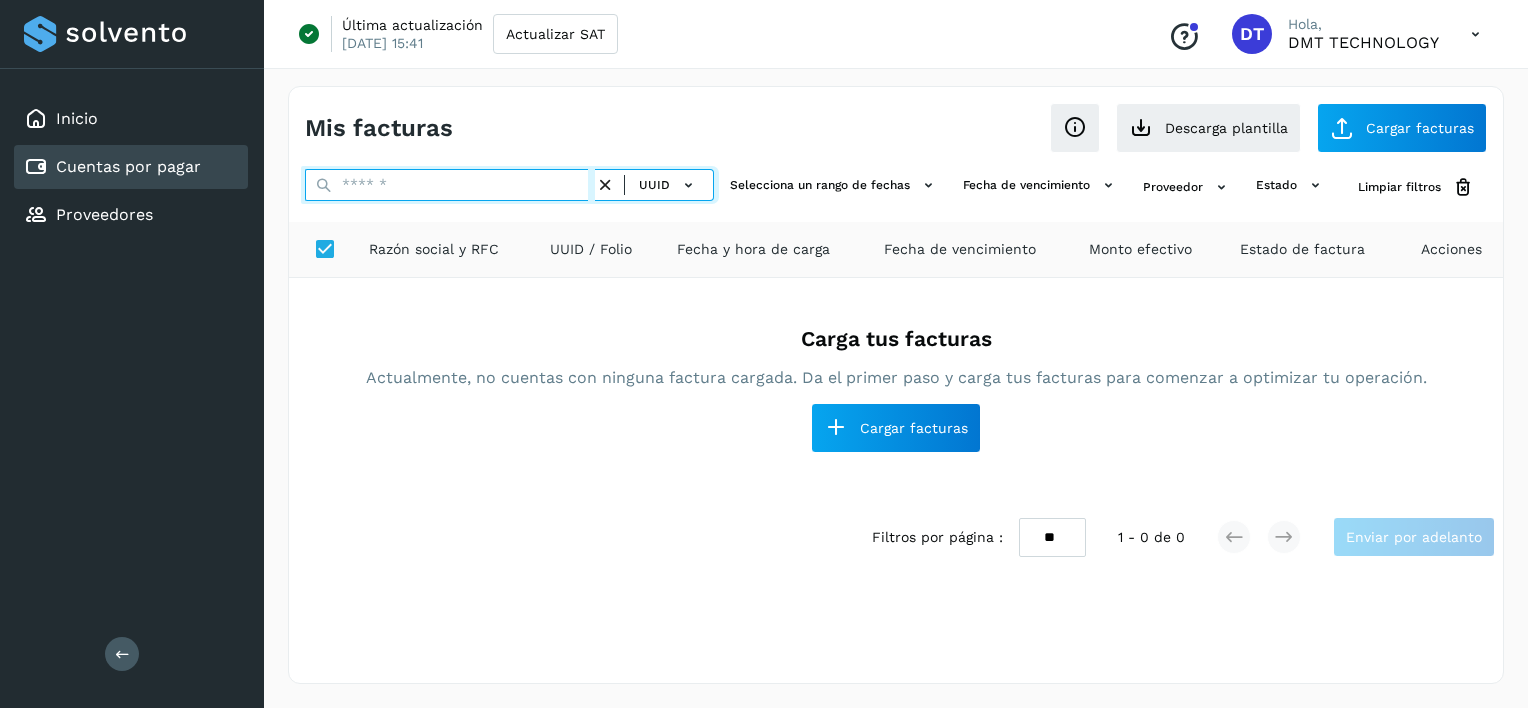 click at bounding box center [450, 185] 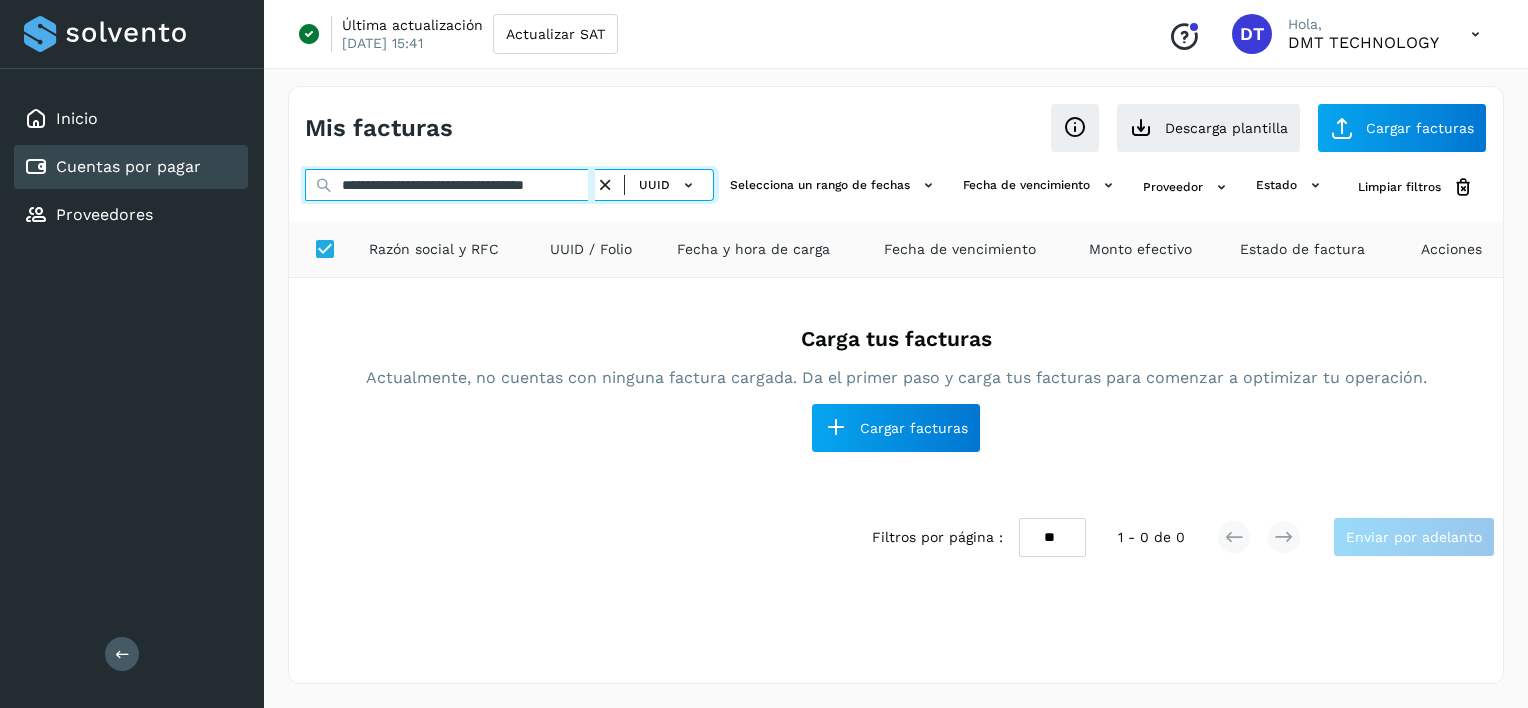 scroll, scrollTop: 0, scrollLeft: 35, axis: horizontal 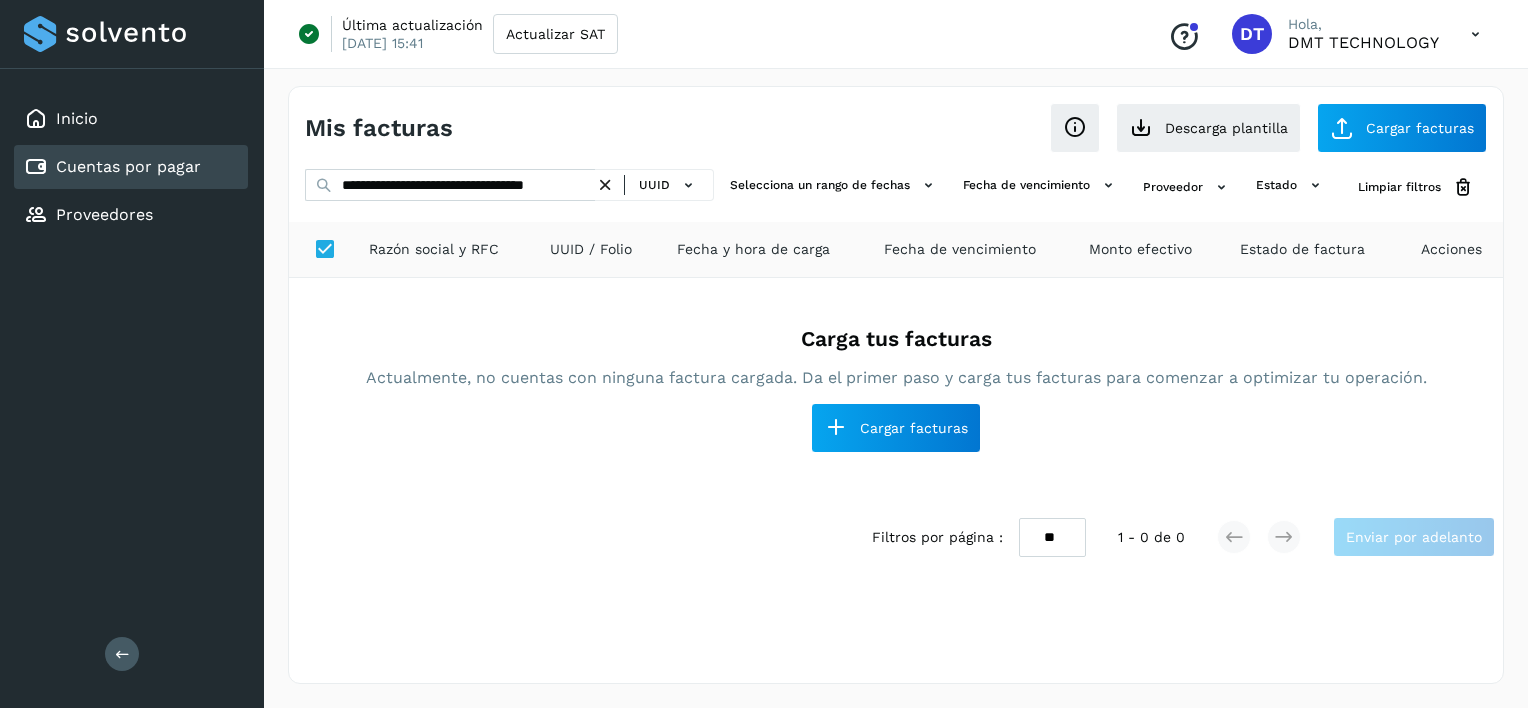 click at bounding box center [605, 185] 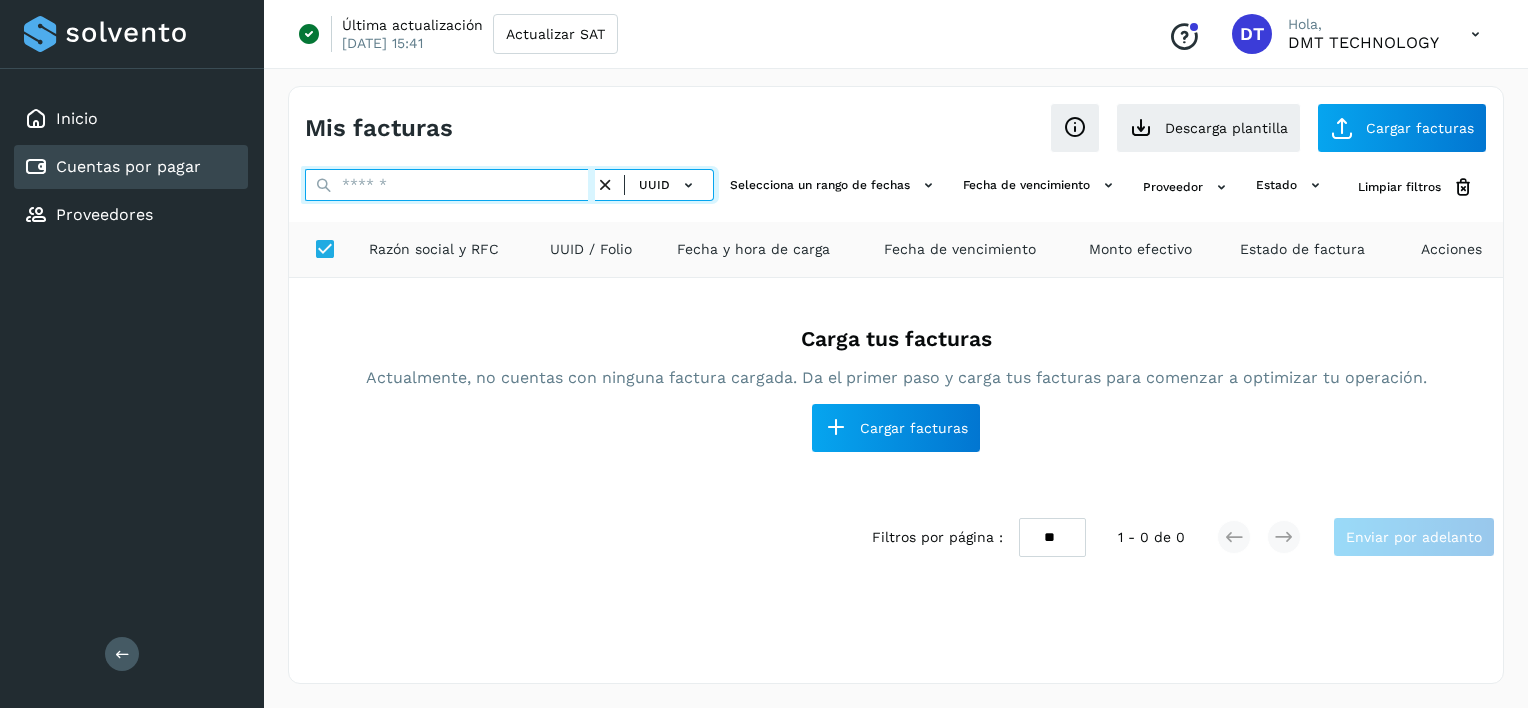 click at bounding box center (450, 185) 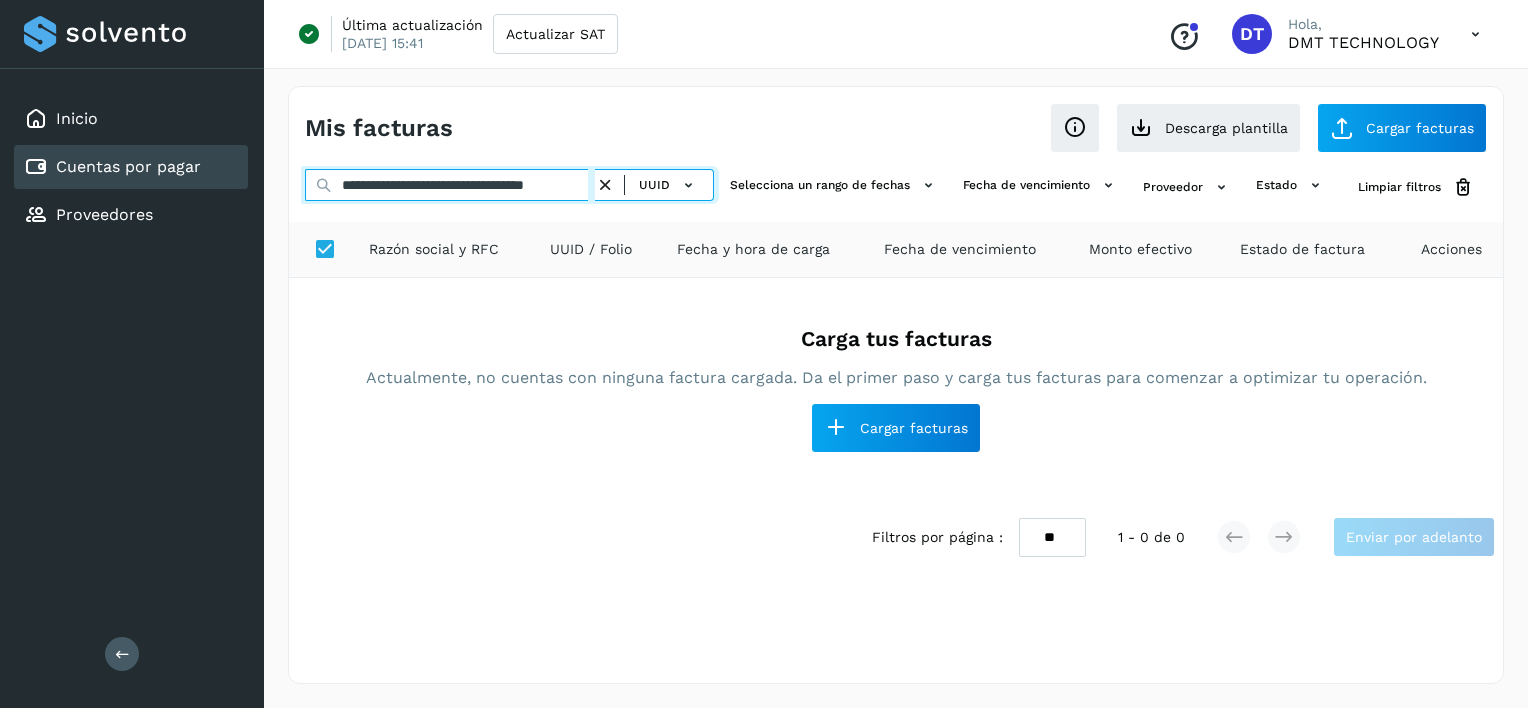 scroll, scrollTop: 0, scrollLeft: 35, axis: horizontal 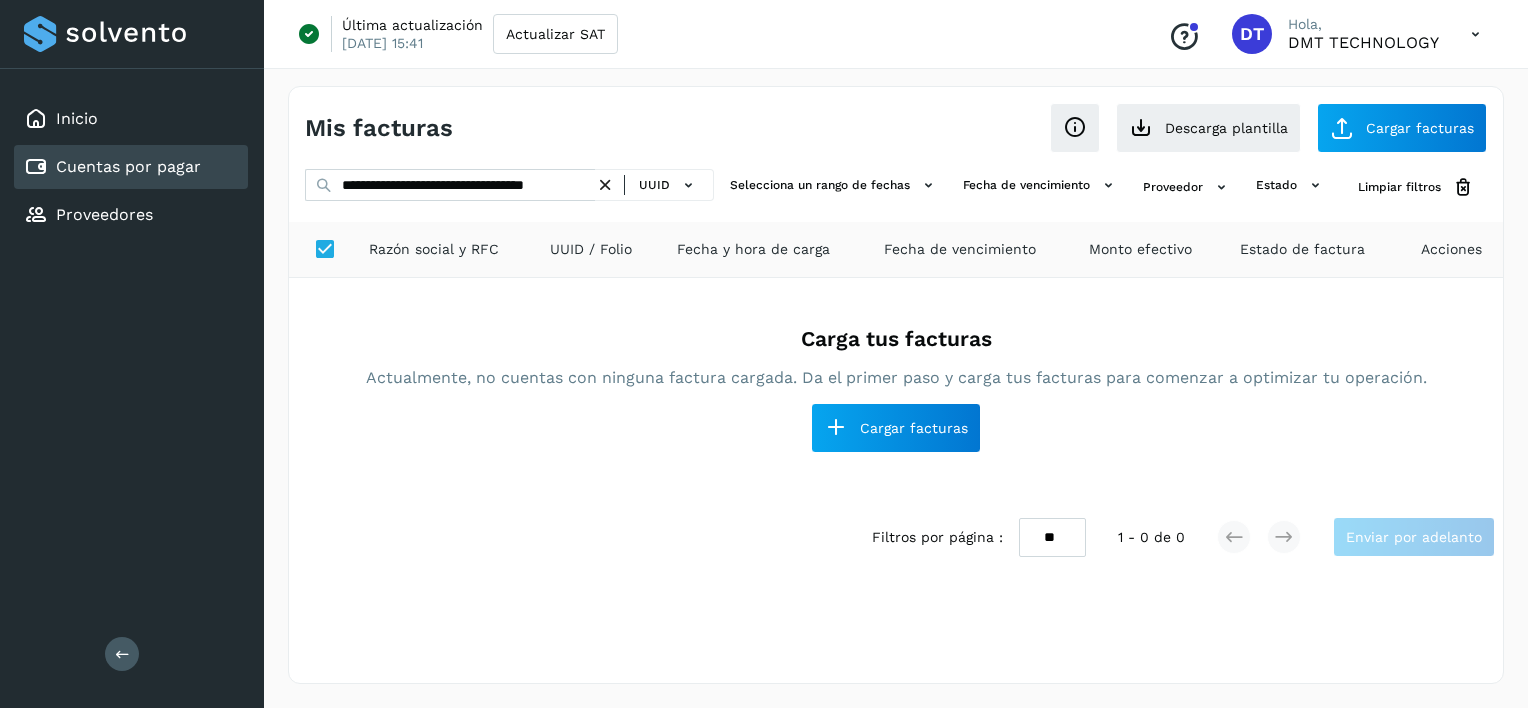 click at bounding box center [605, 185] 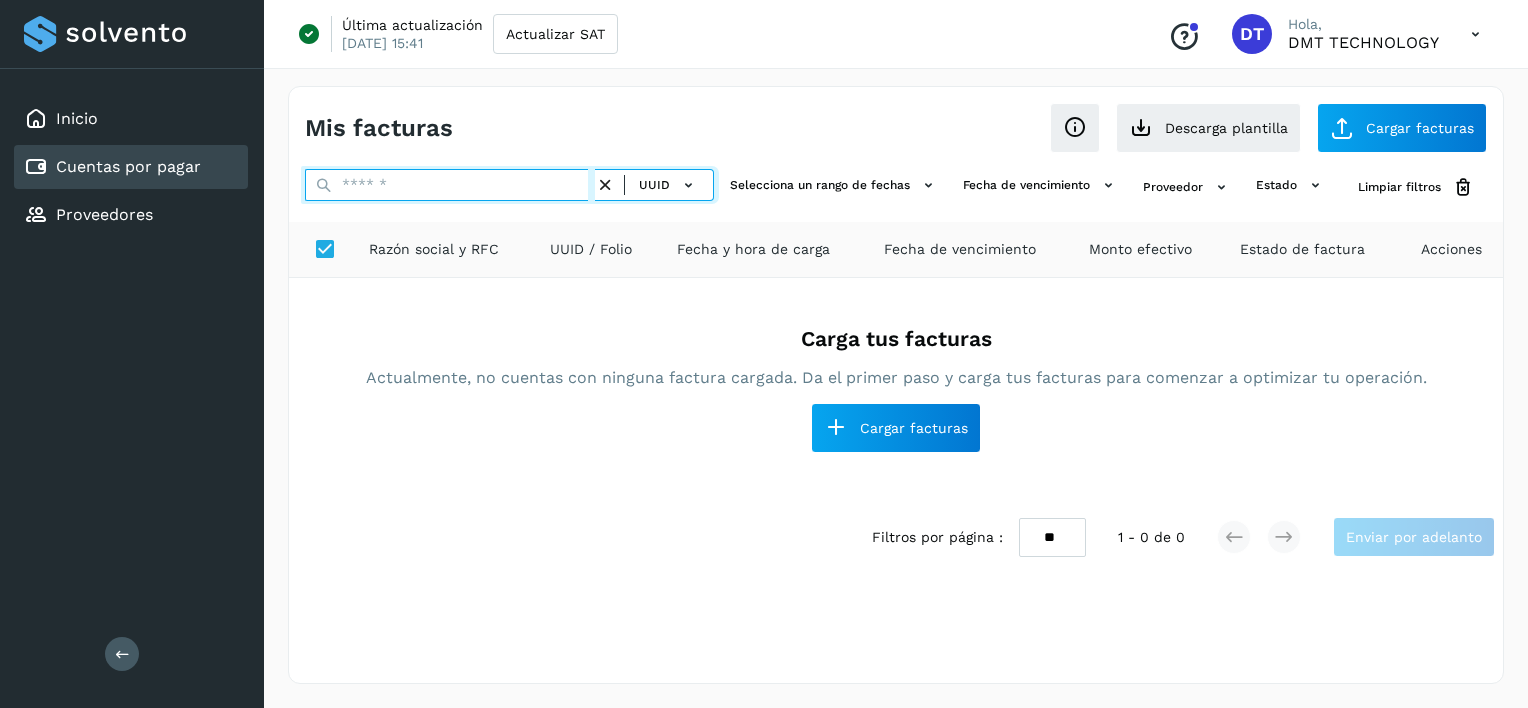 click at bounding box center (450, 185) 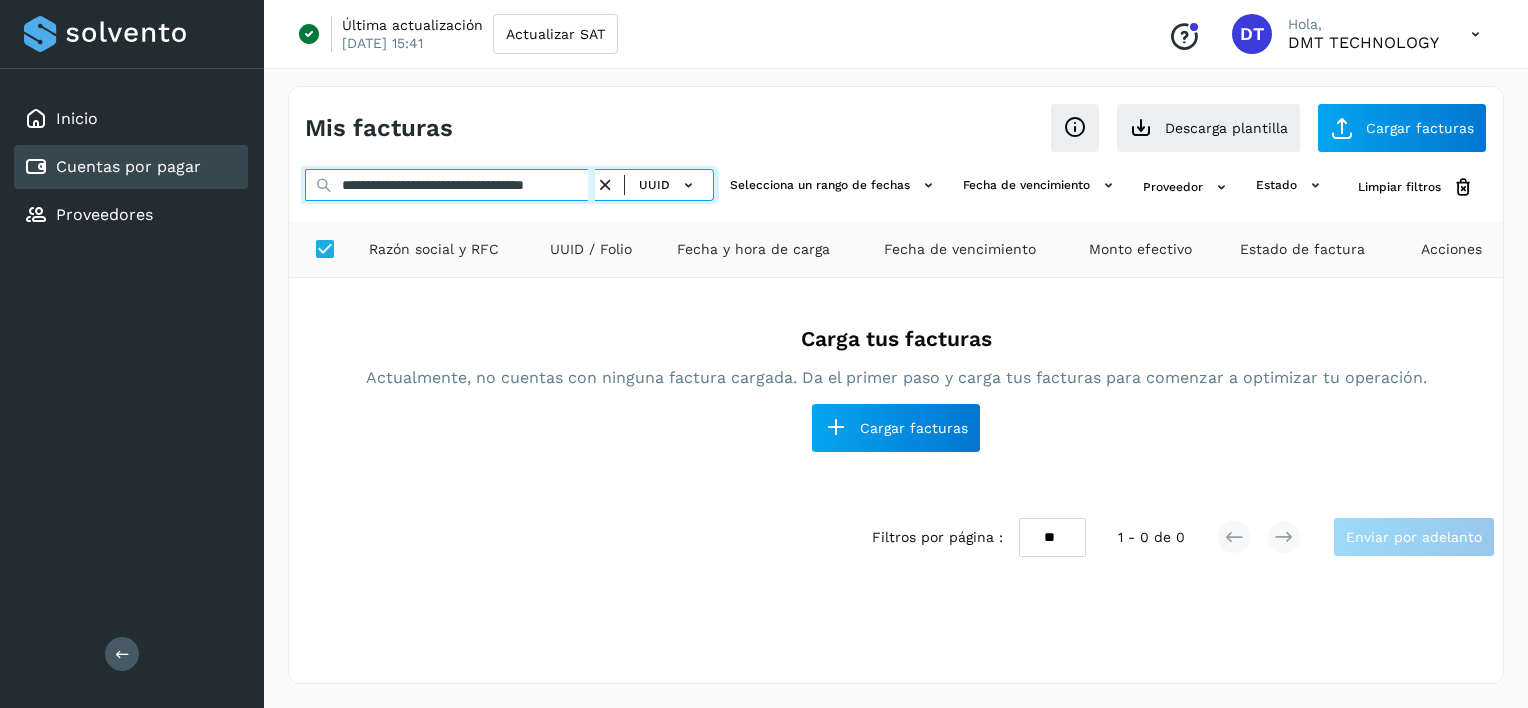 scroll, scrollTop: 0, scrollLeft: 35, axis: horizontal 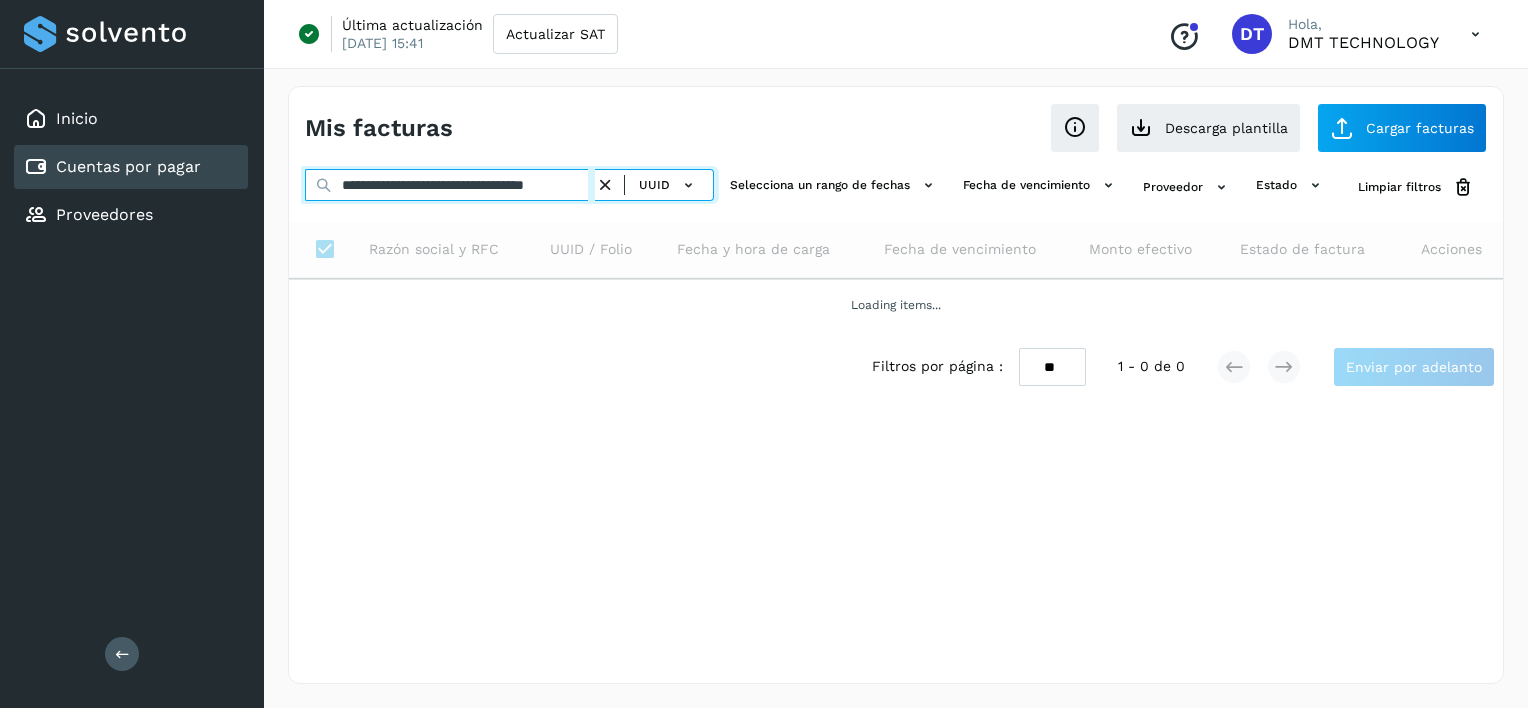 type on "**********" 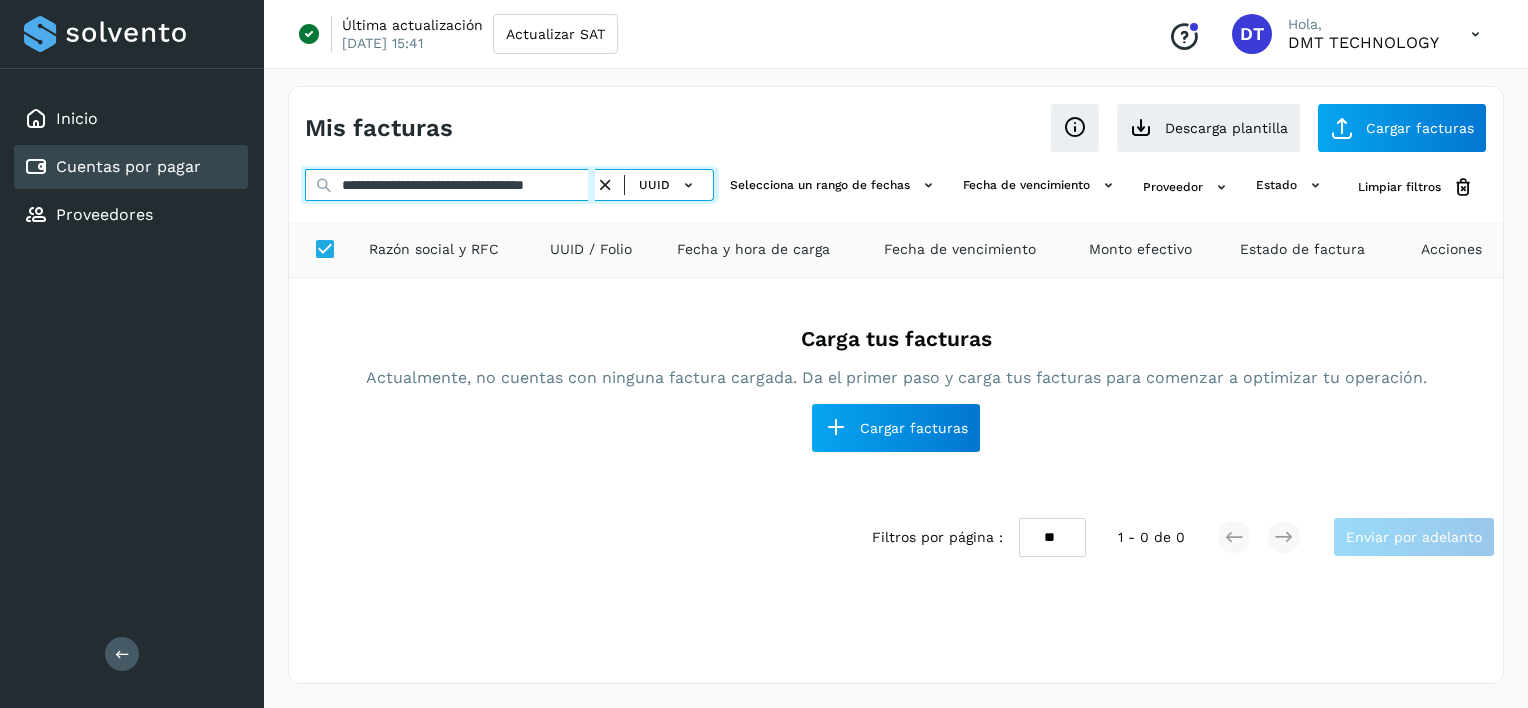 scroll, scrollTop: 0, scrollLeft: 0, axis: both 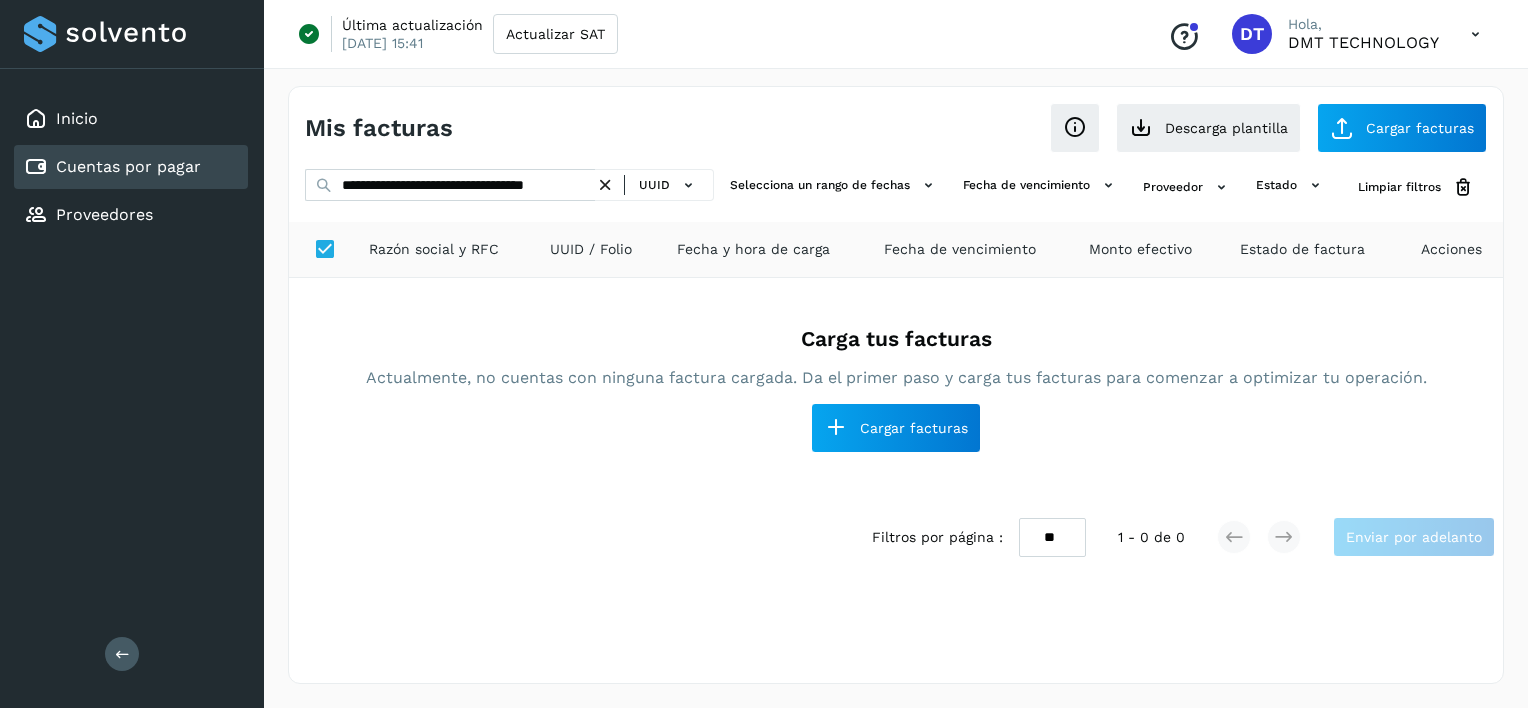 drag, startPoint x: 603, startPoint y: 188, endPoint x: 482, endPoint y: 192, distance: 121.0661 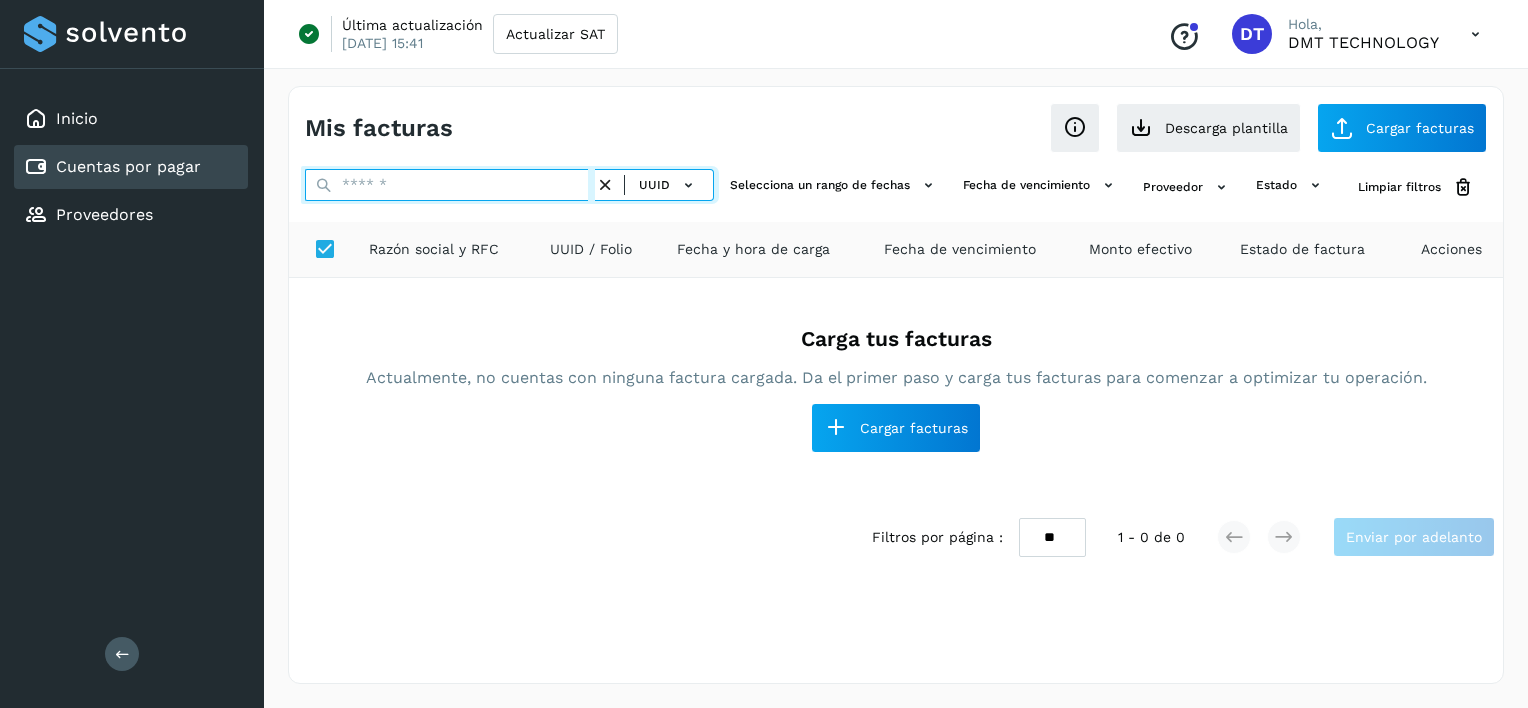 click at bounding box center [450, 185] 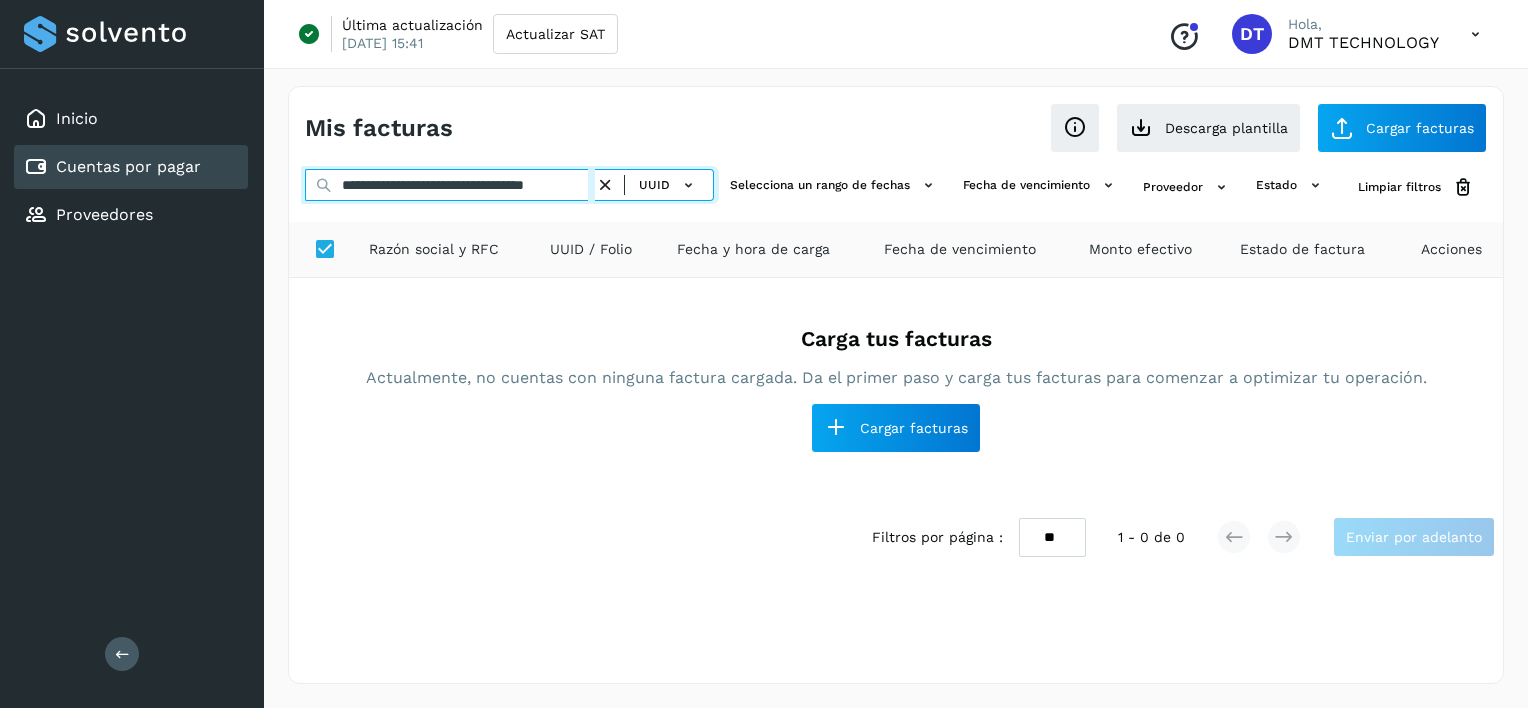scroll, scrollTop: 0, scrollLeft: 47, axis: horizontal 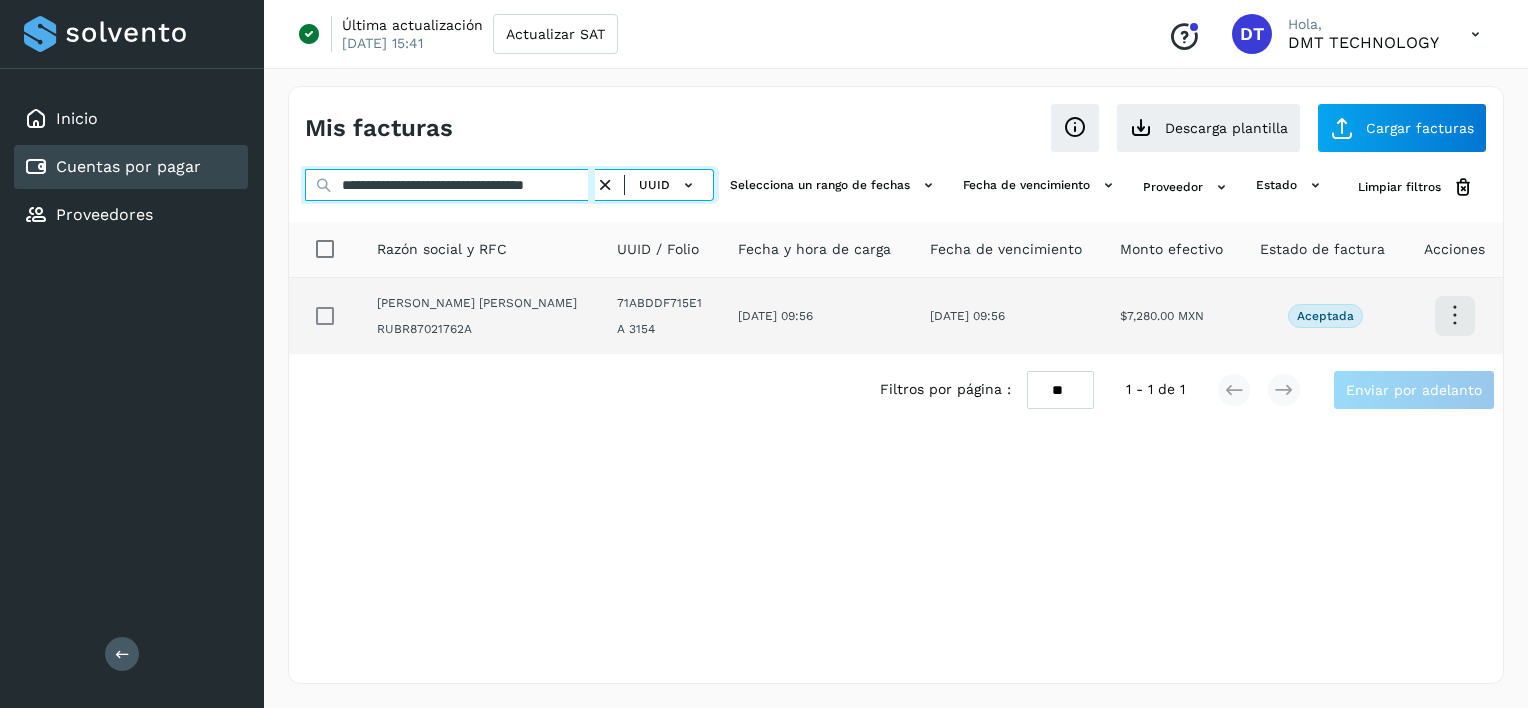 type on "**********" 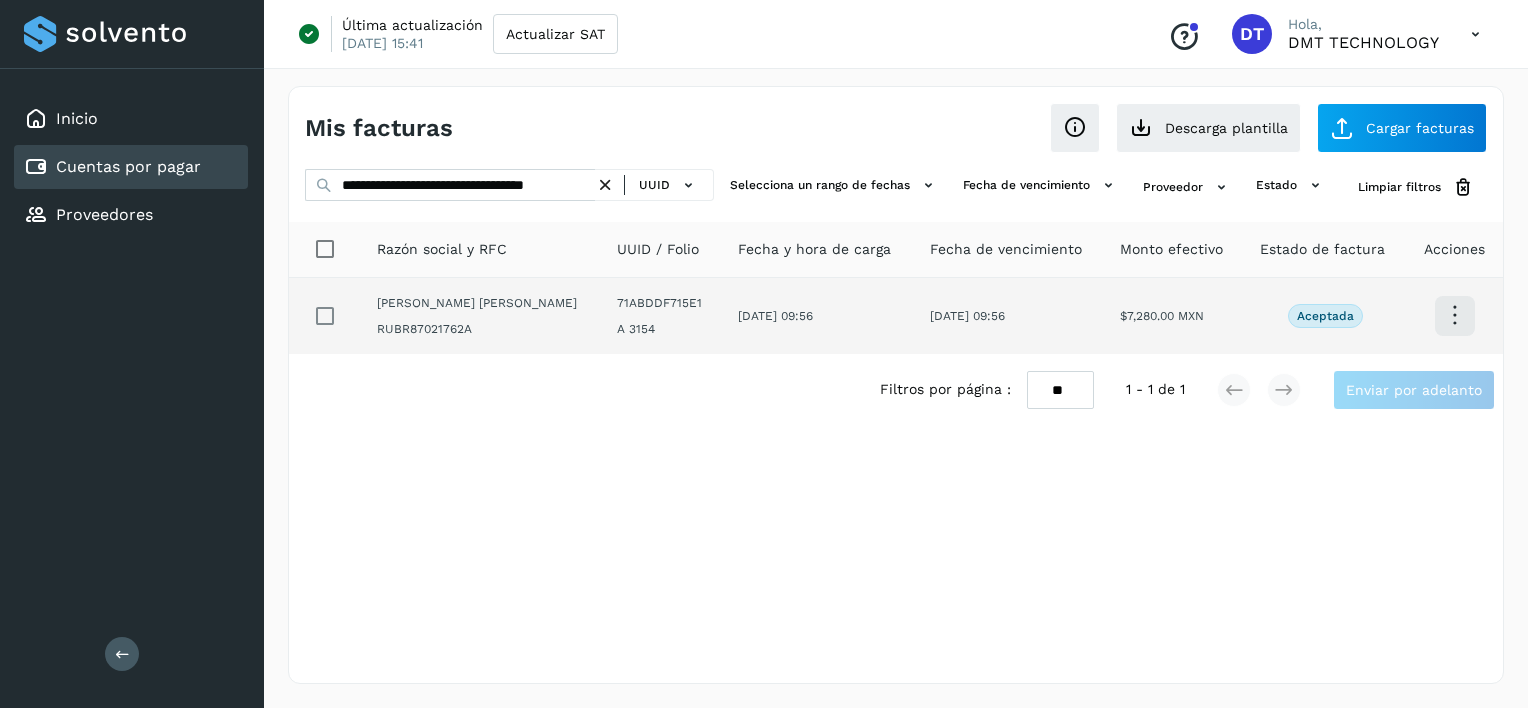 scroll, scrollTop: 0, scrollLeft: 0, axis: both 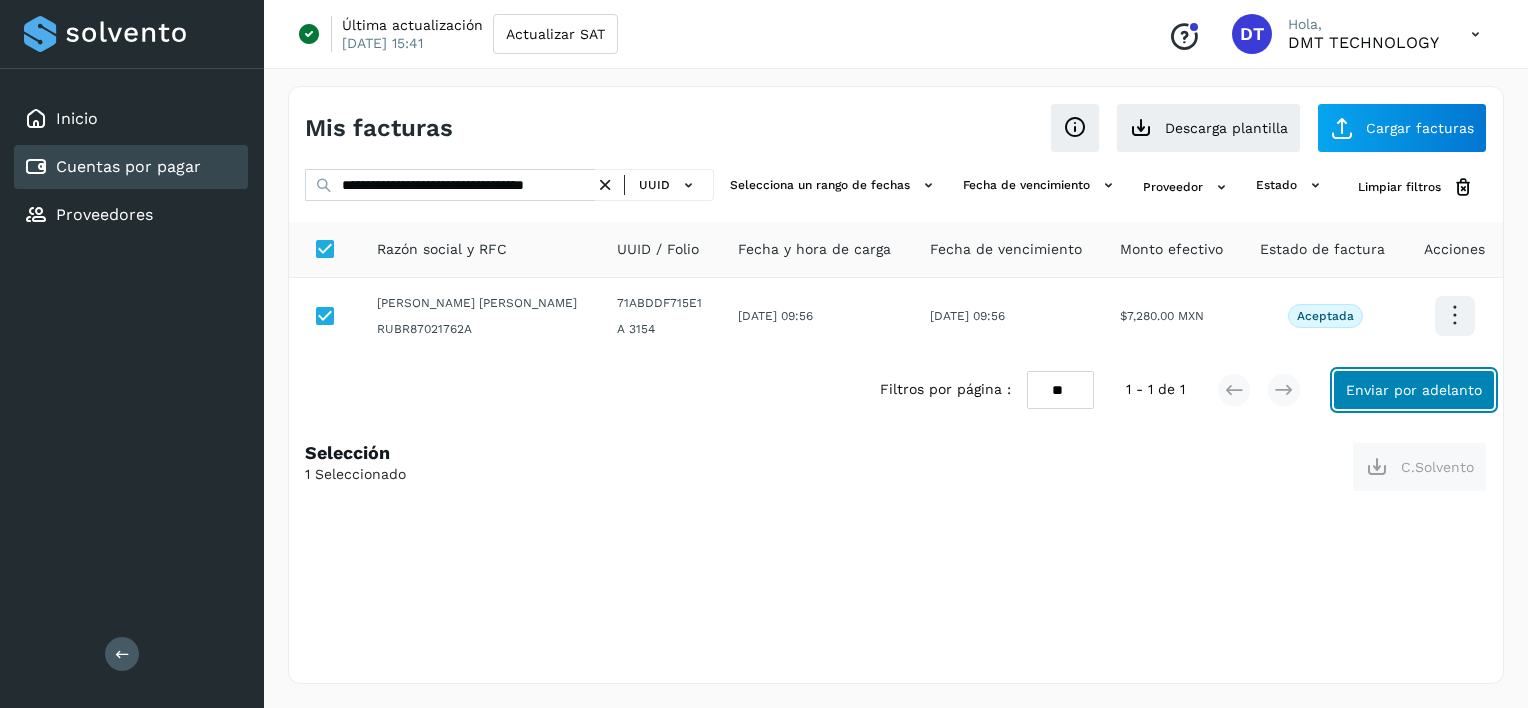 click on "Enviar por adelanto" 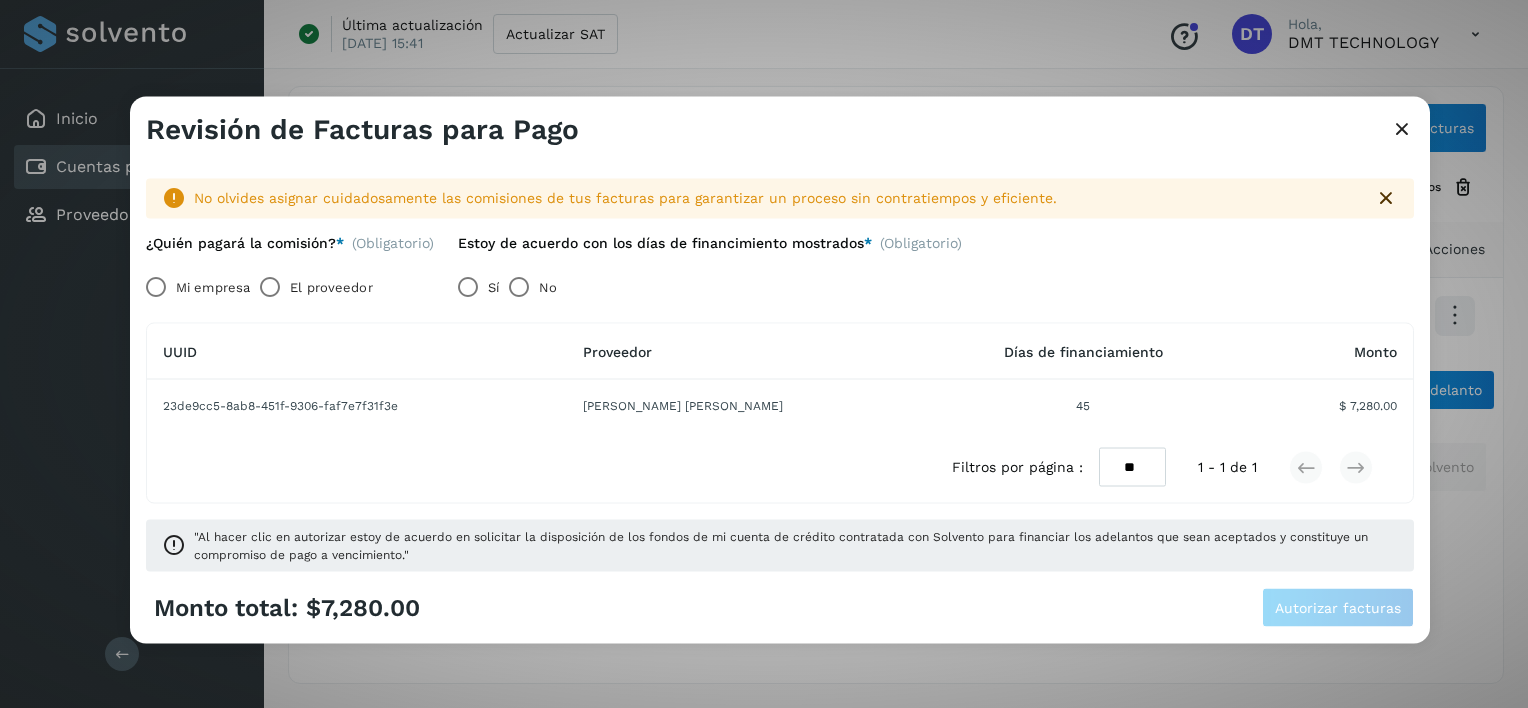 click on "El proveedor" at bounding box center [331, 287] 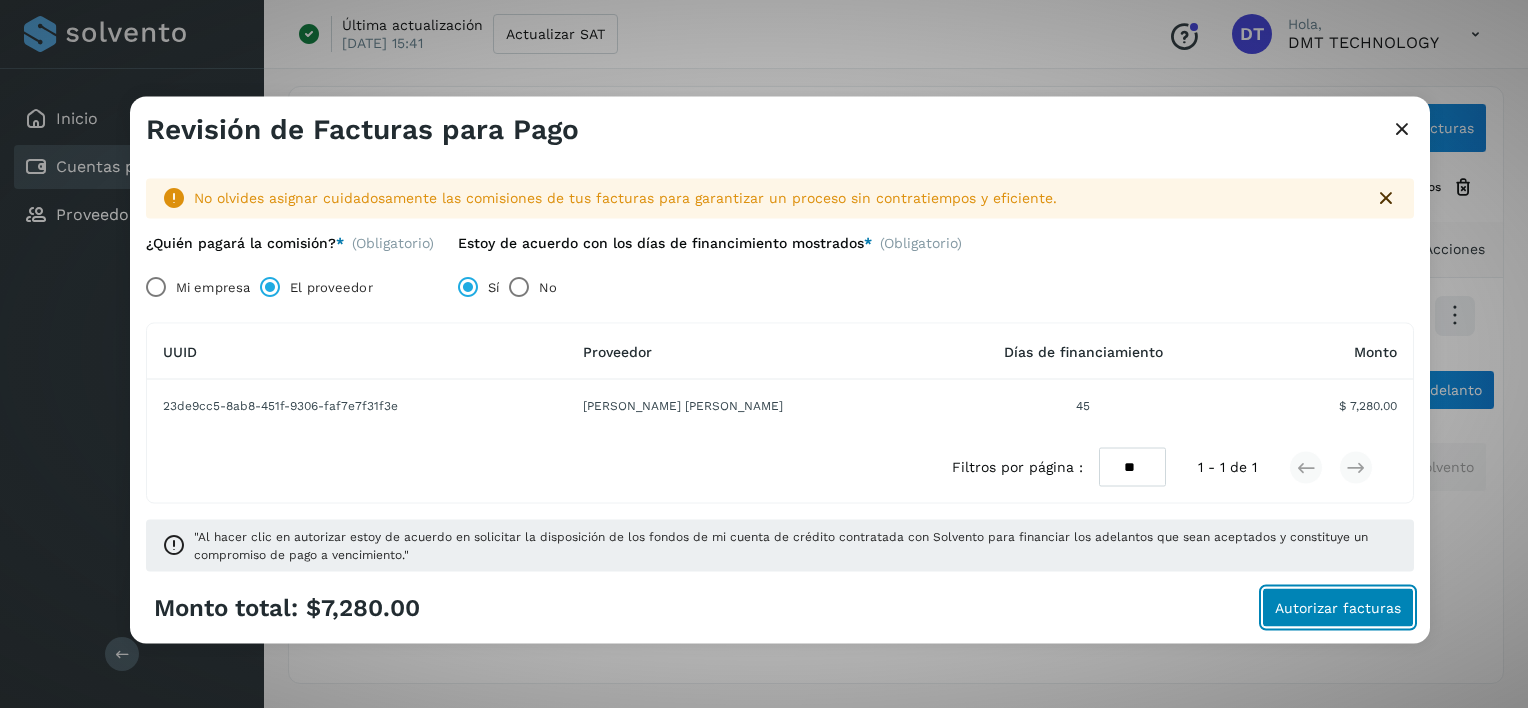 click on "Autorizar facturas" at bounding box center (1338, 607) 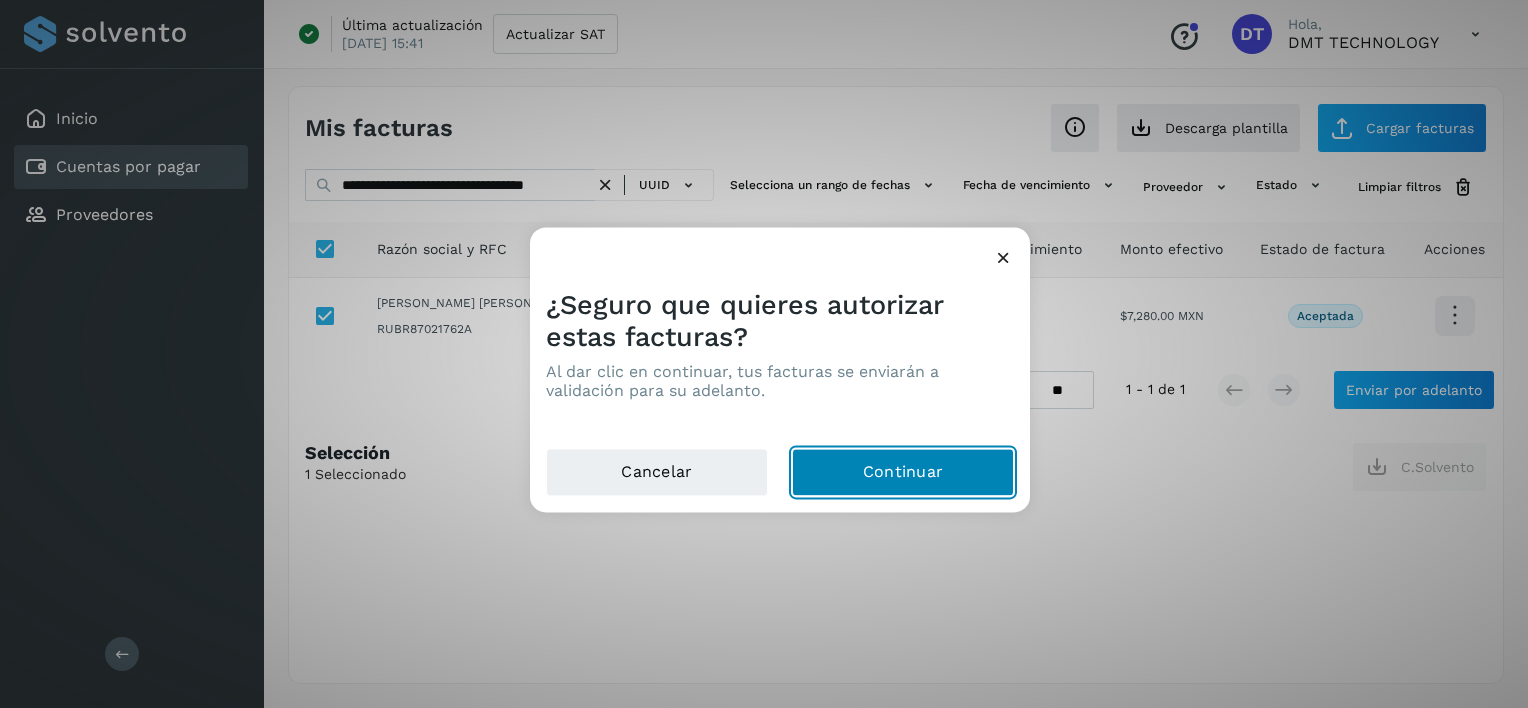 drag, startPoint x: 902, startPoint y: 483, endPoint x: 803, endPoint y: 447, distance: 105.3423 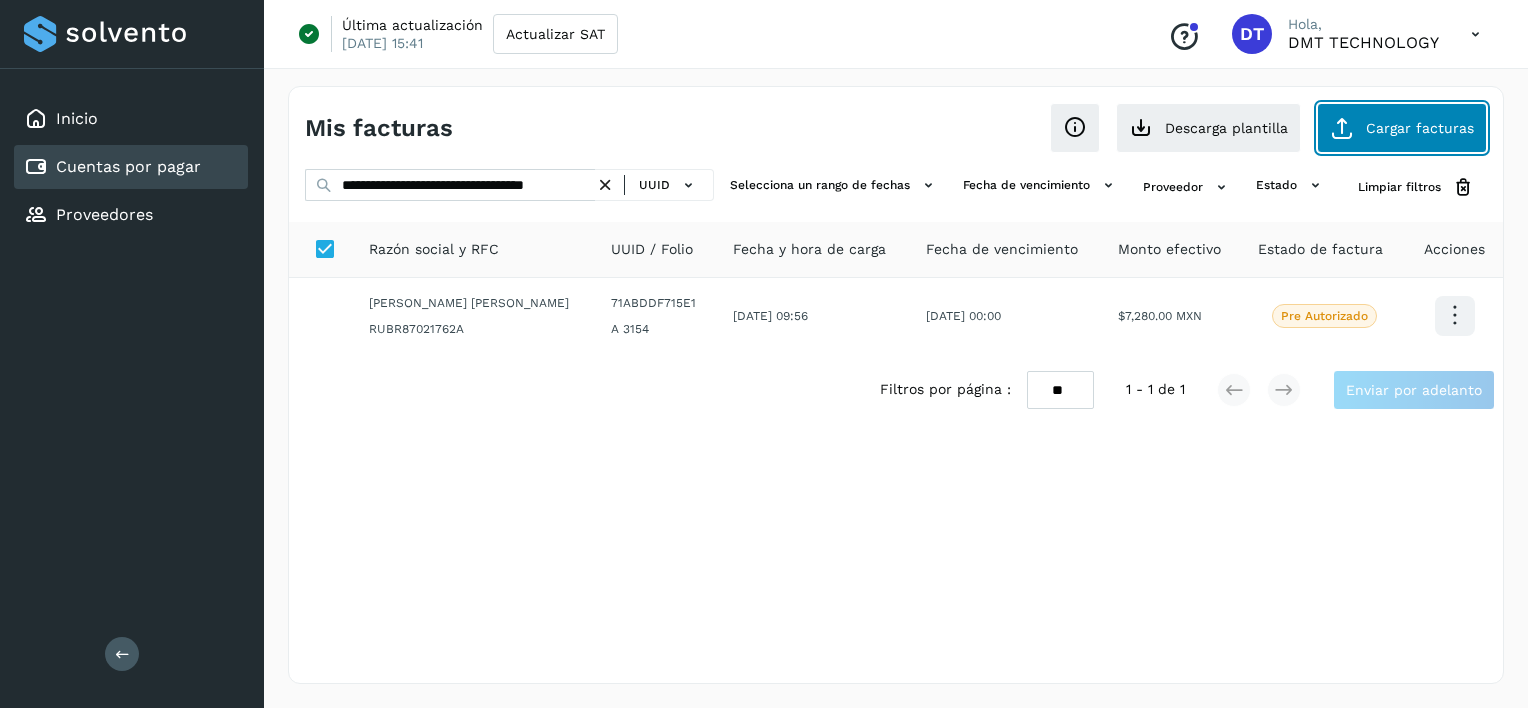 click on "Cargar facturas" 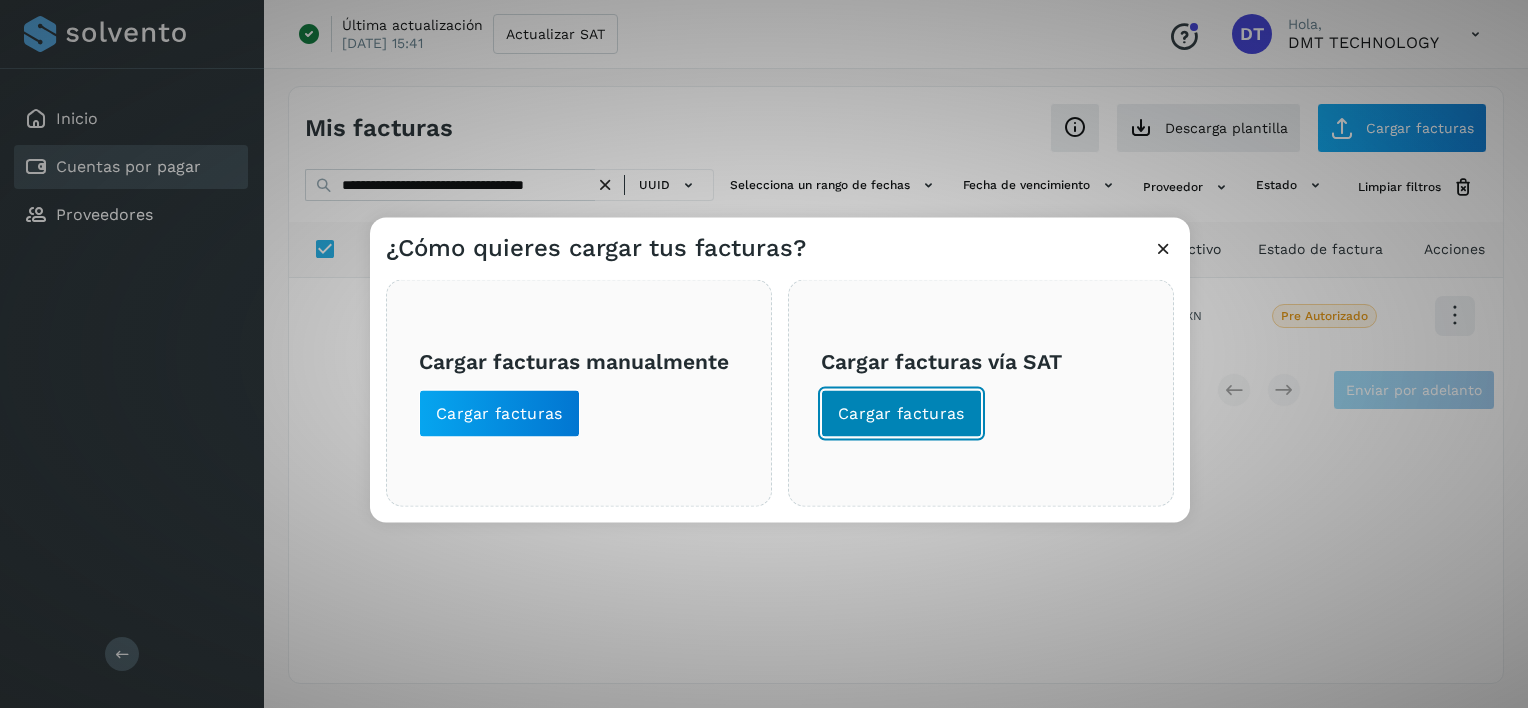 click on "Cargar facturas" 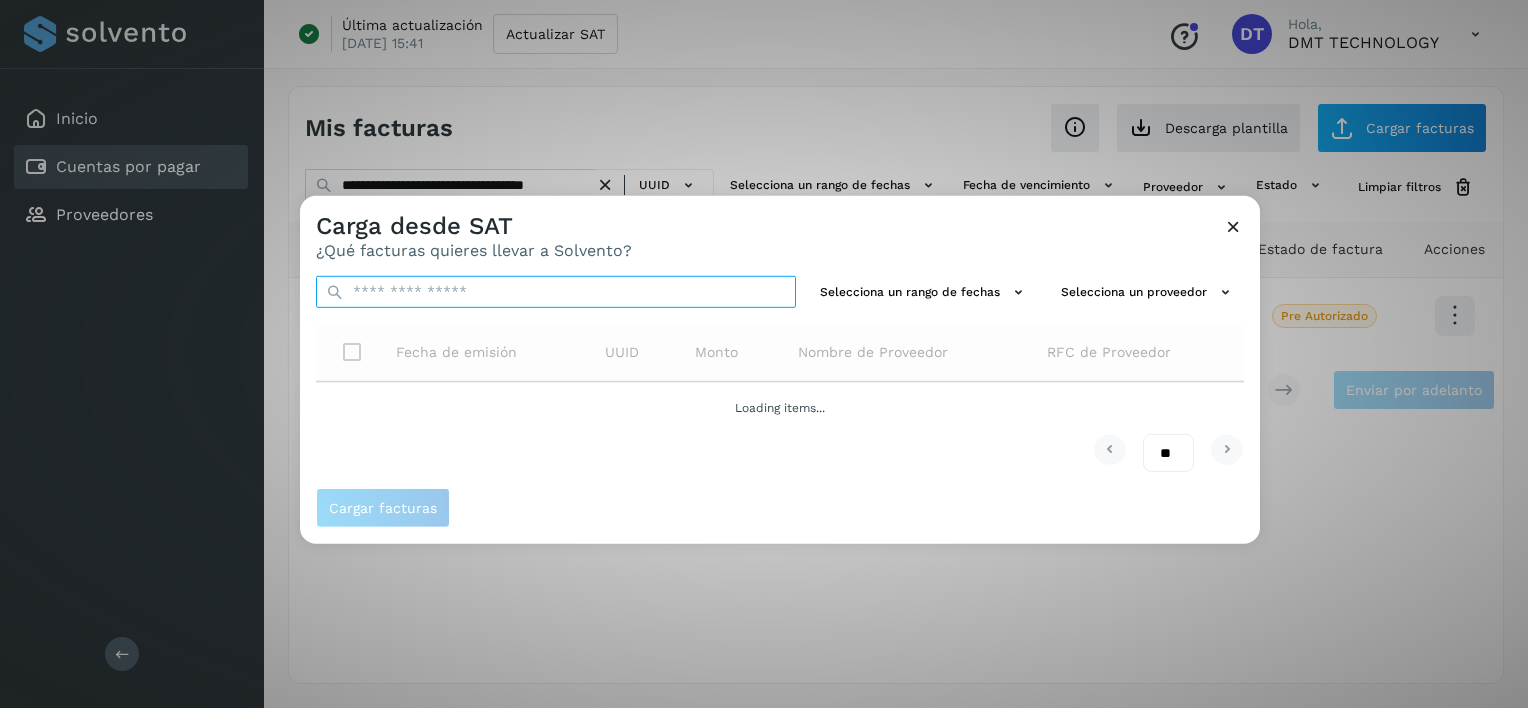 click at bounding box center [556, 292] 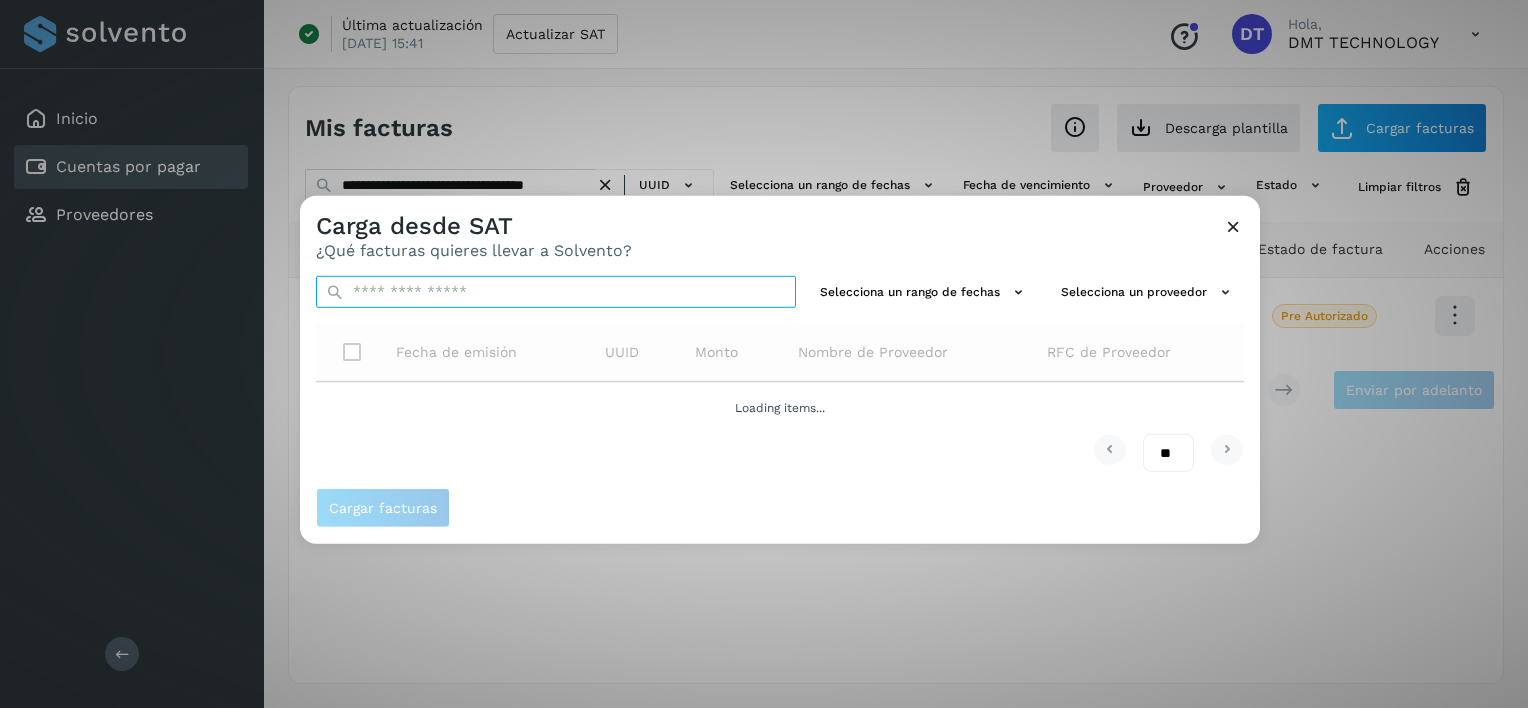 paste on "**********" 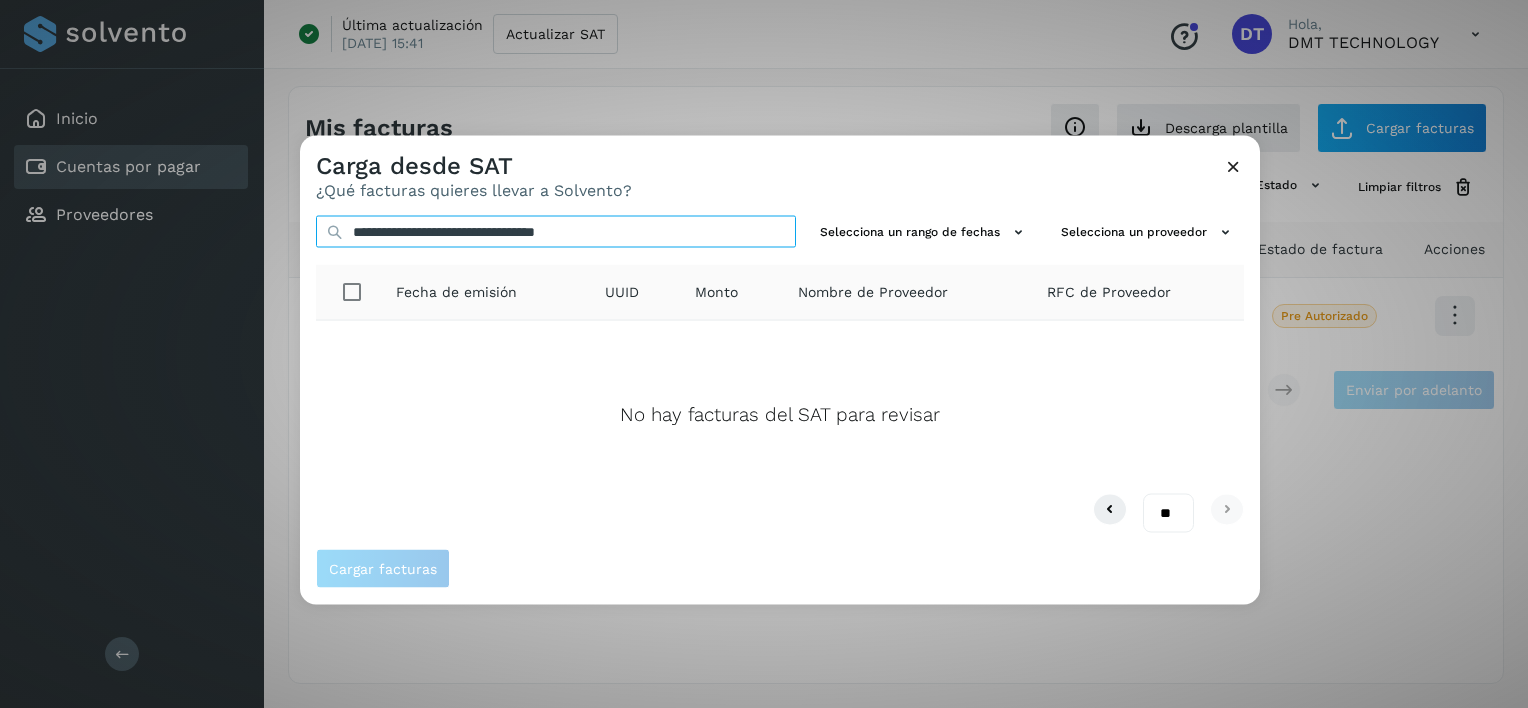 type on "**********" 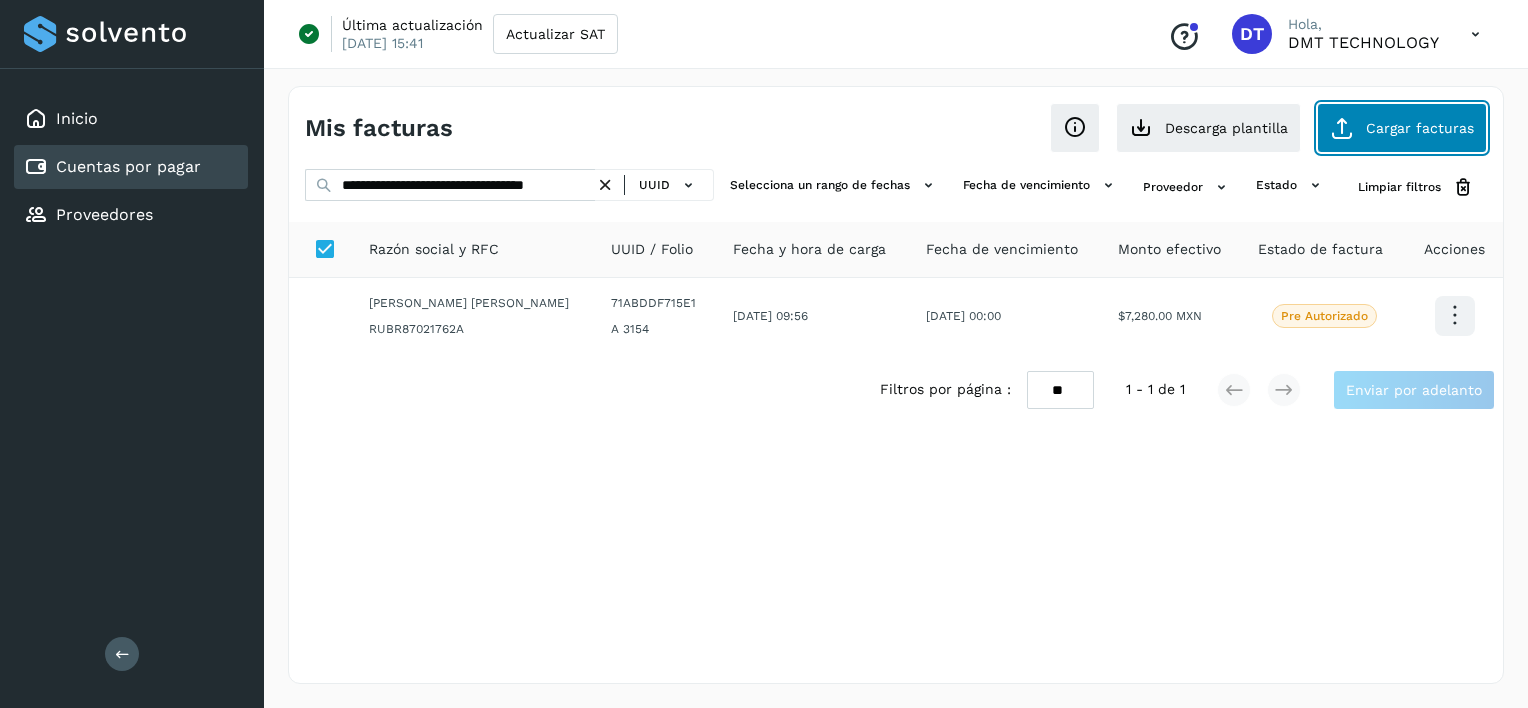 click on "Cargar facturas" 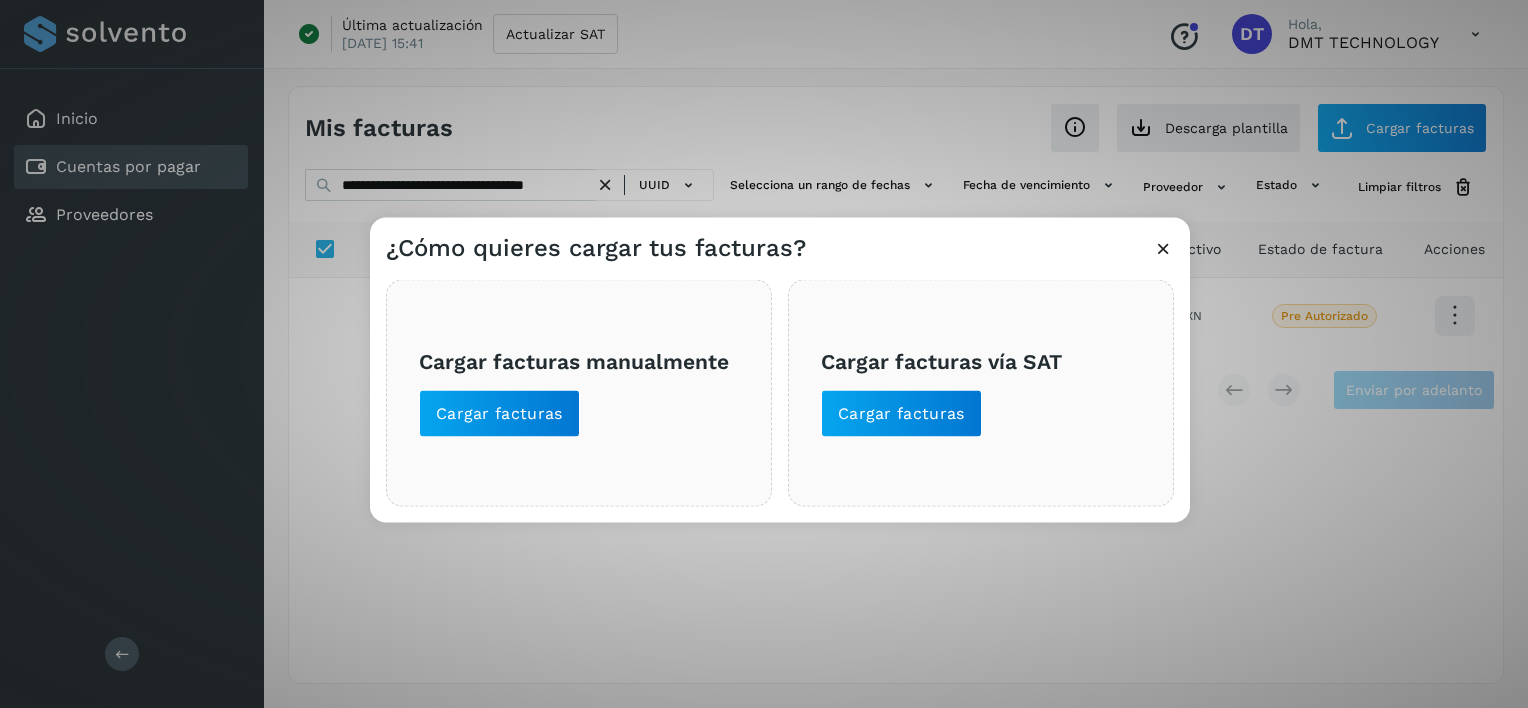 click on "Cargar facturas vía SAT Cargar facturas" at bounding box center [981, 392] 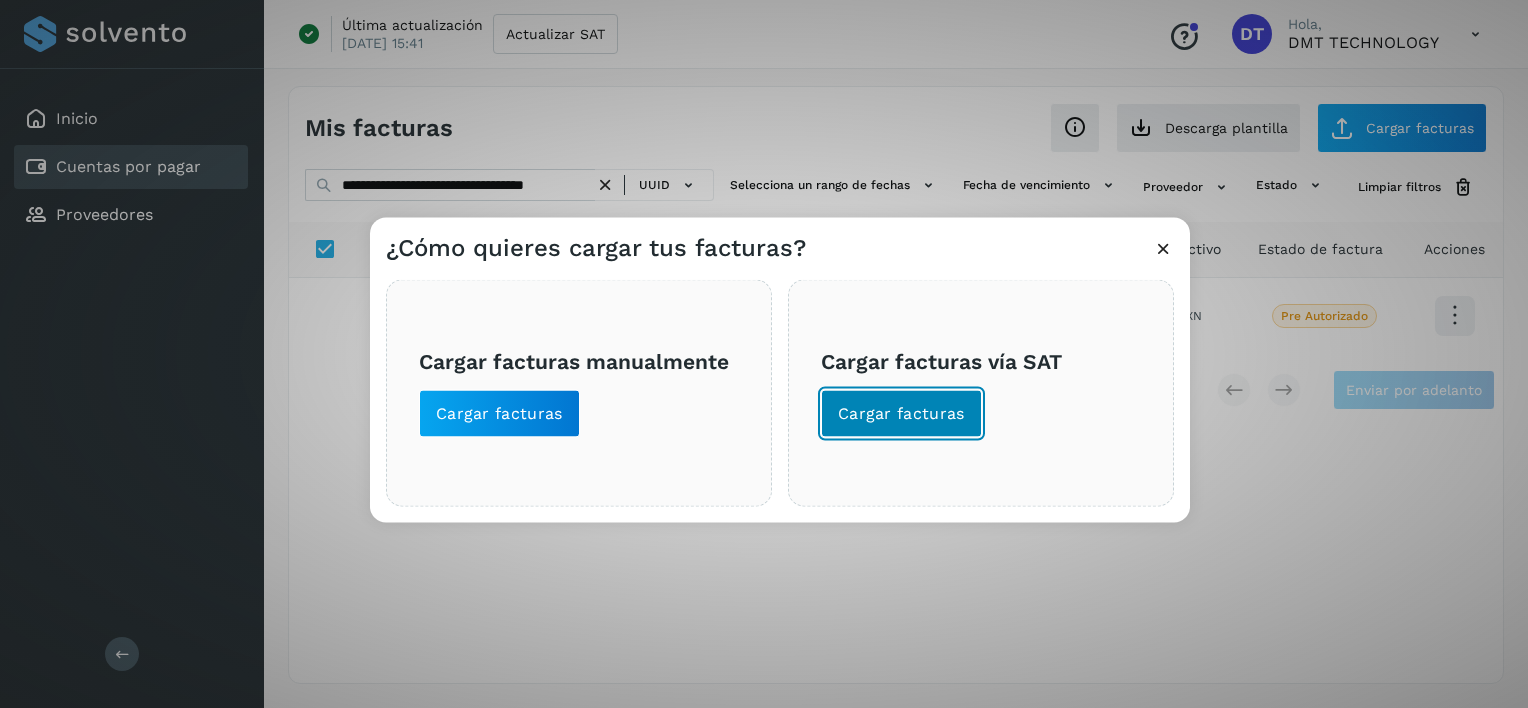 click on "Cargar facturas" 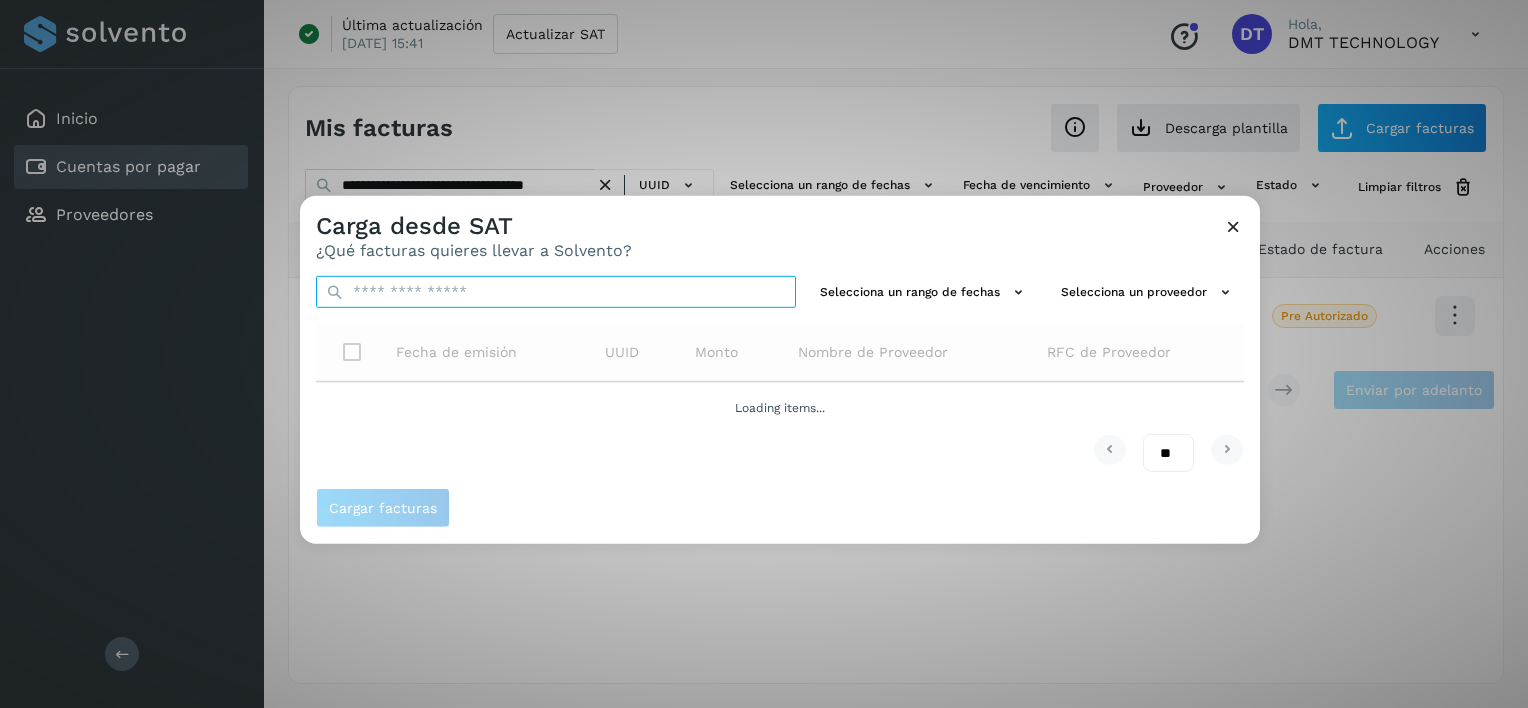 click at bounding box center [556, 292] 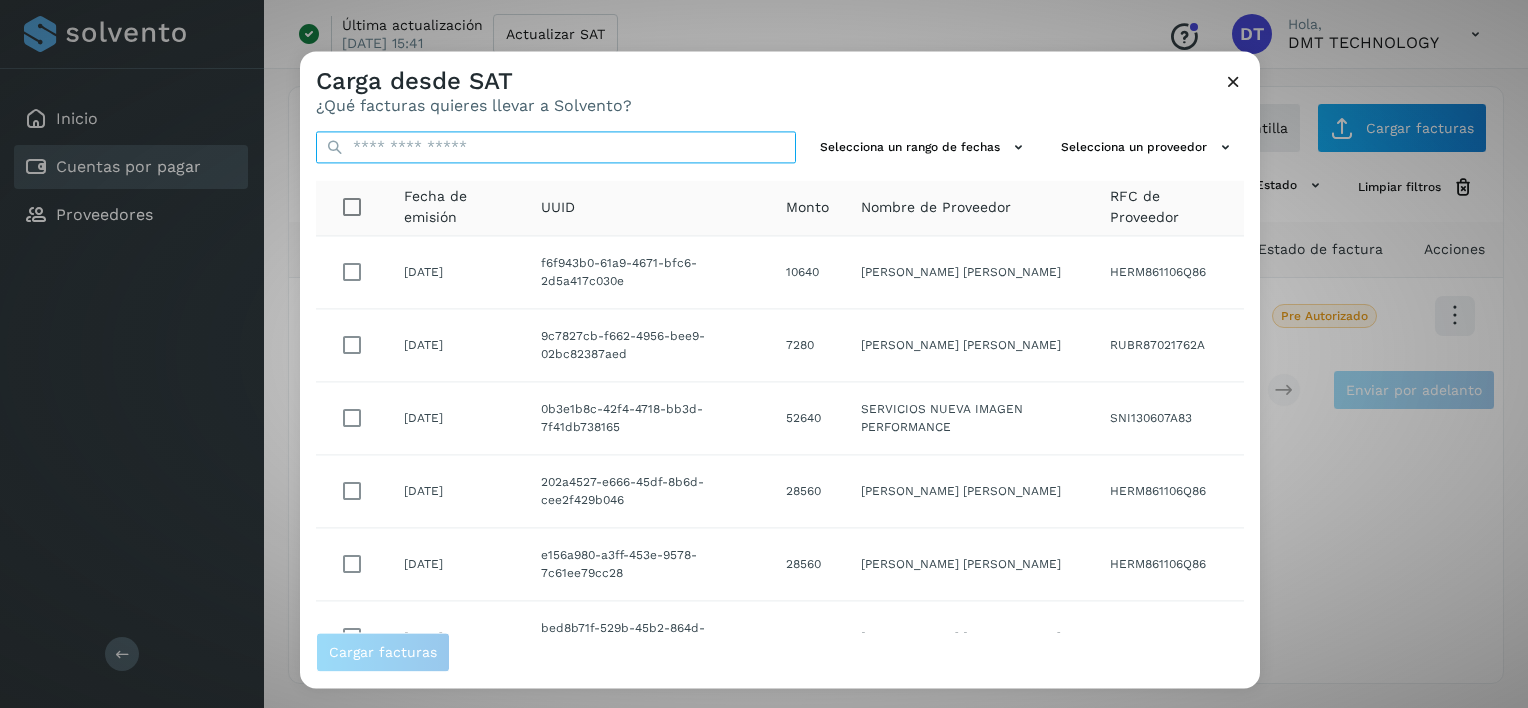 click at bounding box center [556, 147] 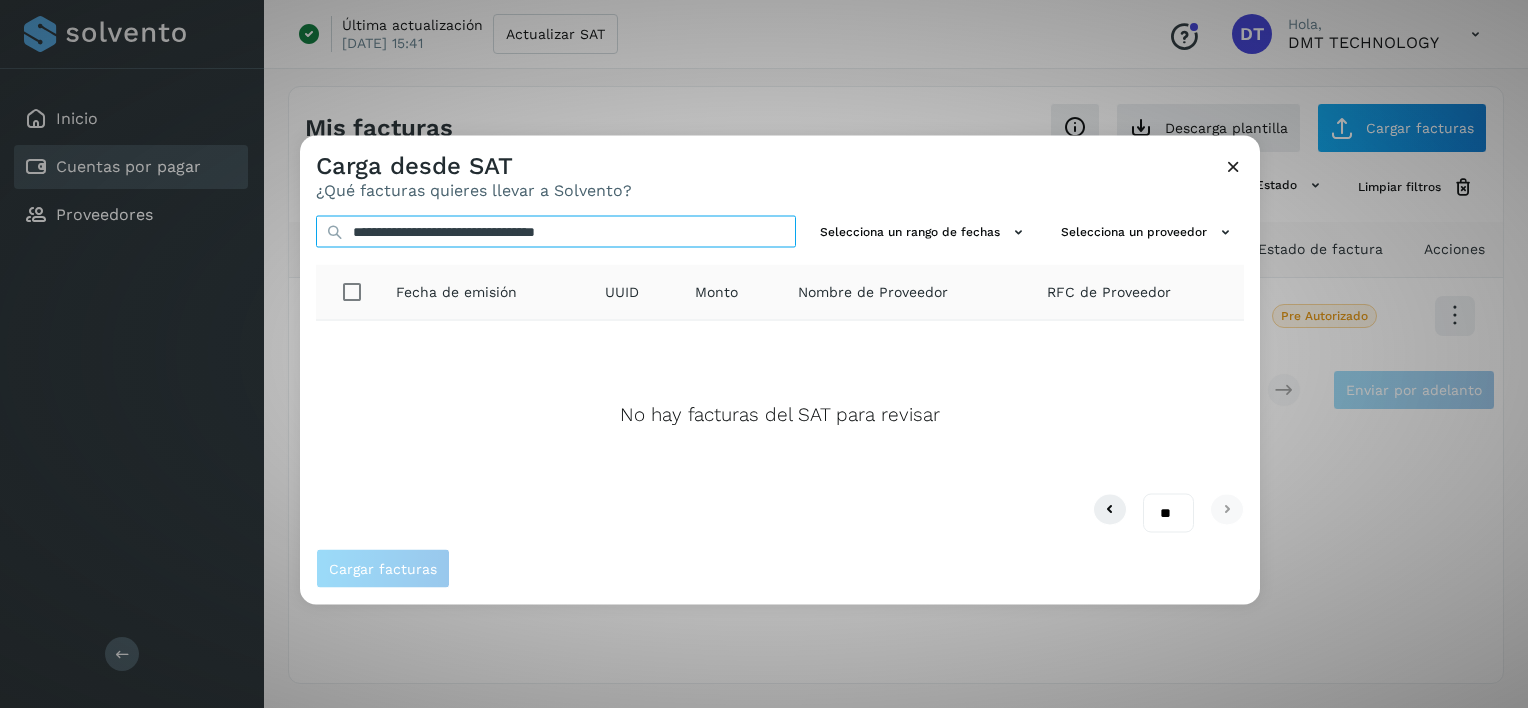type on "**********" 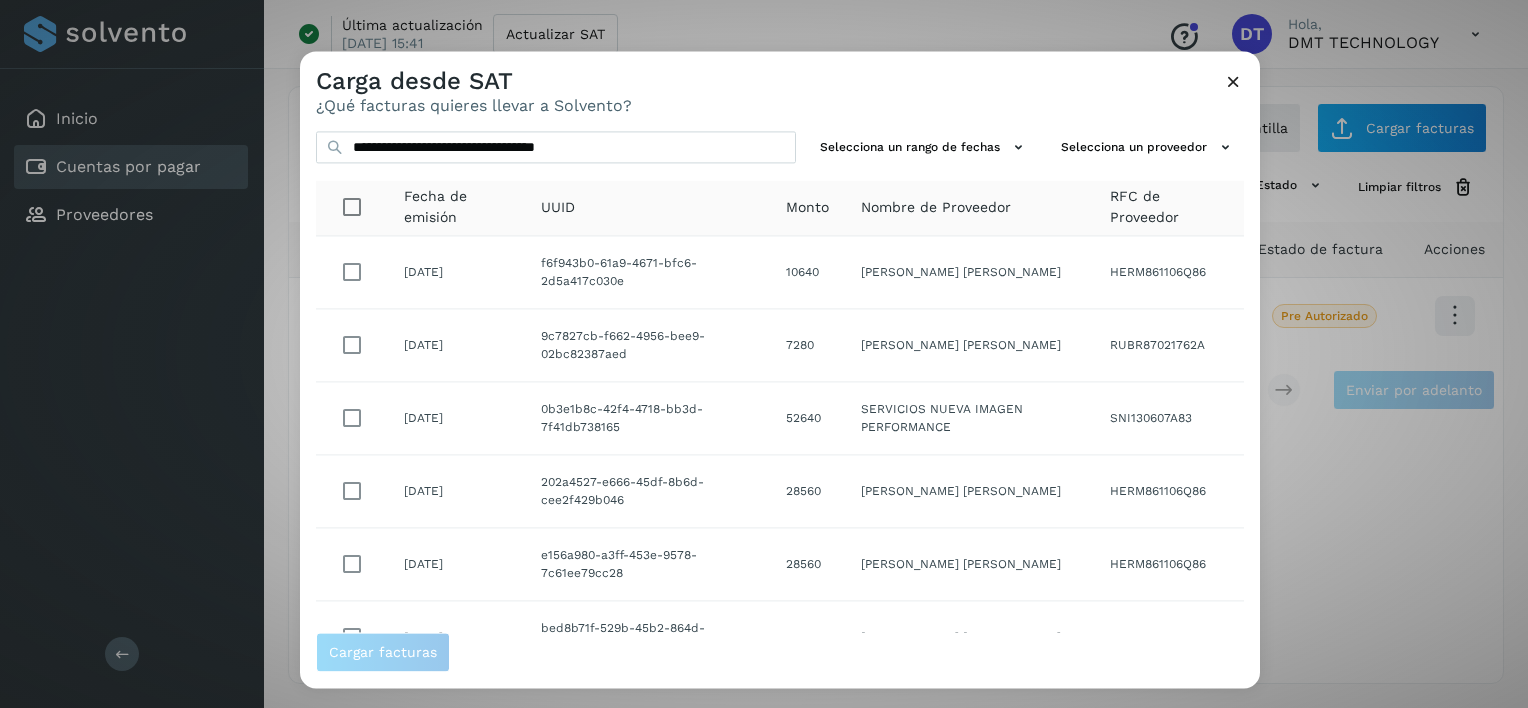 click at bounding box center (1233, 81) 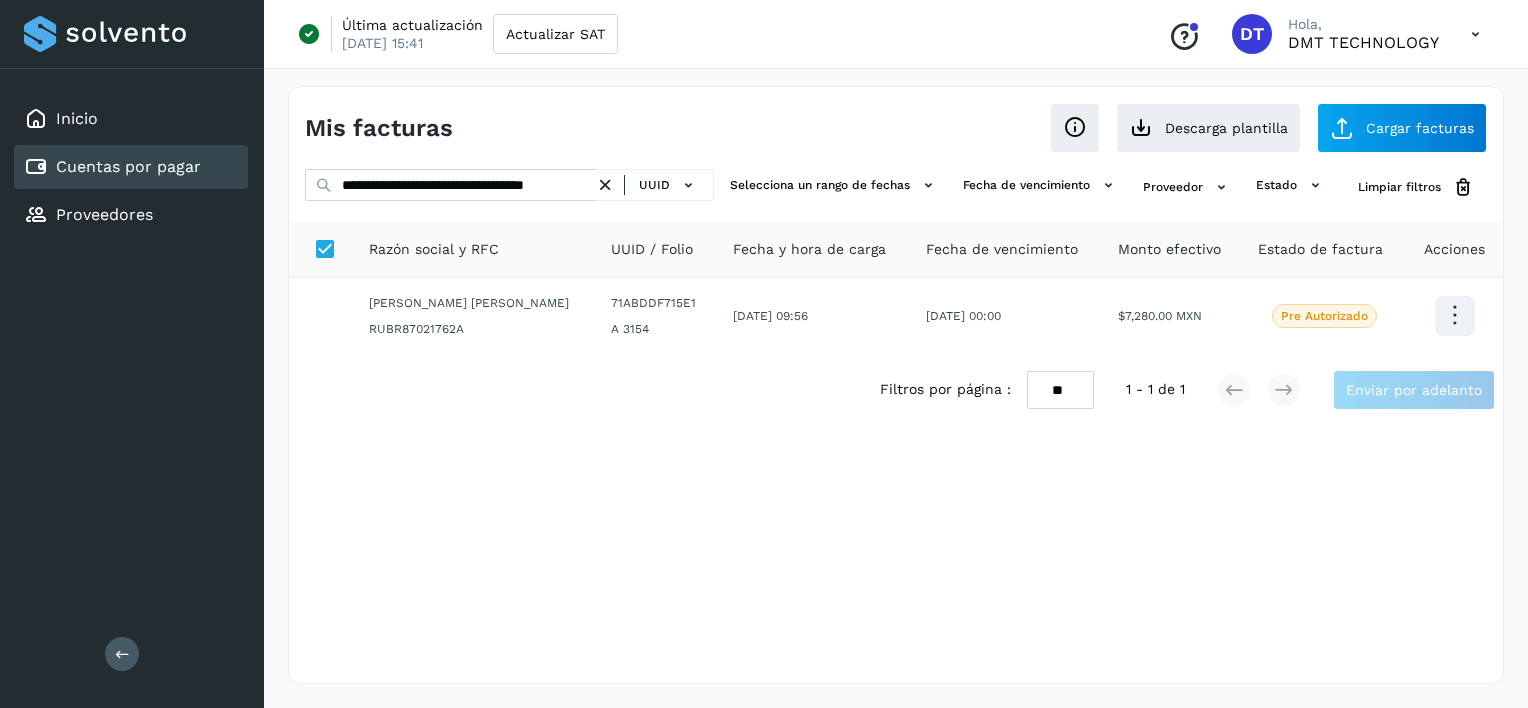 drag, startPoint x: 606, startPoint y: 190, endPoint x: 559, endPoint y: 190, distance: 47 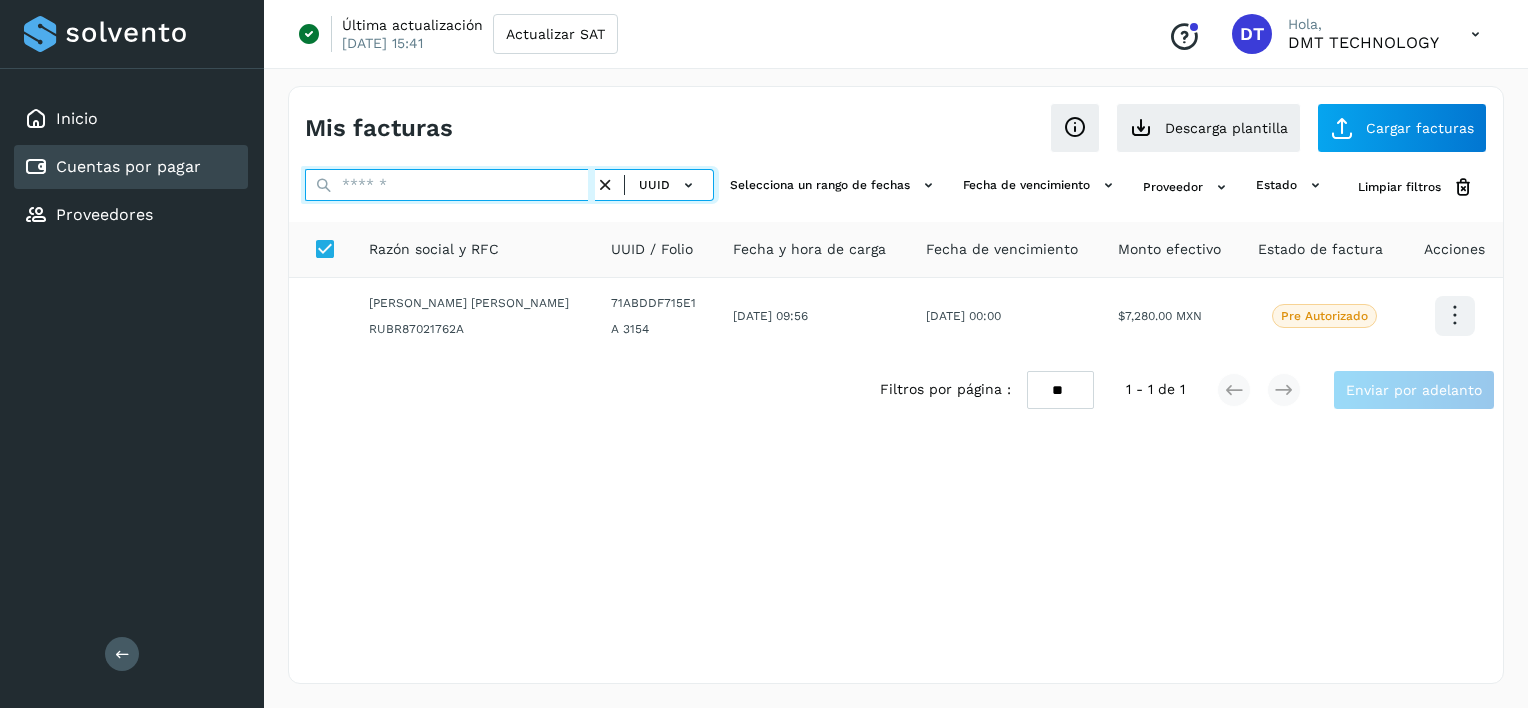 click at bounding box center [450, 185] 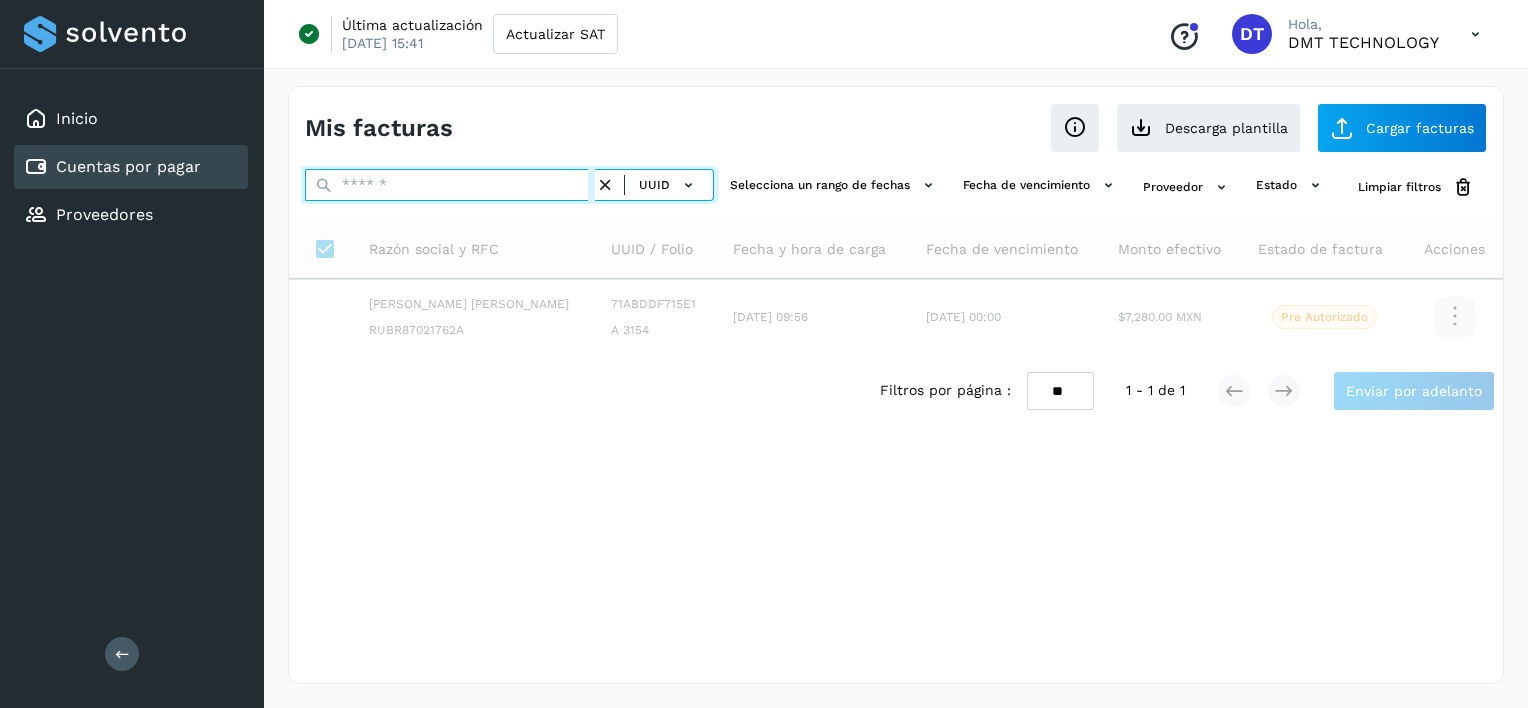 paste on "**********" 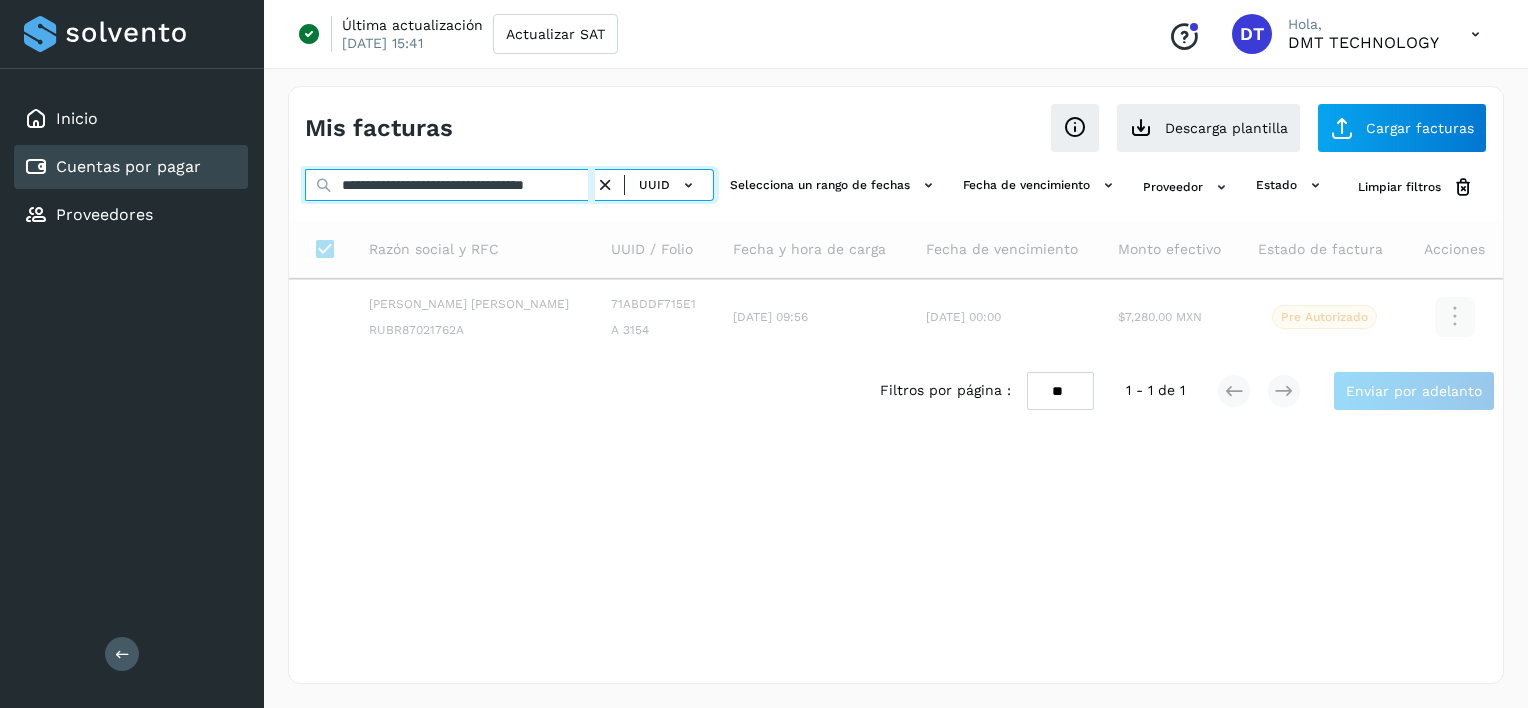 scroll, scrollTop: 0, scrollLeft: 51, axis: horizontal 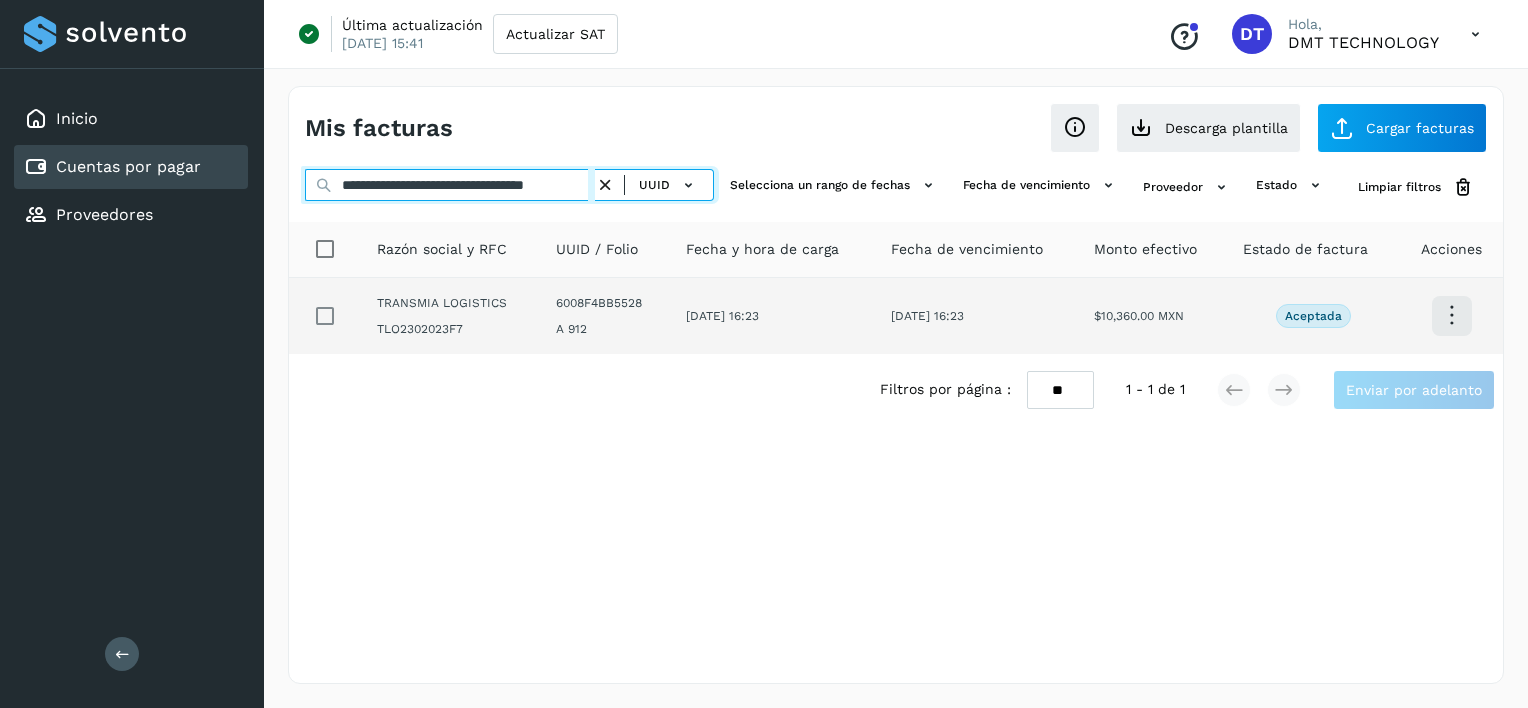 type on "**********" 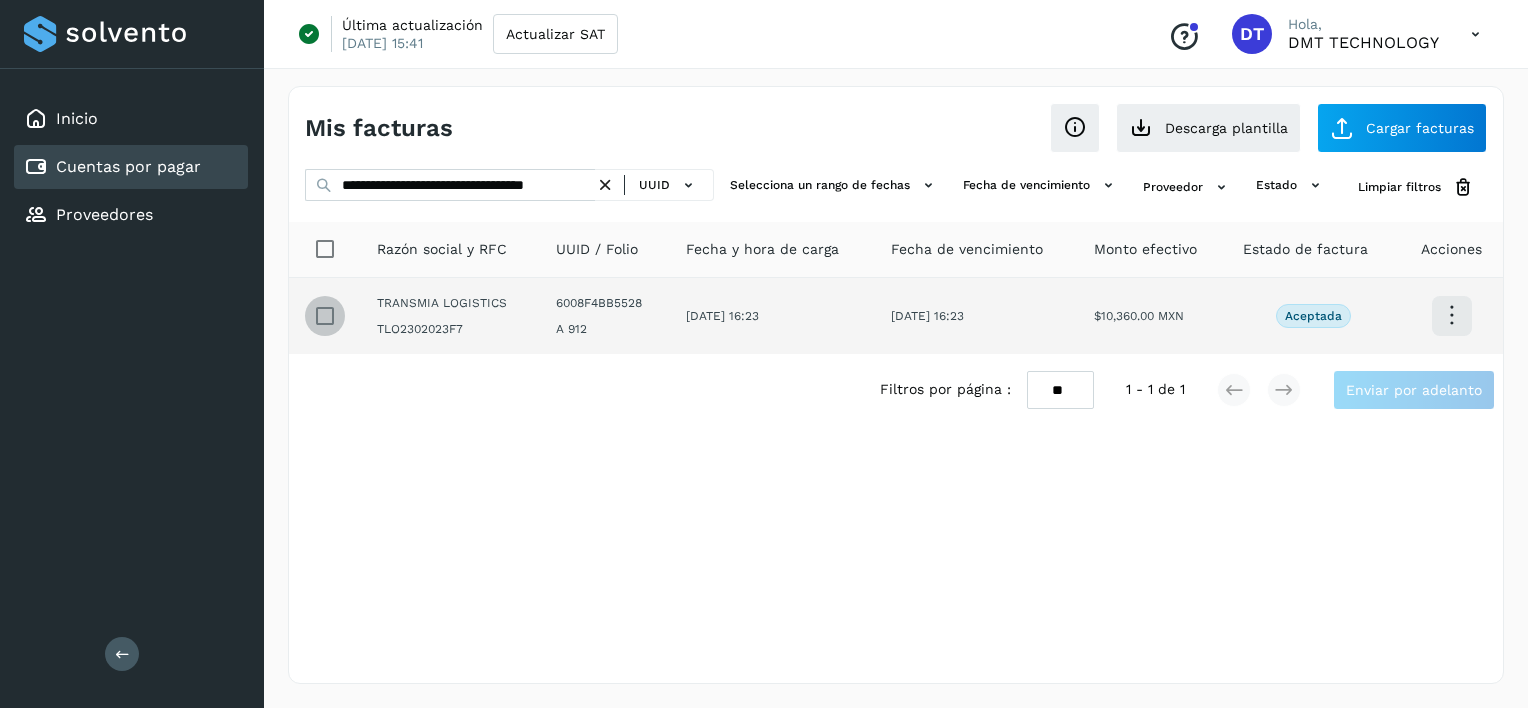 scroll, scrollTop: 0, scrollLeft: 0, axis: both 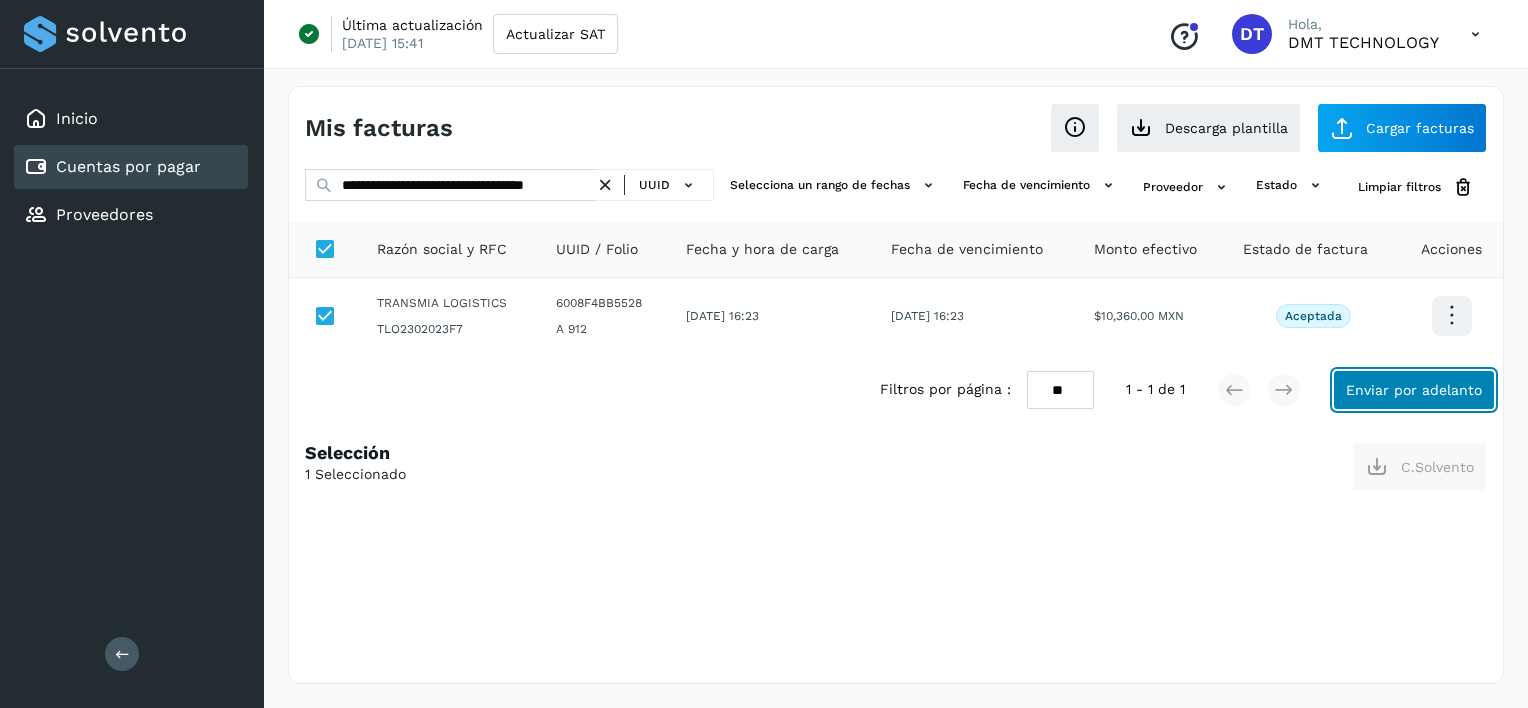 click on "Enviar por adelanto" 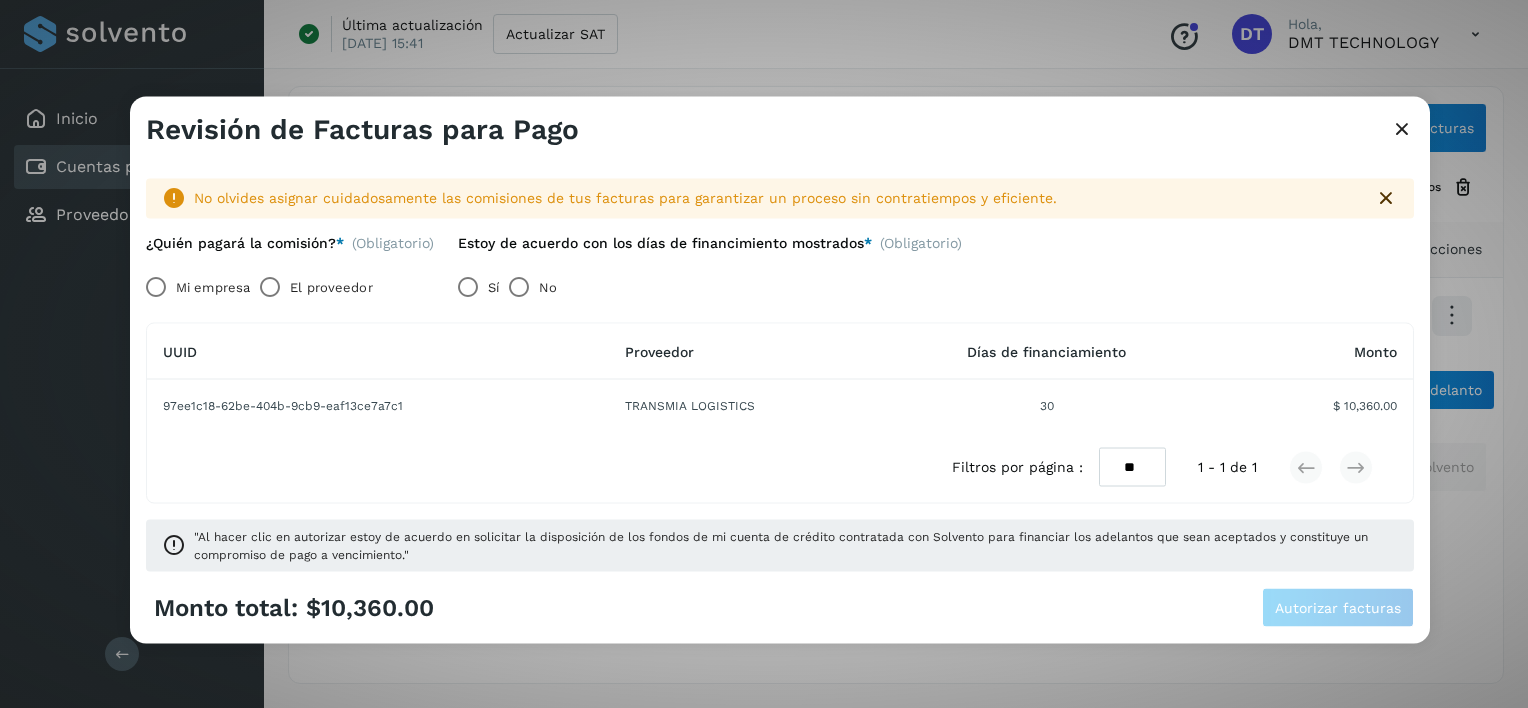 click on "El proveedor" at bounding box center (331, 287) 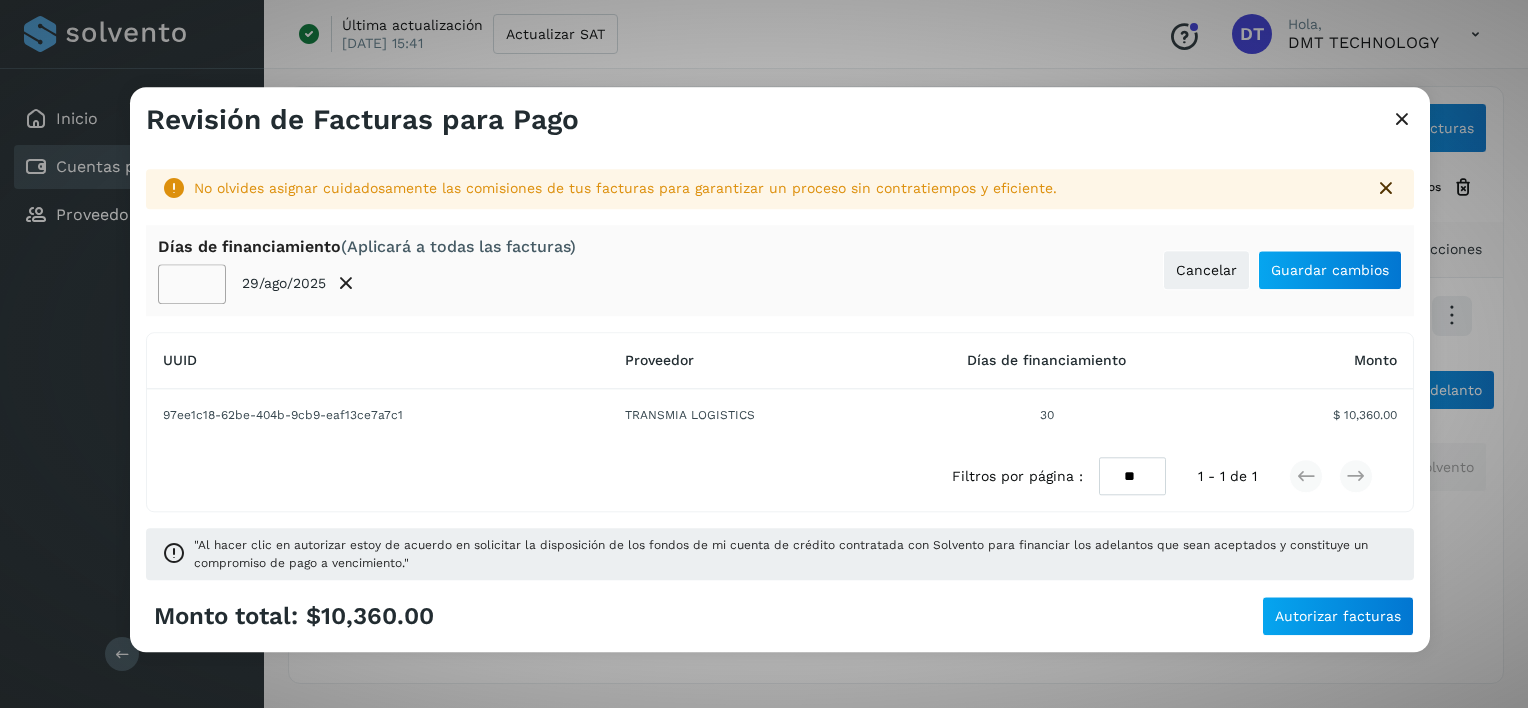 click on "**" 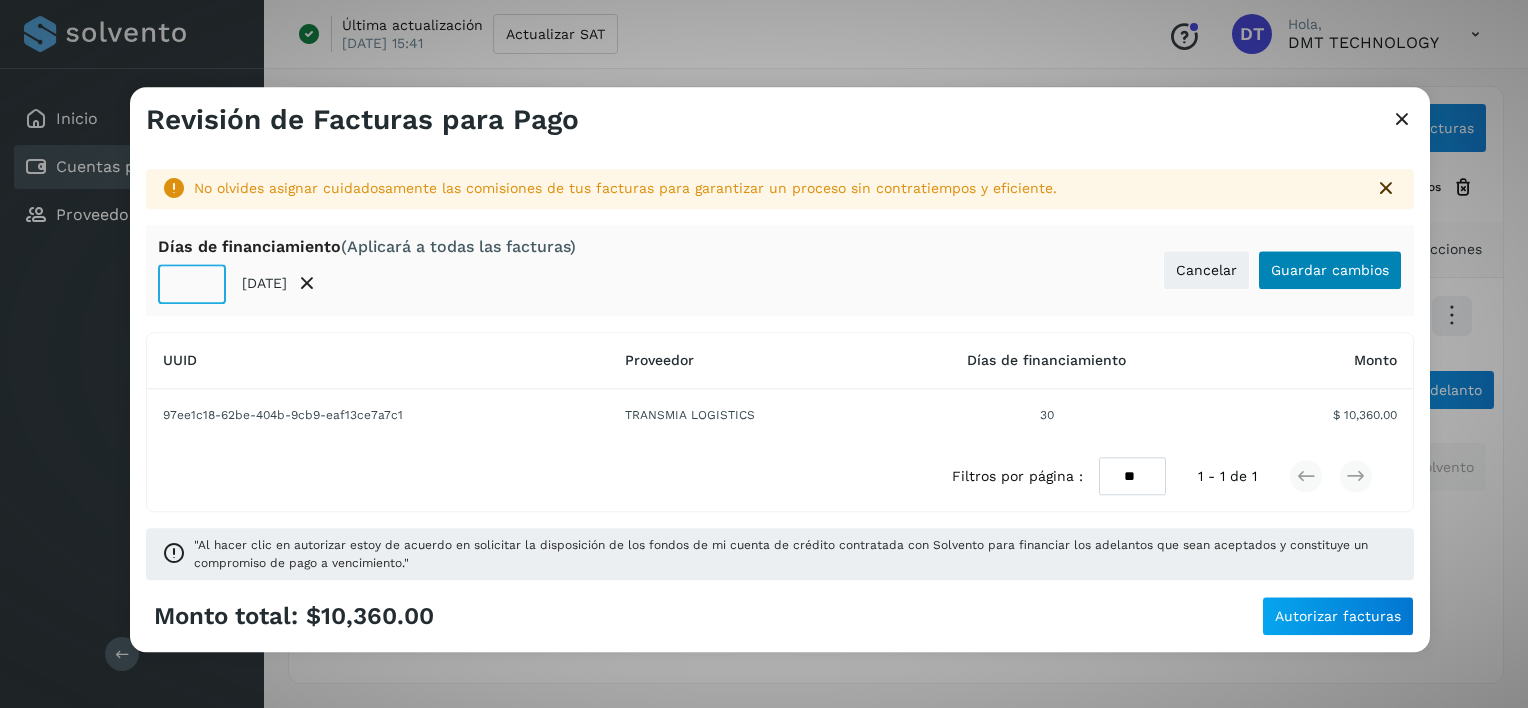 type on "**" 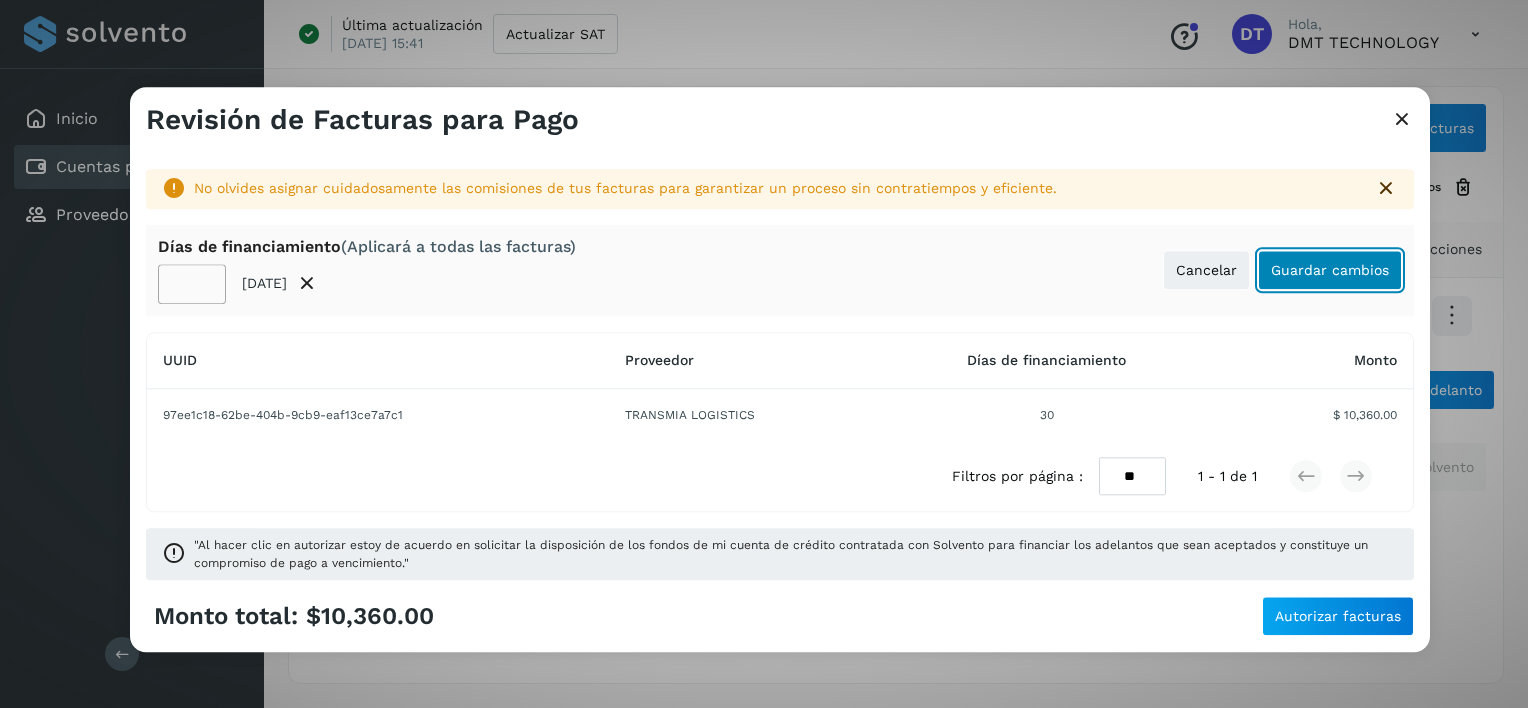 click on "Guardar cambios" 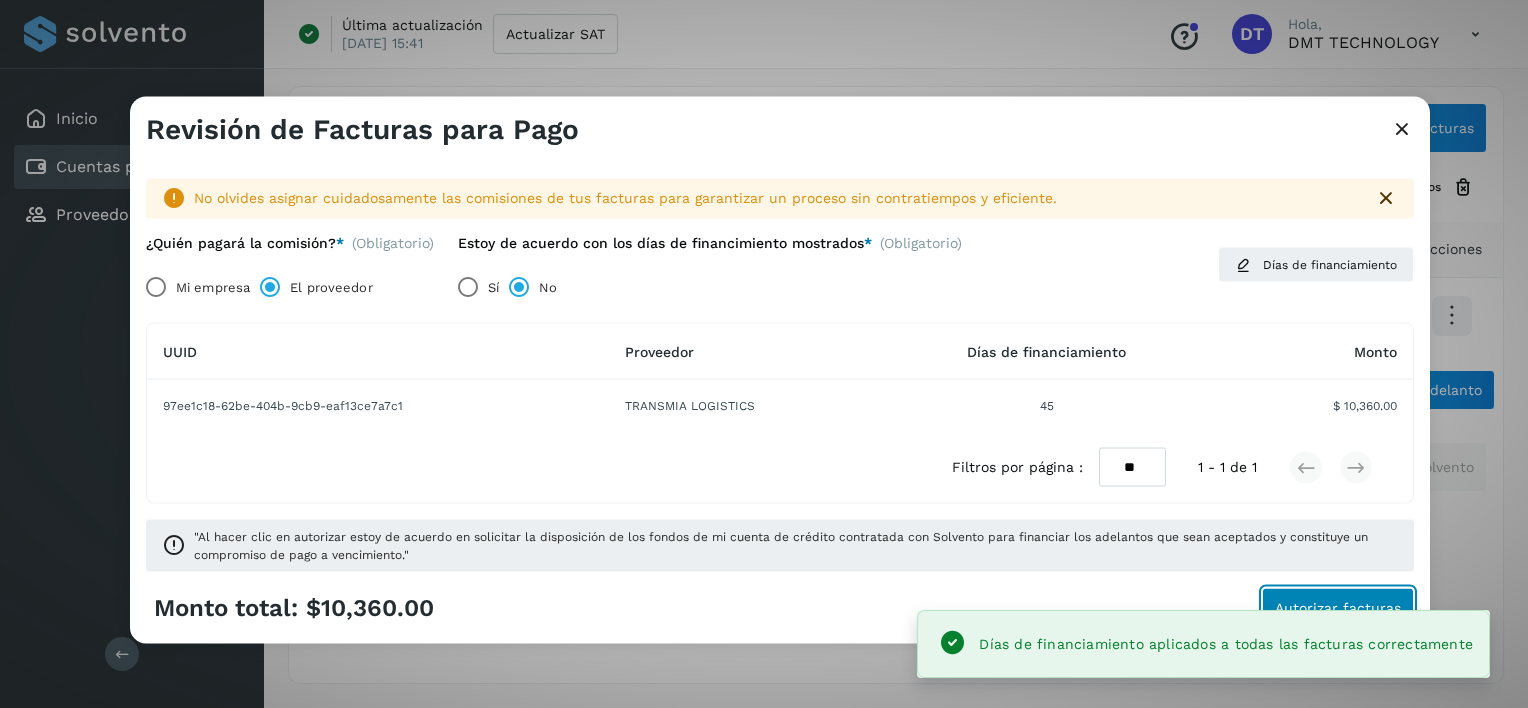 click on "Autorizar facturas" at bounding box center [1338, 607] 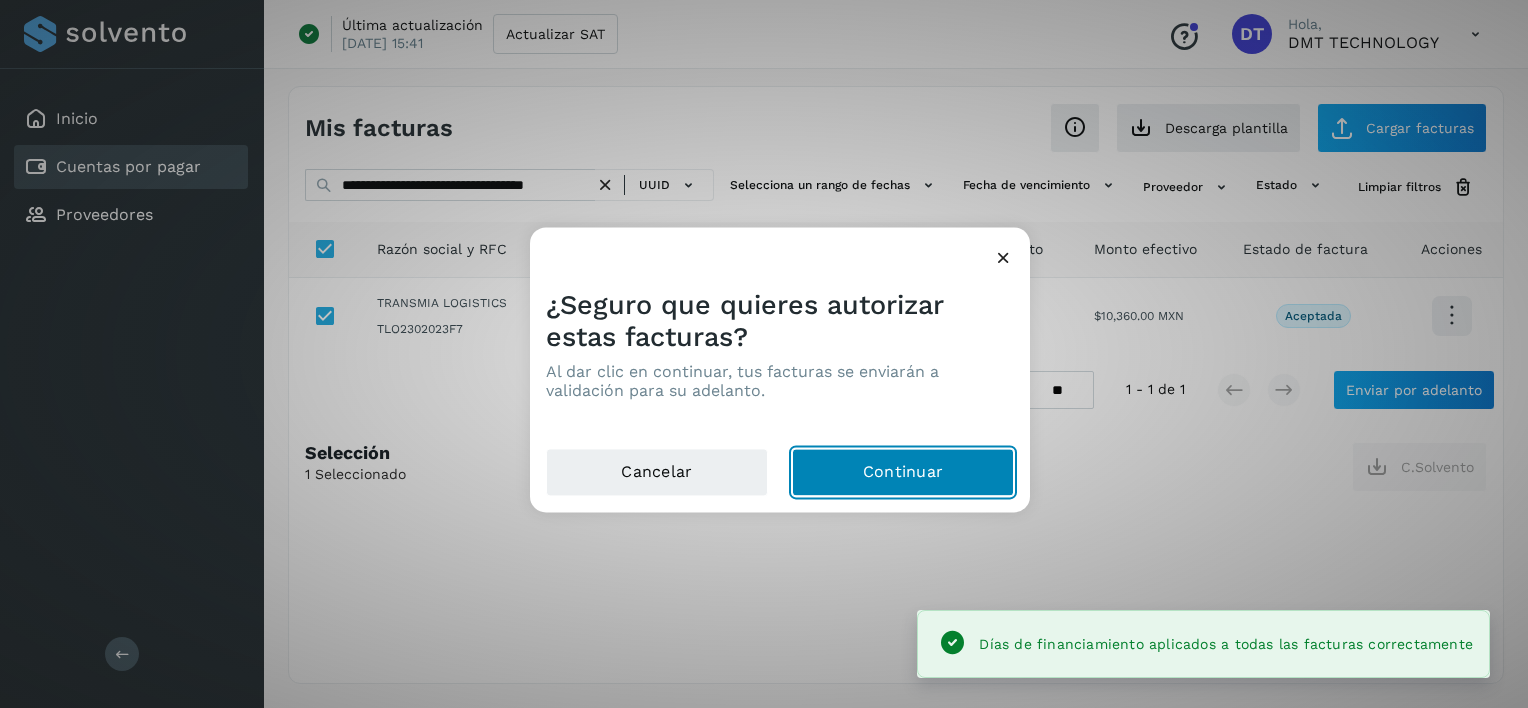 click on "Continuar" 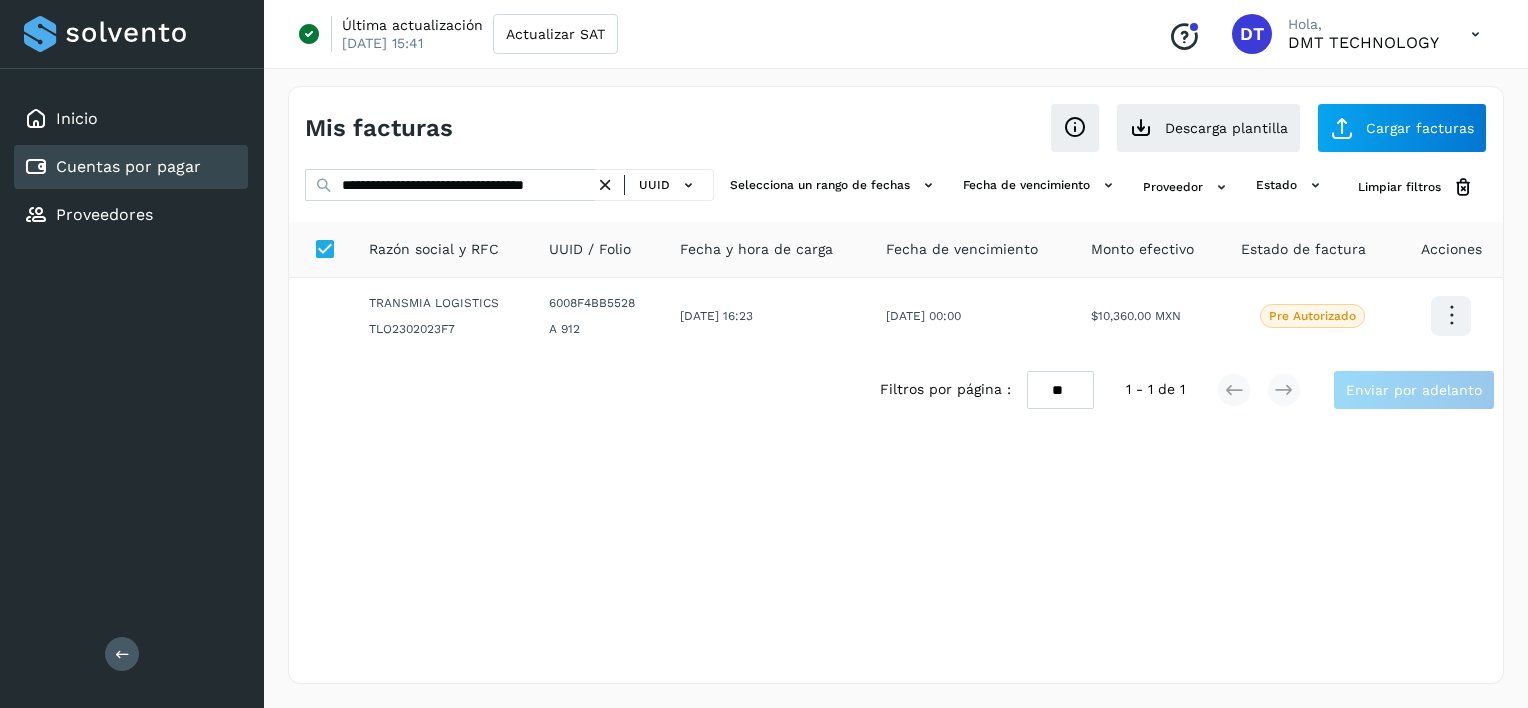 click at bounding box center [605, 185] 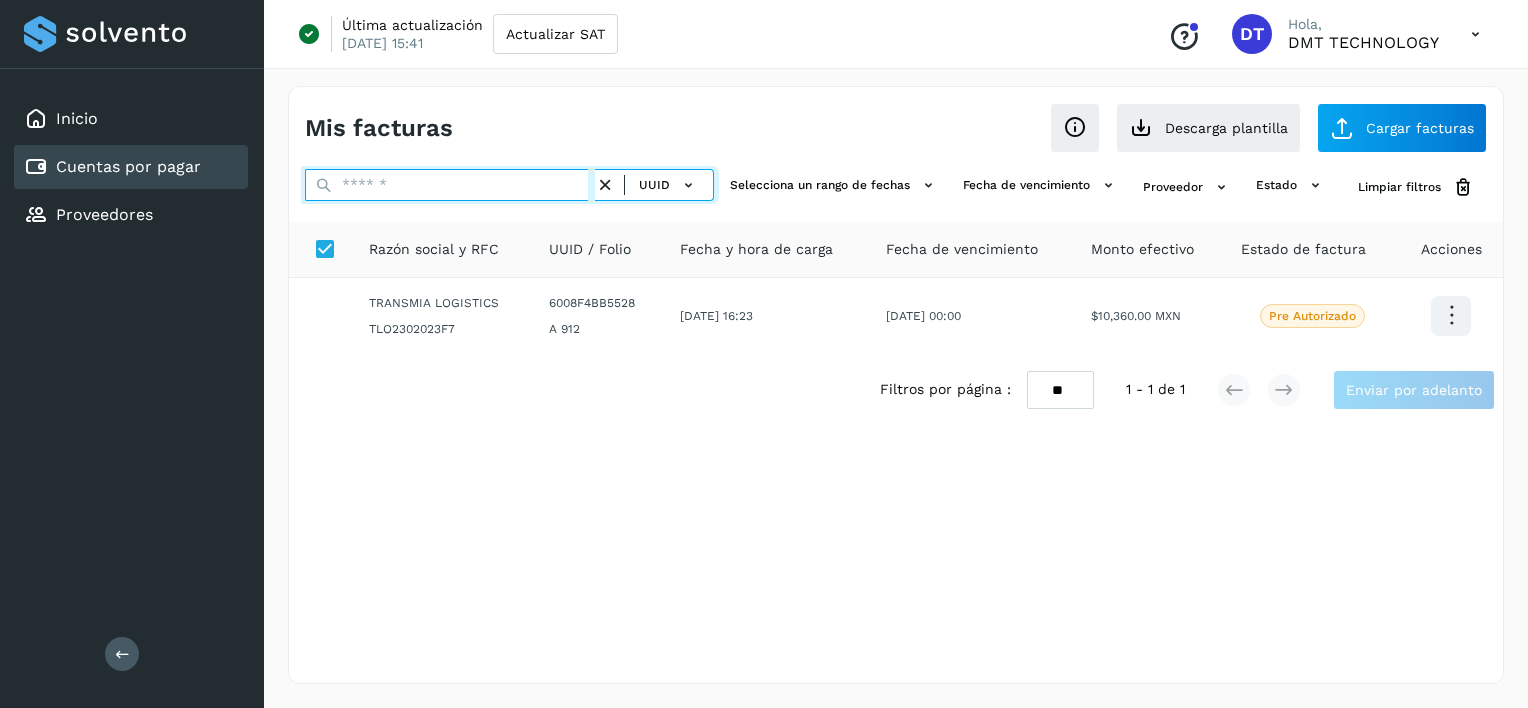 click at bounding box center [450, 185] 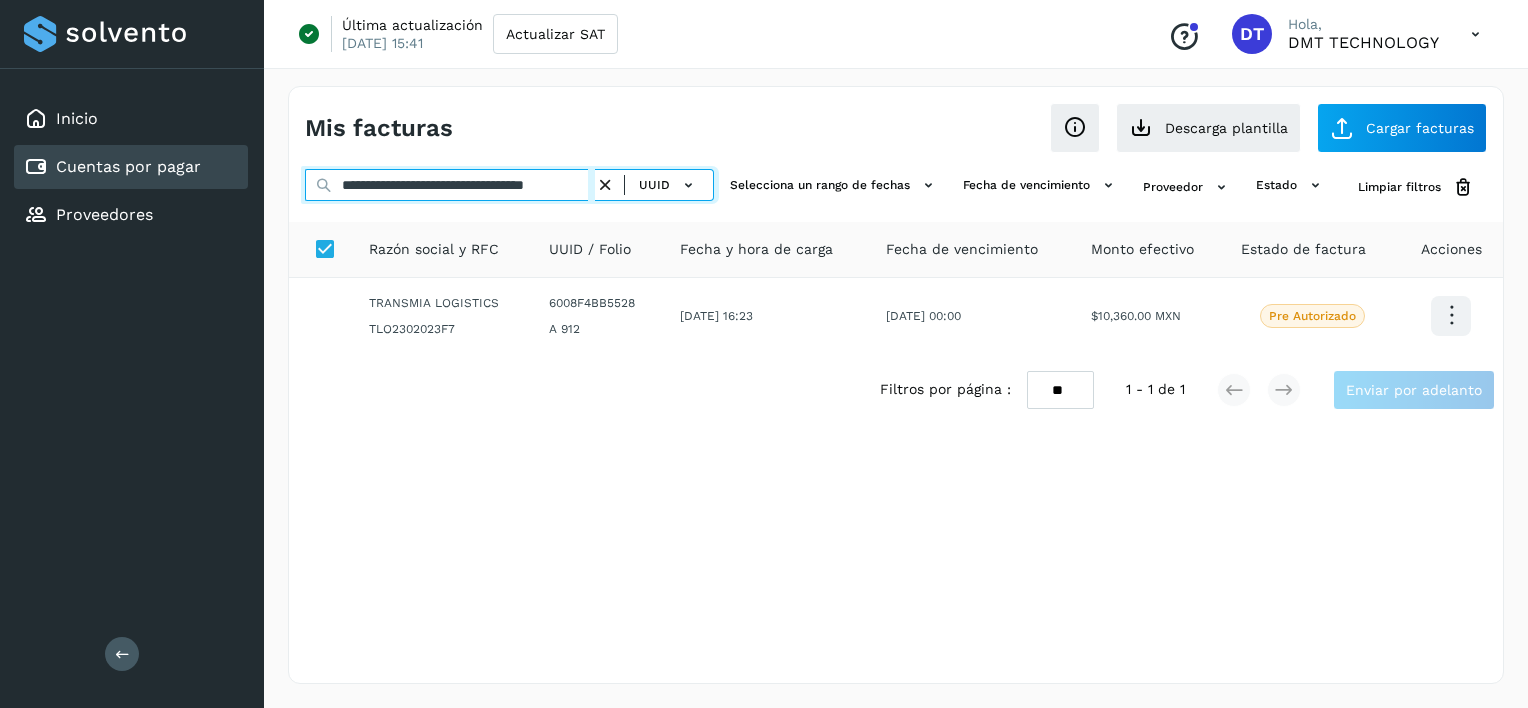 scroll, scrollTop: 0, scrollLeft: 35, axis: horizontal 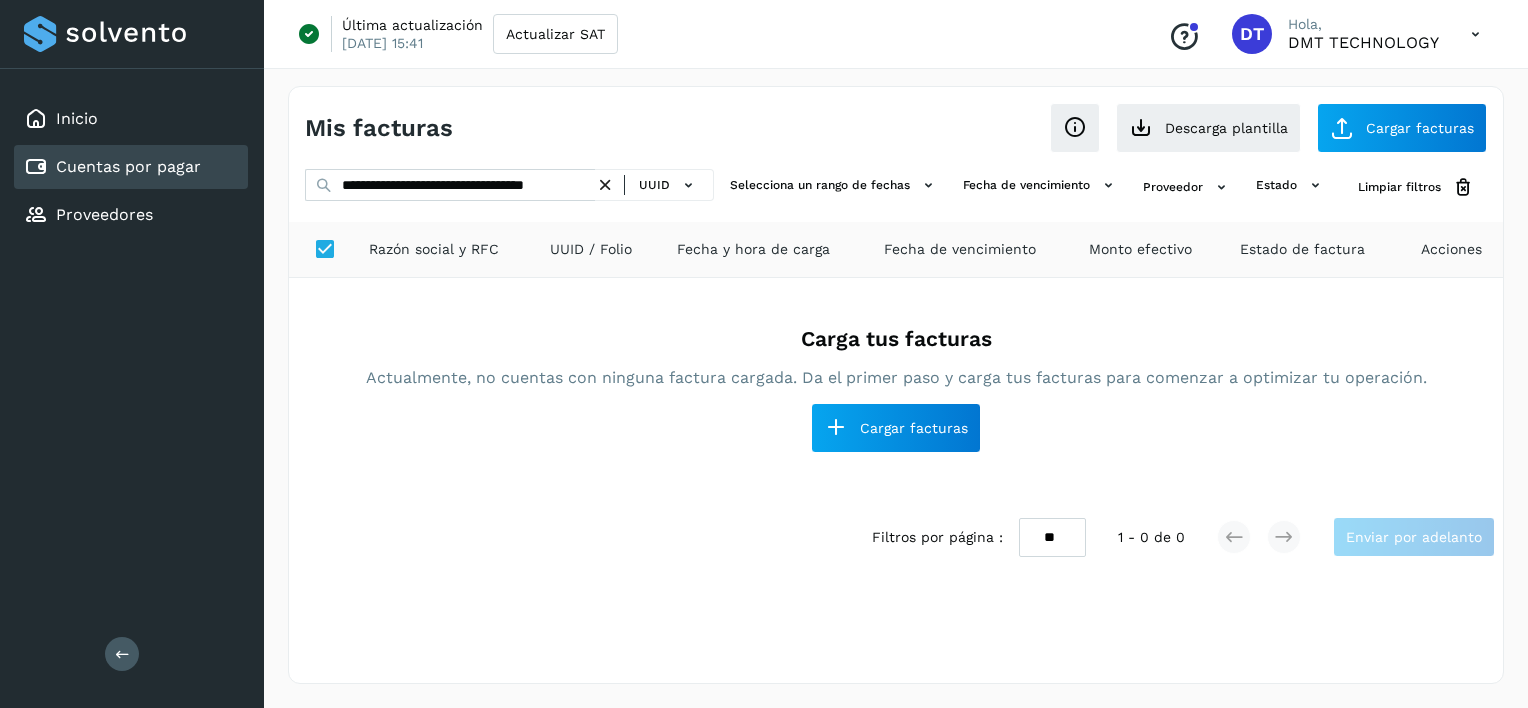drag, startPoint x: 606, startPoint y: 177, endPoint x: 591, endPoint y: 180, distance: 15.297058 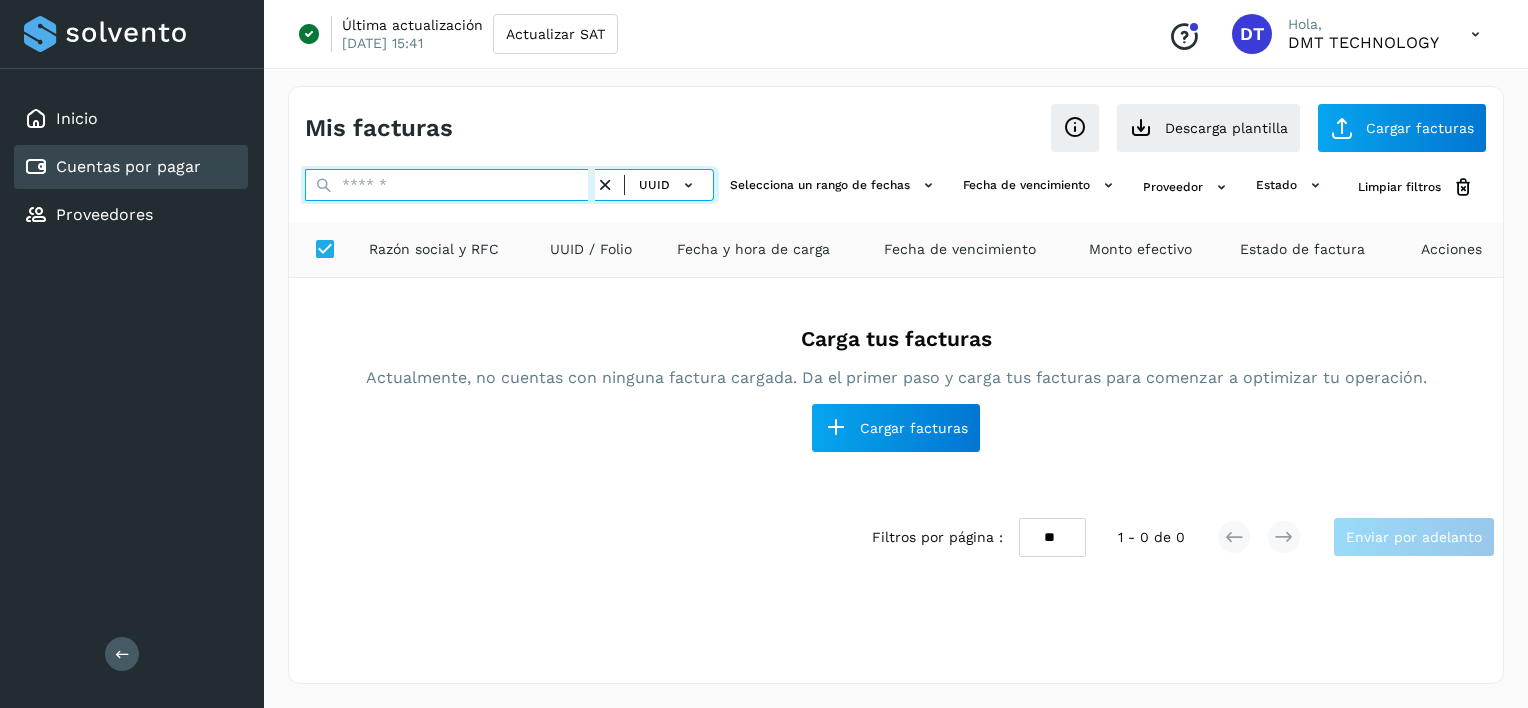 click at bounding box center [450, 185] 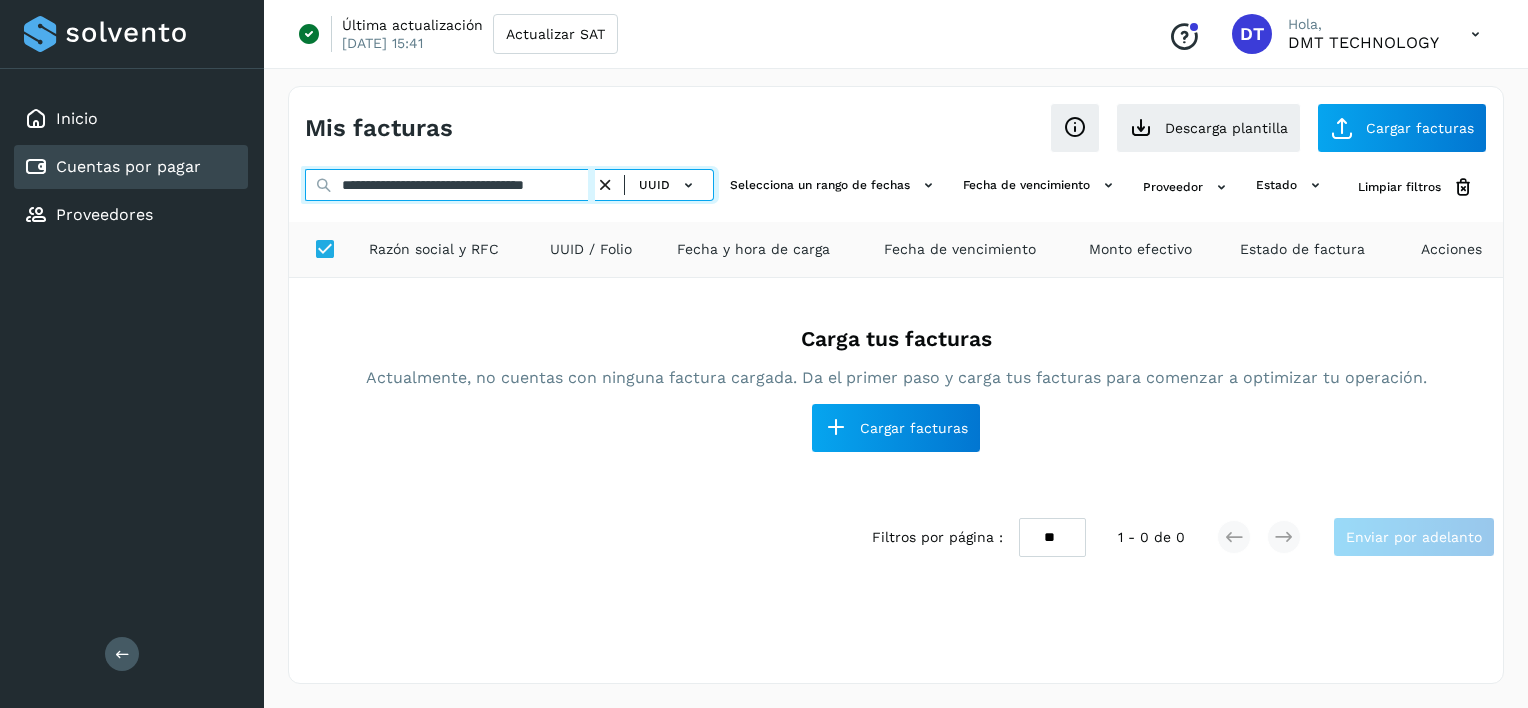 scroll, scrollTop: 0, scrollLeft: 35, axis: horizontal 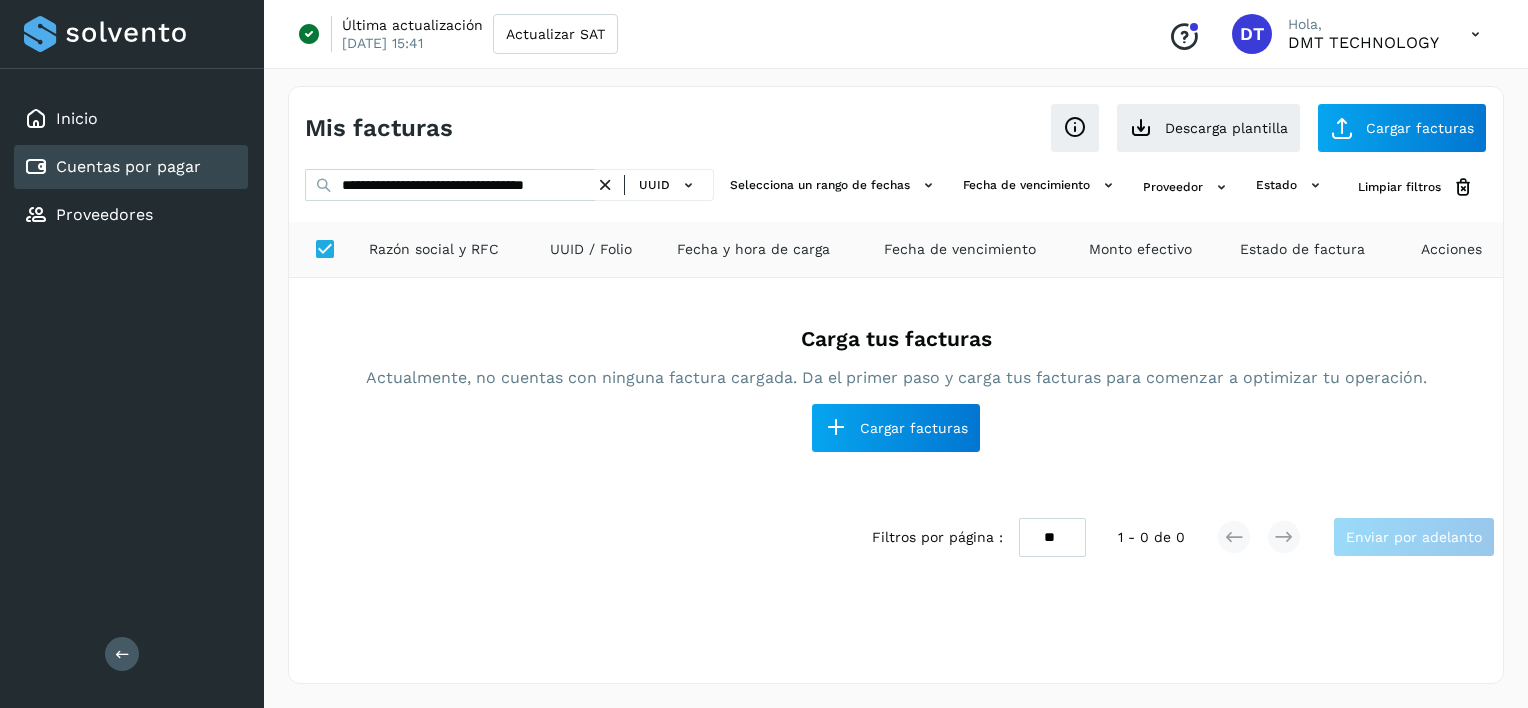 click at bounding box center (605, 185) 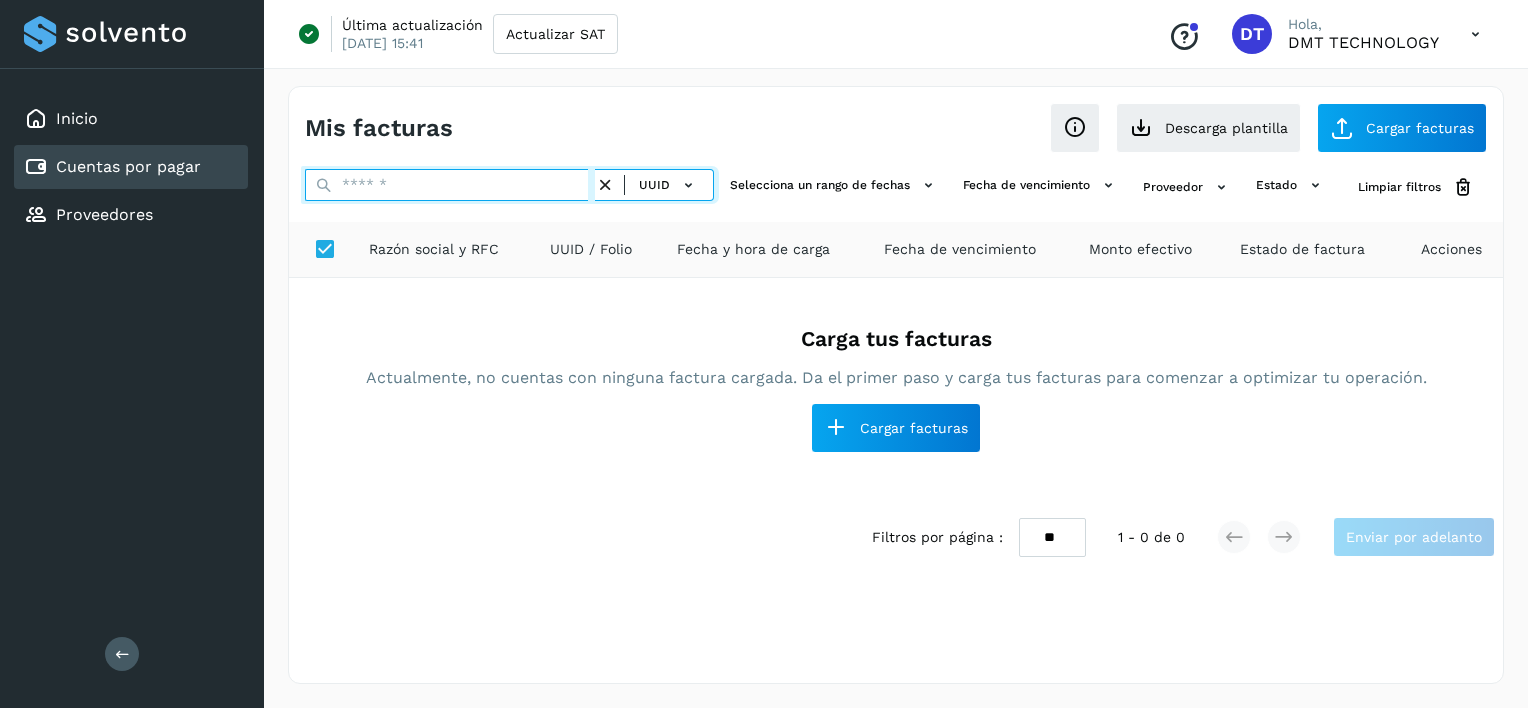 click at bounding box center [450, 185] 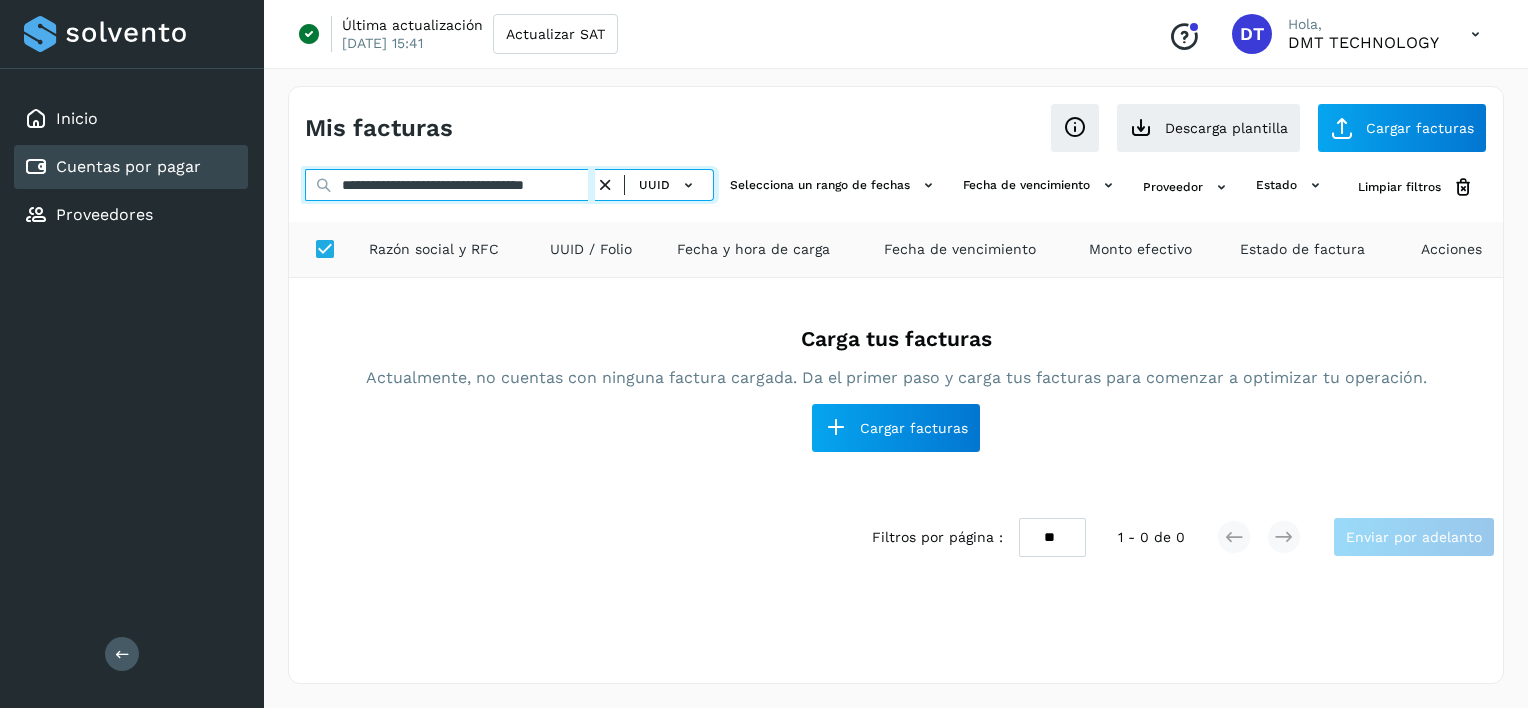 scroll, scrollTop: 0, scrollLeft: 51, axis: horizontal 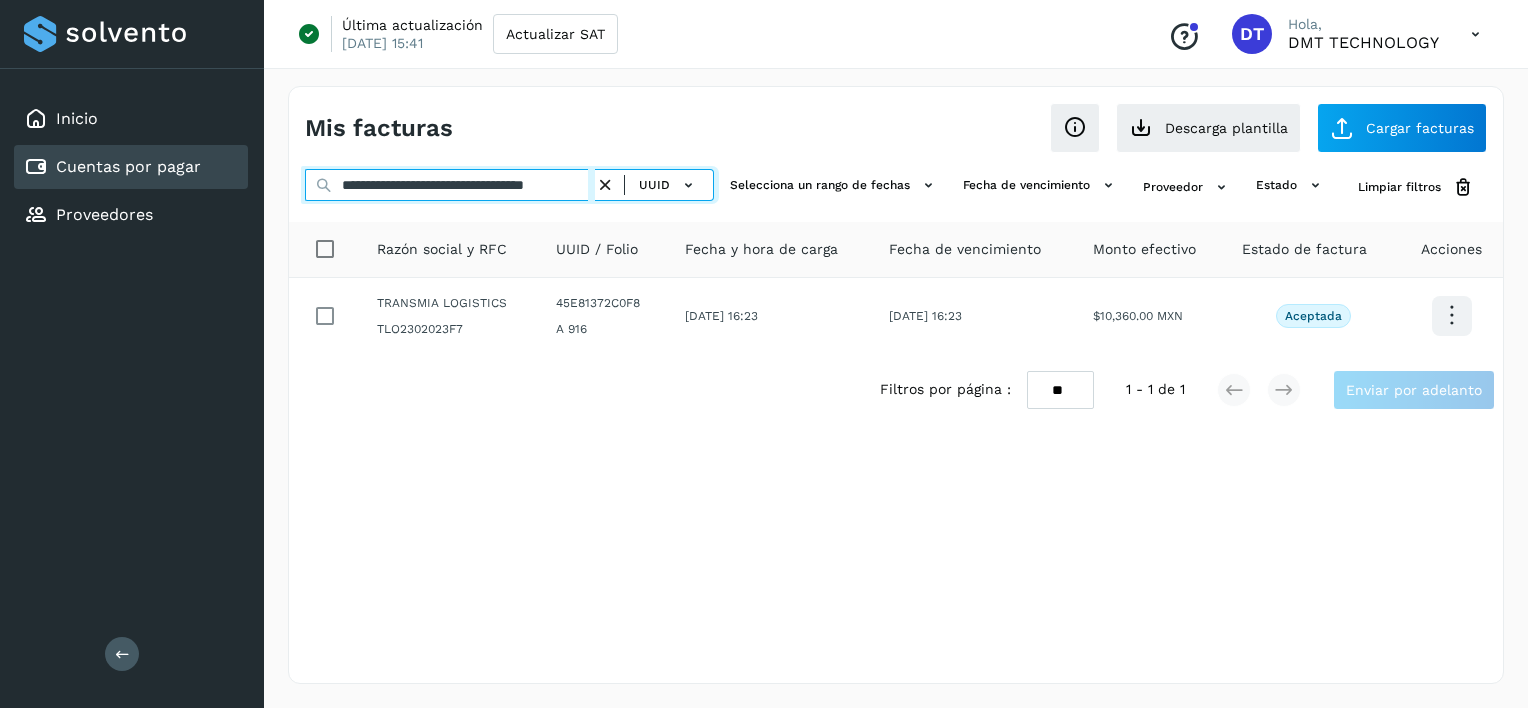 type on "**********" 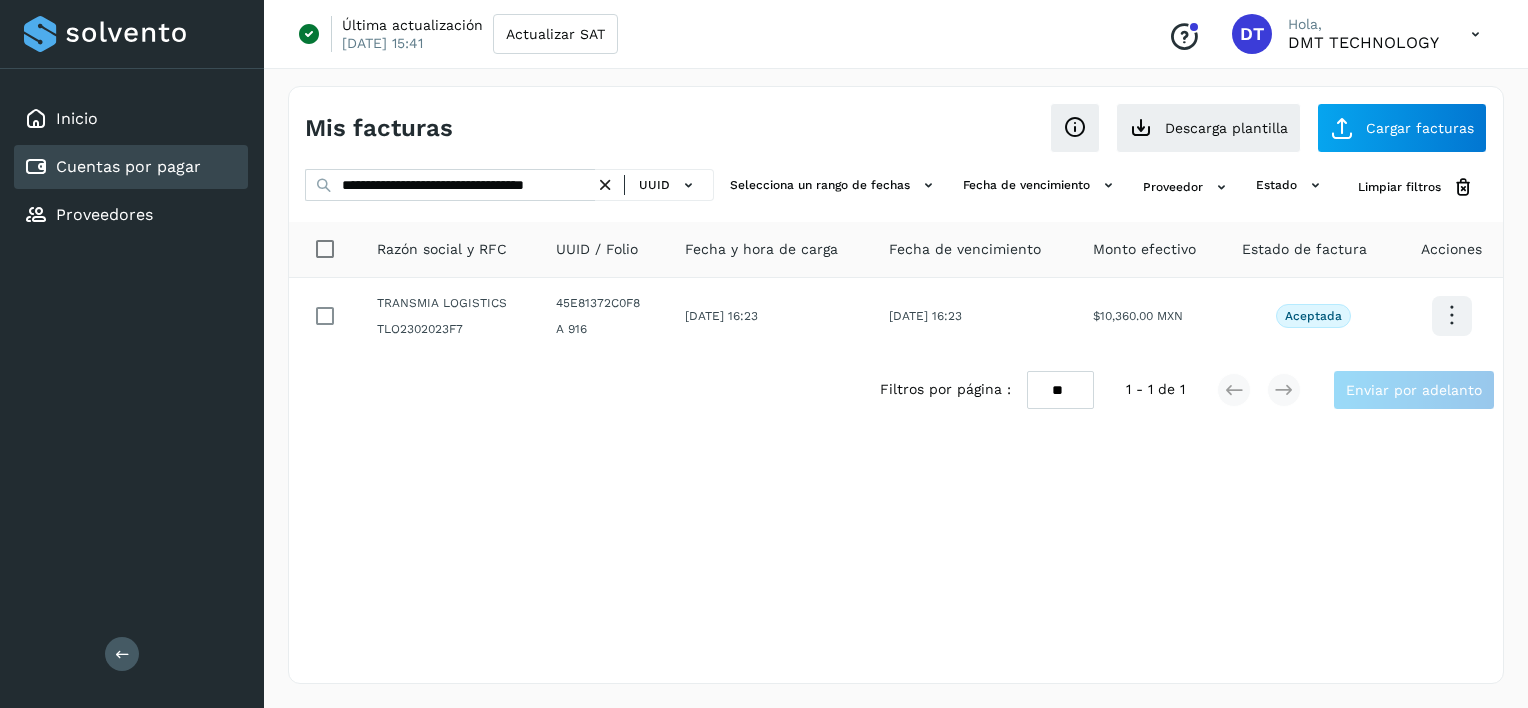 scroll, scrollTop: 0, scrollLeft: 0, axis: both 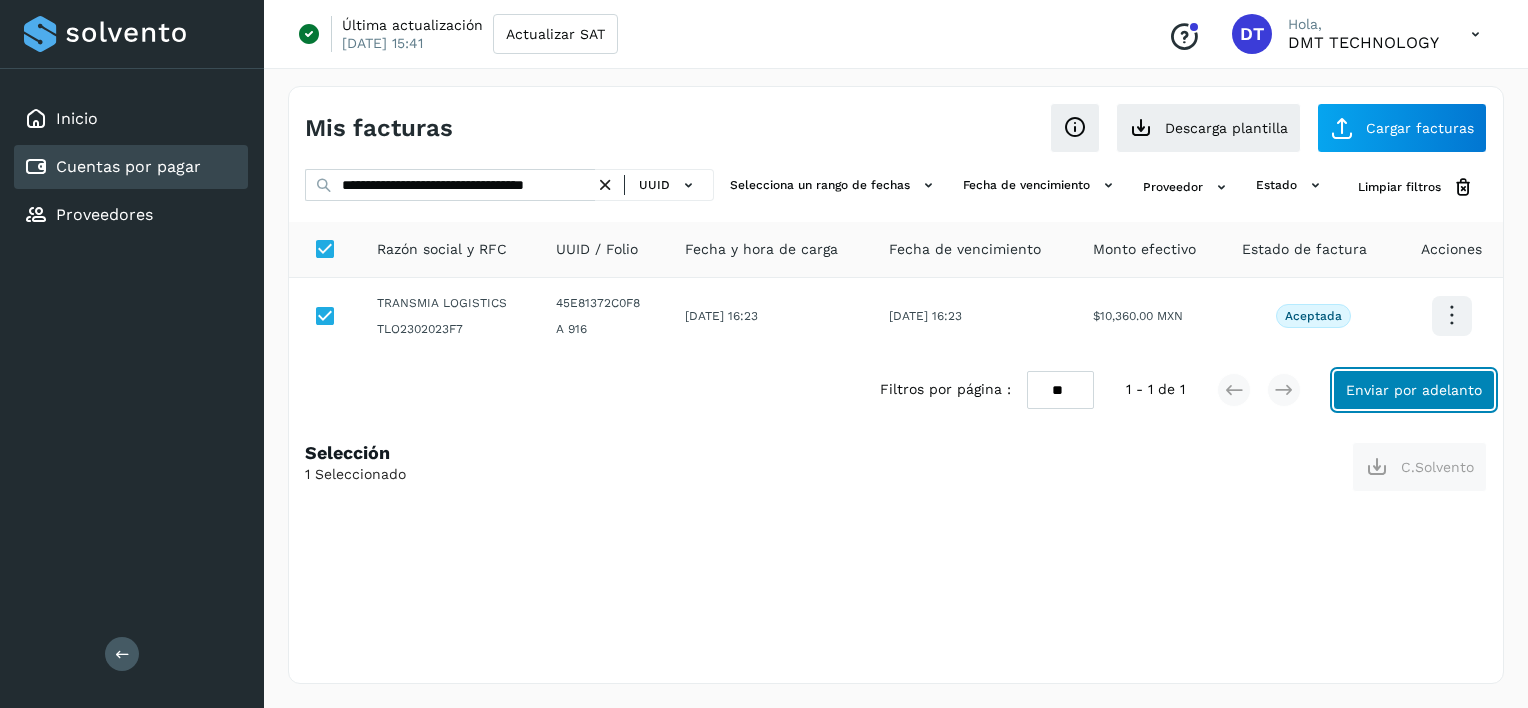 click on "Enviar por adelanto" 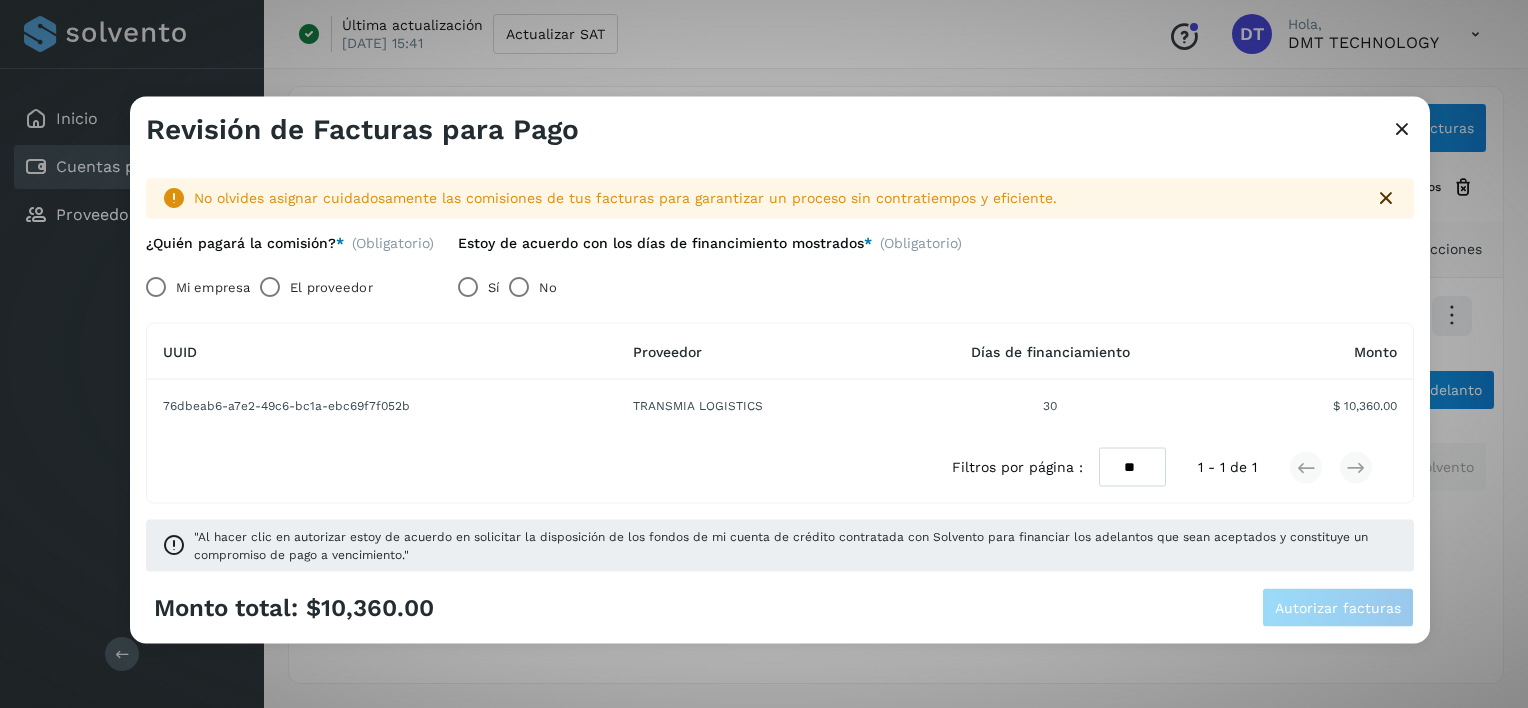 click on "El proveedor" at bounding box center [331, 287] 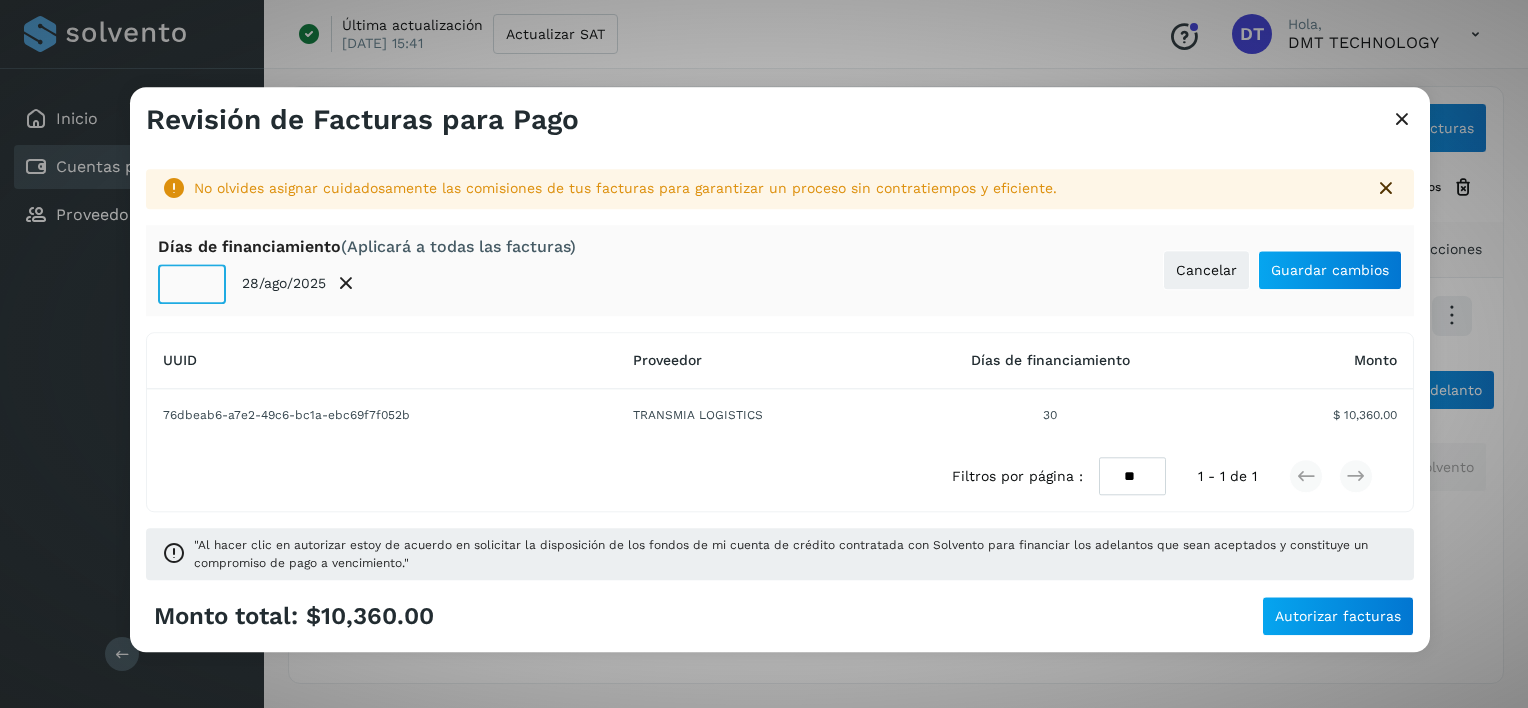 click on "**" 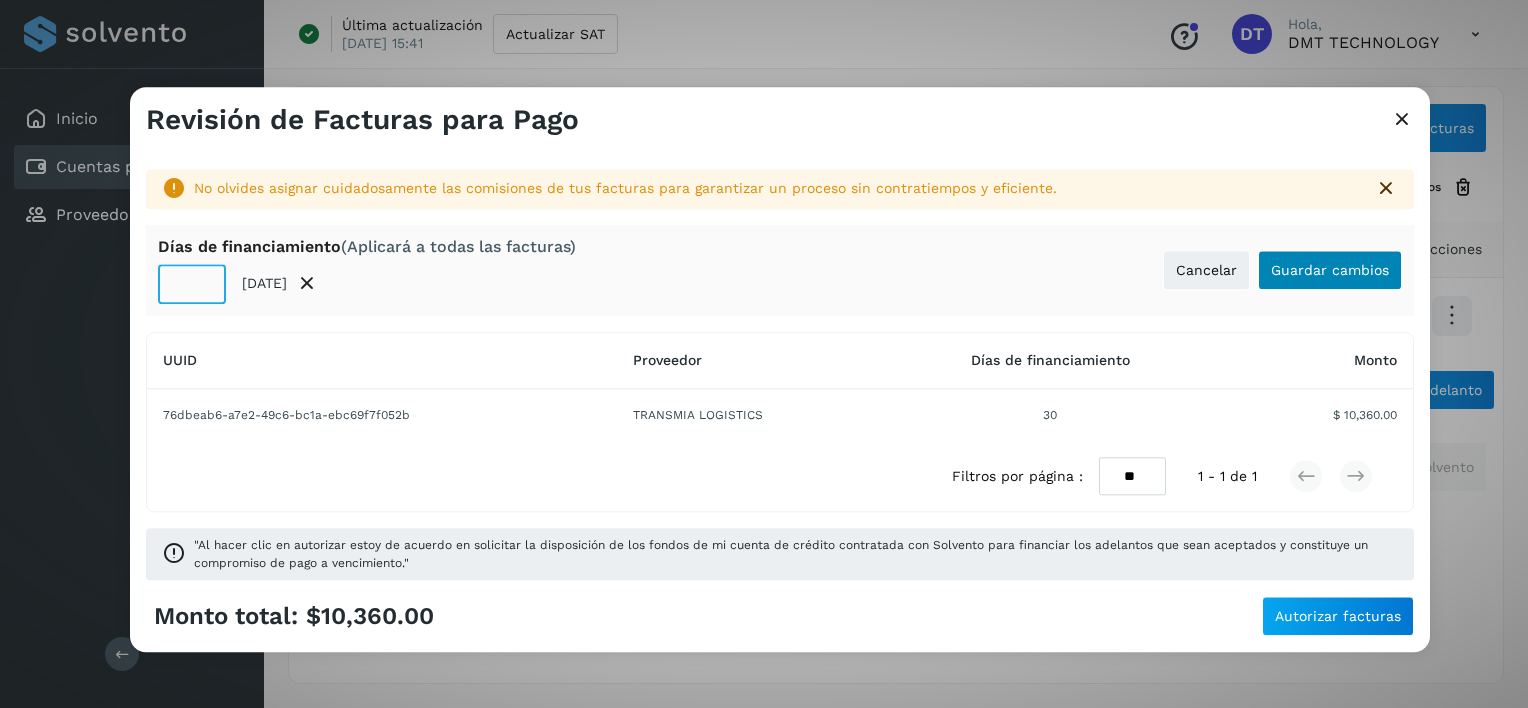 type on "**" 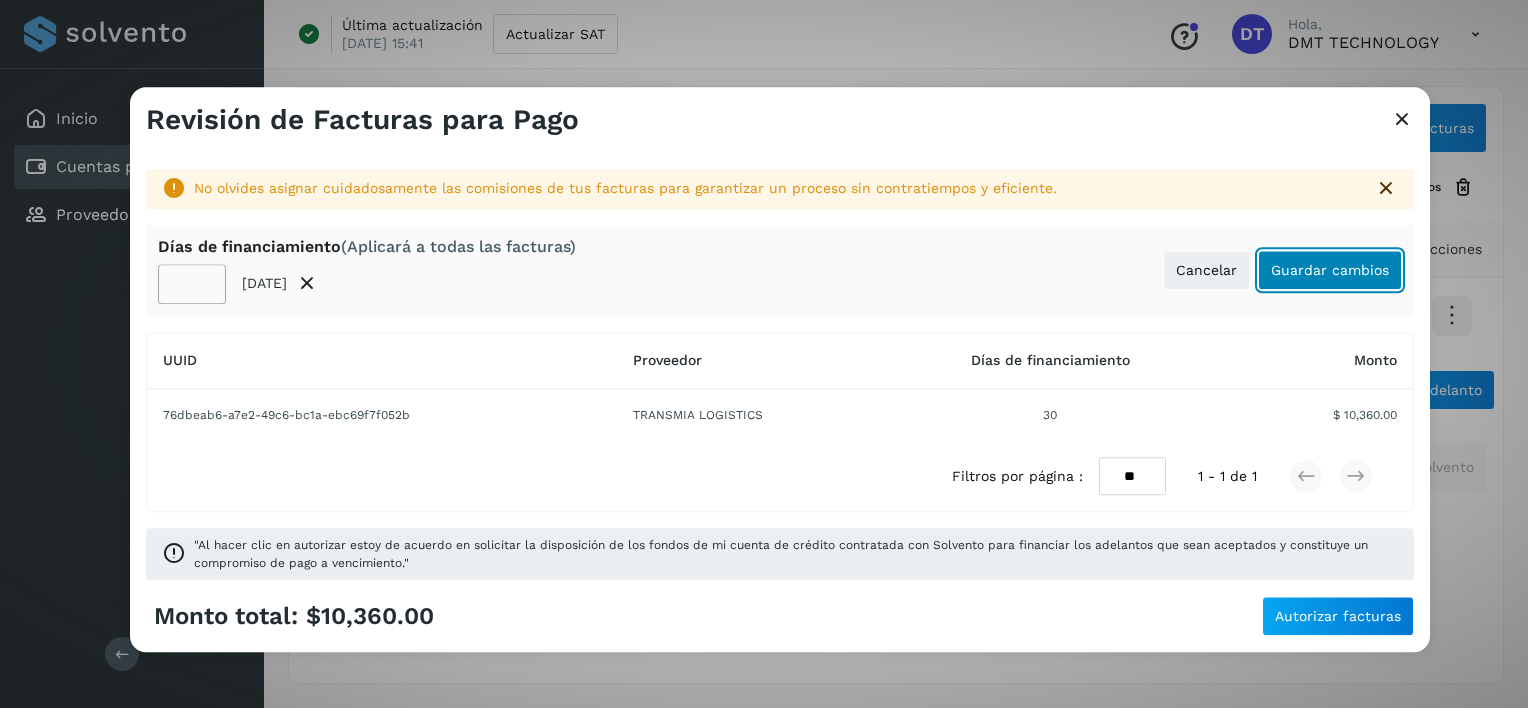 click on "Guardar cambios" at bounding box center (1330, 270) 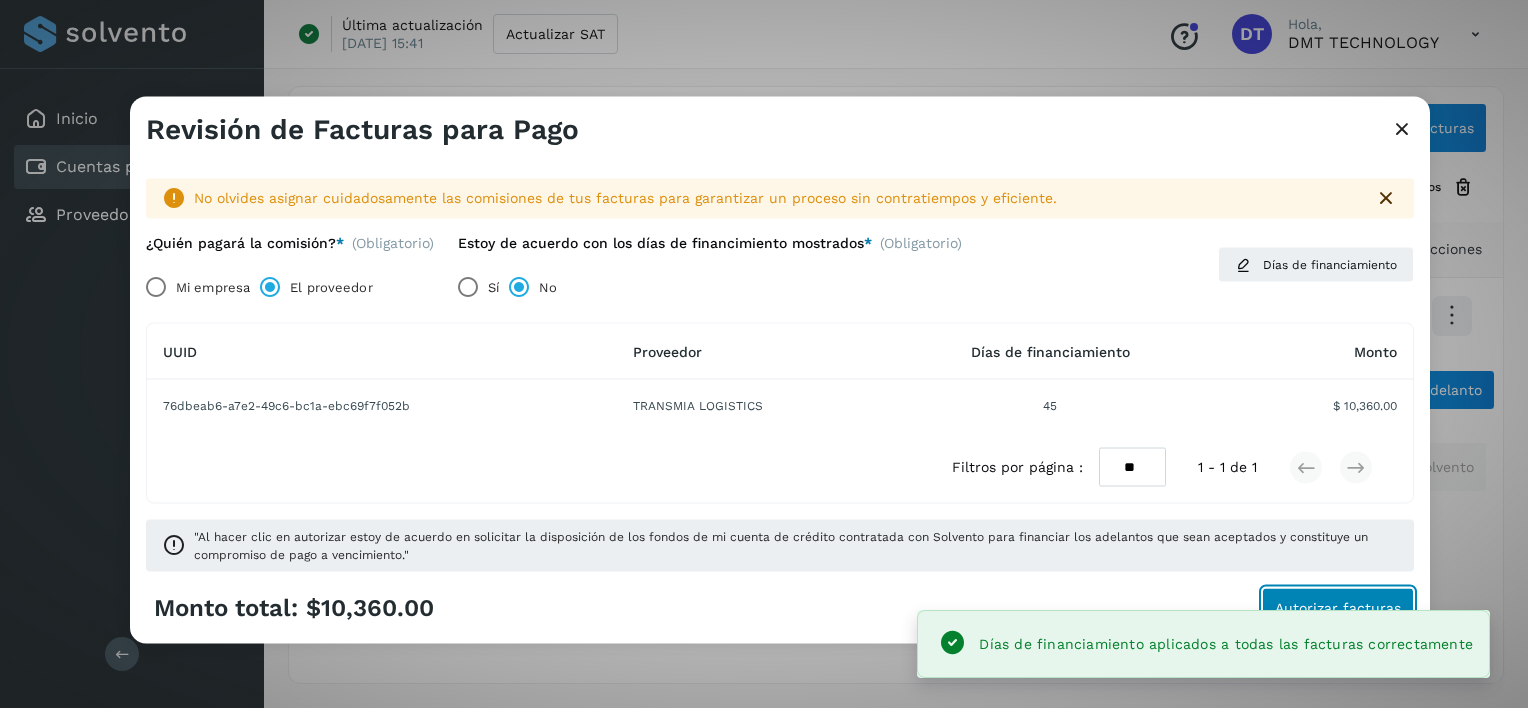 click on "Autorizar facturas" 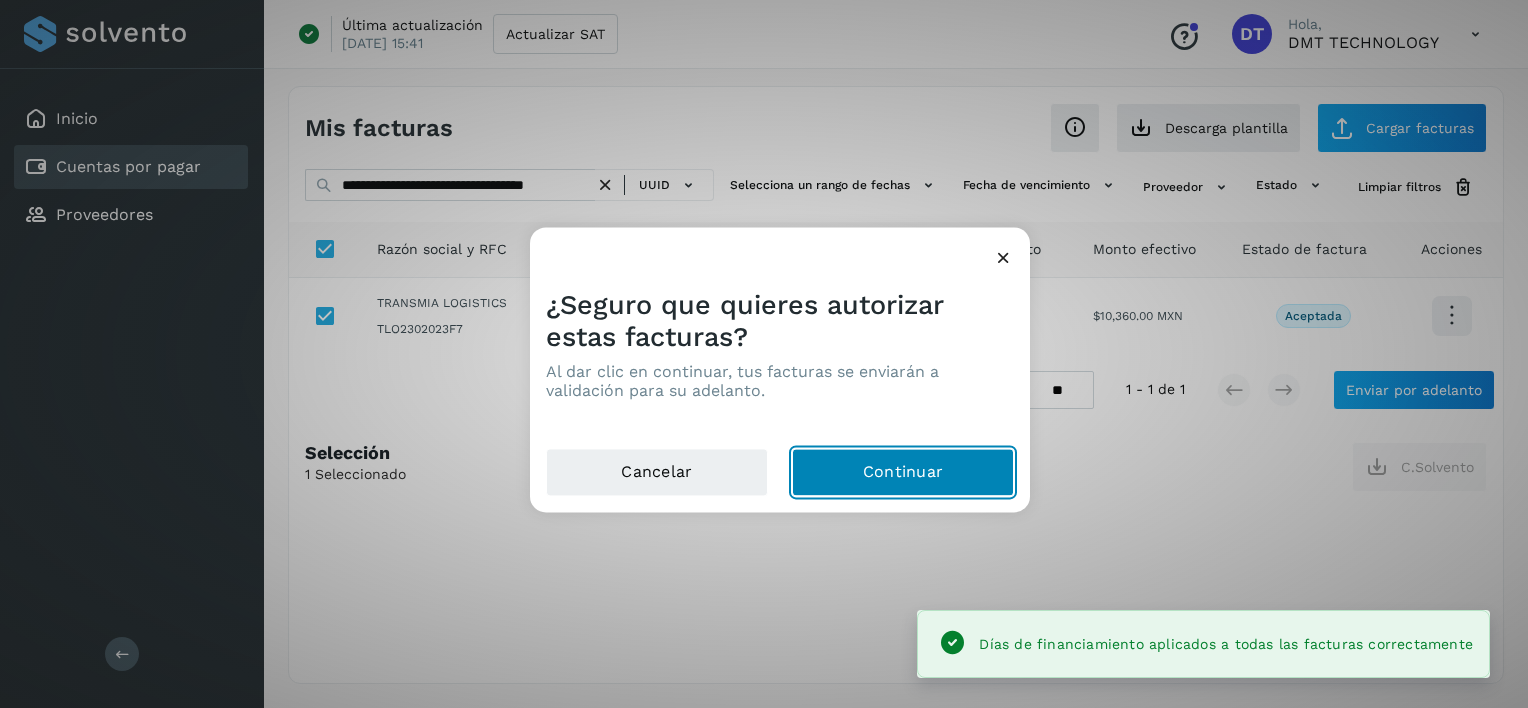 click on "Continuar" 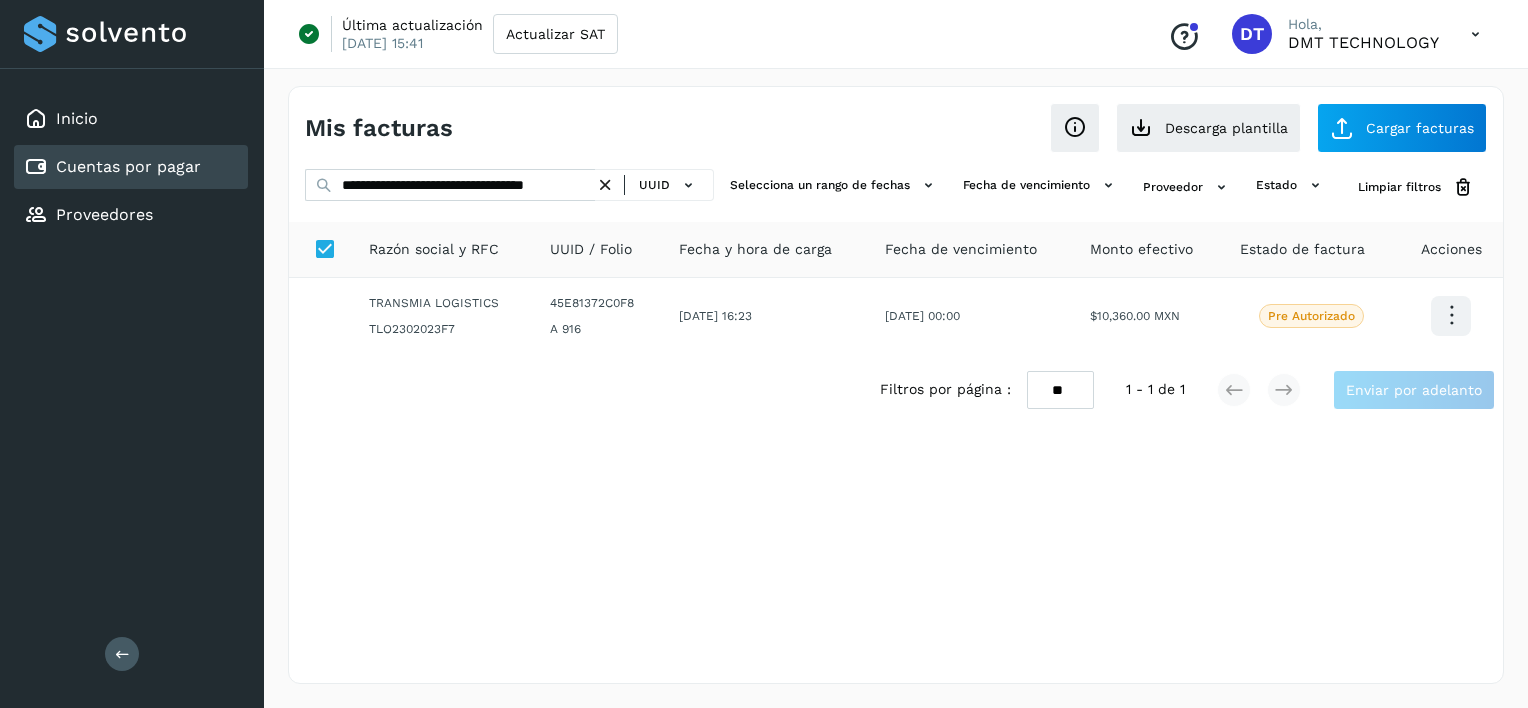 click at bounding box center (605, 185) 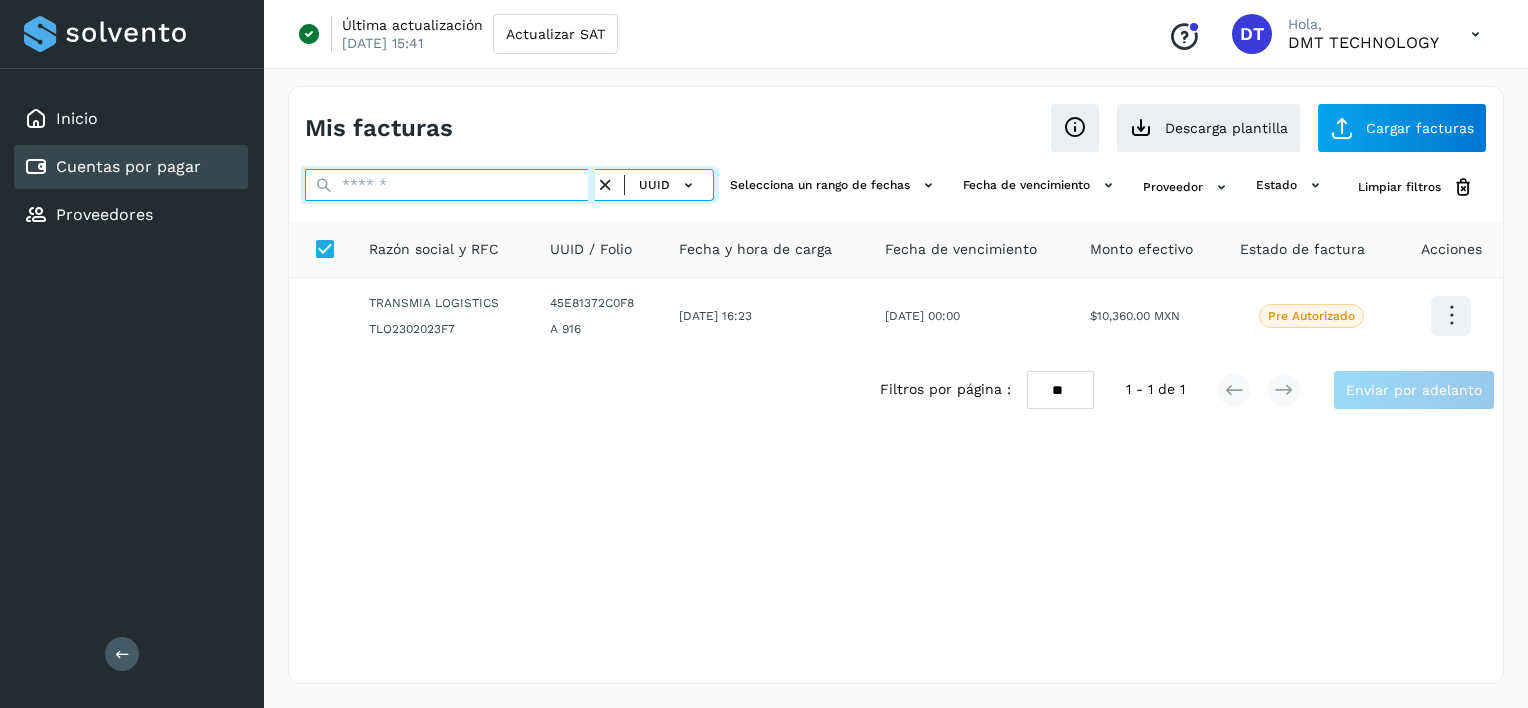 click at bounding box center [450, 185] 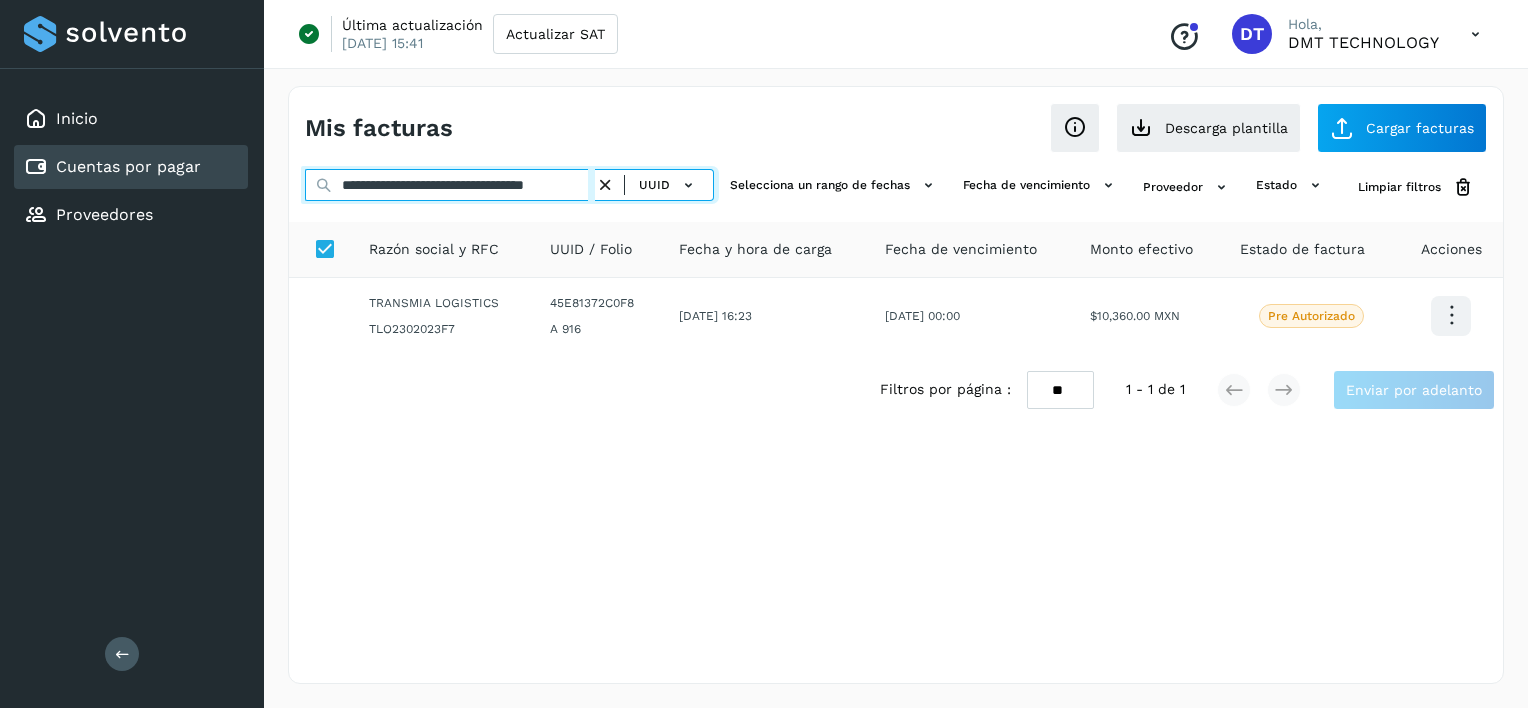 scroll, scrollTop: 0, scrollLeft: 35, axis: horizontal 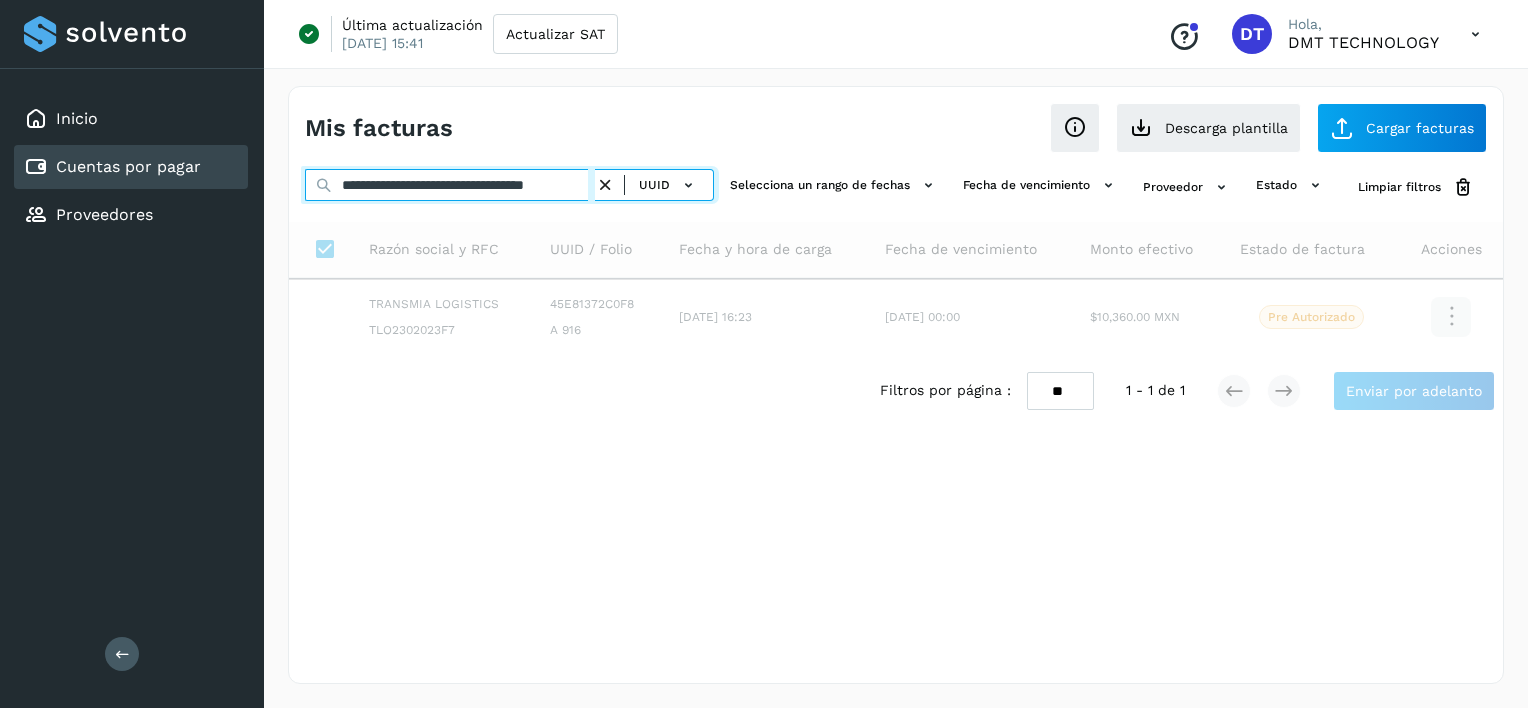 type on "**********" 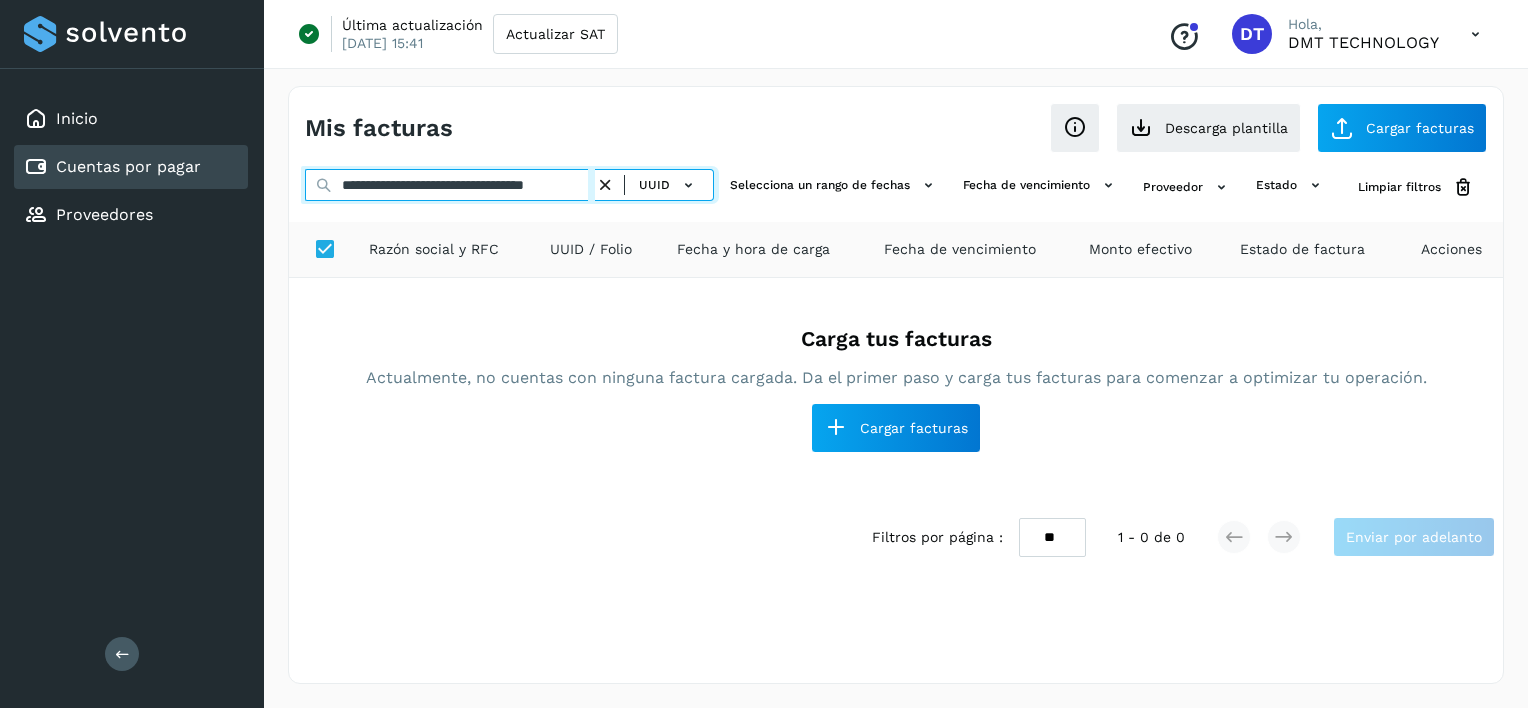 scroll, scrollTop: 0, scrollLeft: 0, axis: both 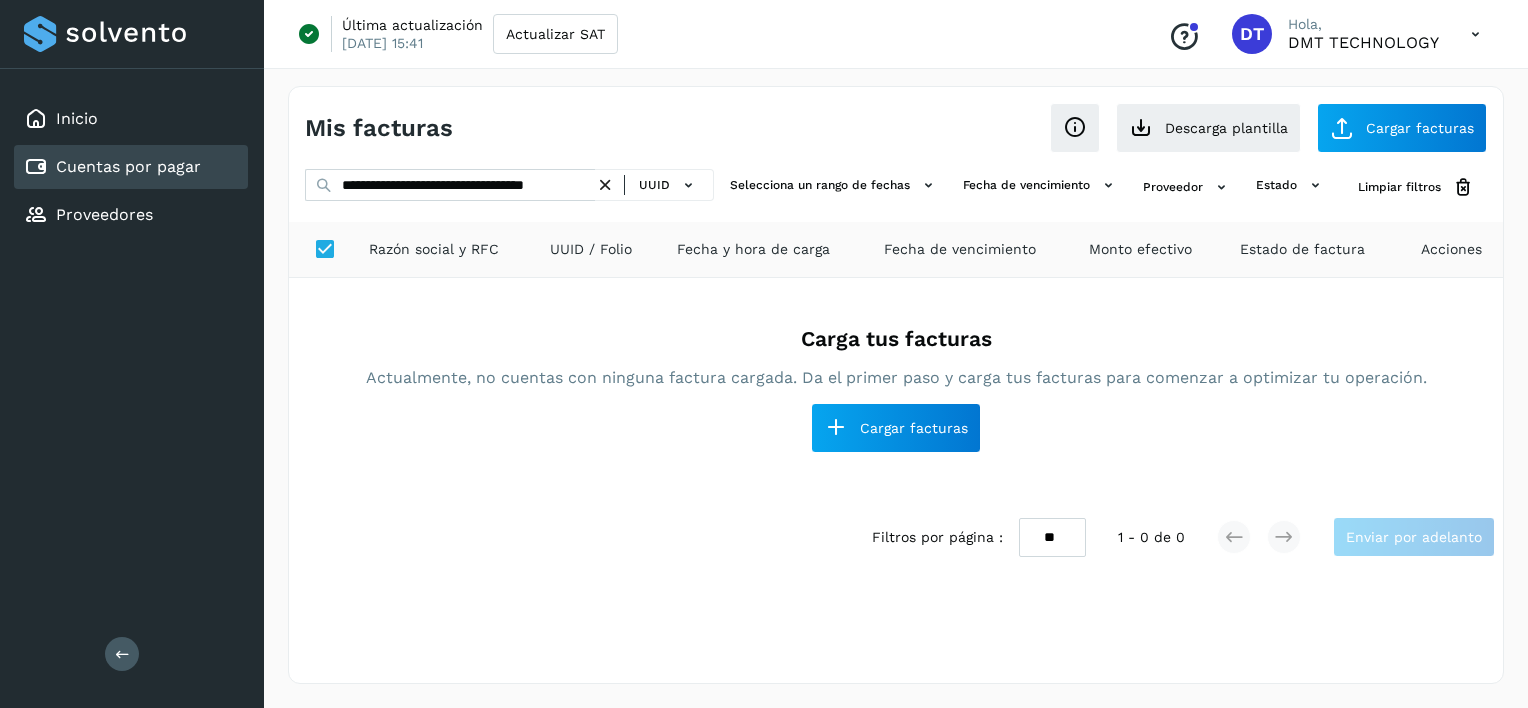click at bounding box center [605, 185] 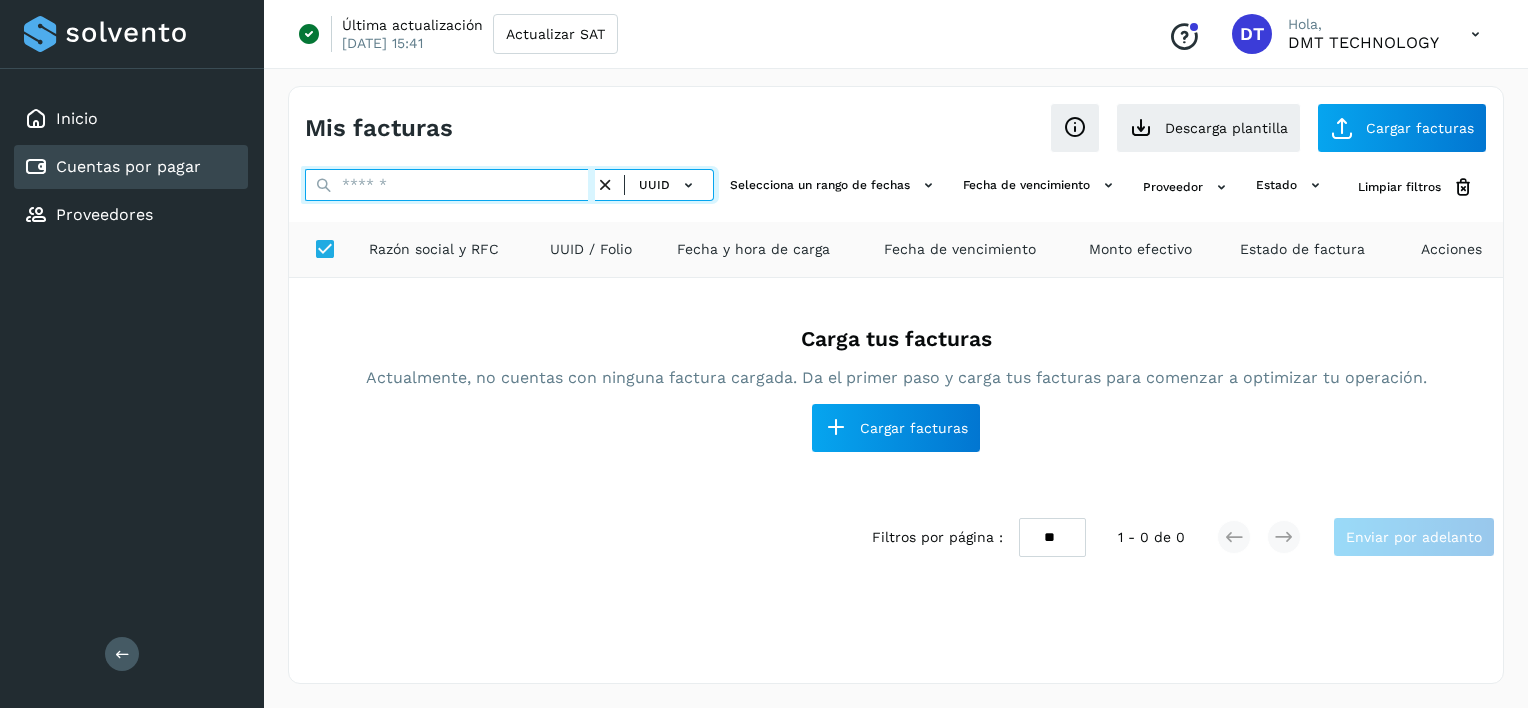 click at bounding box center (450, 185) 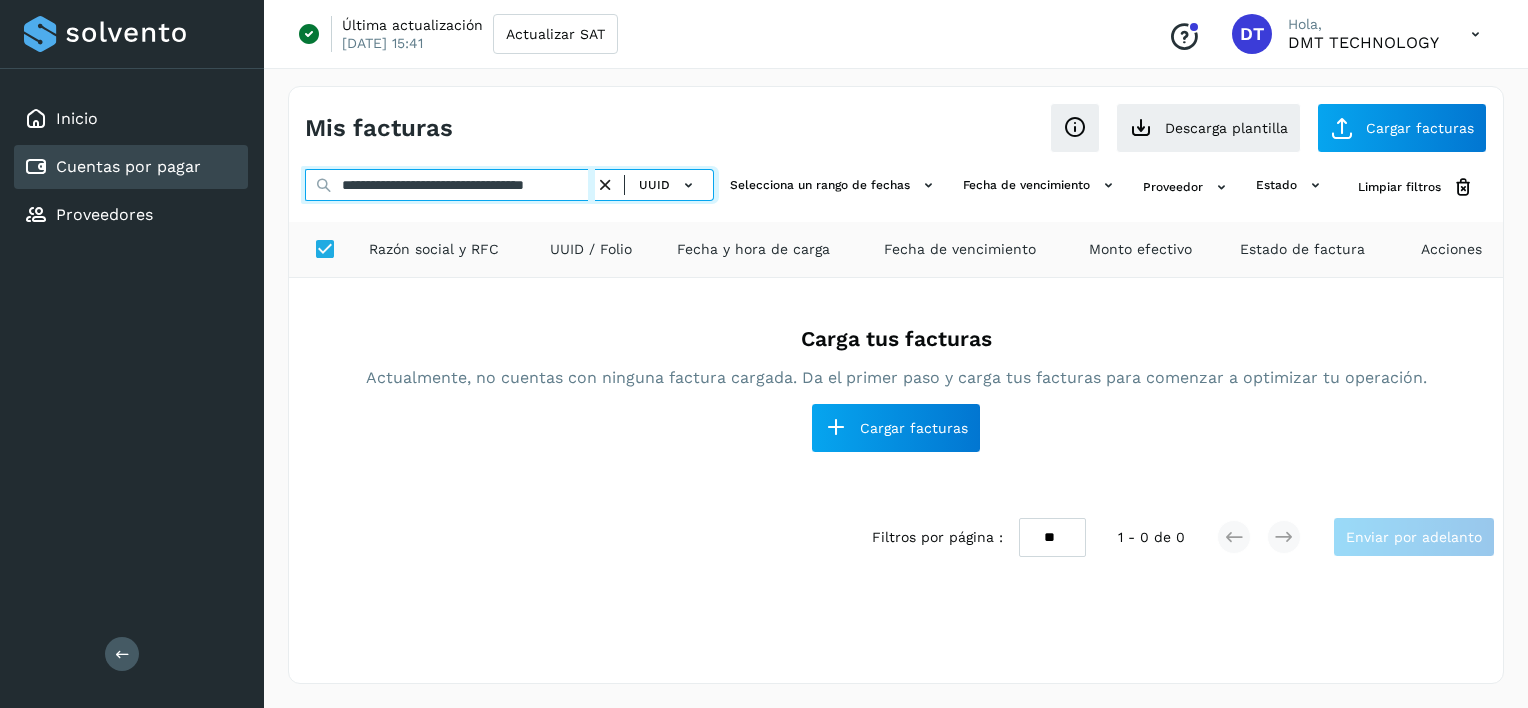scroll, scrollTop: 0, scrollLeft: 34, axis: horizontal 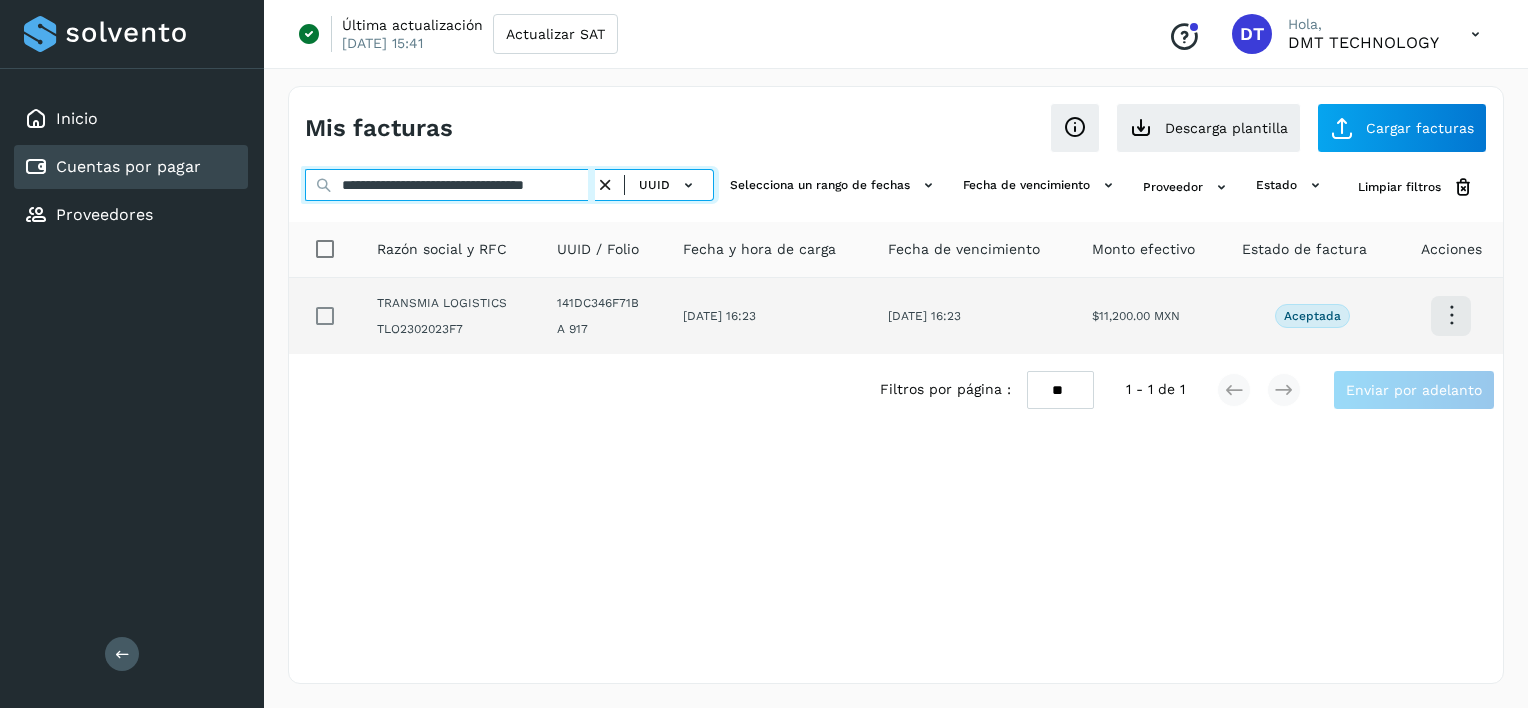 type on "**********" 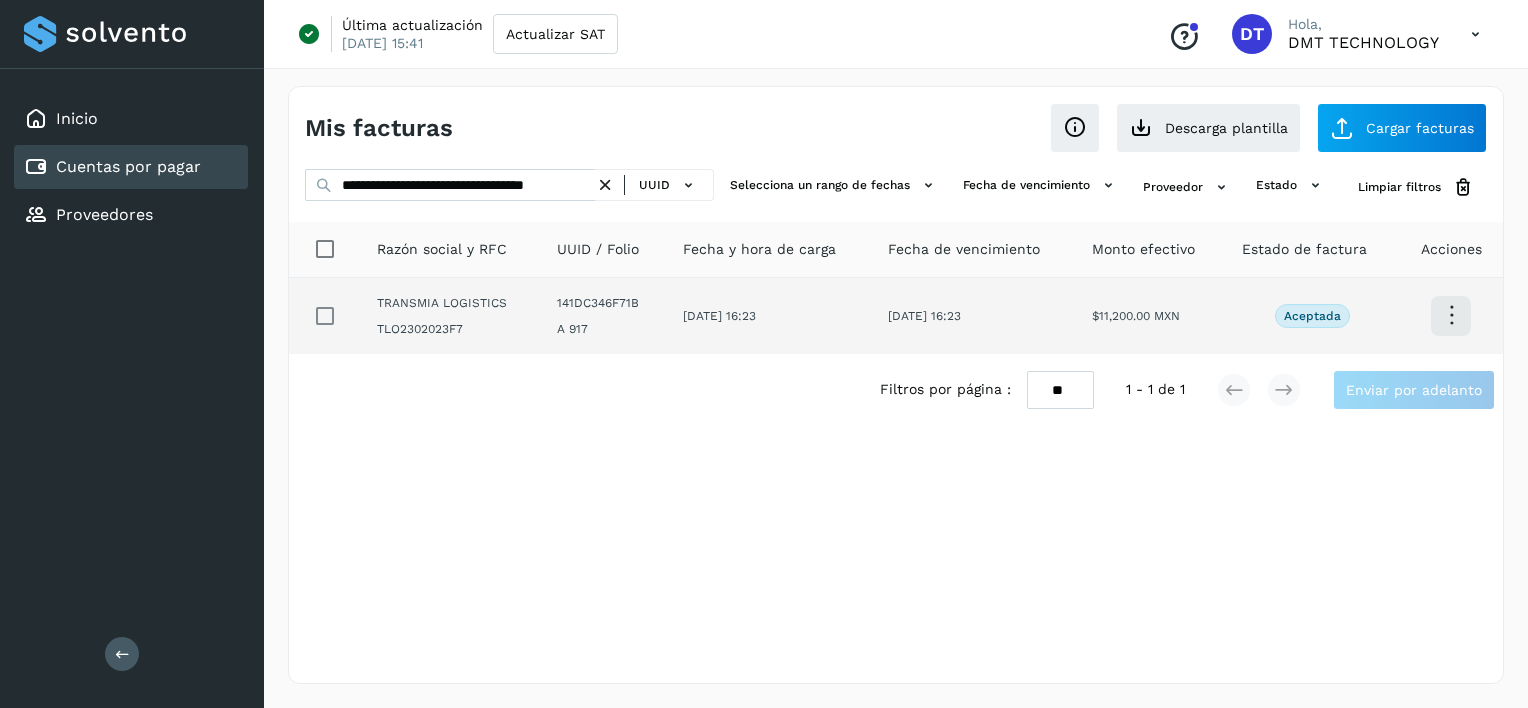scroll, scrollTop: 0, scrollLeft: 0, axis: both 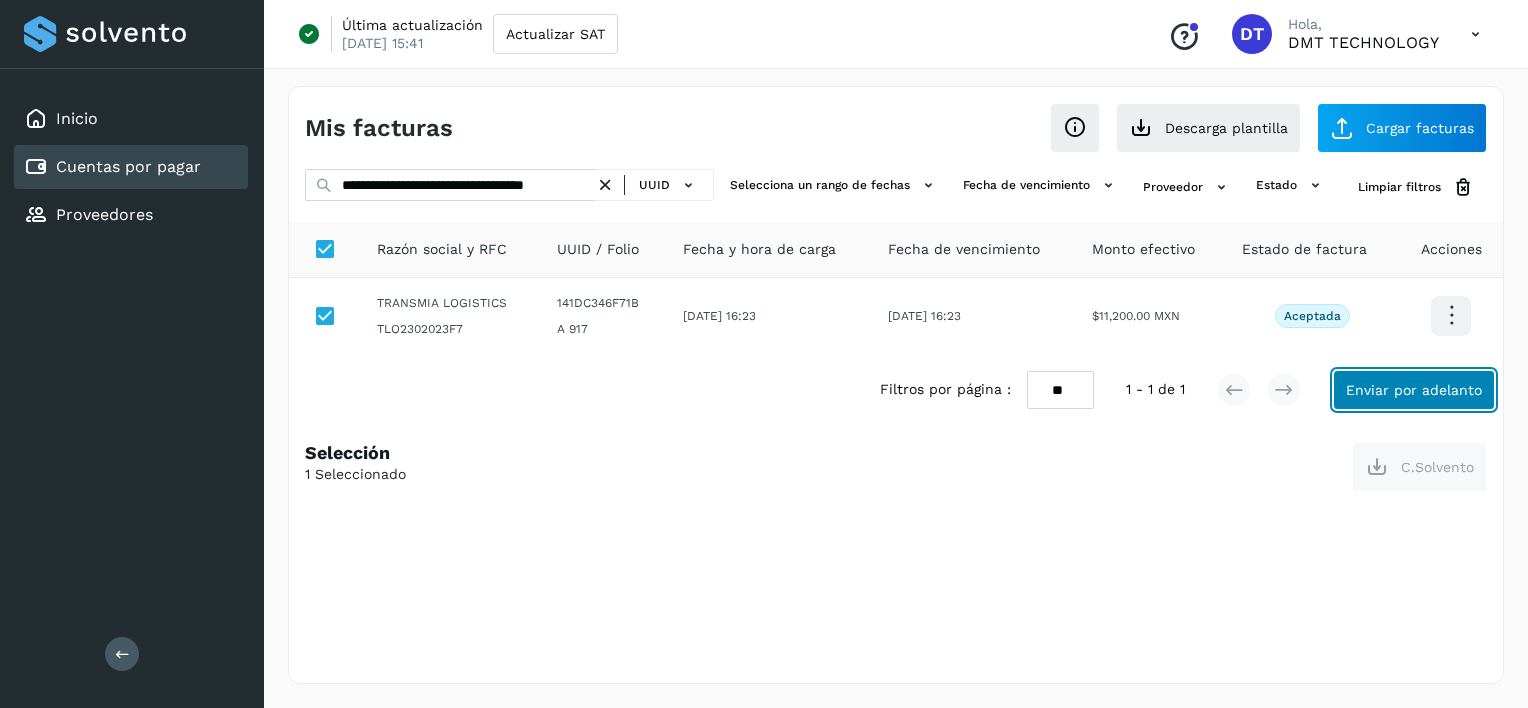click on "Enviar por adelanto" 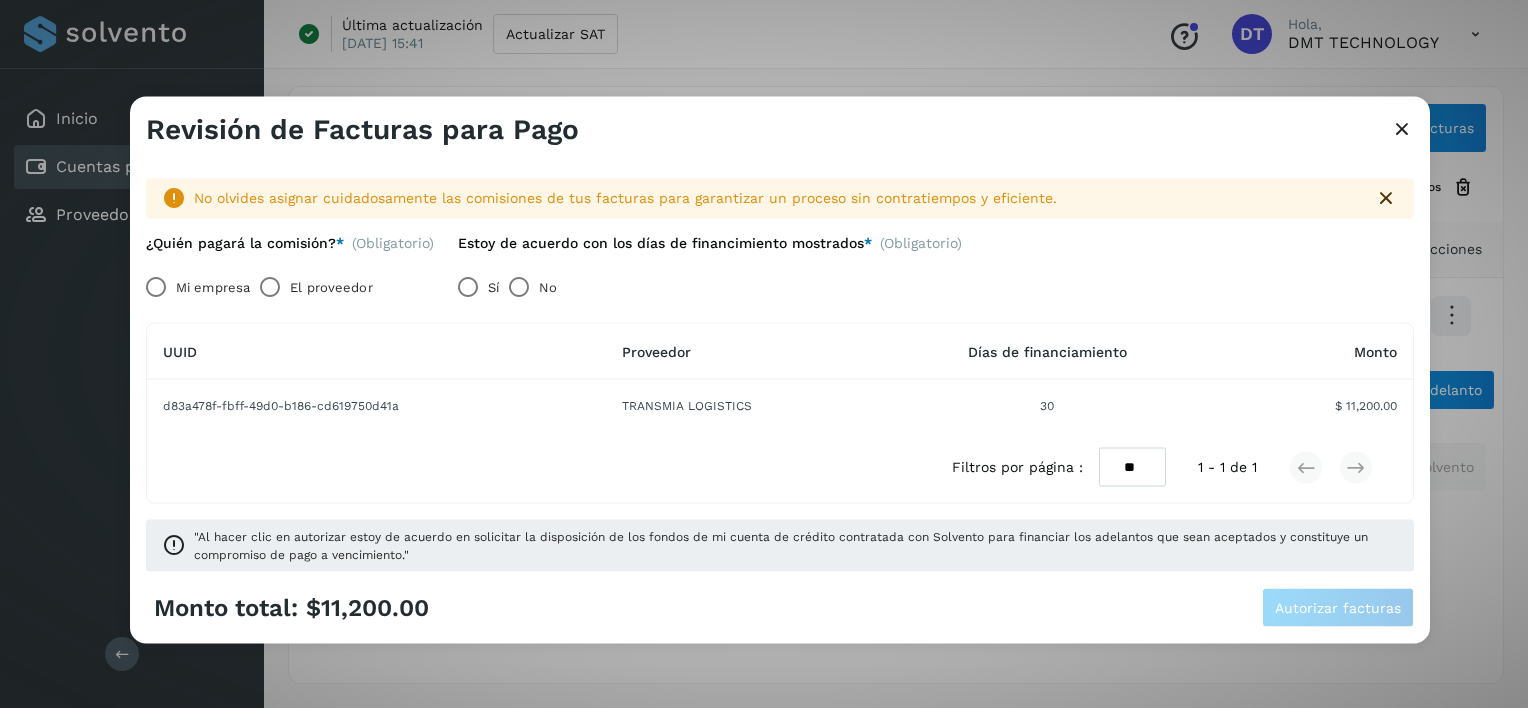 click on "El proveedor" at bounding box center [331, 287] 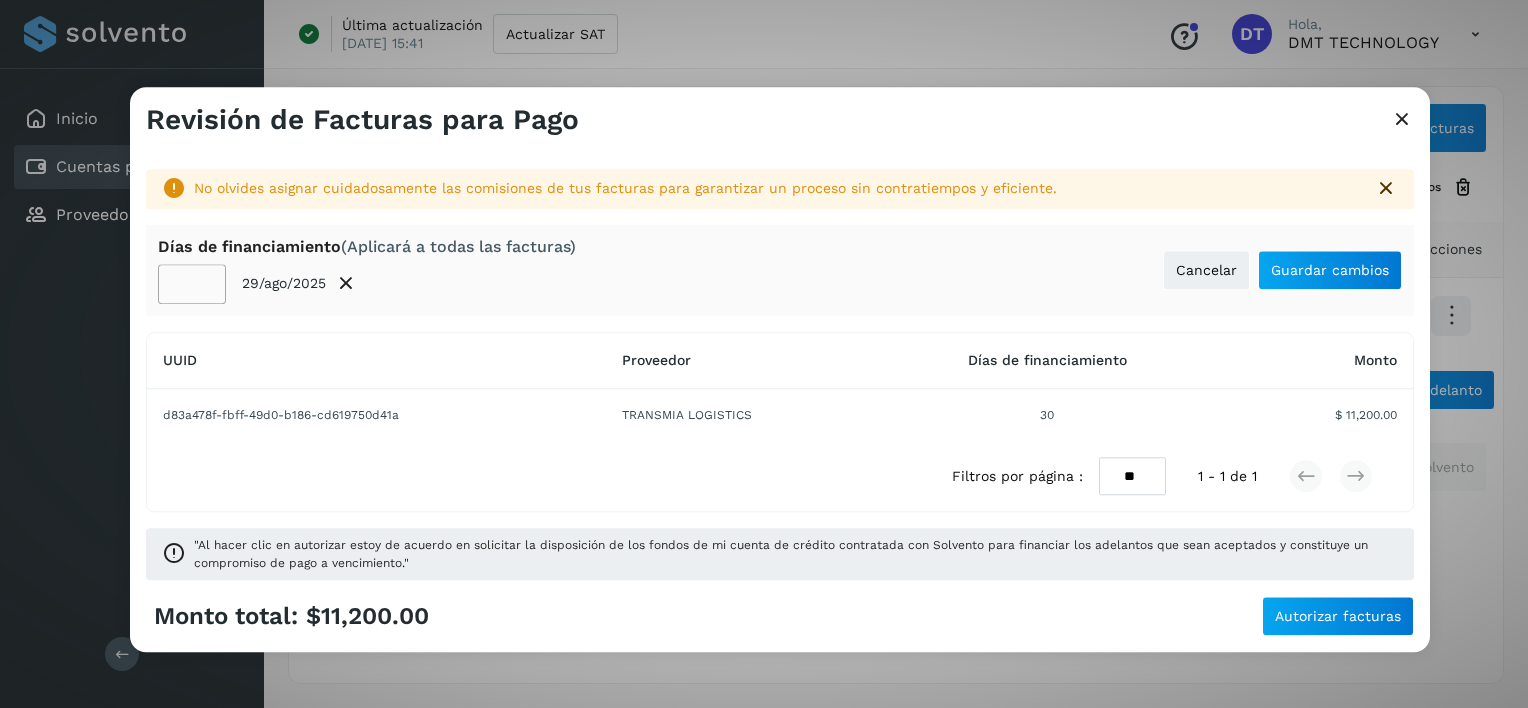 click on "**" 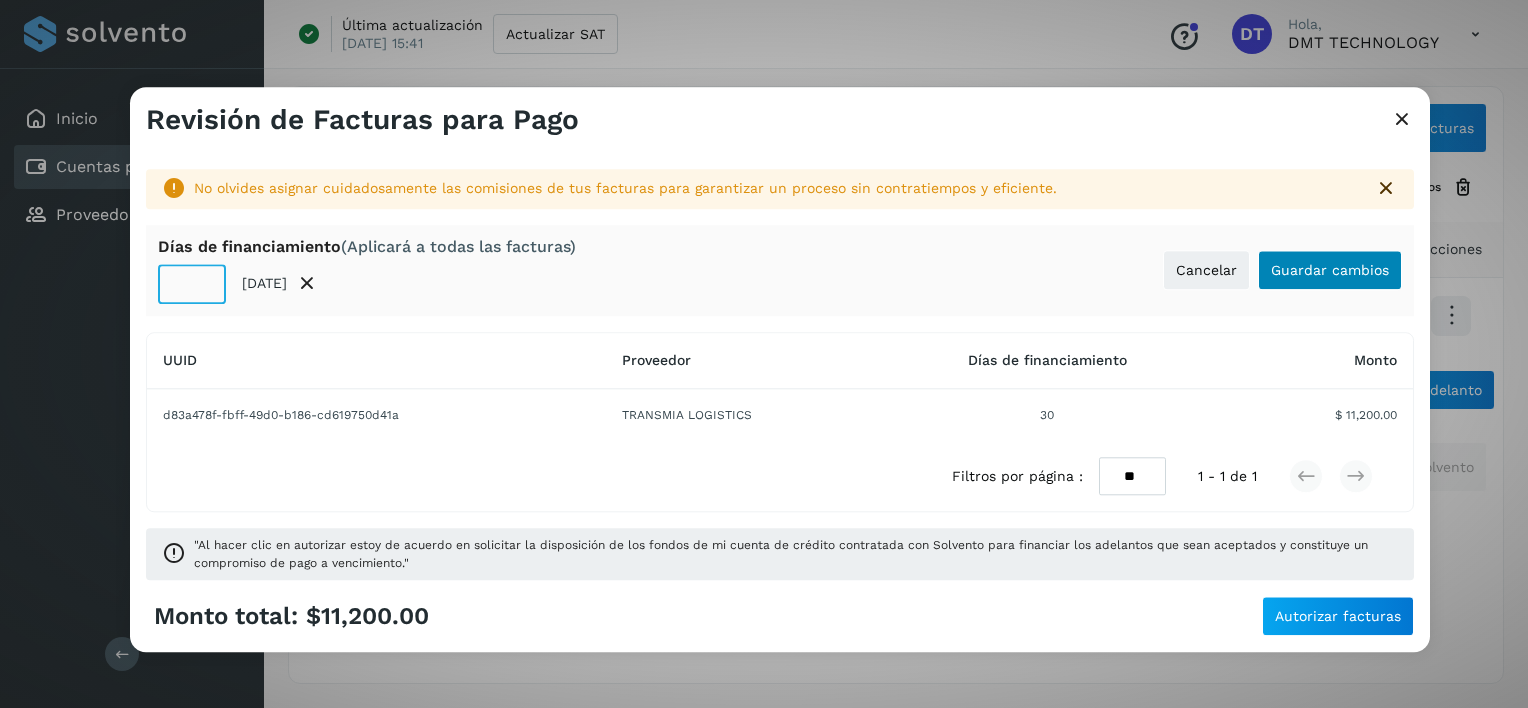 type on "**" 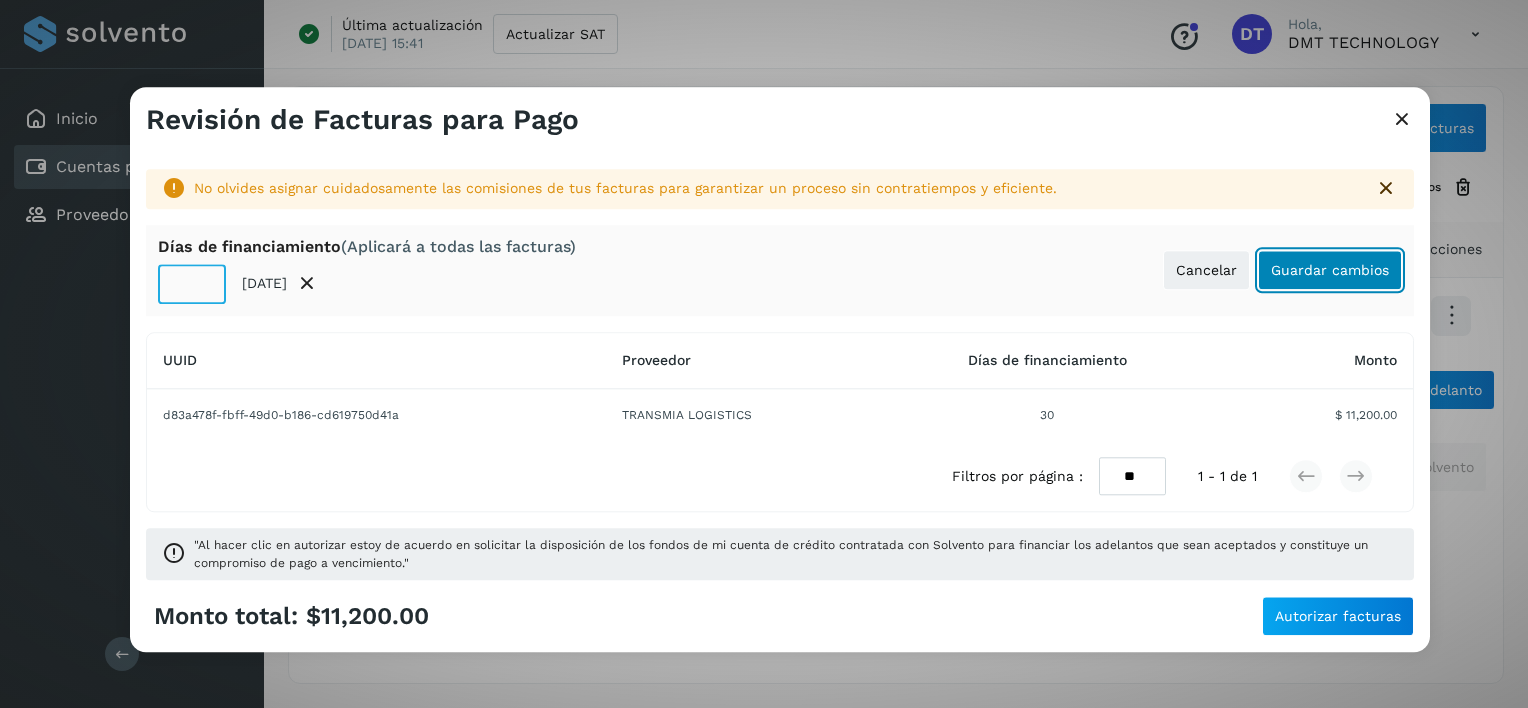 click on "Guardar cambios" at bounding box center (1330, 270) 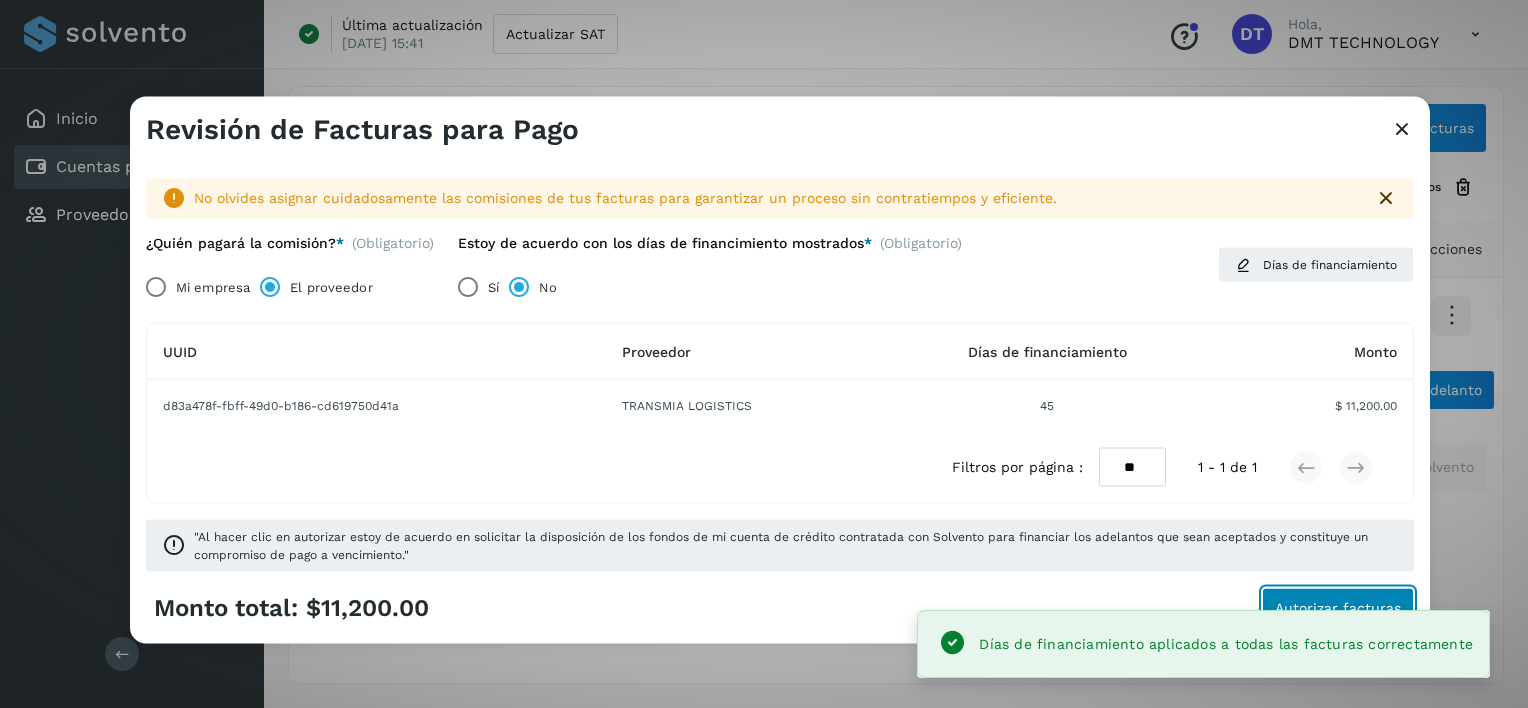 click on "Autorizar facturas" 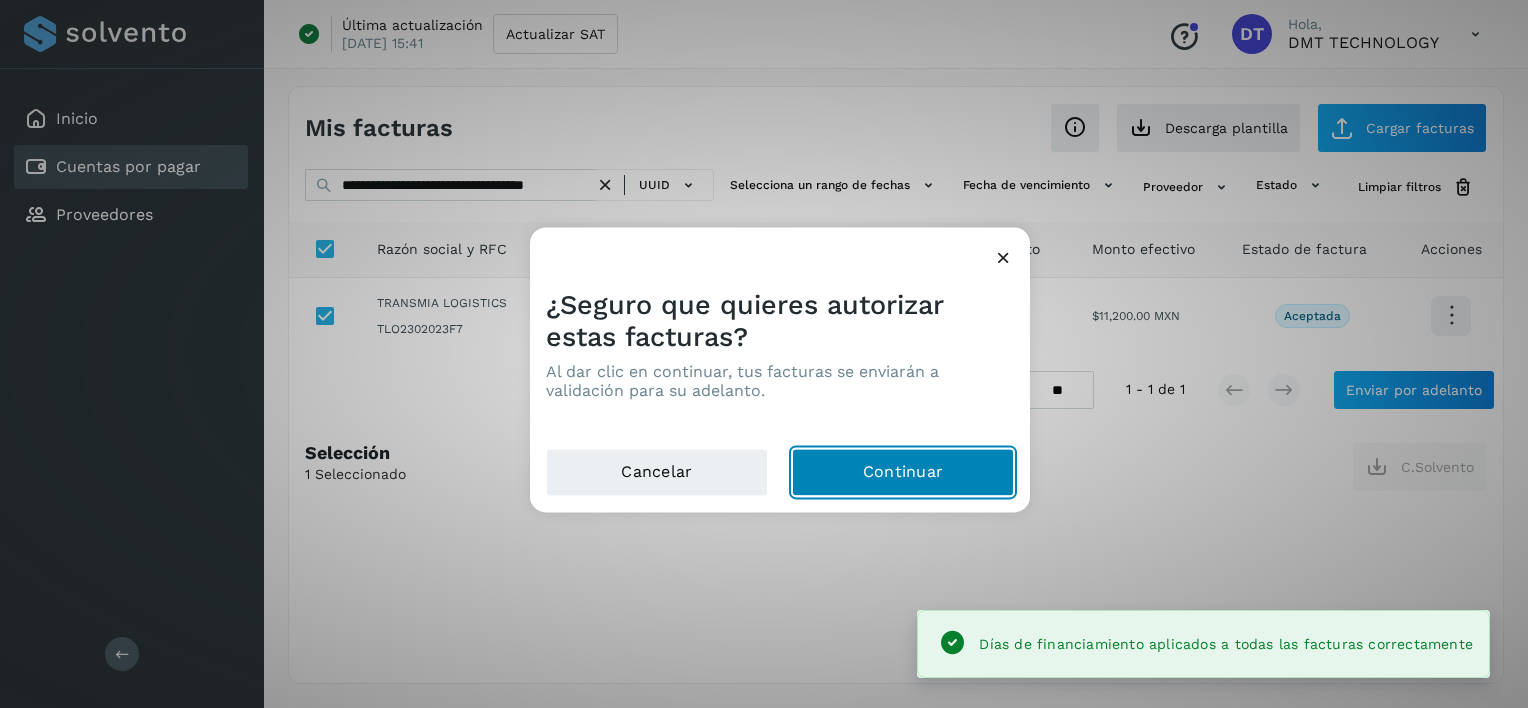 click on "Continuar" 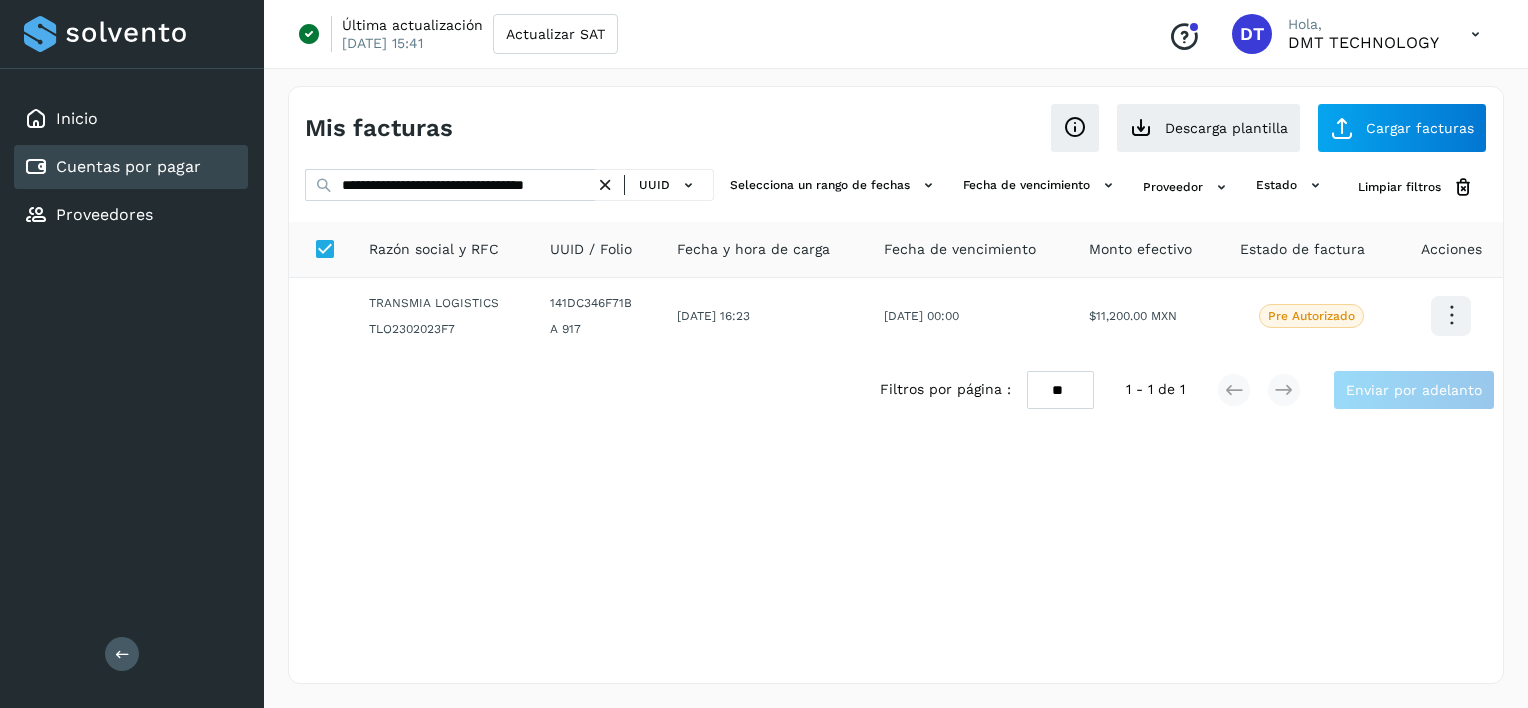 click at bounding box center (605, 185) 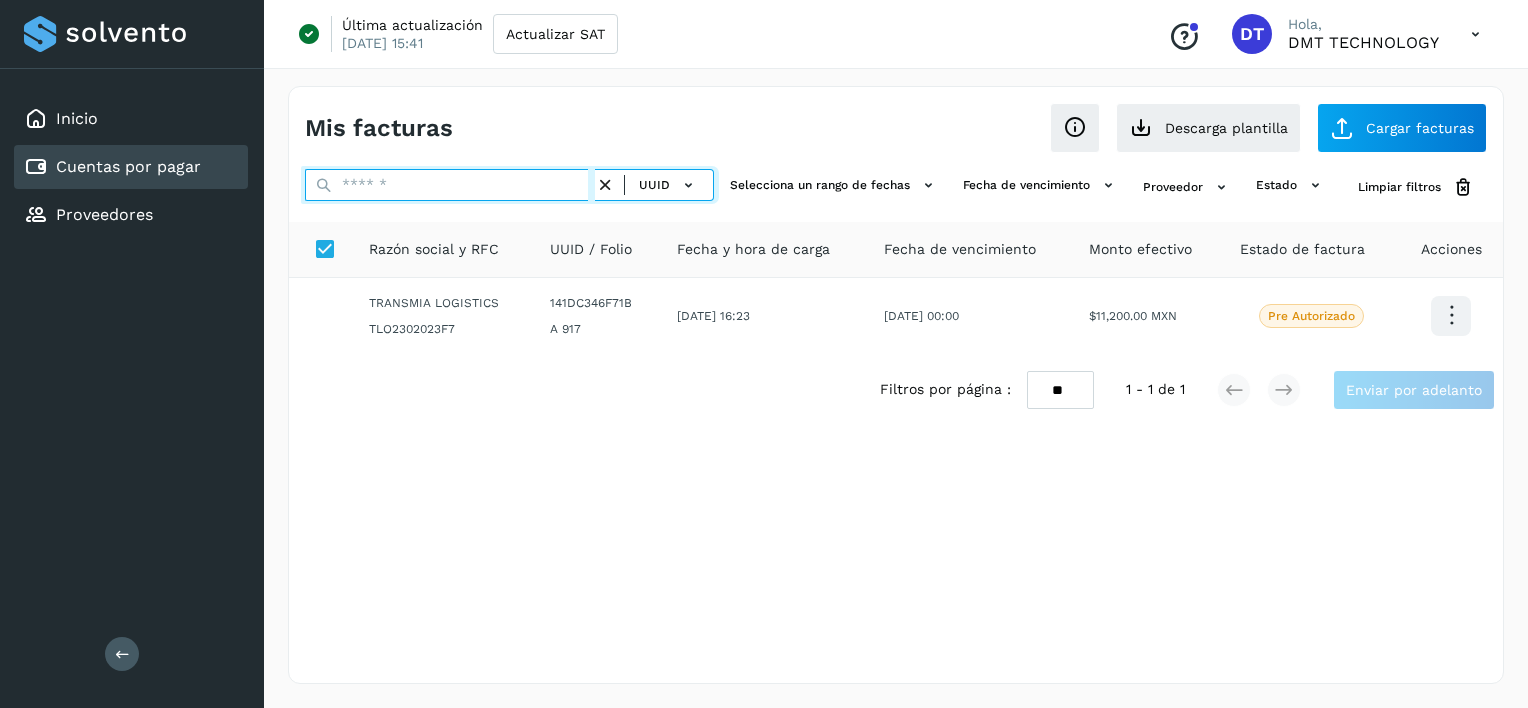 click at bounding box center (450, 185) 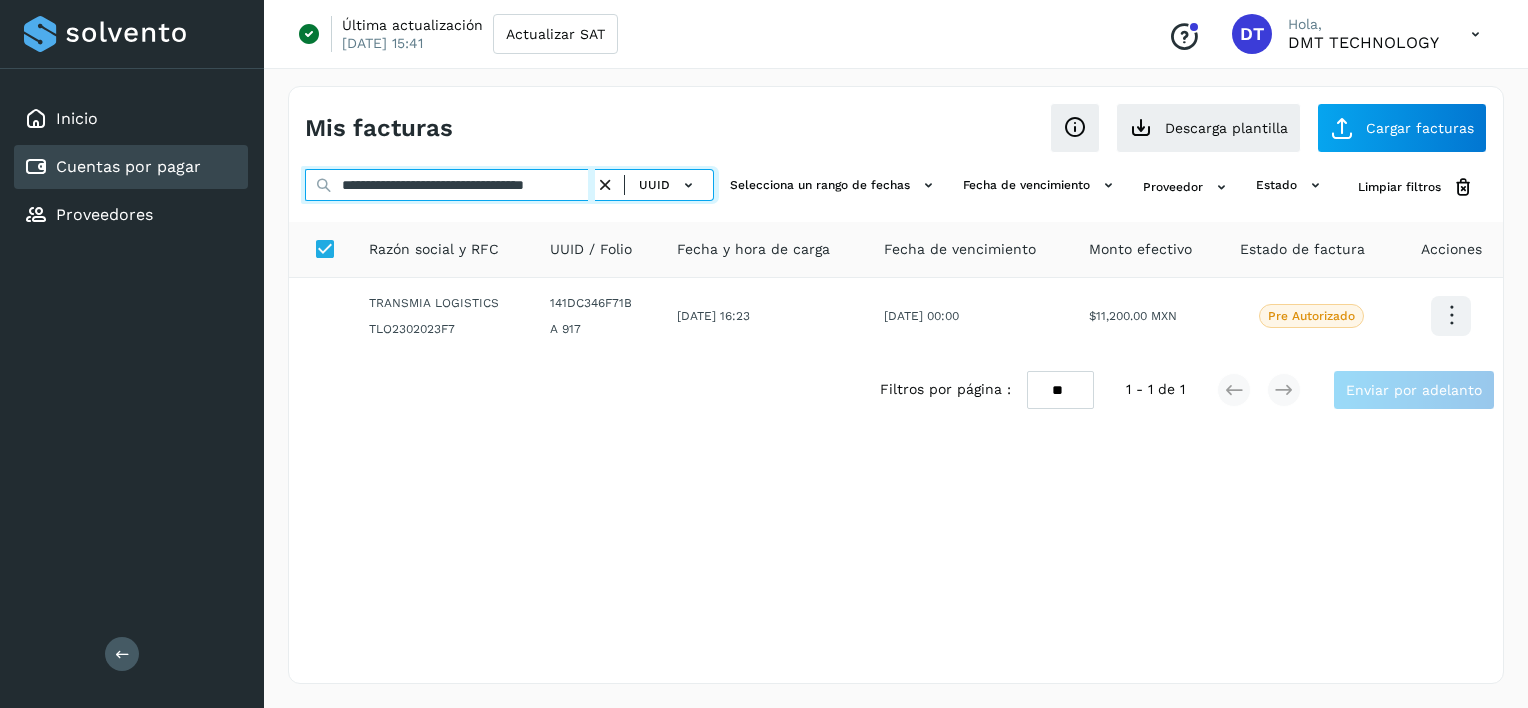 scroll, scrollTop: 0, scrollLeft: 35, axis: horizontal 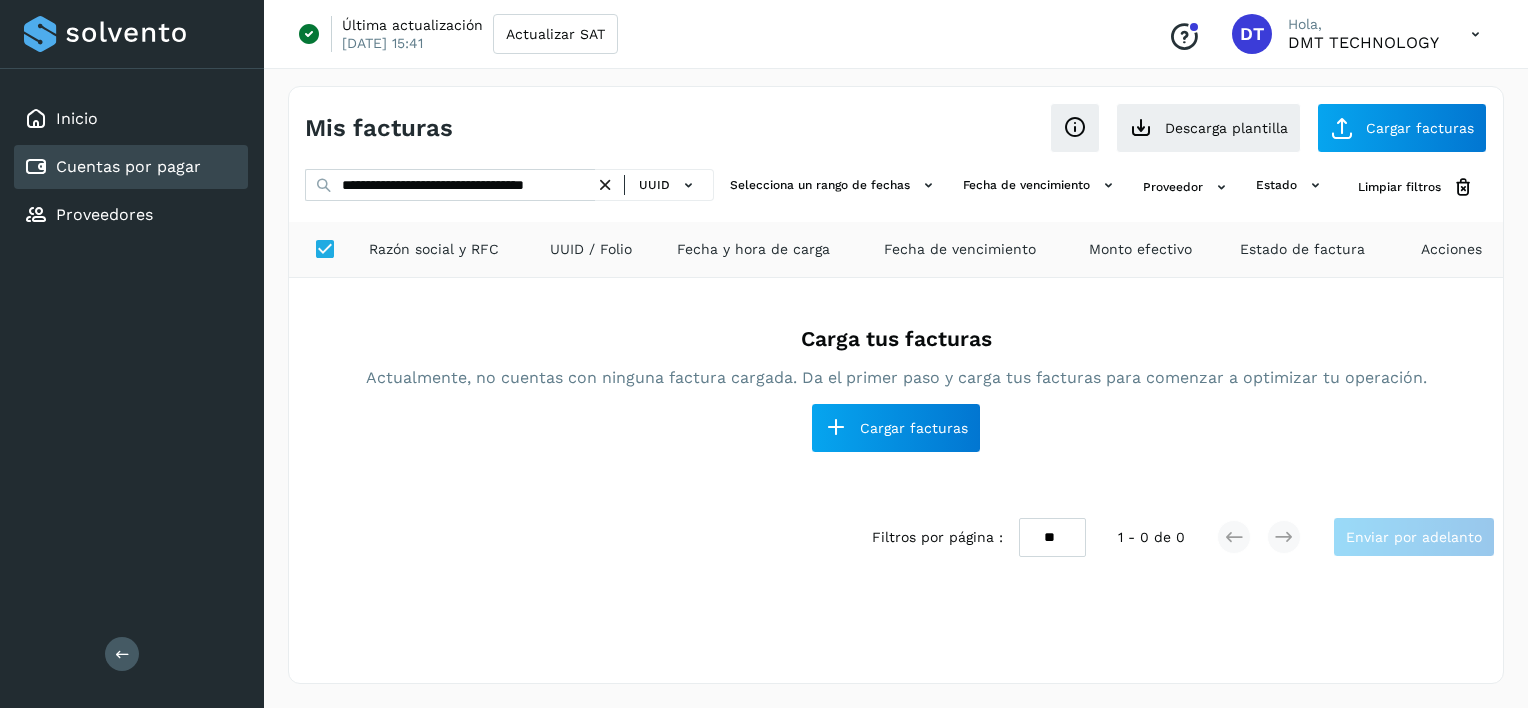 drag, startPoint x: 607, startPoint y: 183, endPoint x: 509, endPoint y: 183, distance: 98 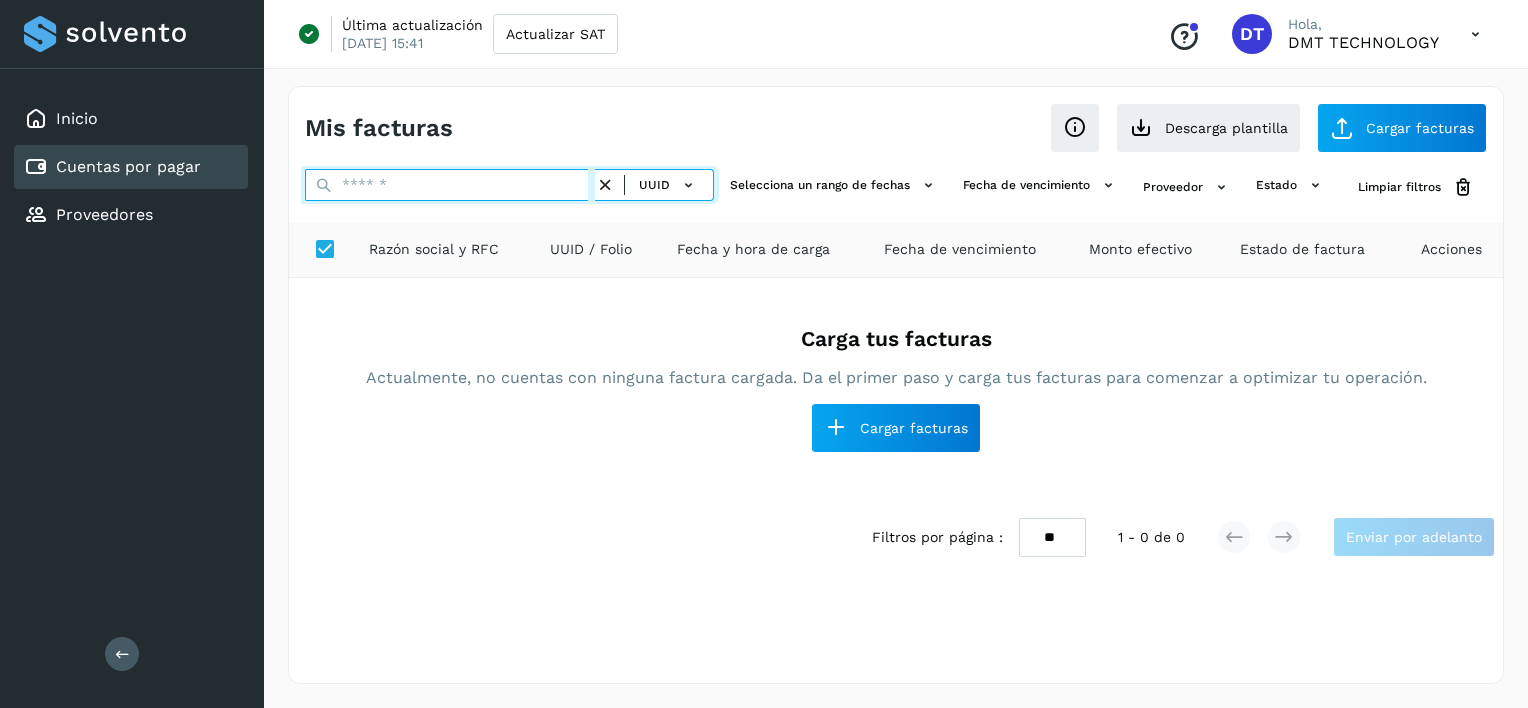 click at bounding box center (450, 185) 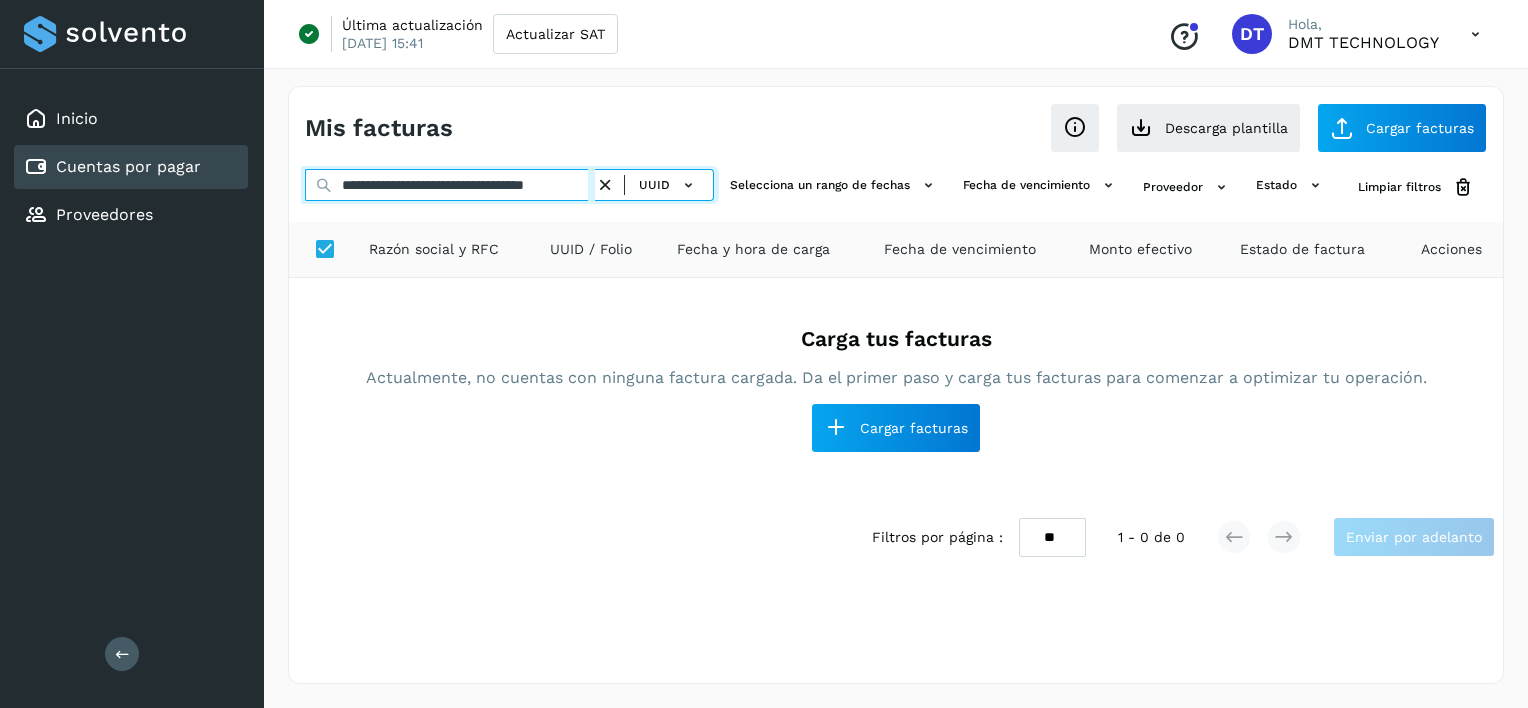 scroll, scrollTop: 0, scrollLeft: 35, axis: horizontal 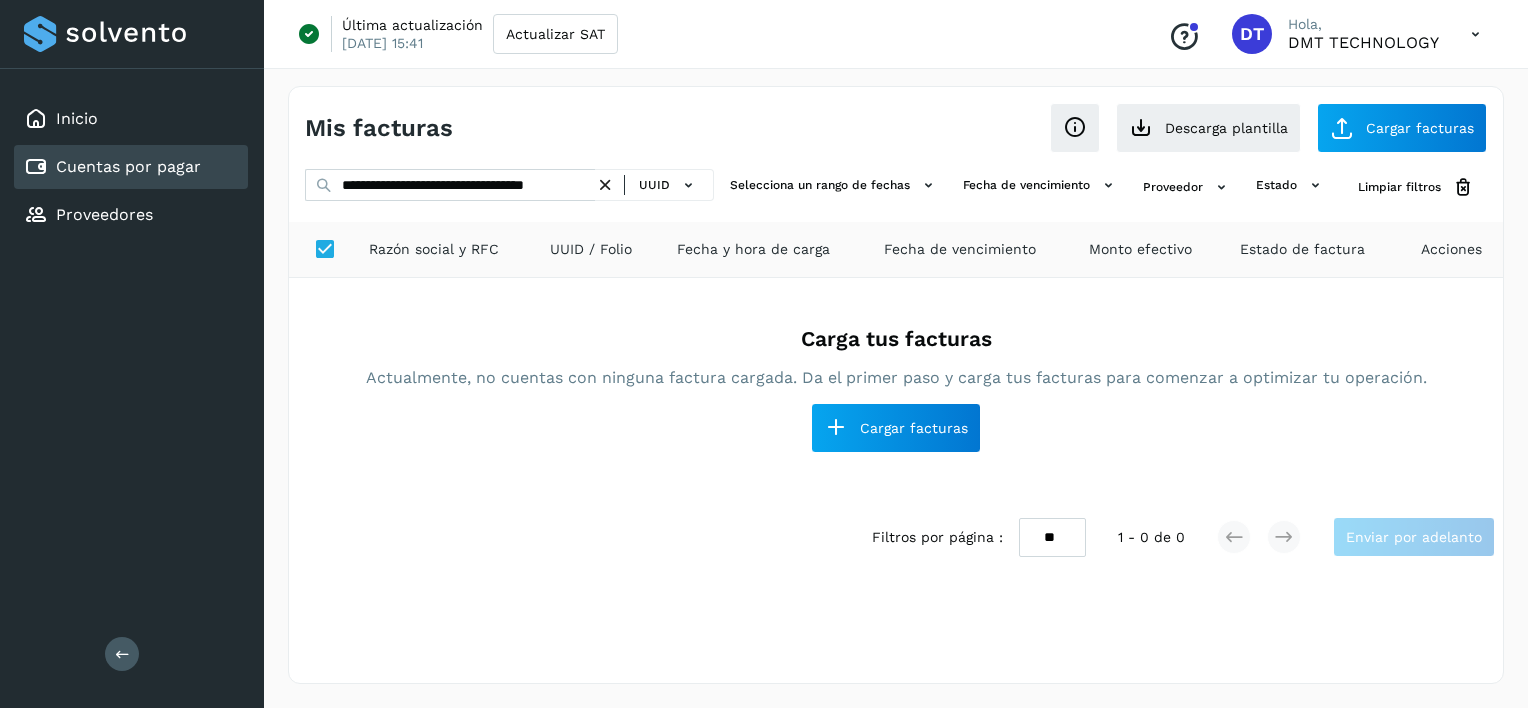 click at bounding box center (605, 185) 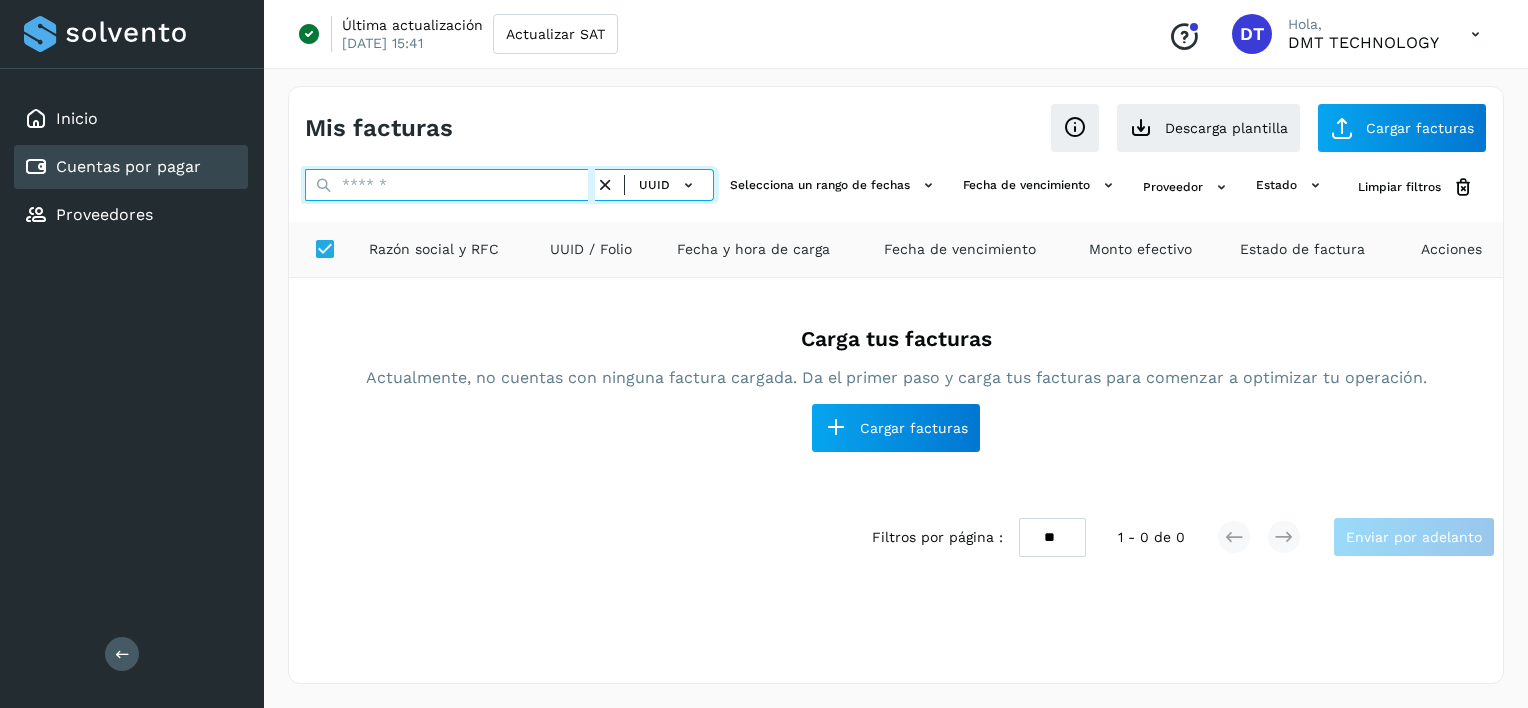 click at bounding box center [450, 185] 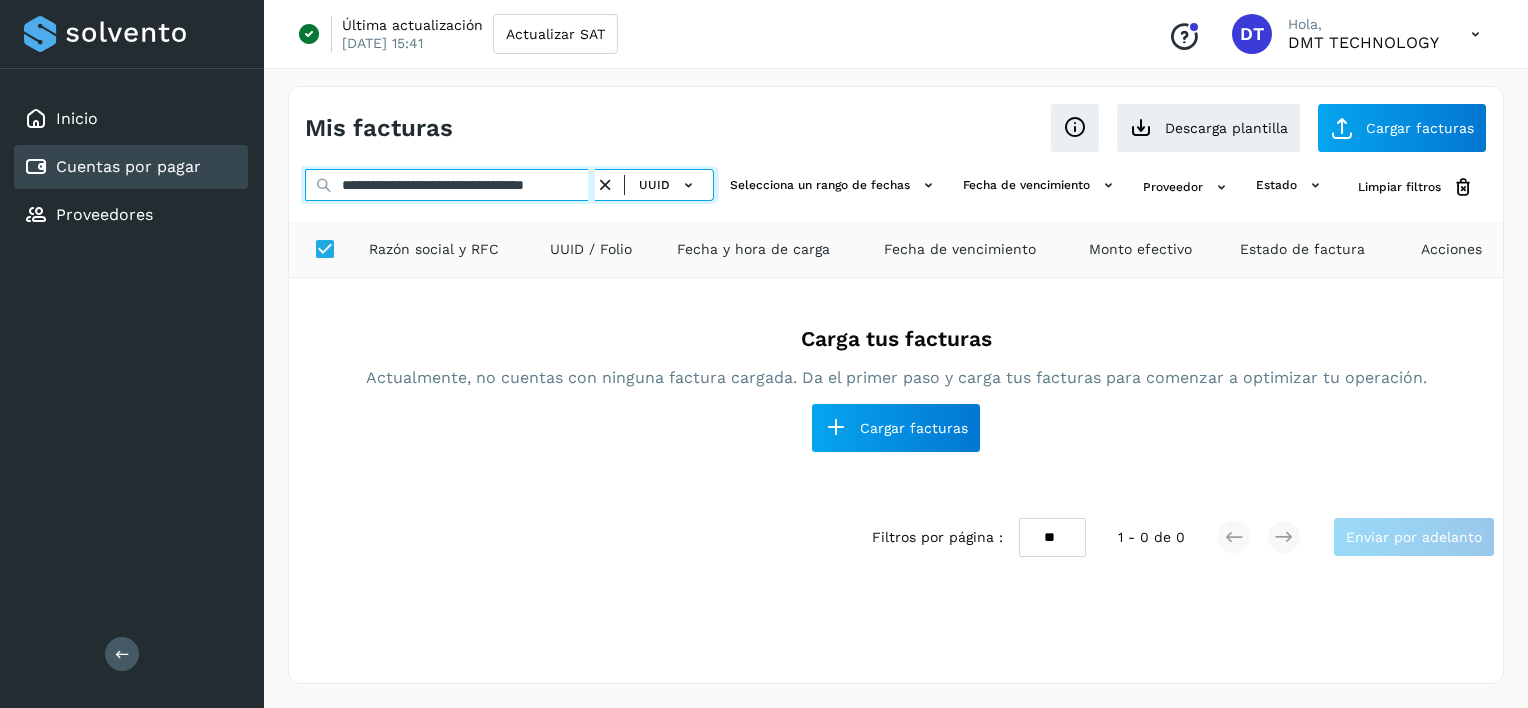 scroll, scrollTop: 0, scrollLeft: 35, axis: horizontal 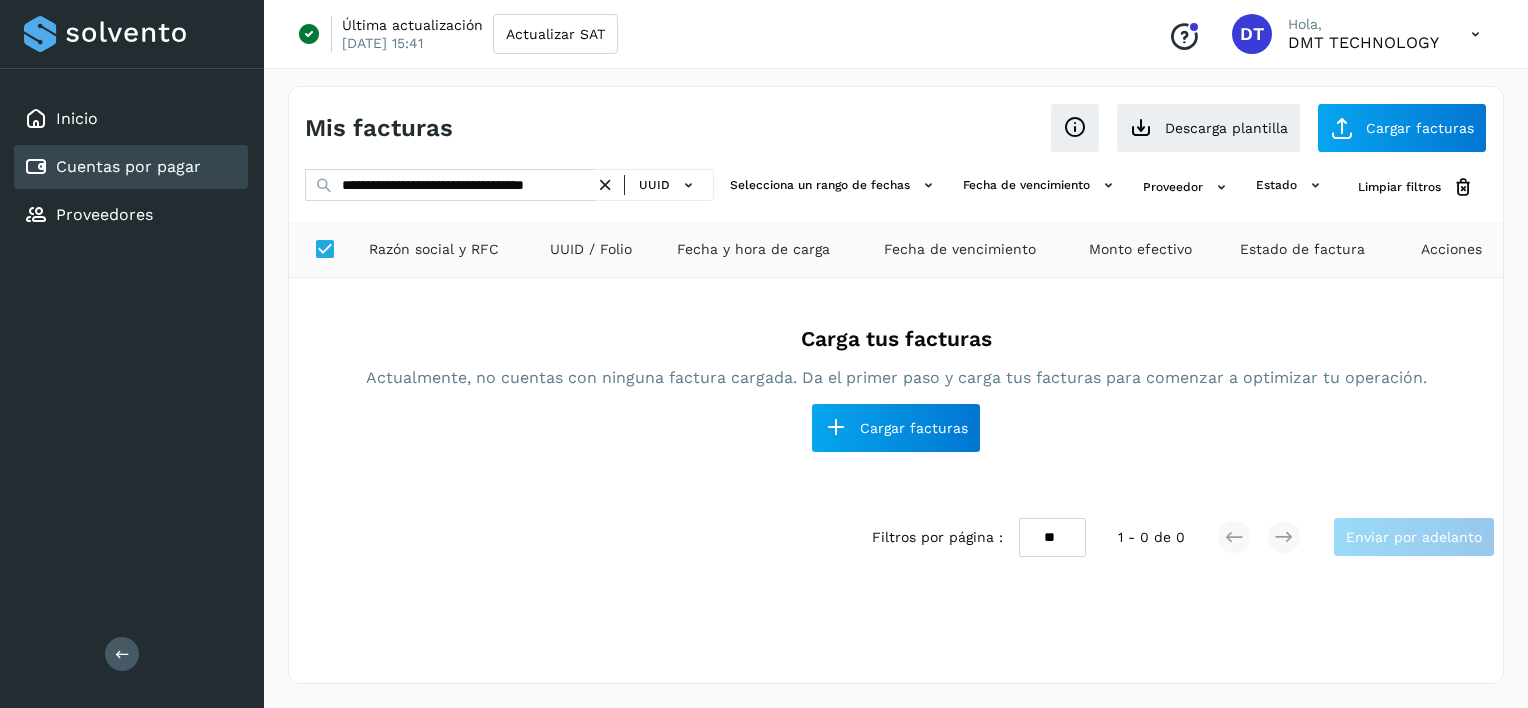 click at bounding box center (605, 185) 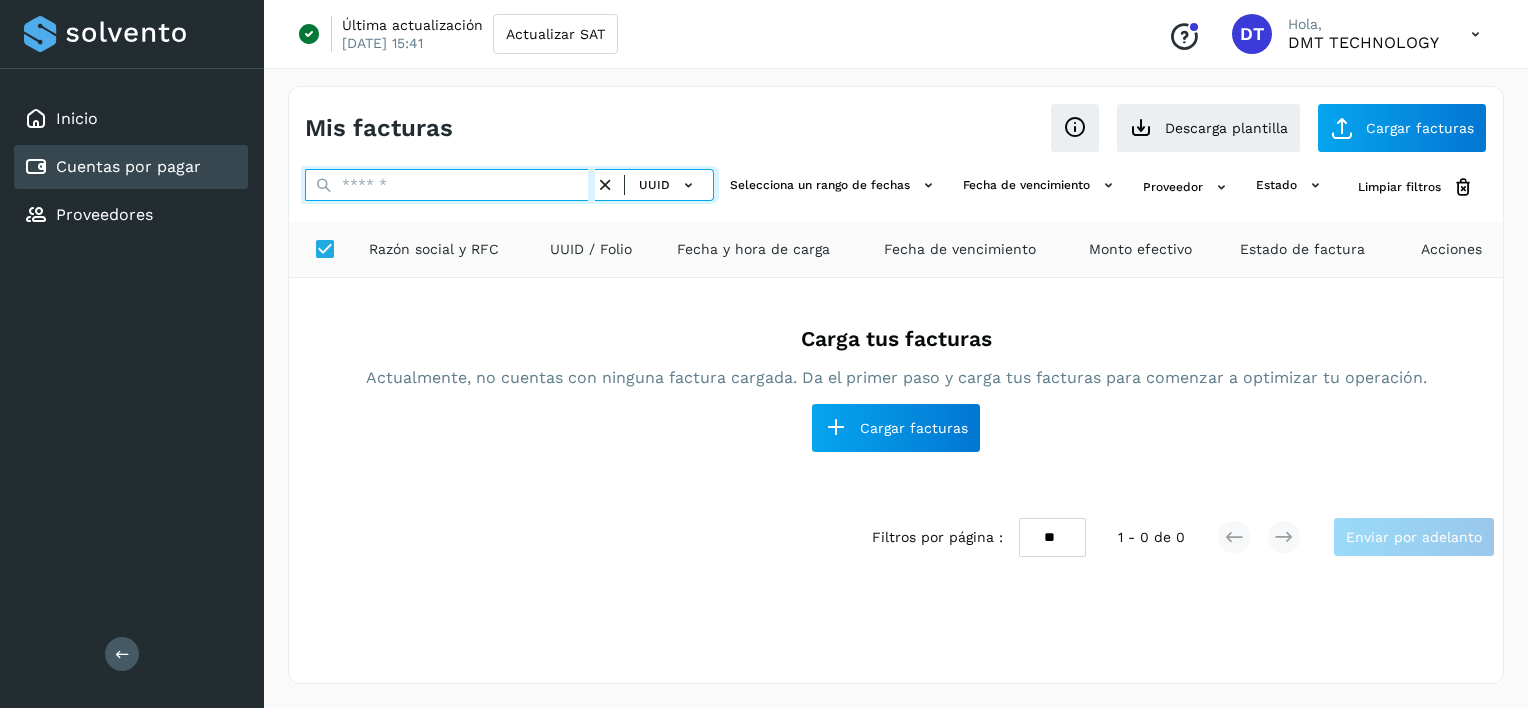 click at bounding box center (450, 185) 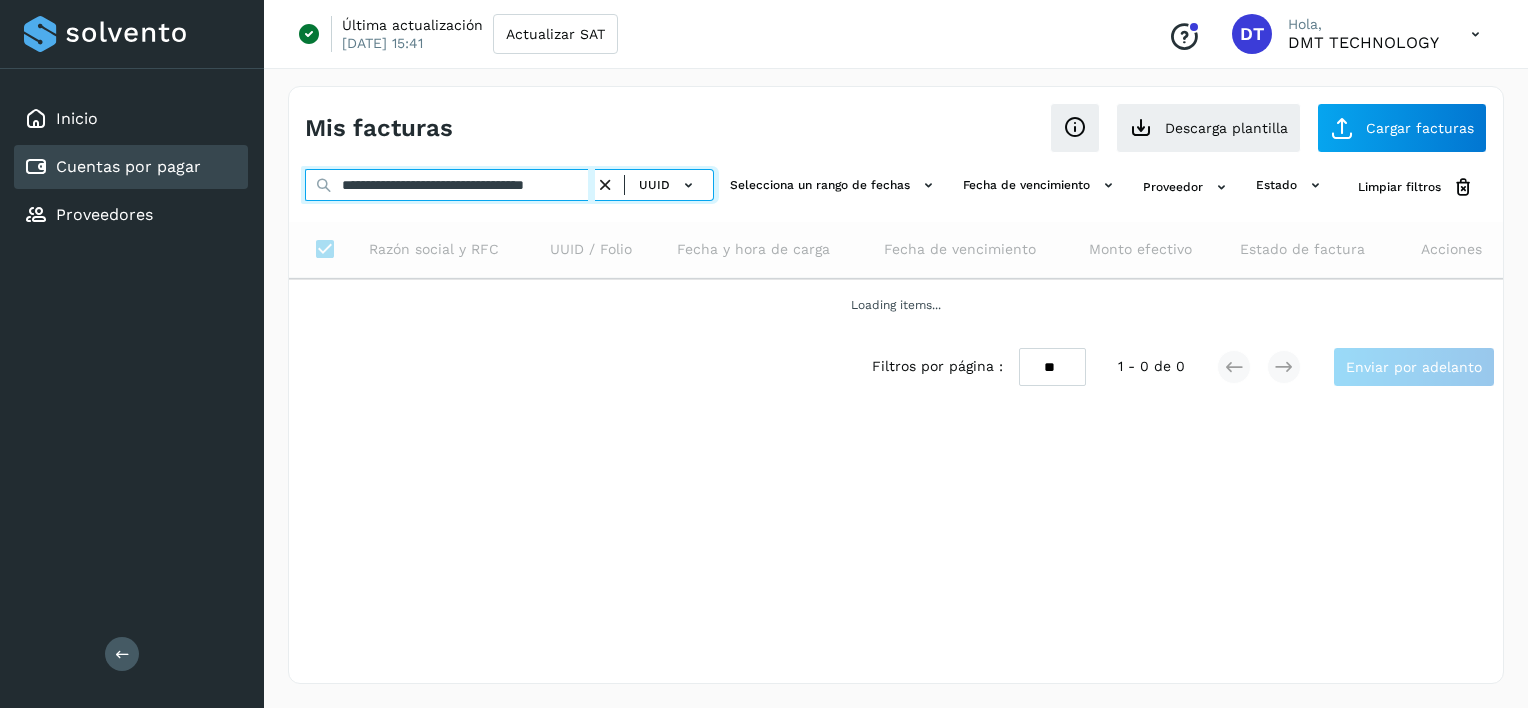 scroll, scrollTop: 0, scrollLeft: 46, axis: horizontal 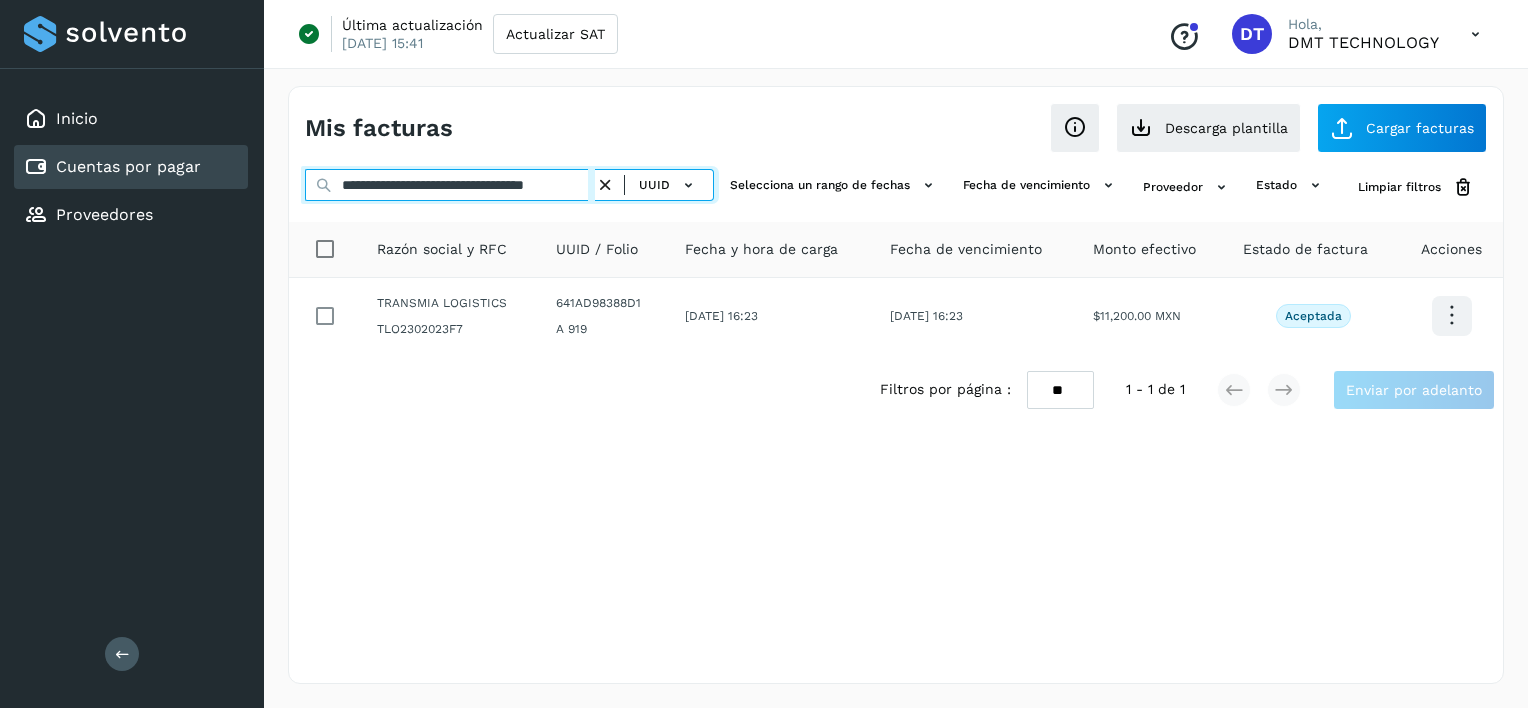 type on "**********" 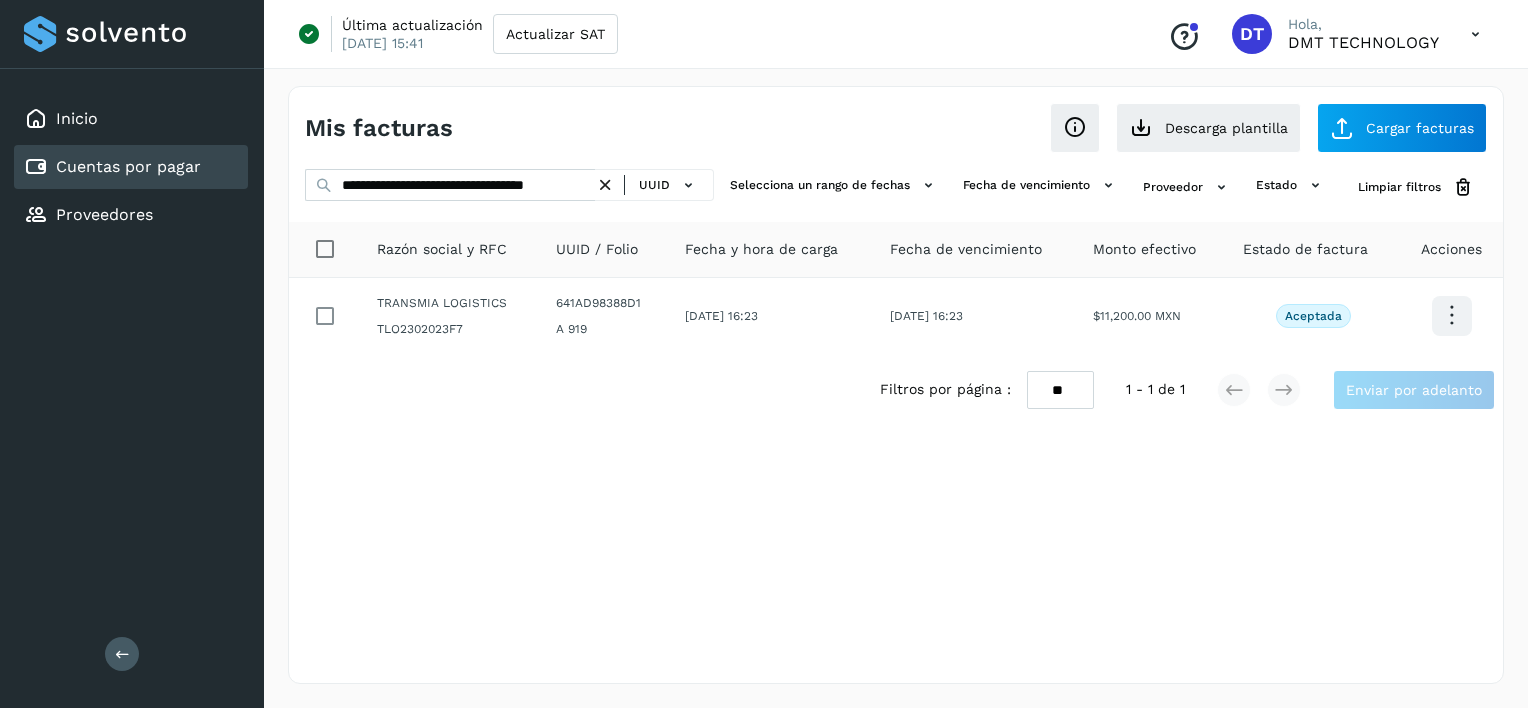 scroll, scrollTop: 0, scrollLeft: 0, axis: both 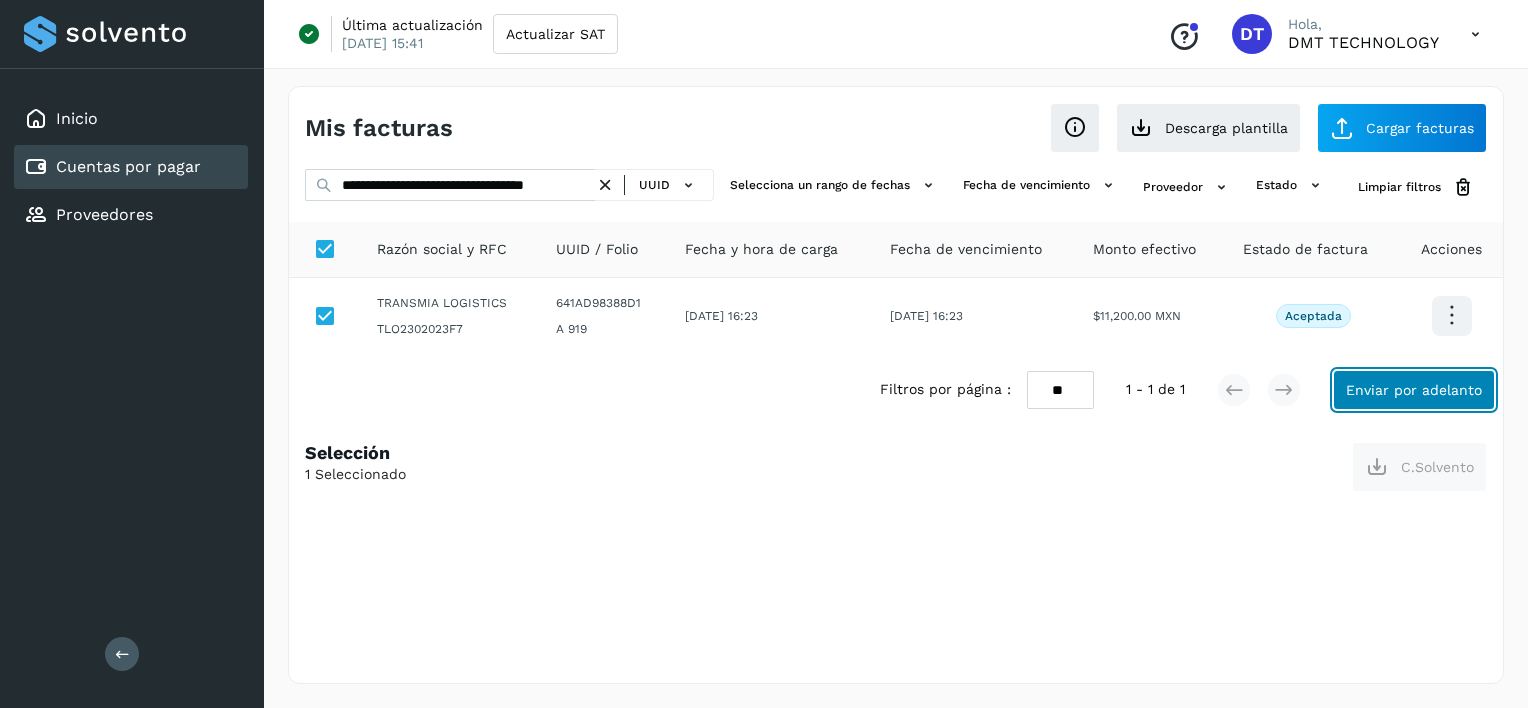 click on "Enviar por adelanto" 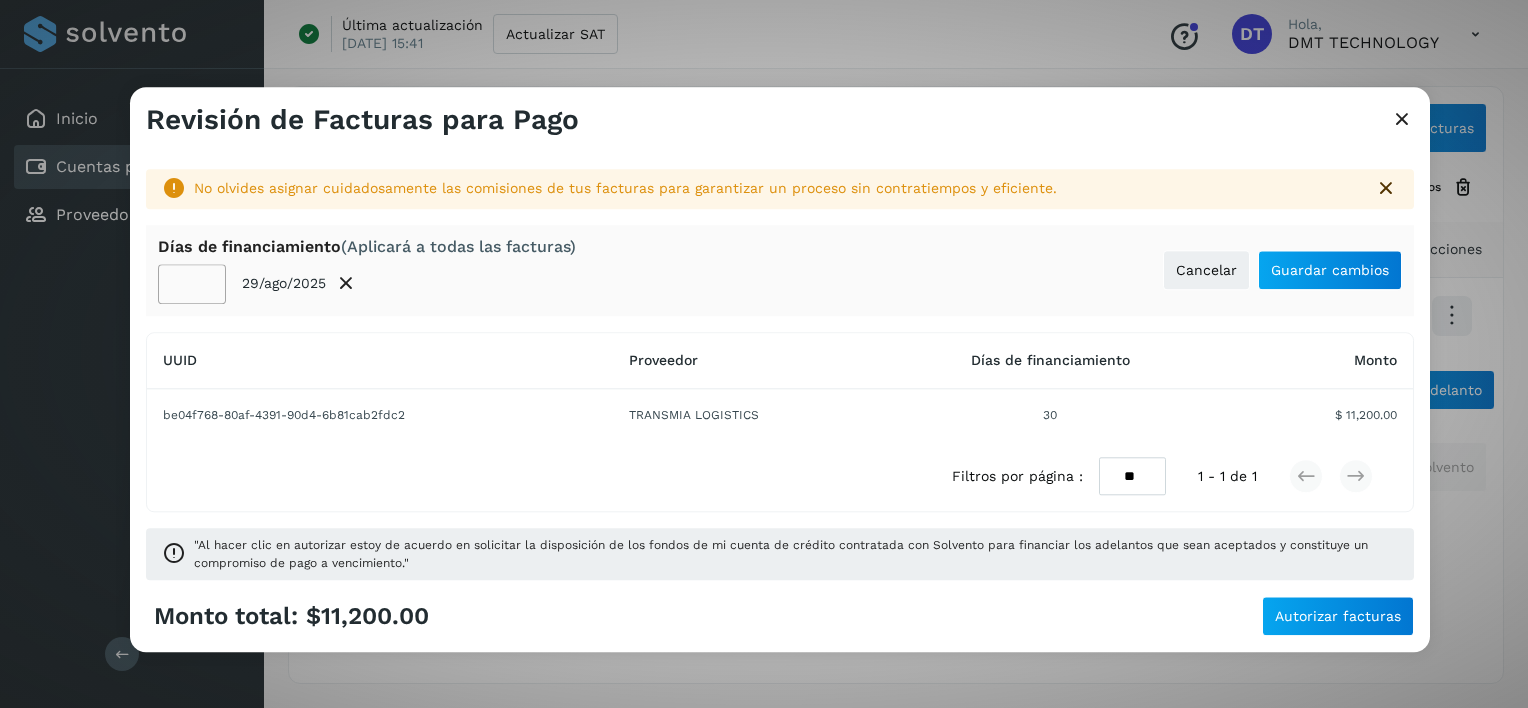 click on "**" 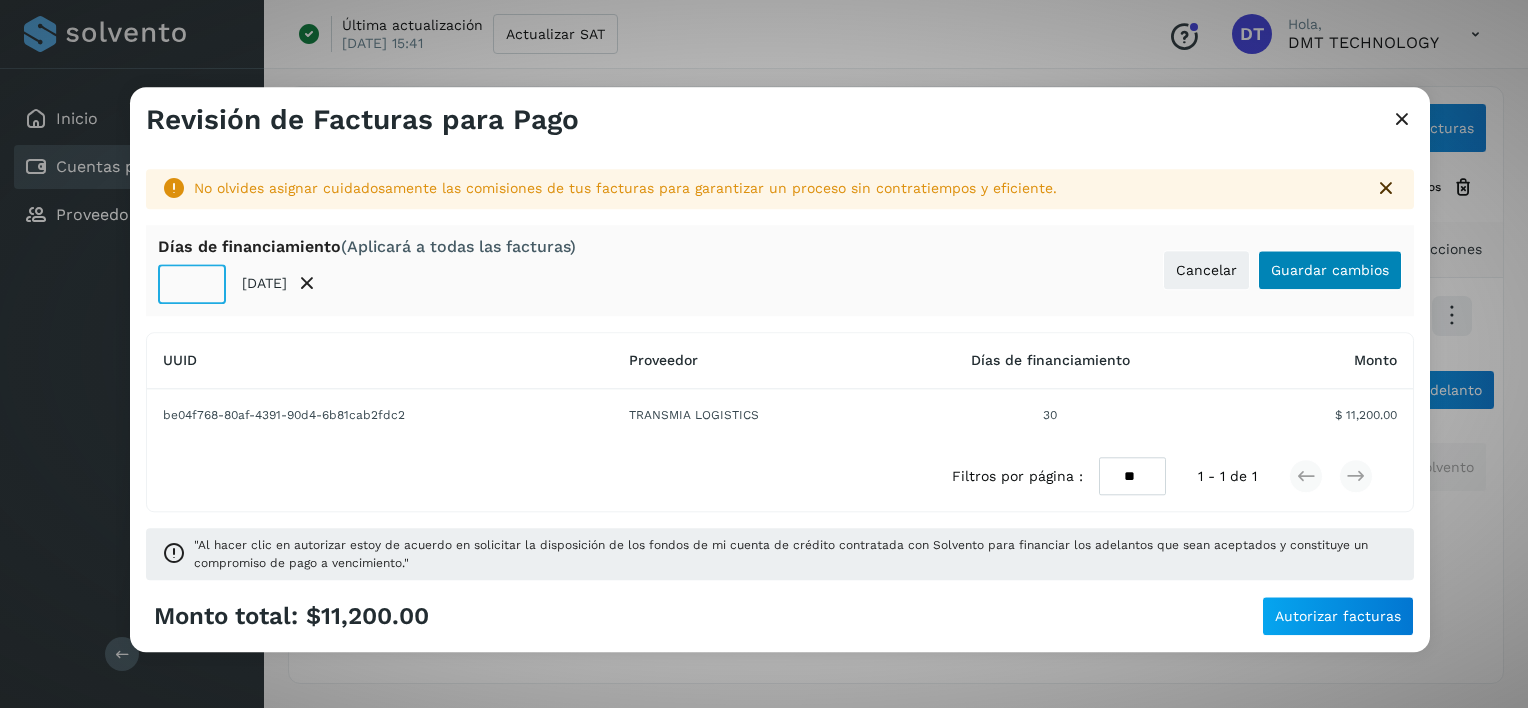 type on "**" 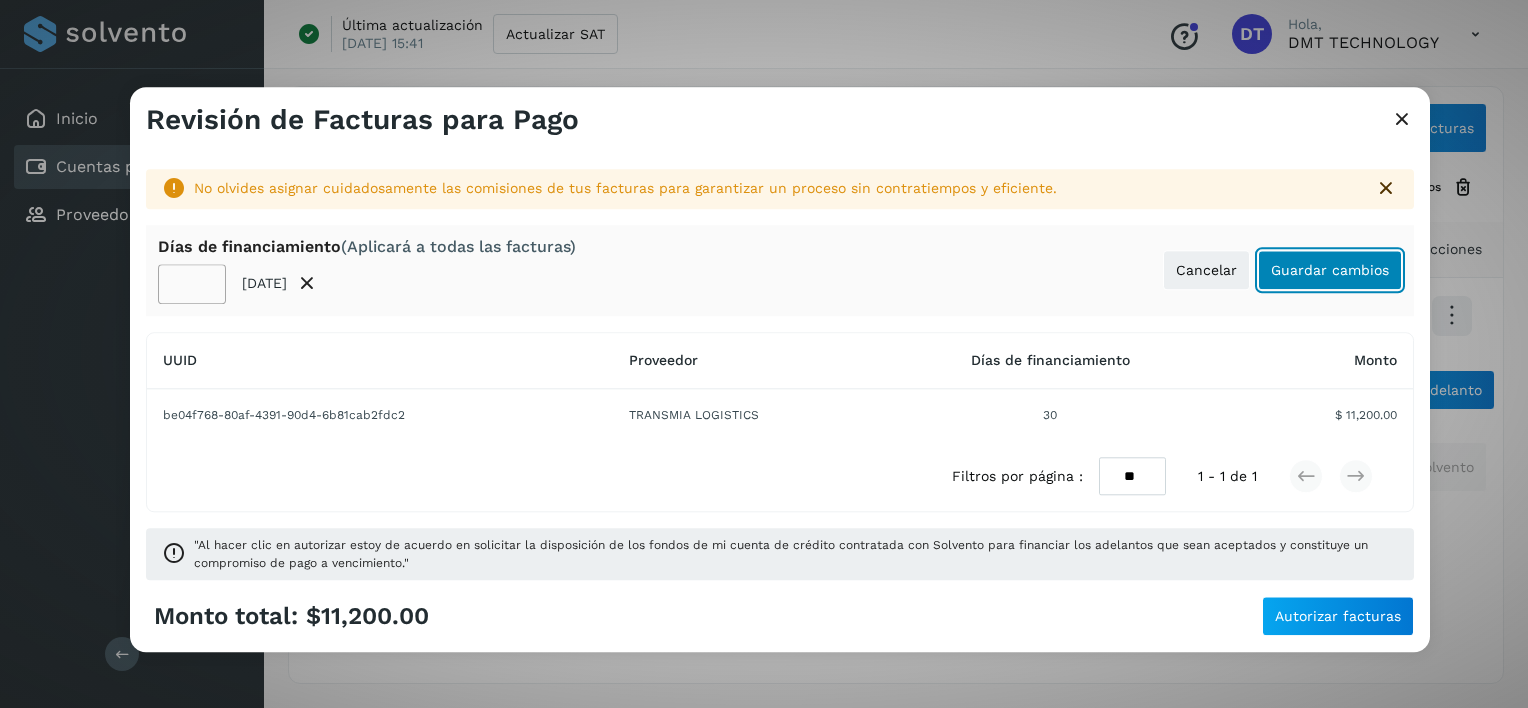 click on "Guardar cambios" 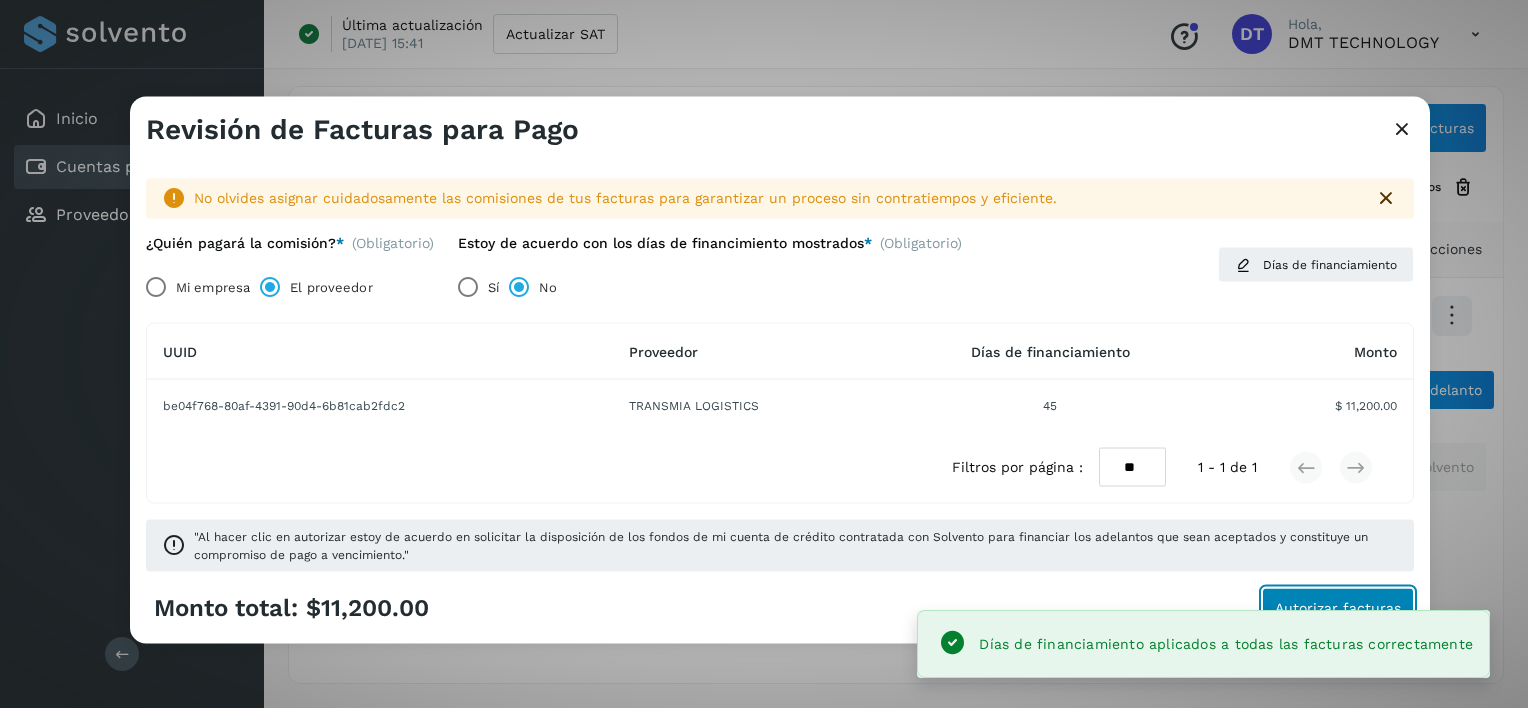 click on "Autorizar facturas" at bounding box center (1338, 607) 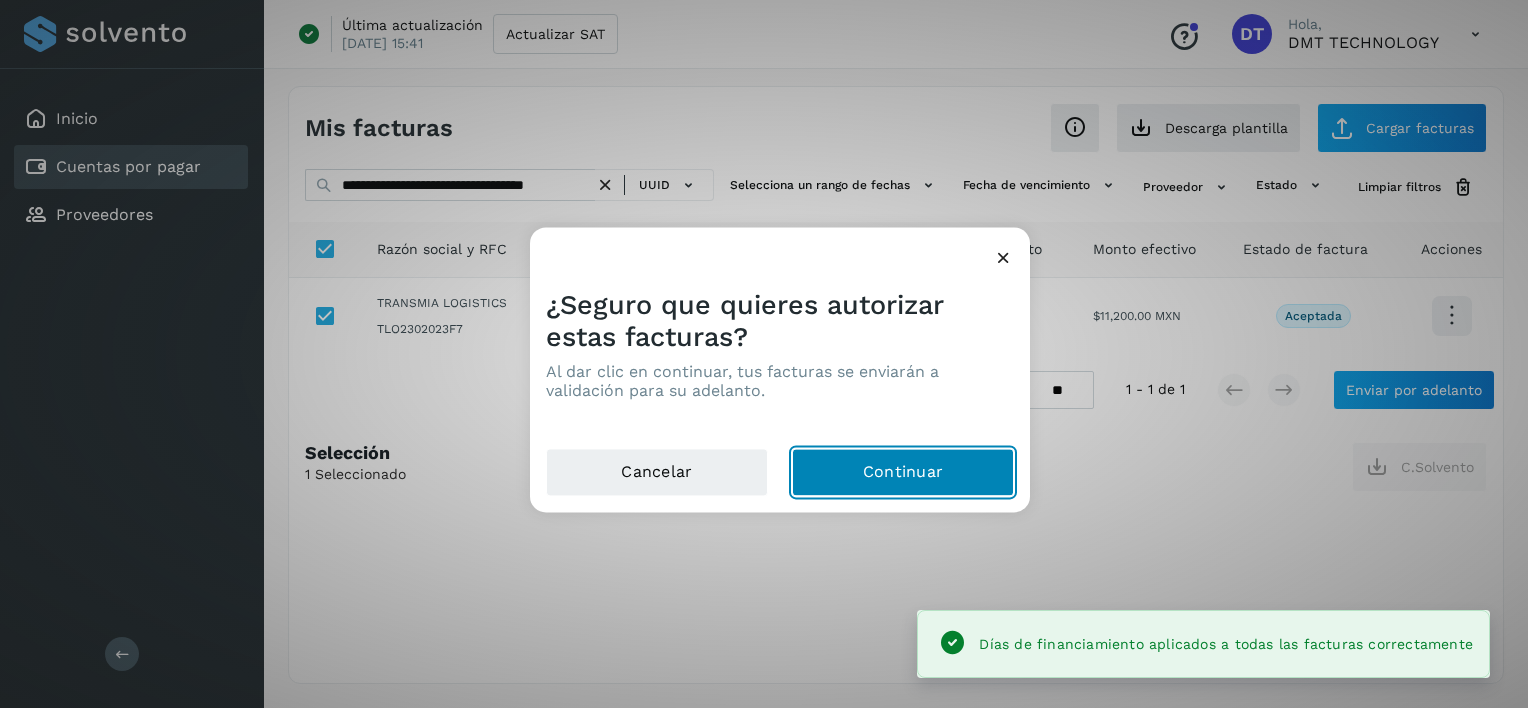 click on "Continuar" 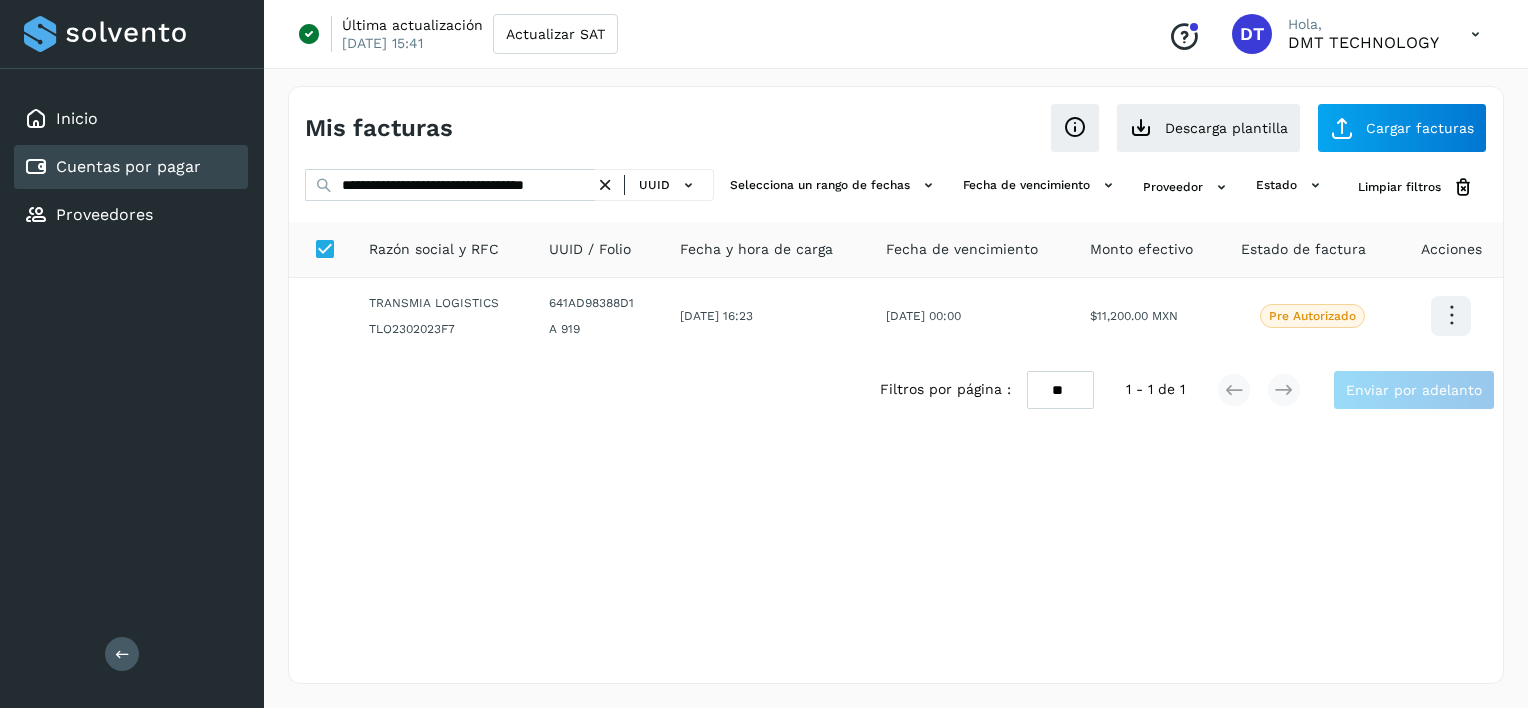 click on "**********" at bounding box center [896, 385] 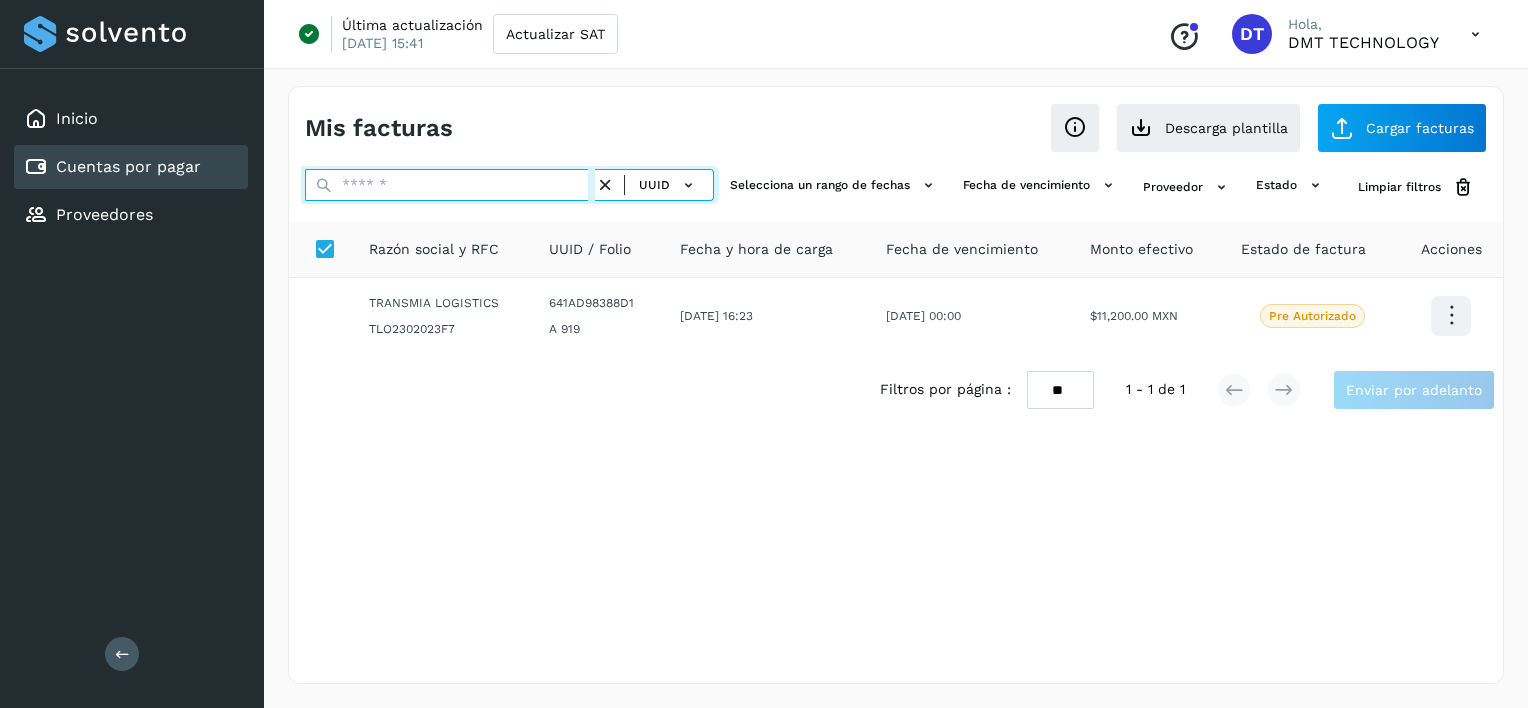 click at bounding box center [450, 185] 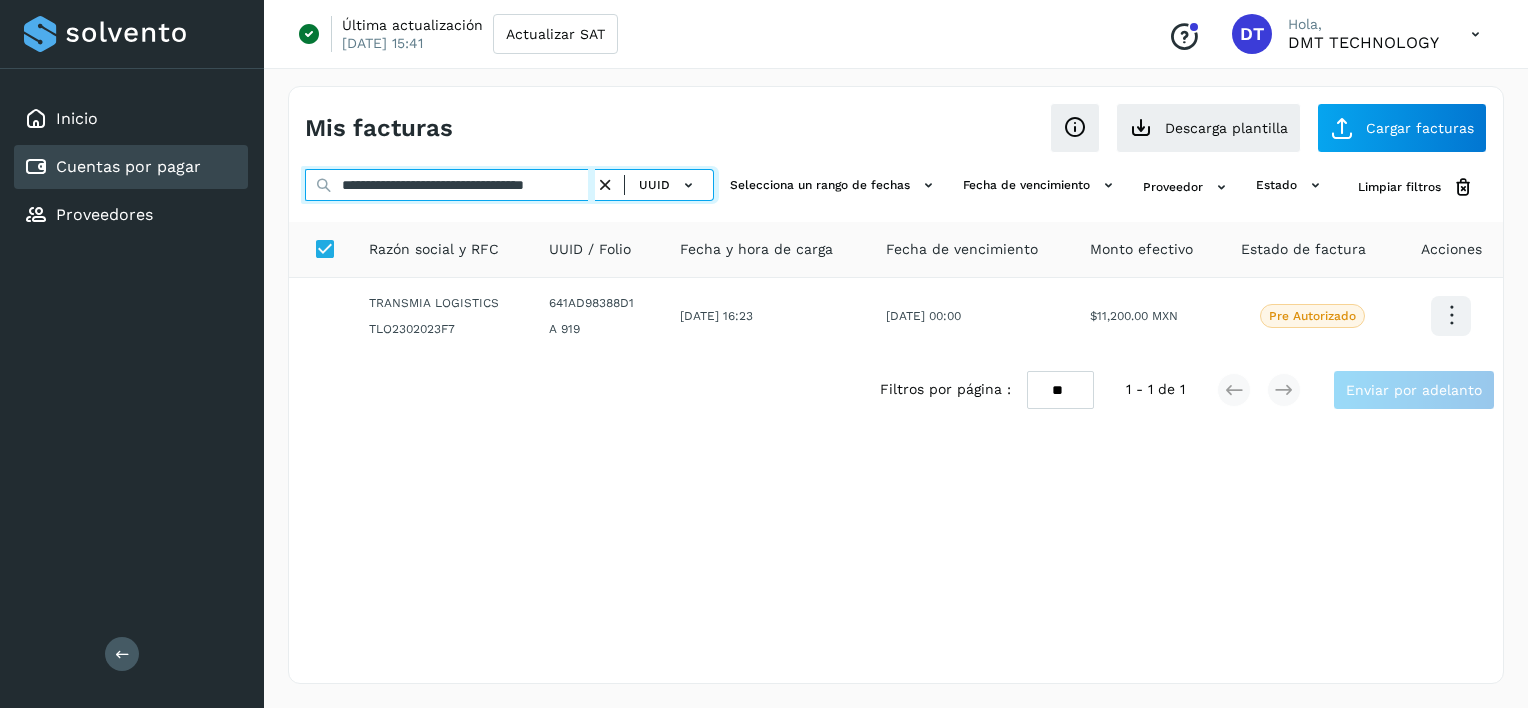 scroll, scrollTop: 0, scrollLeft: 35, axis: horizontal 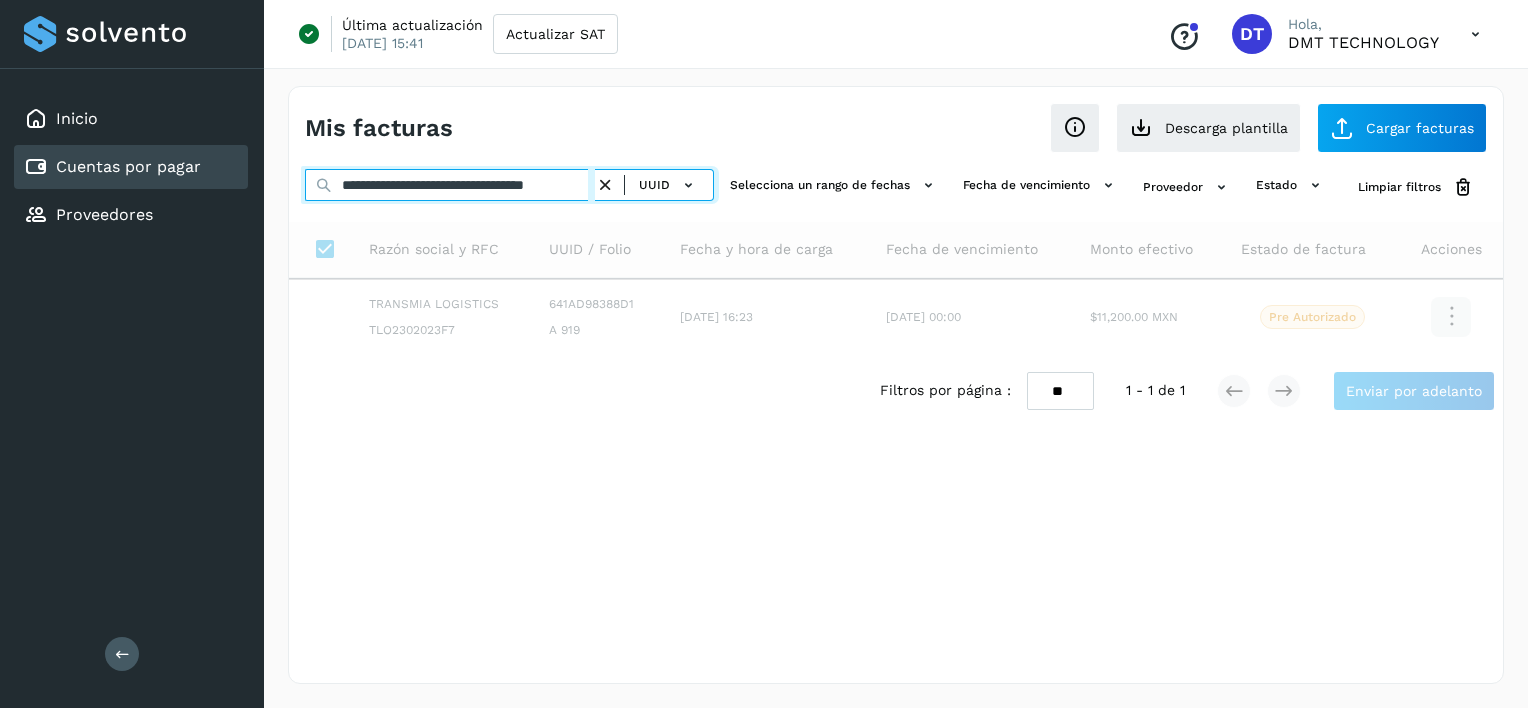 type on "**********" 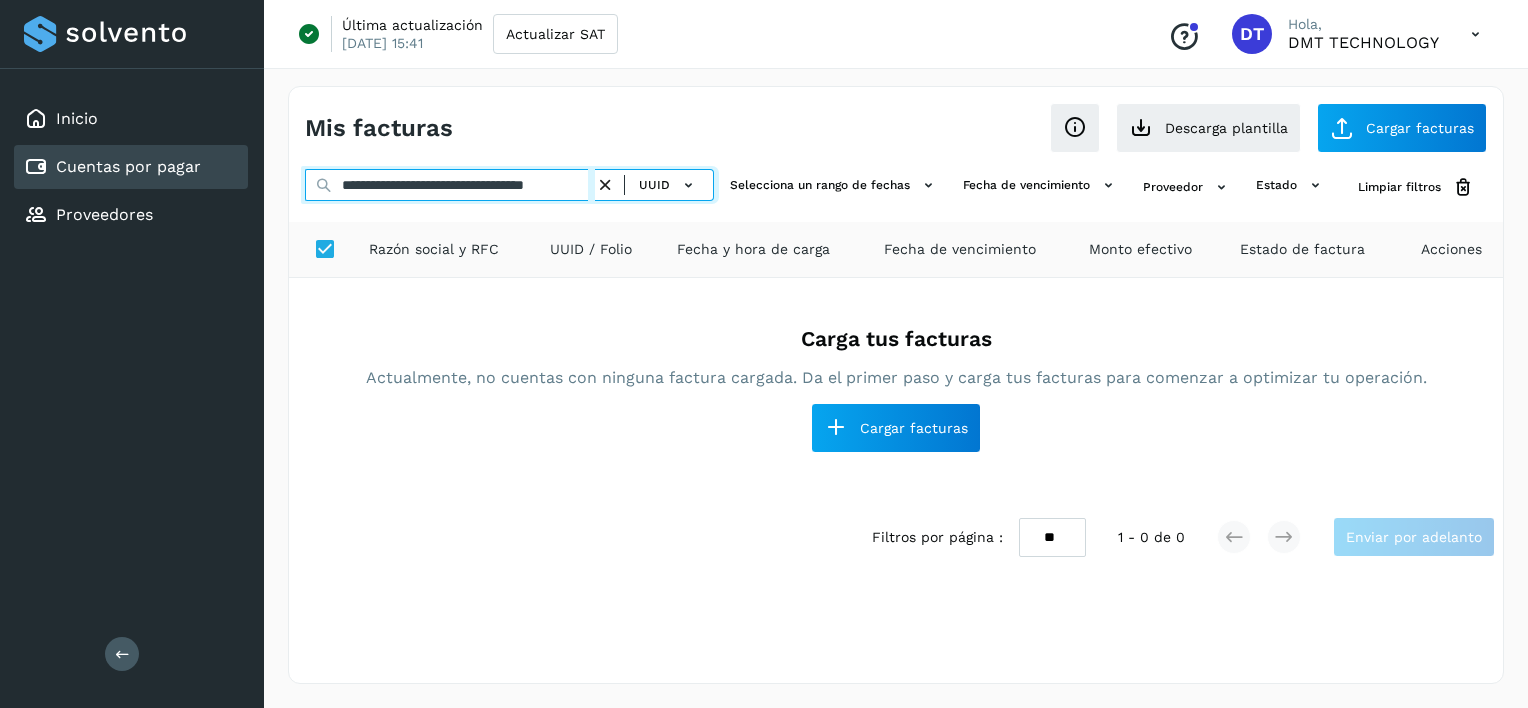 scroll, scrollTop: 0, scrollLeft: 0, axis: both 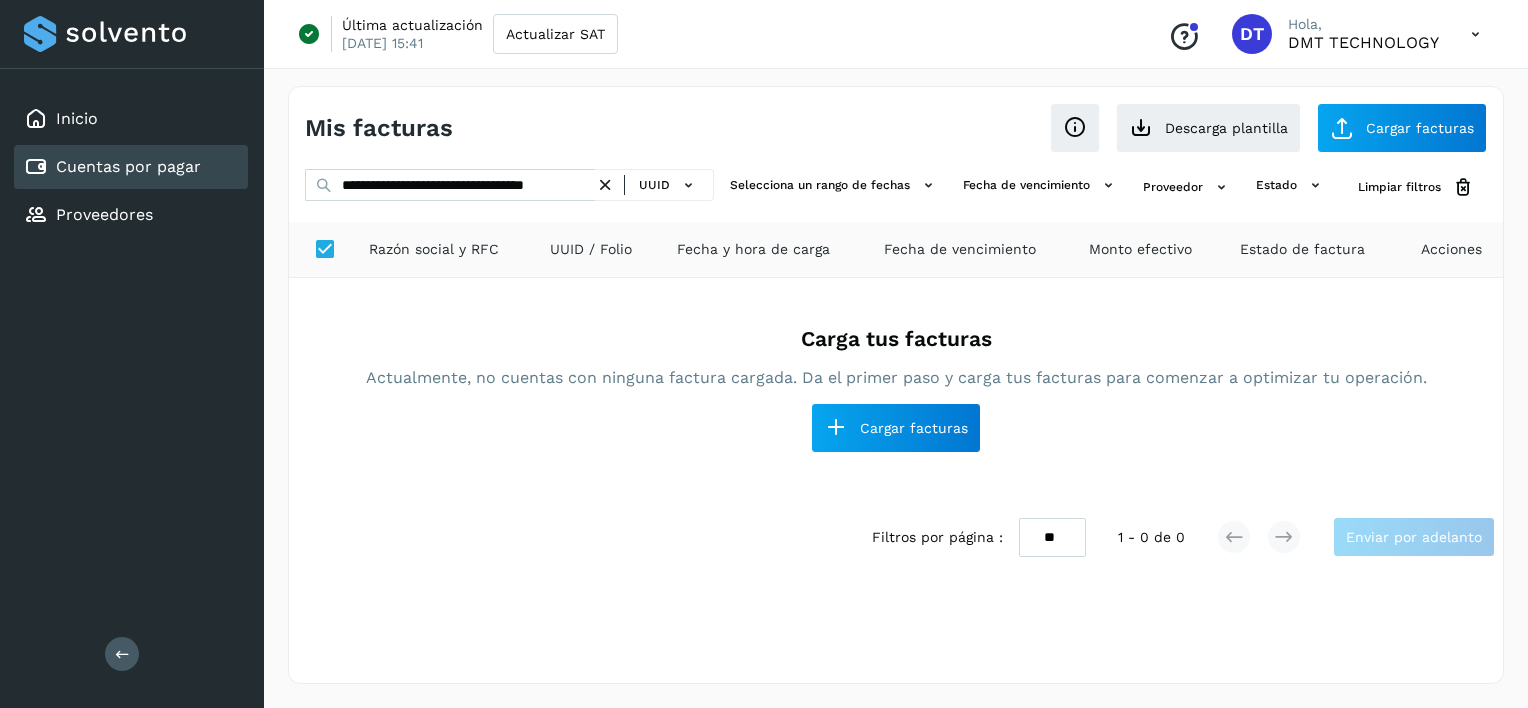 click at bounding box center (605, 185) 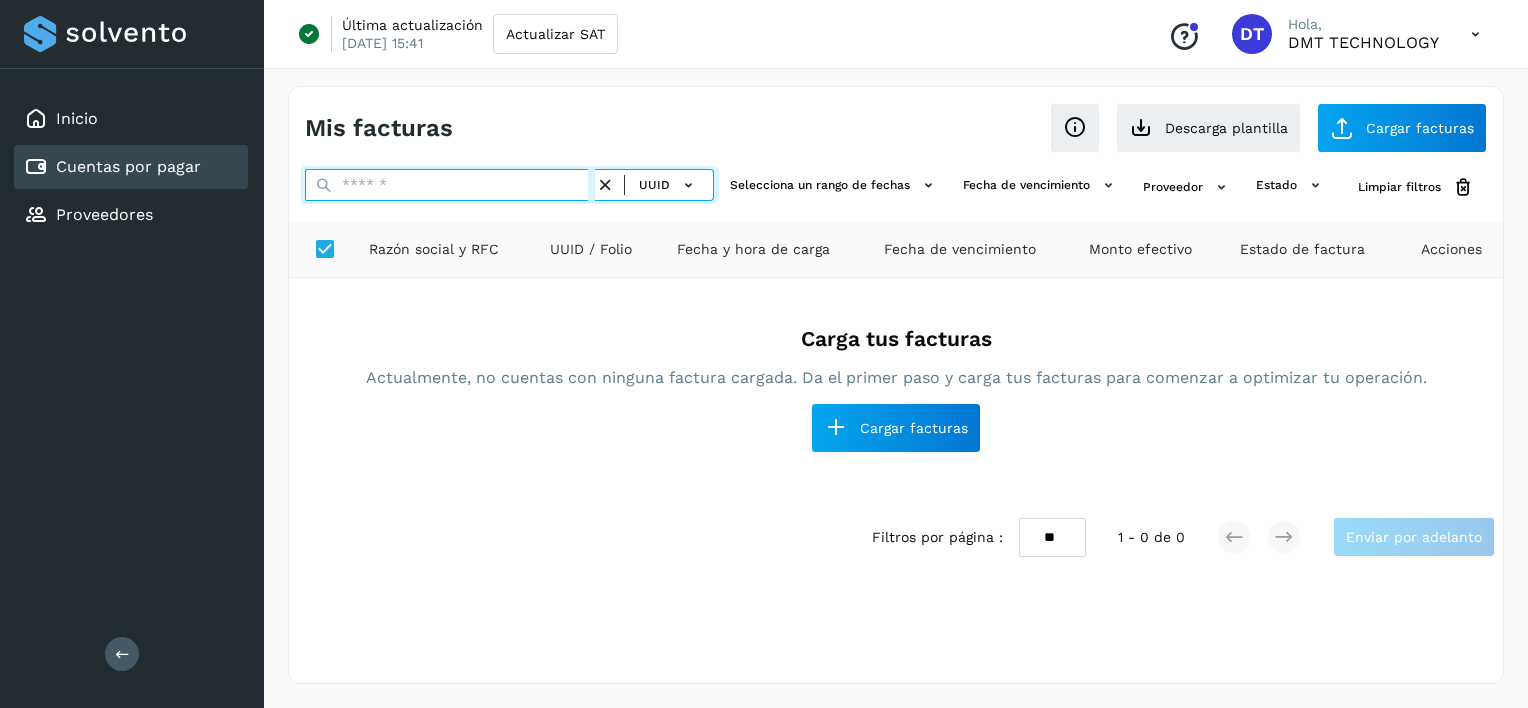 click at bounding box center (450, 185) 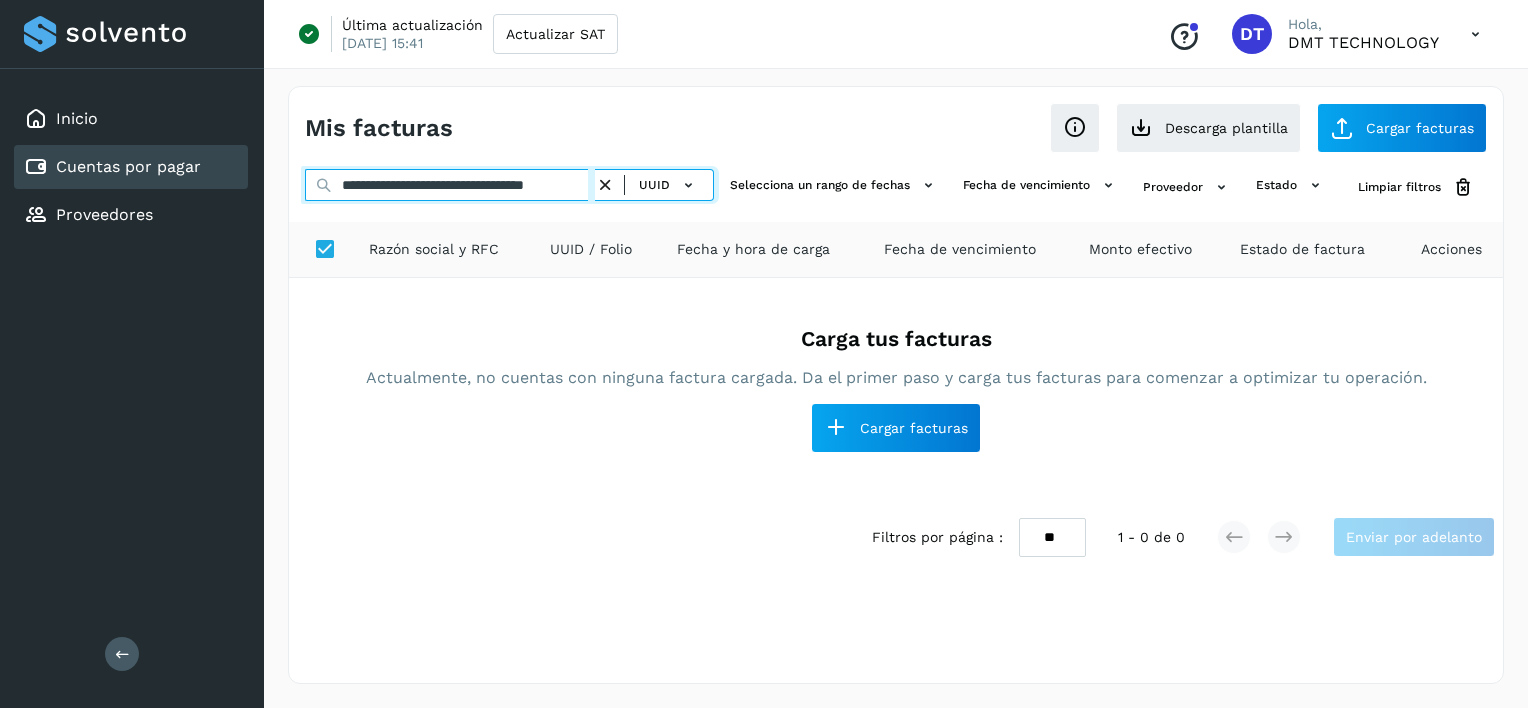 scroll, scrollTop: 0, scrollLeft: 35, axis: horizontal 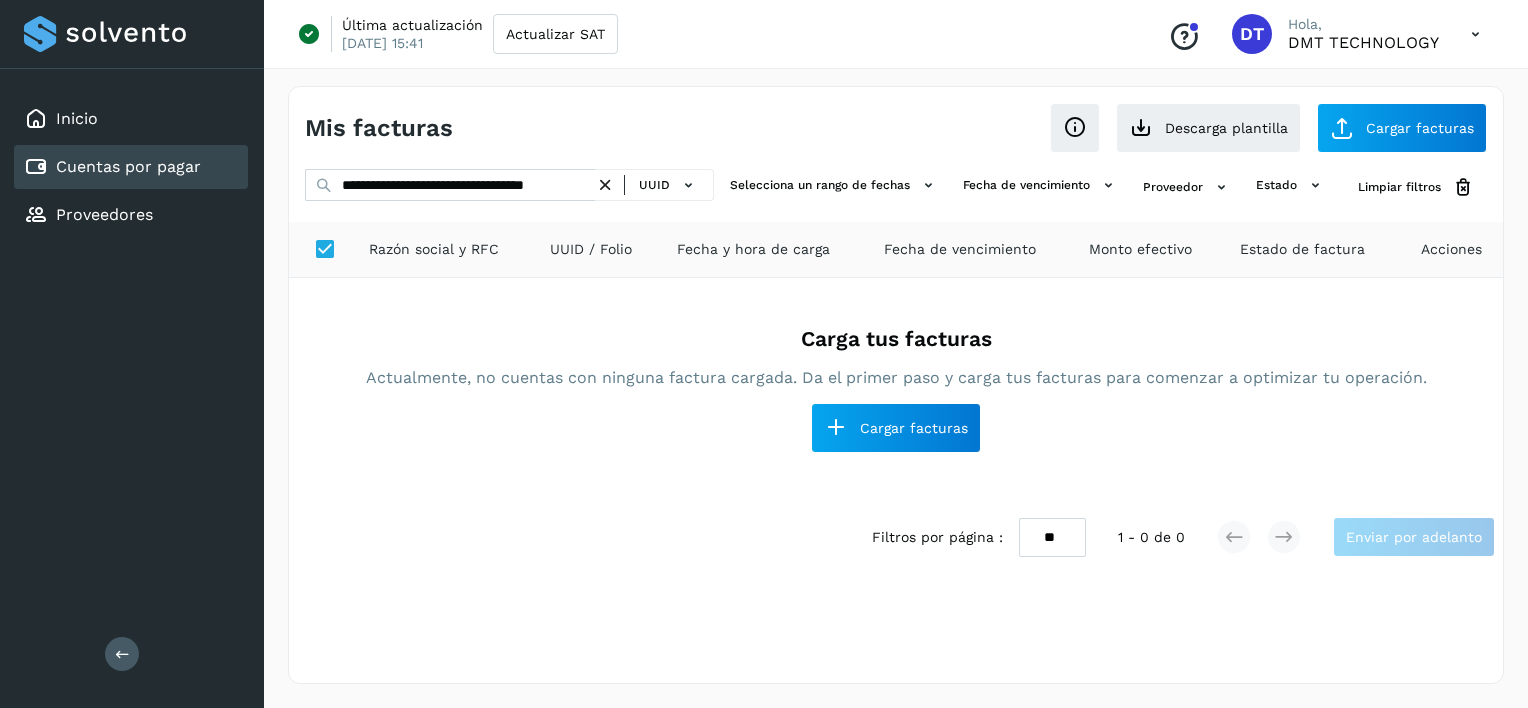 click at bounding box center (605, 185) 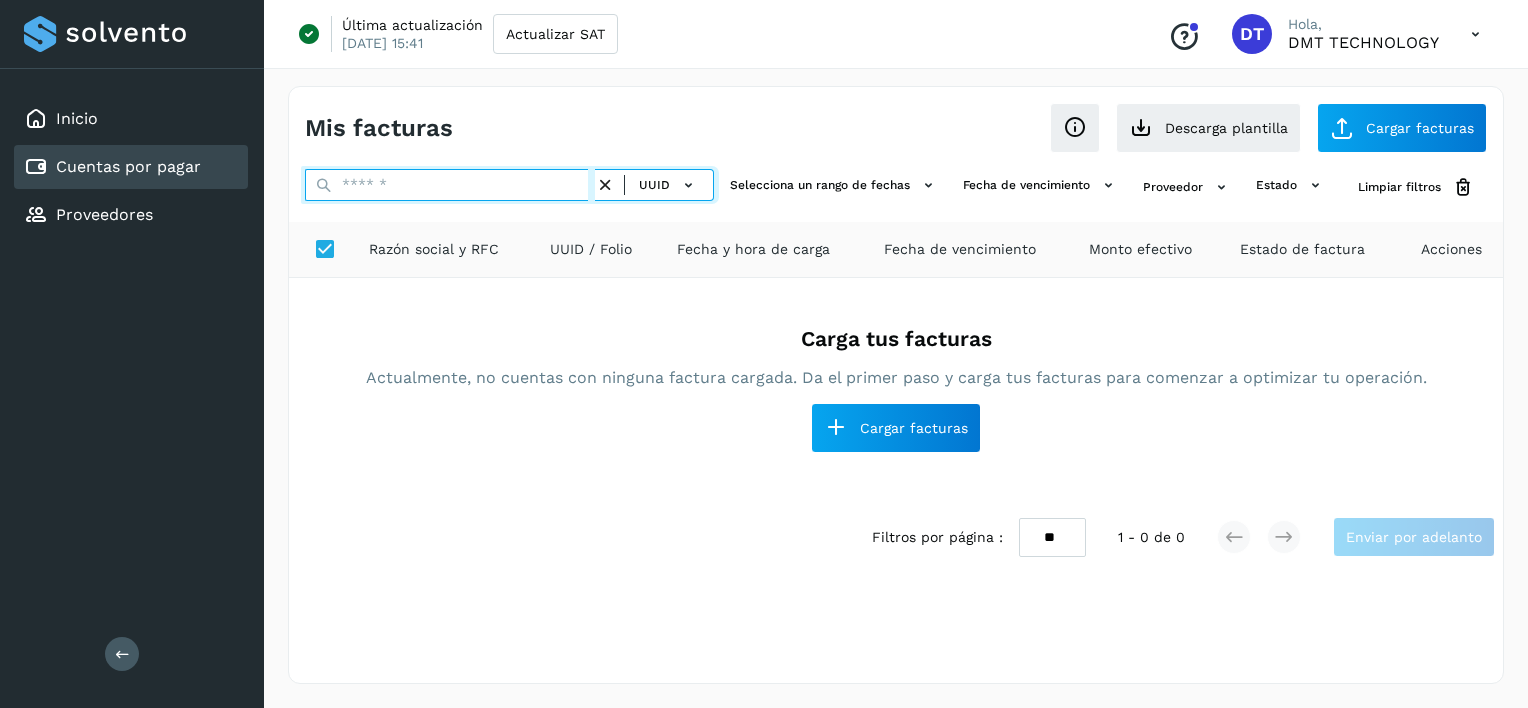 click at bounding box center [450, 185] 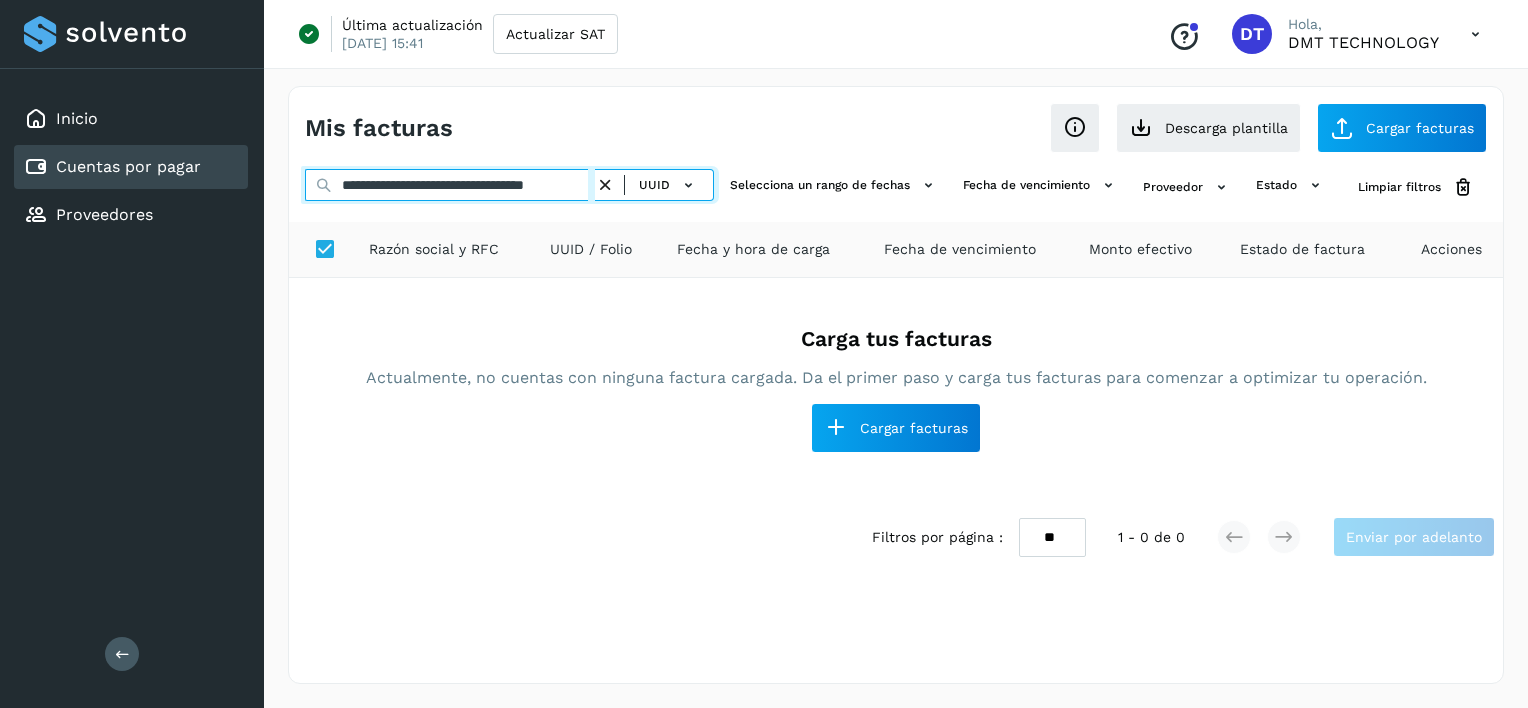 scroll, scrollTop: 0, scrollLeft: 45, axis: horizontal 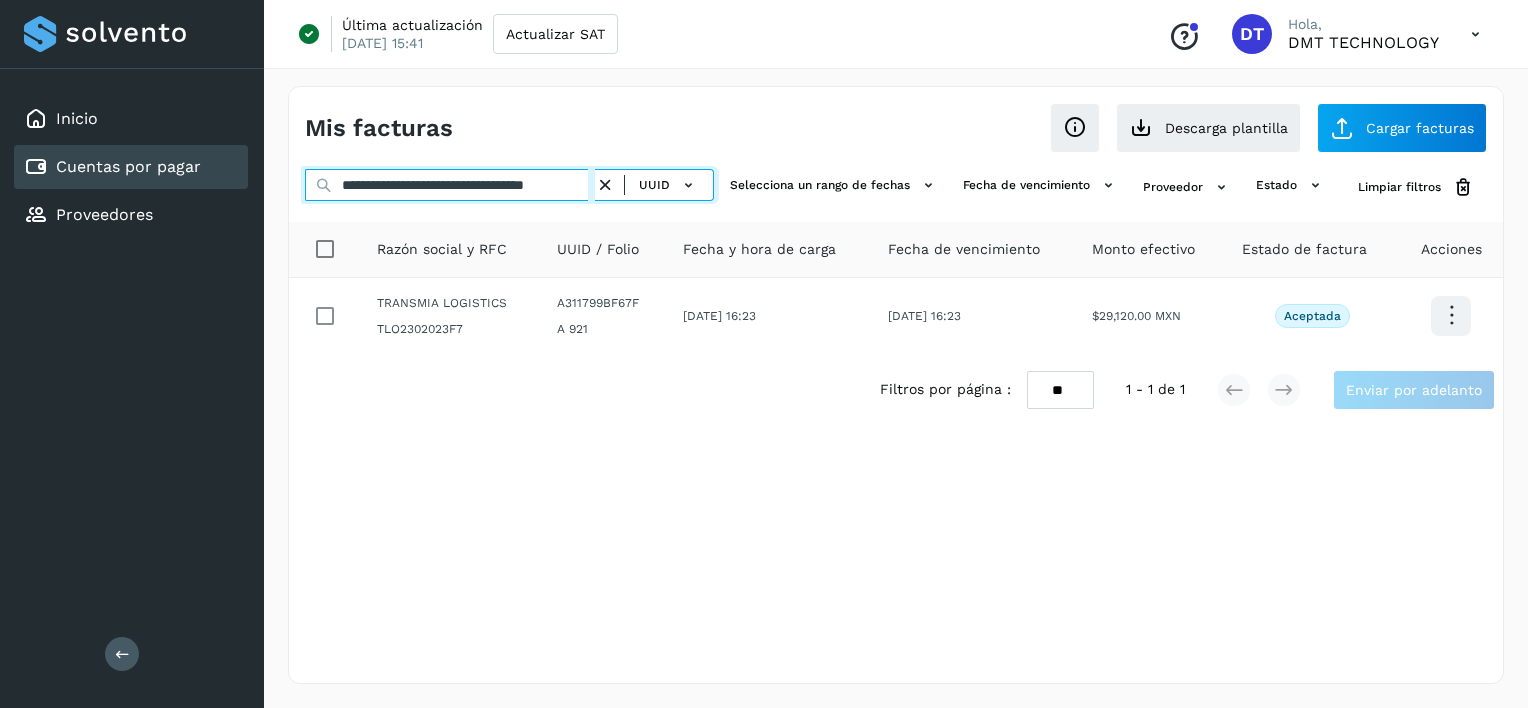 type on "**********" 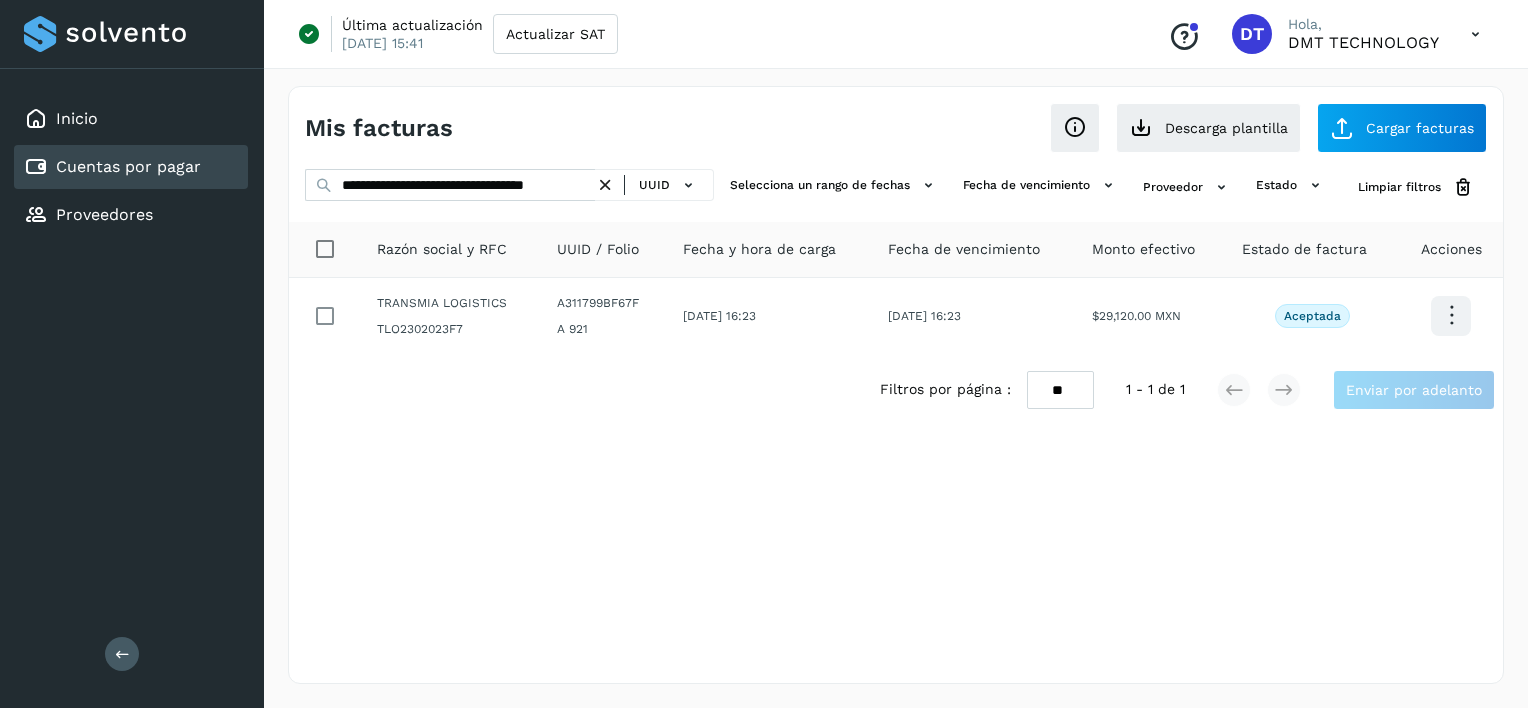 scroll, scrollTop: 0, scrollLeft: 0, axis: both 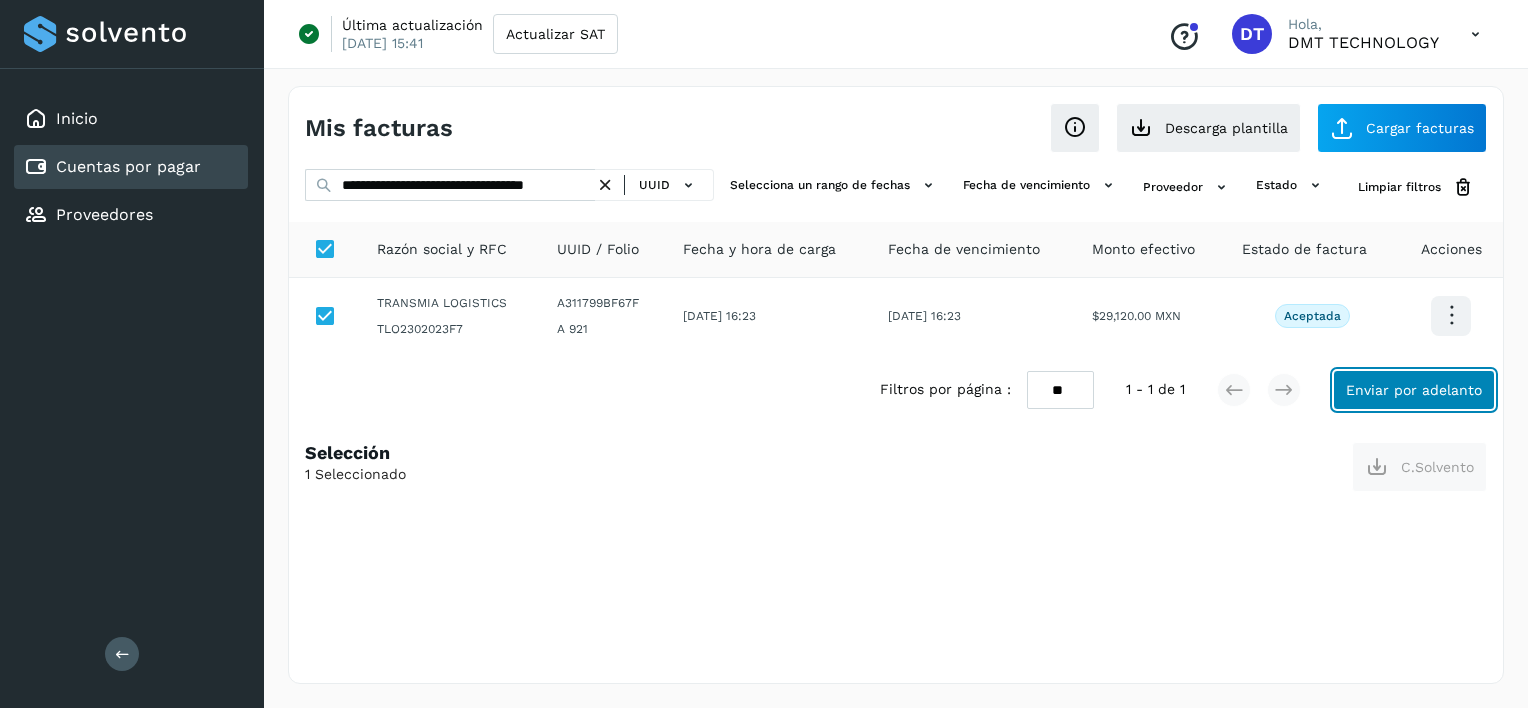 click on "Enviar por adelanto" 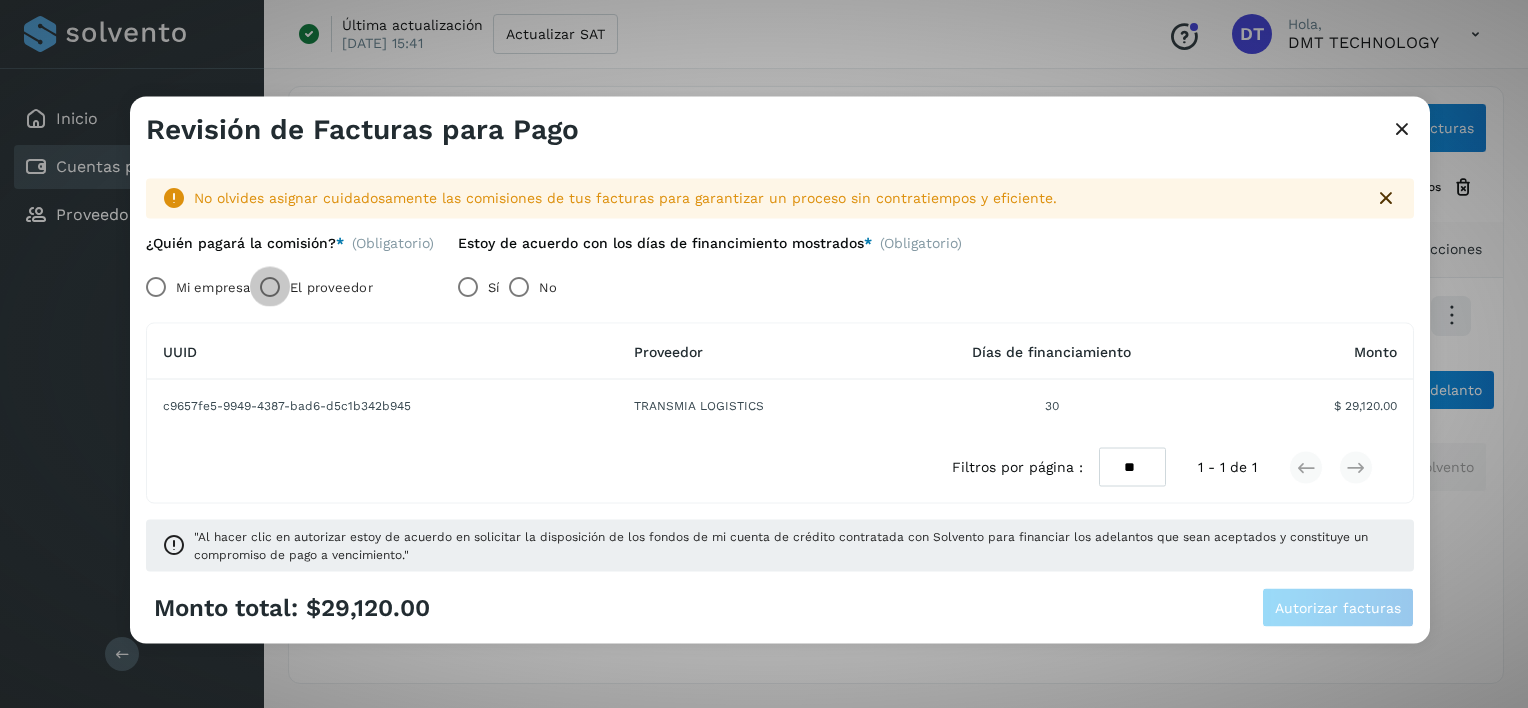 click on "El proveedor" 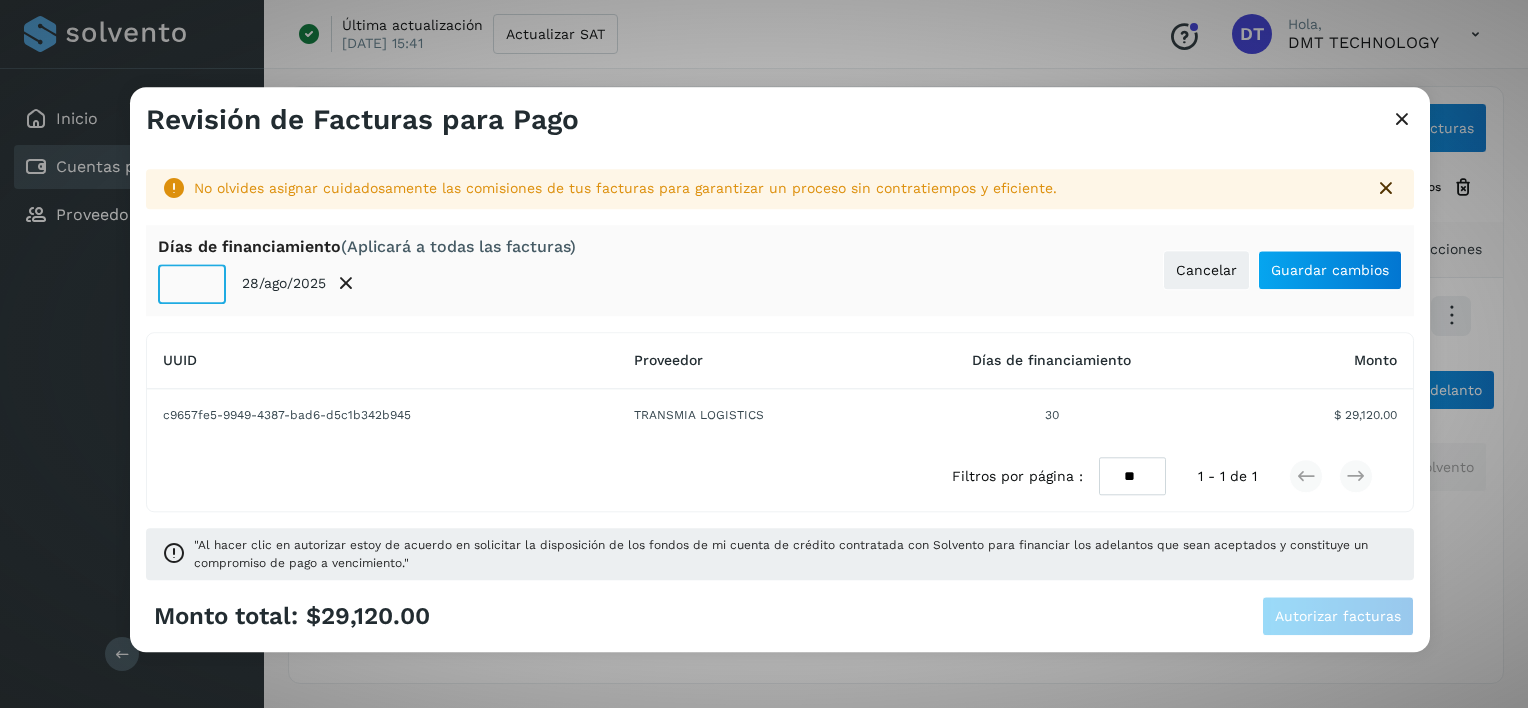 click on "**" 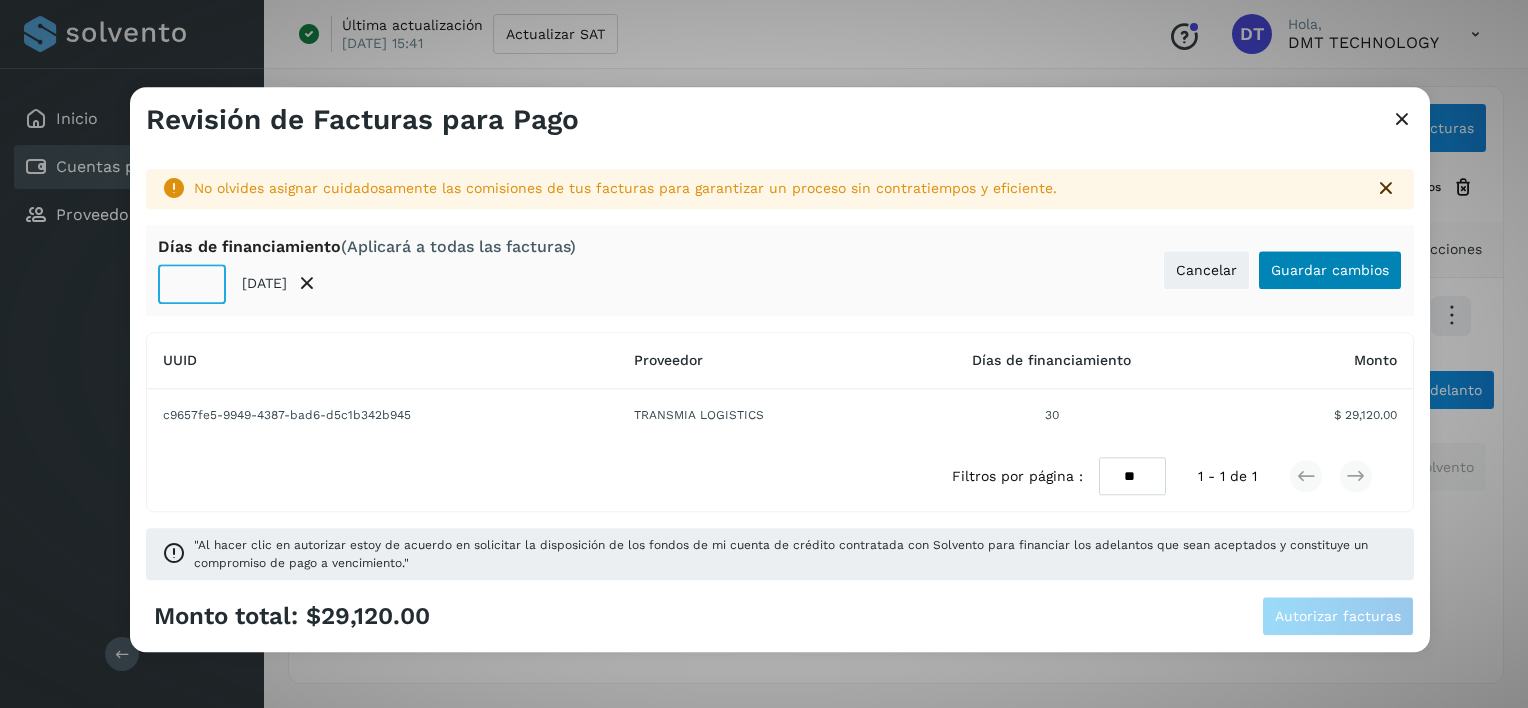 type on "**" 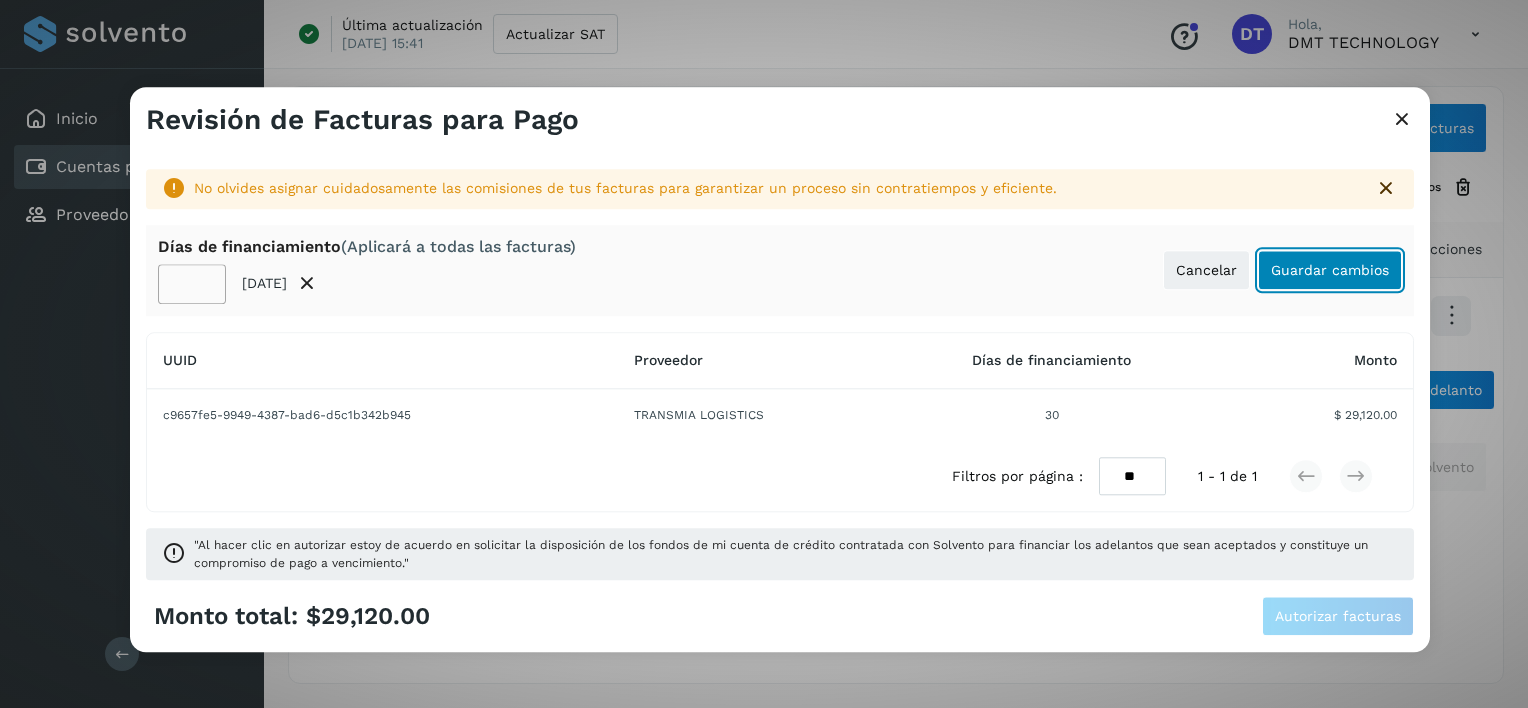 click on "Guardar cambios" at bounding box center (1330, 270) 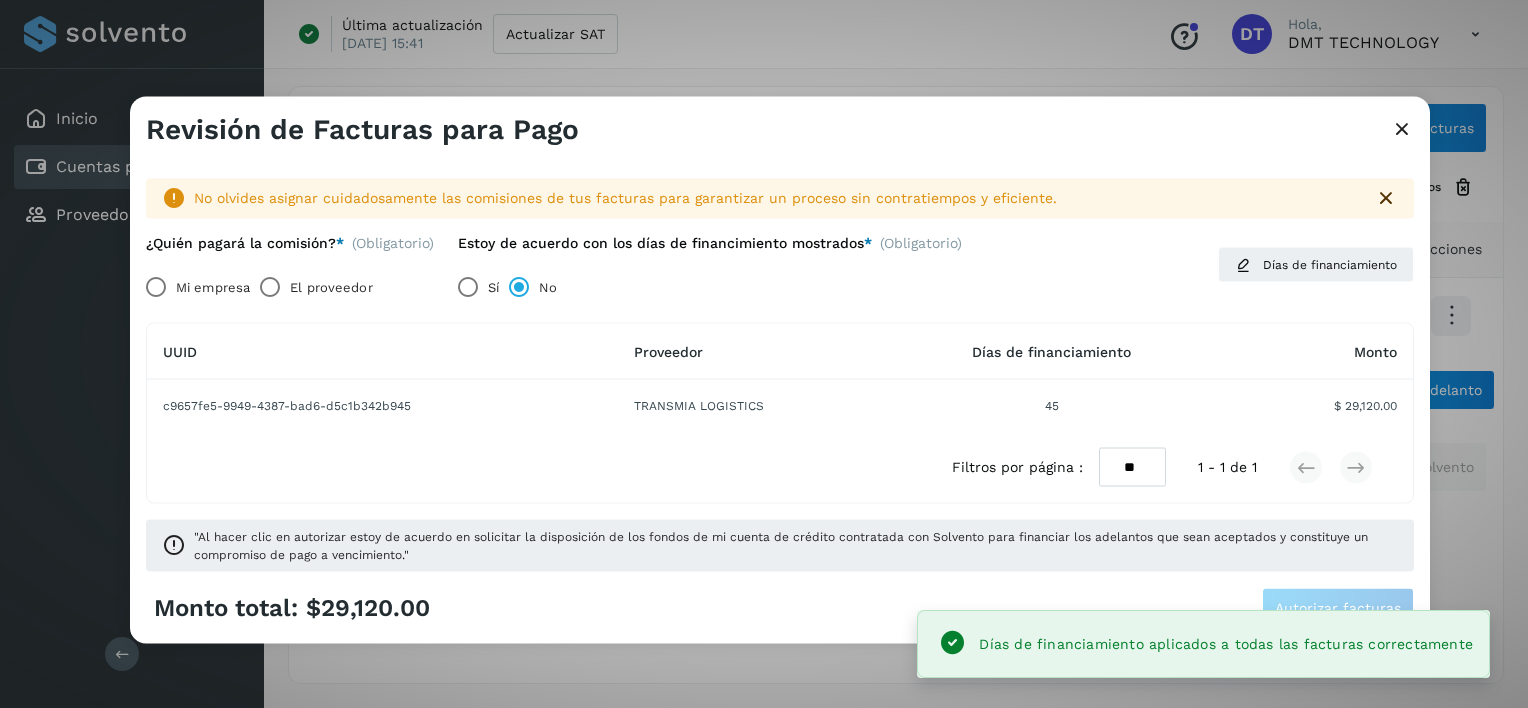 click on "El proveedor" at bounding box center [331, 287] 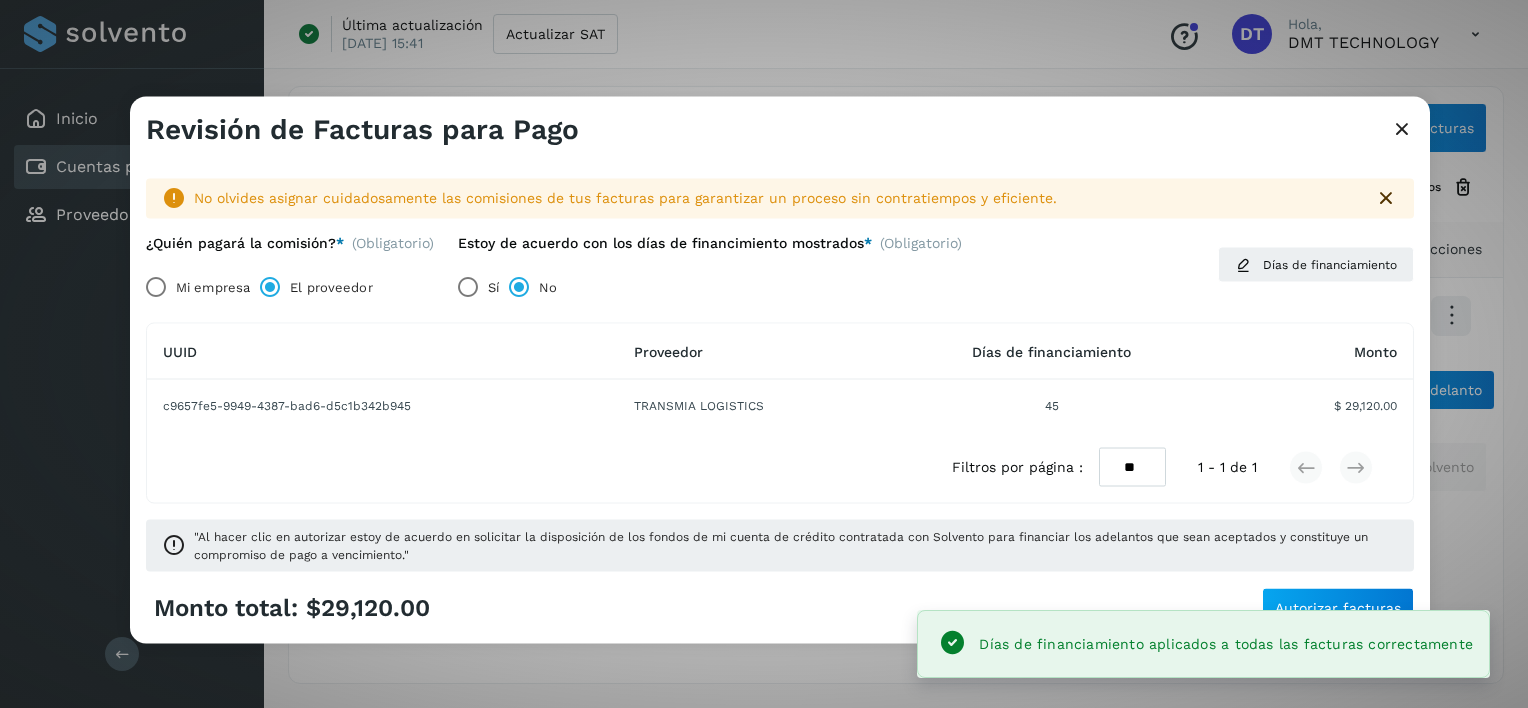 click on "No olvides asignar cuidadosamente las comisiones de tus facturas para garantizar un proceso sin contratiempos y eficiente. ¿Quién pagará la comisión?  * (Obligatorio)  Mi empresa El proveedor Estoy de acuerdo con los días de financimiento mostrados  * (Obligatorio)  Sí No Días de financiamiento UUID Proveedor Días de financiamiento Monto c9657fe5-9949-4387-bad6-d5c1b342b945 TRANSMIA LOGISTICS 45  $ 29,120.00 Filtros por página : ** ** ** 1 - 1 de 1  "Al hacer clic en autorizar estoy de acuerdo en solicitar la disposición de los fondos de mi cuenta de crédito contratada con Solvento para financiar los adelantos que sean aceptados y constituye un compromiso de pago a vencimiento."" at bounding box center (780, 366) 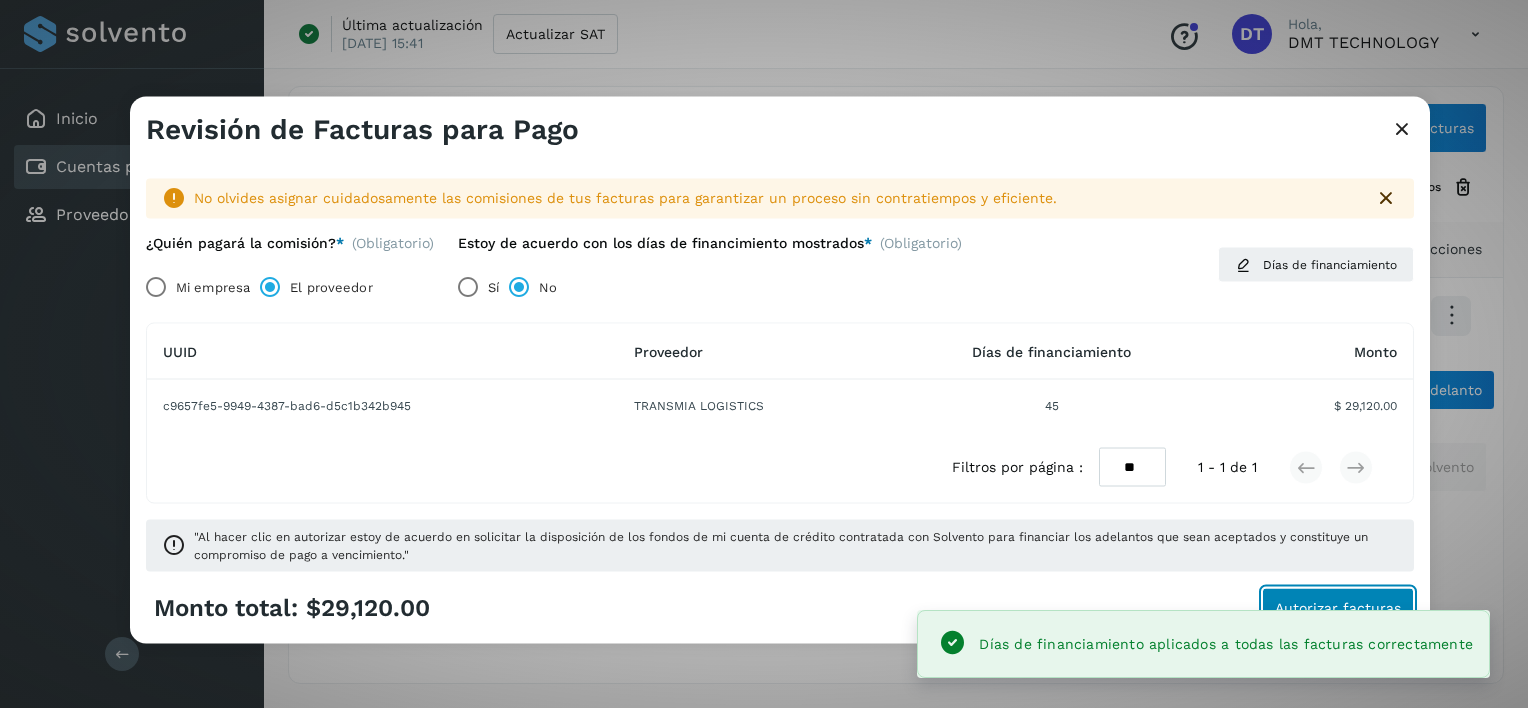 click on "Autorizar facturas" at bounding box center (1338, 607) 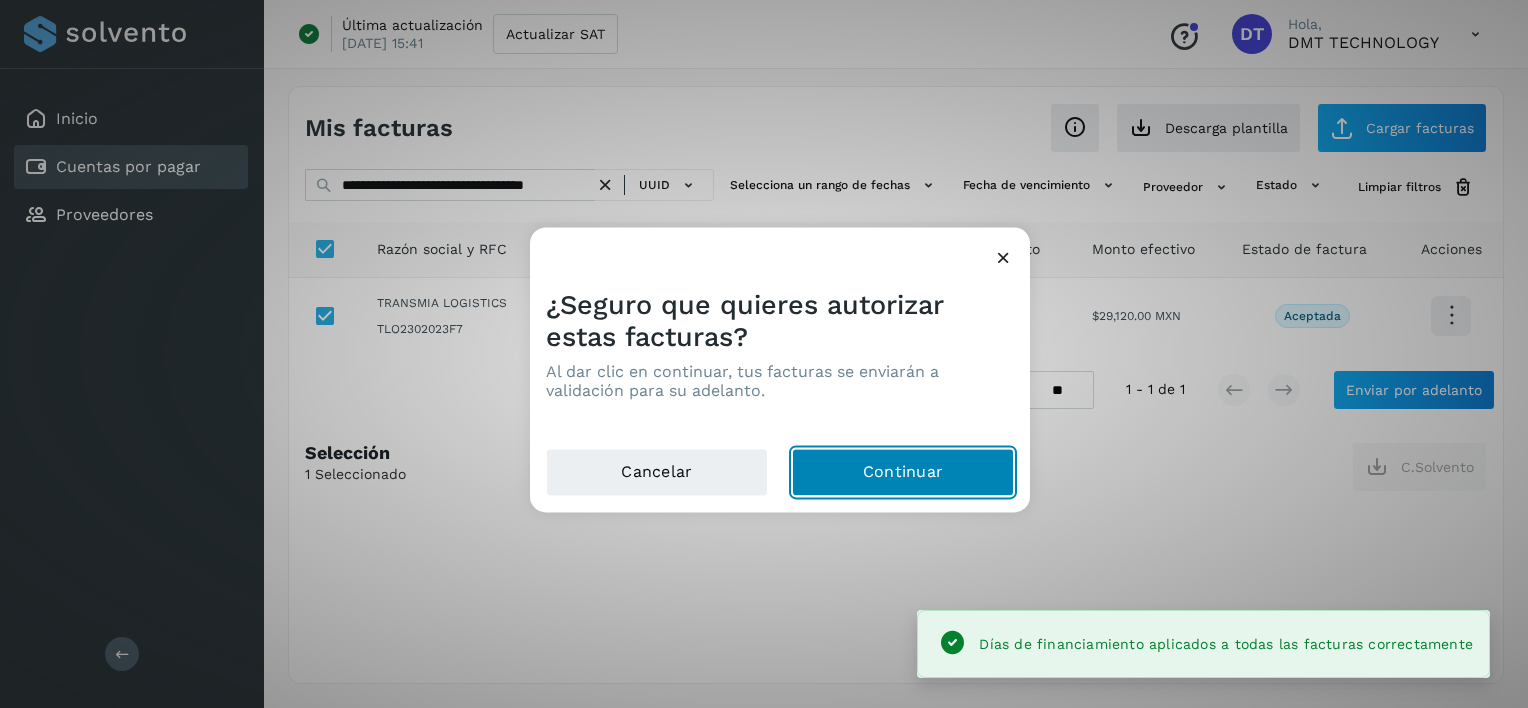 click on "Continuar" 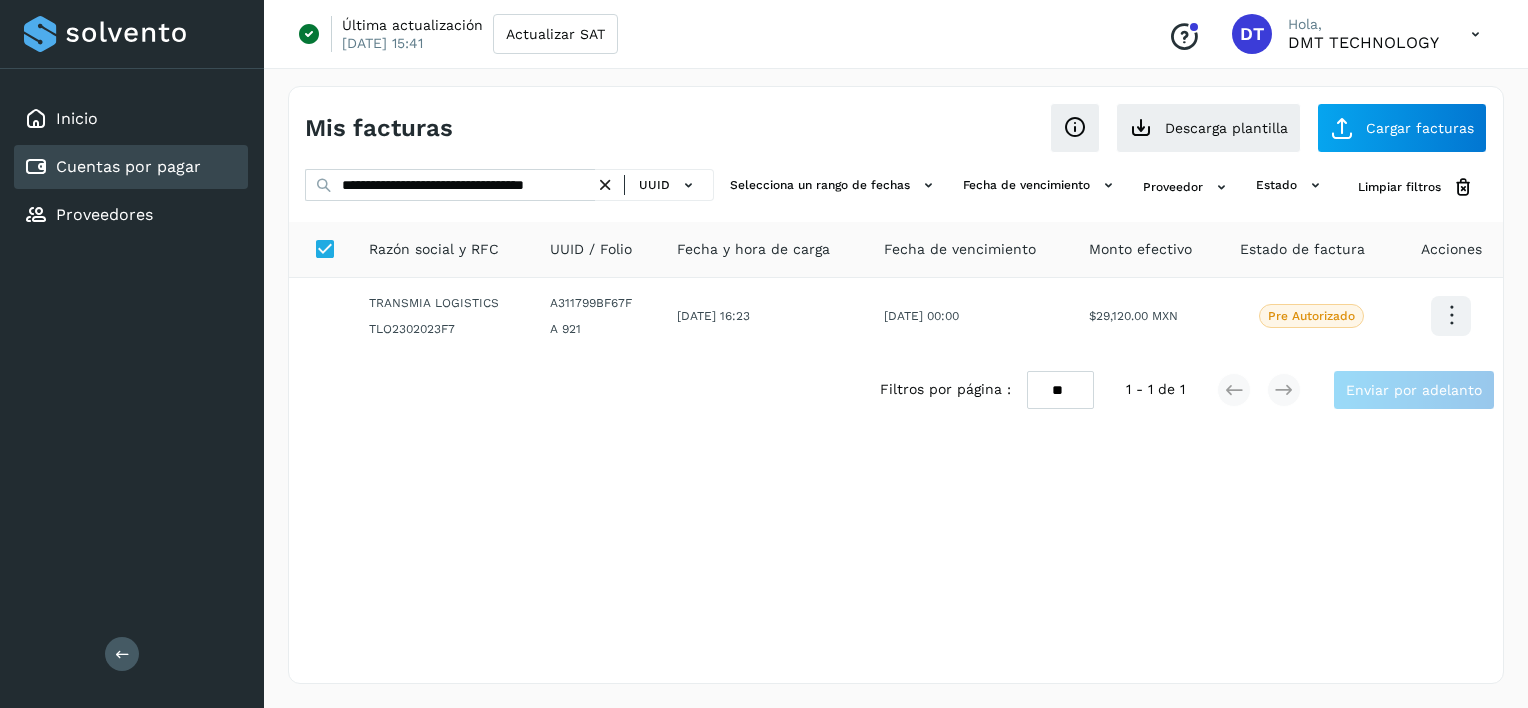 click at bounding box center (605, 185) 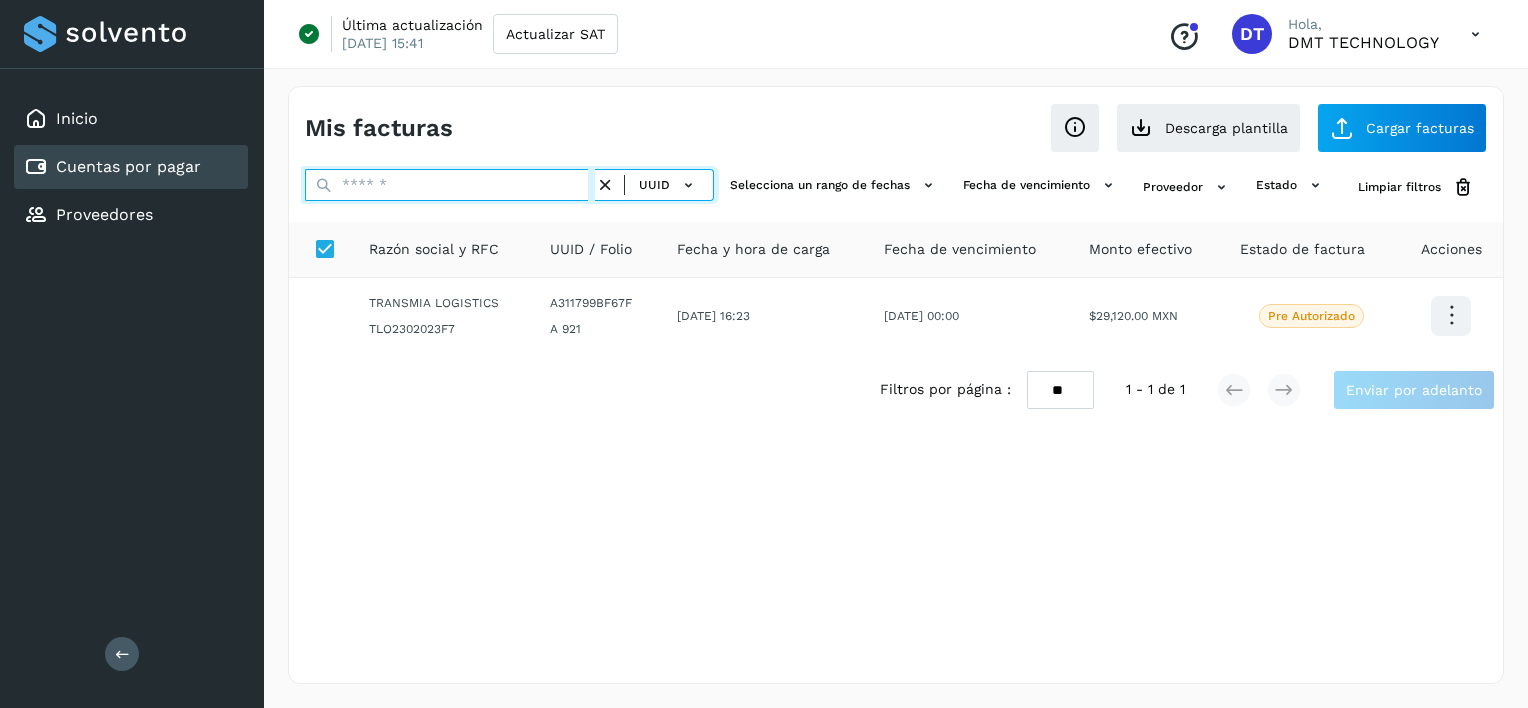 click at bounding box center [450, 185] 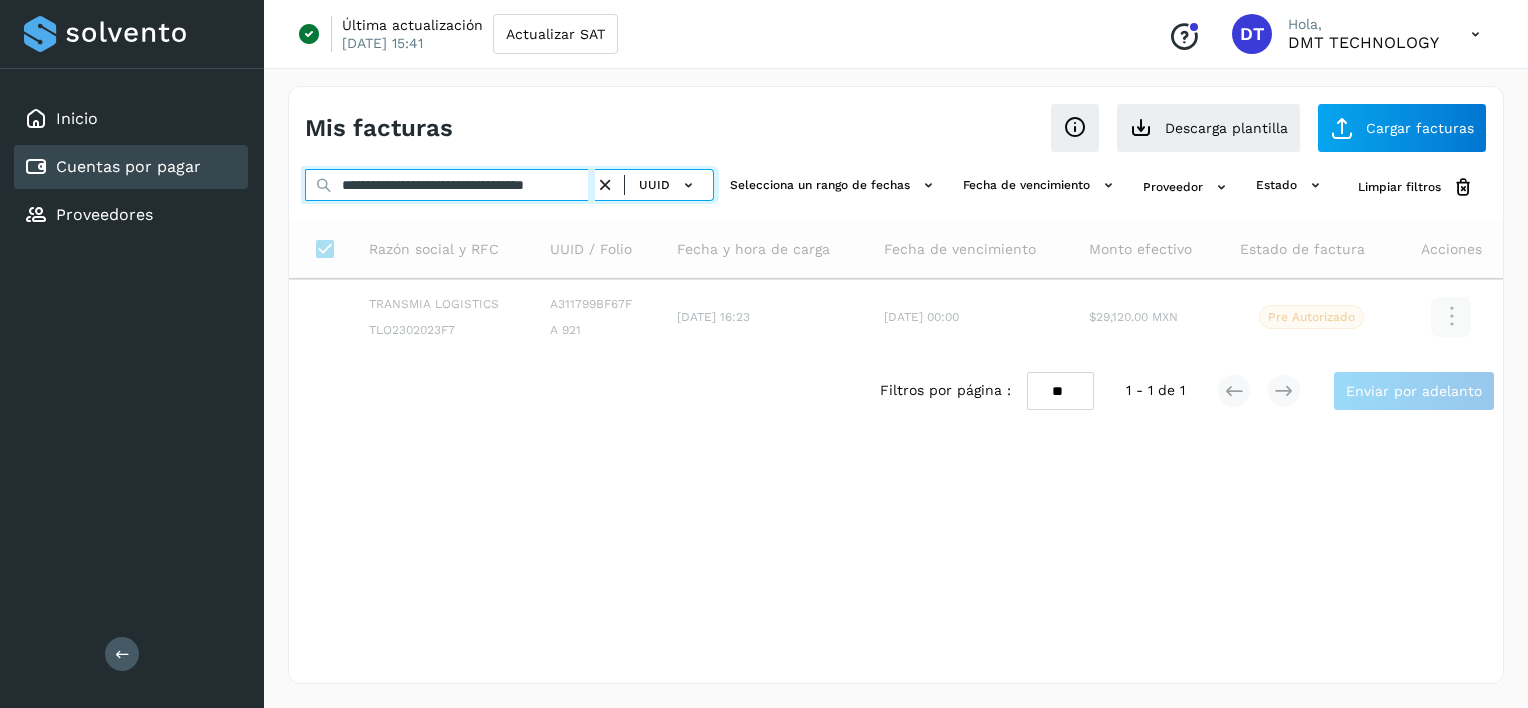 scroll, scrollTop: 0, scrollLeft: 52, axis: horizontal 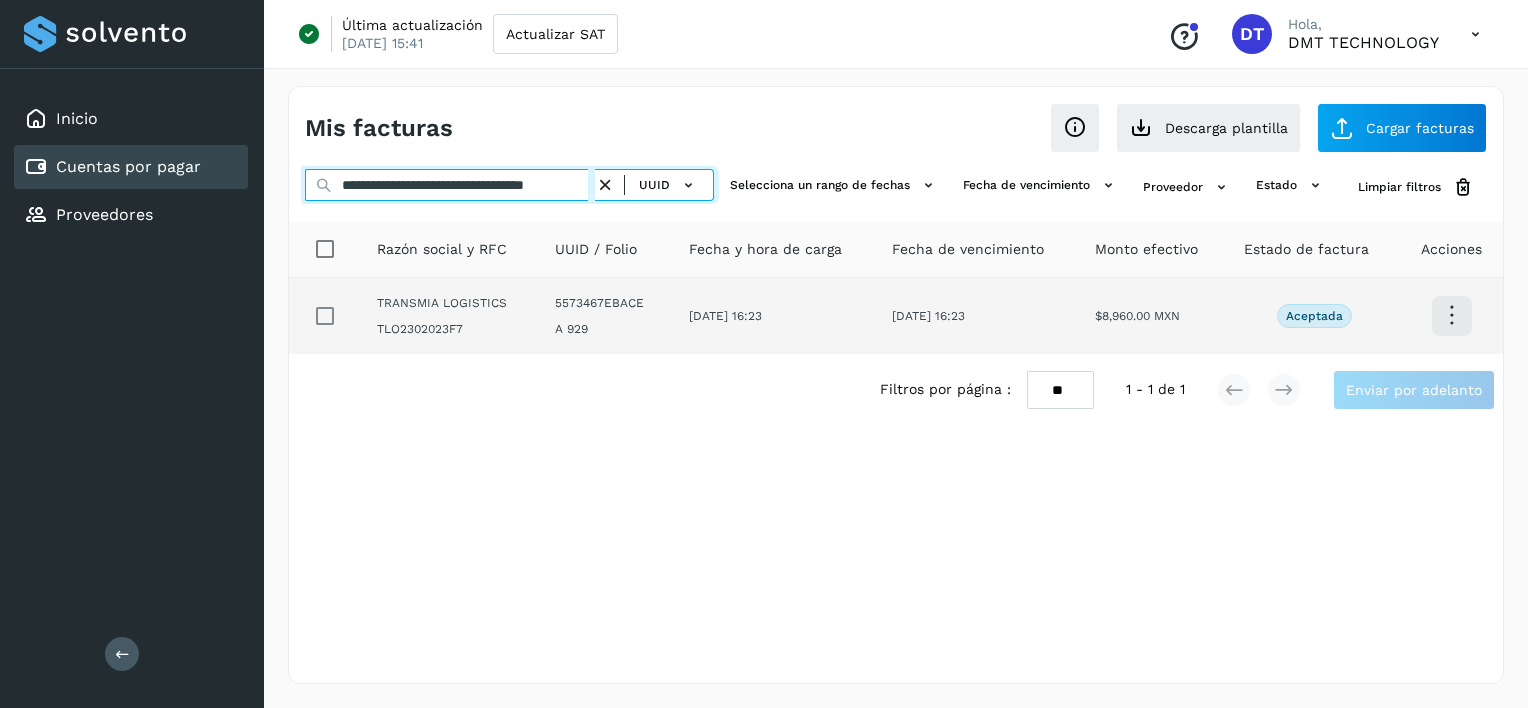 type on "**********" 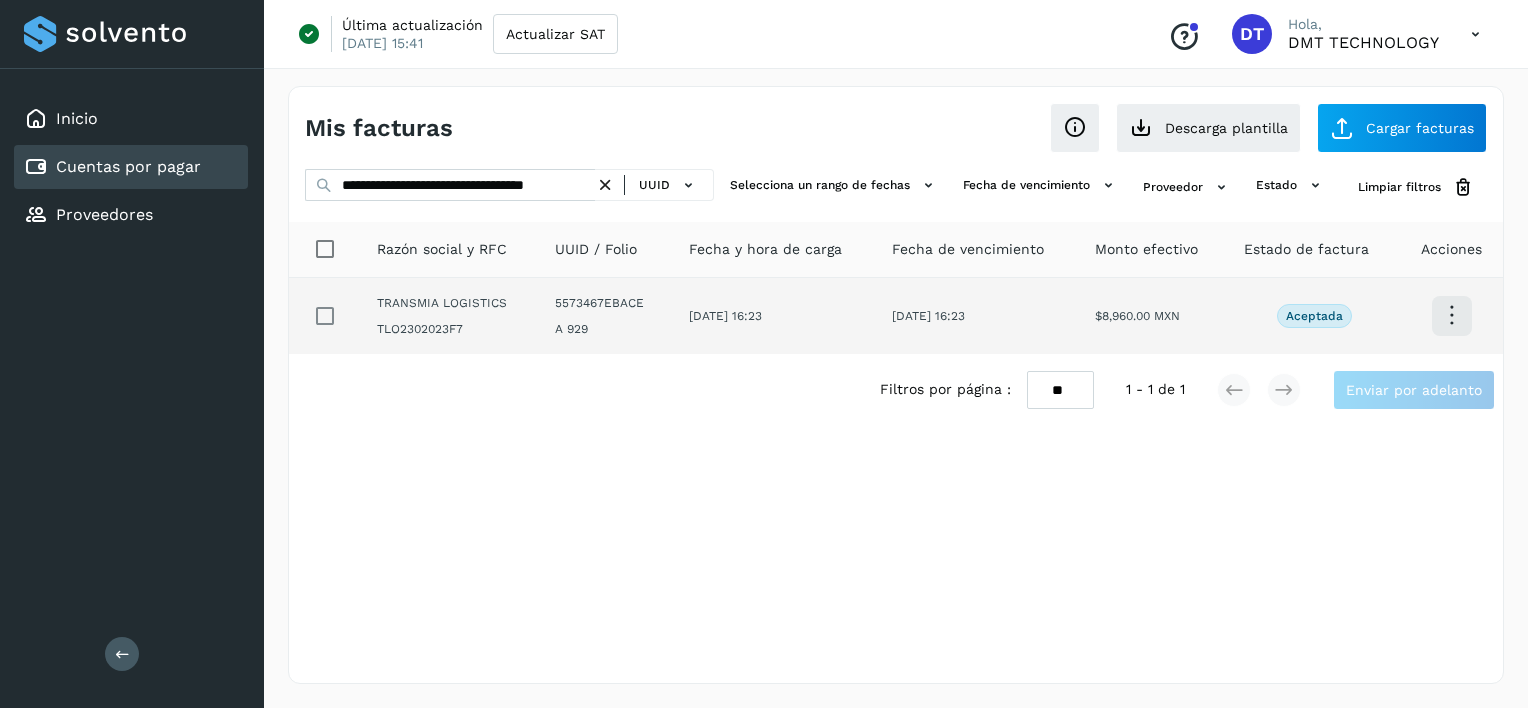 scroll, scrollTop: 0, scrollLeft: 0, axis: both 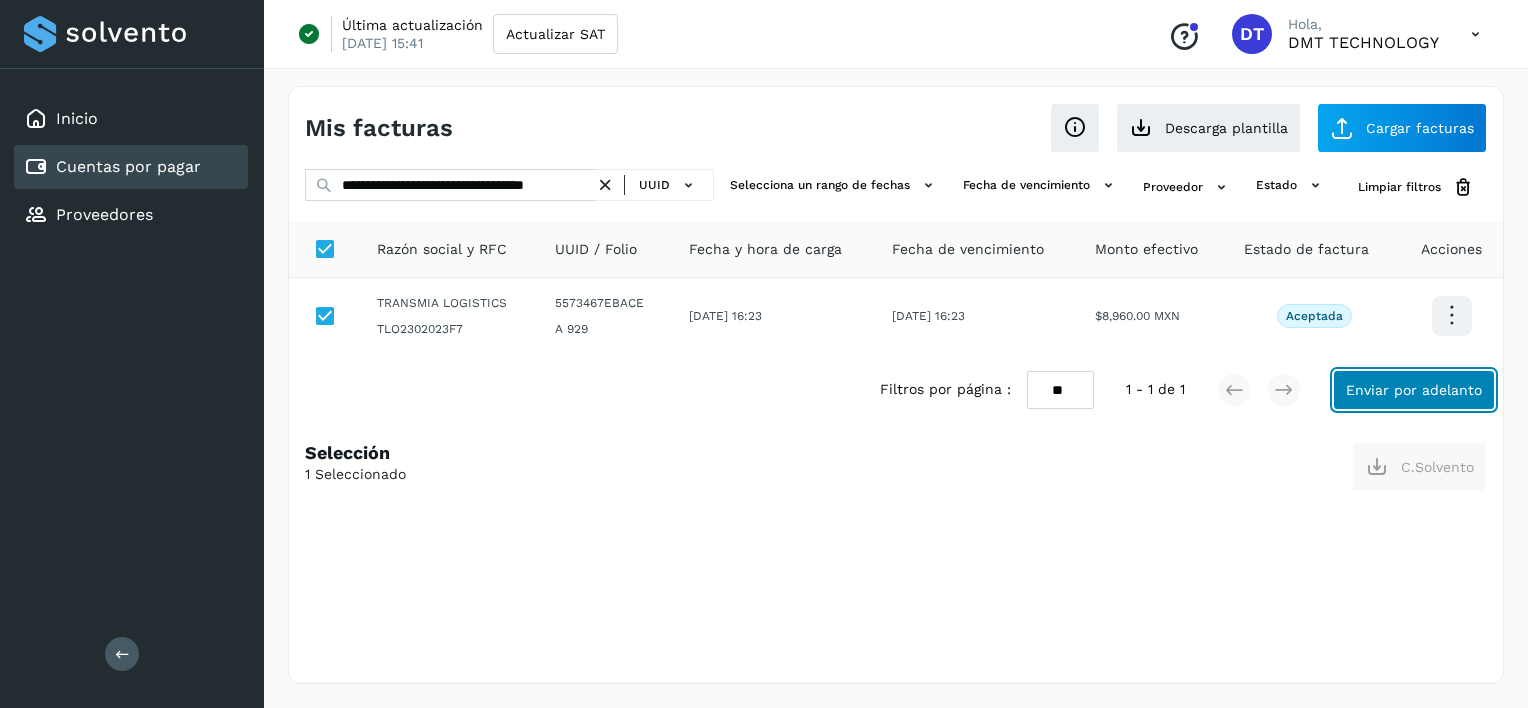 click on "Enviar por adelanto" 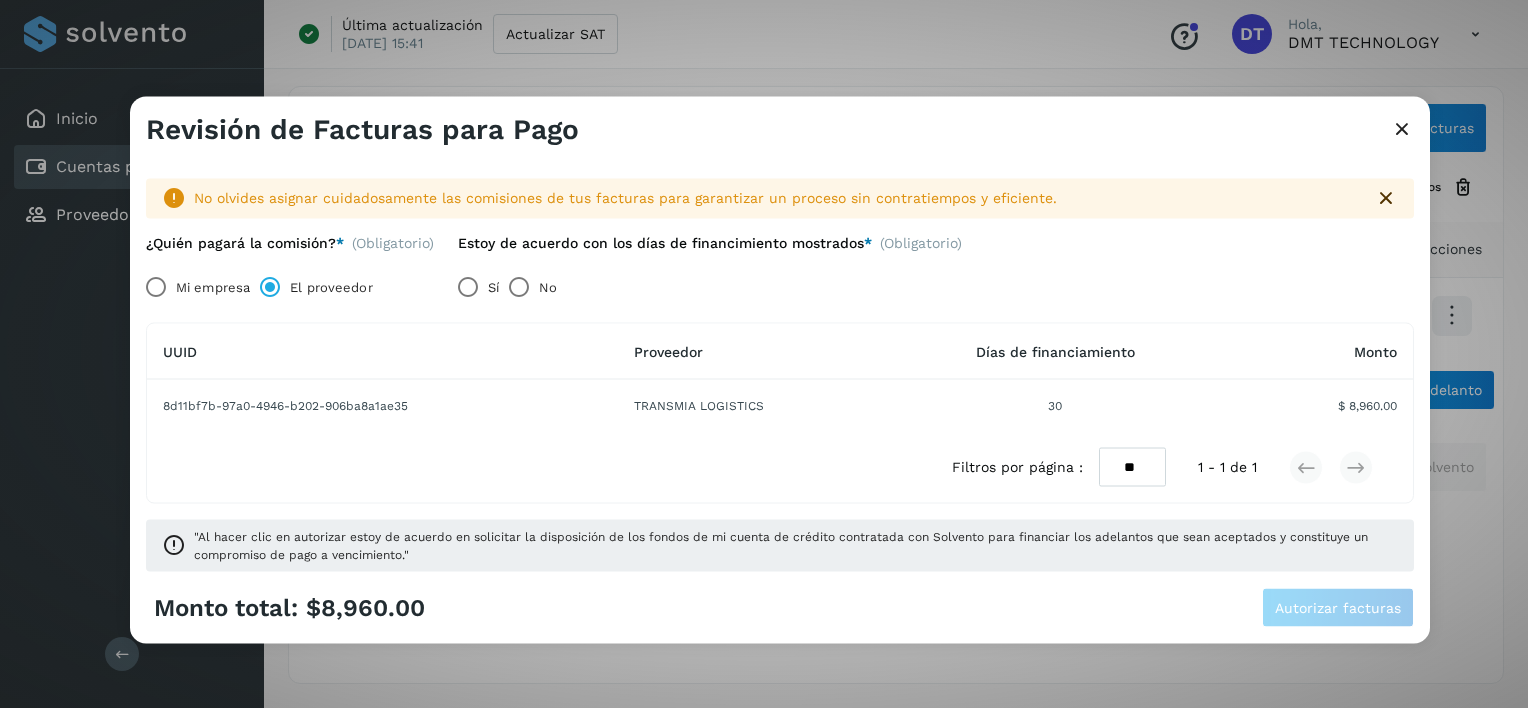 click on "No" at bounding box center [548, 287] 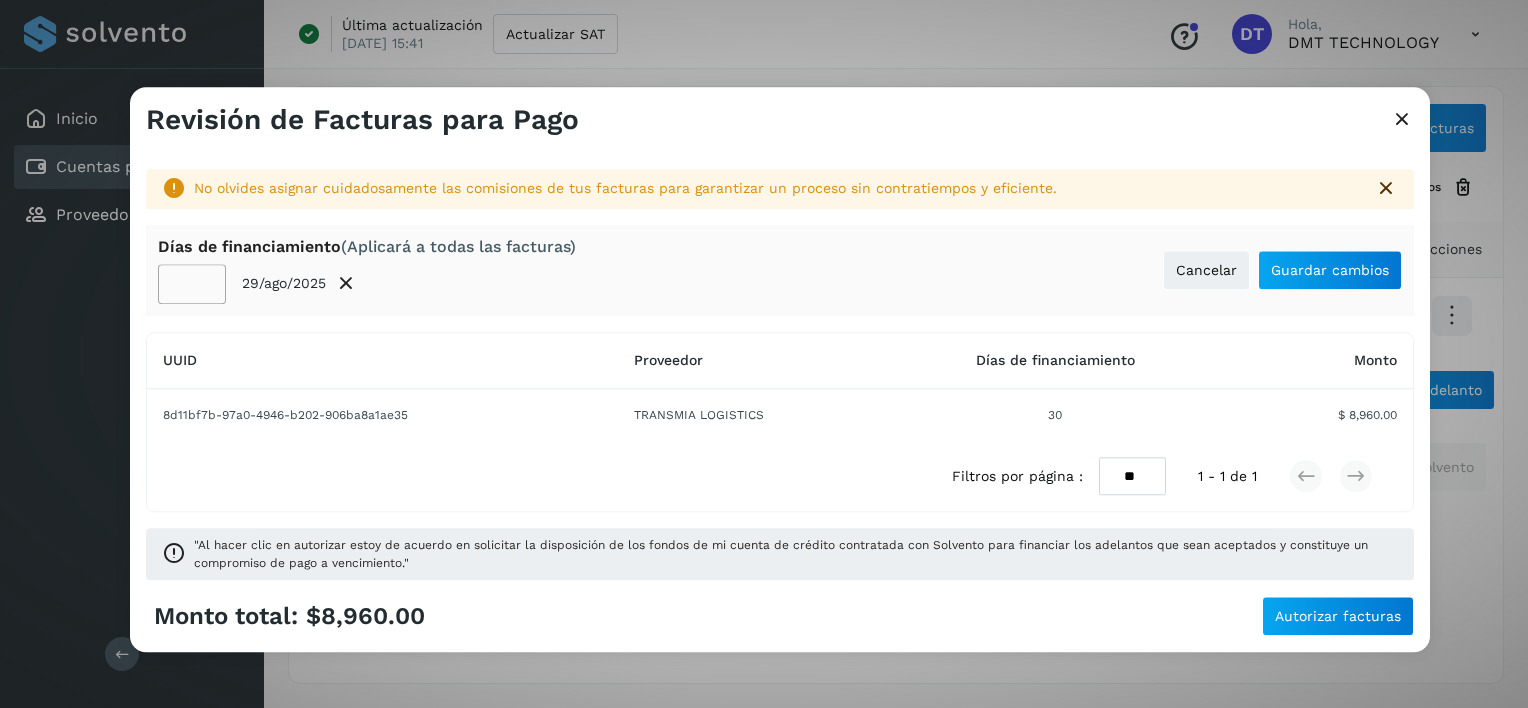 click on "**" 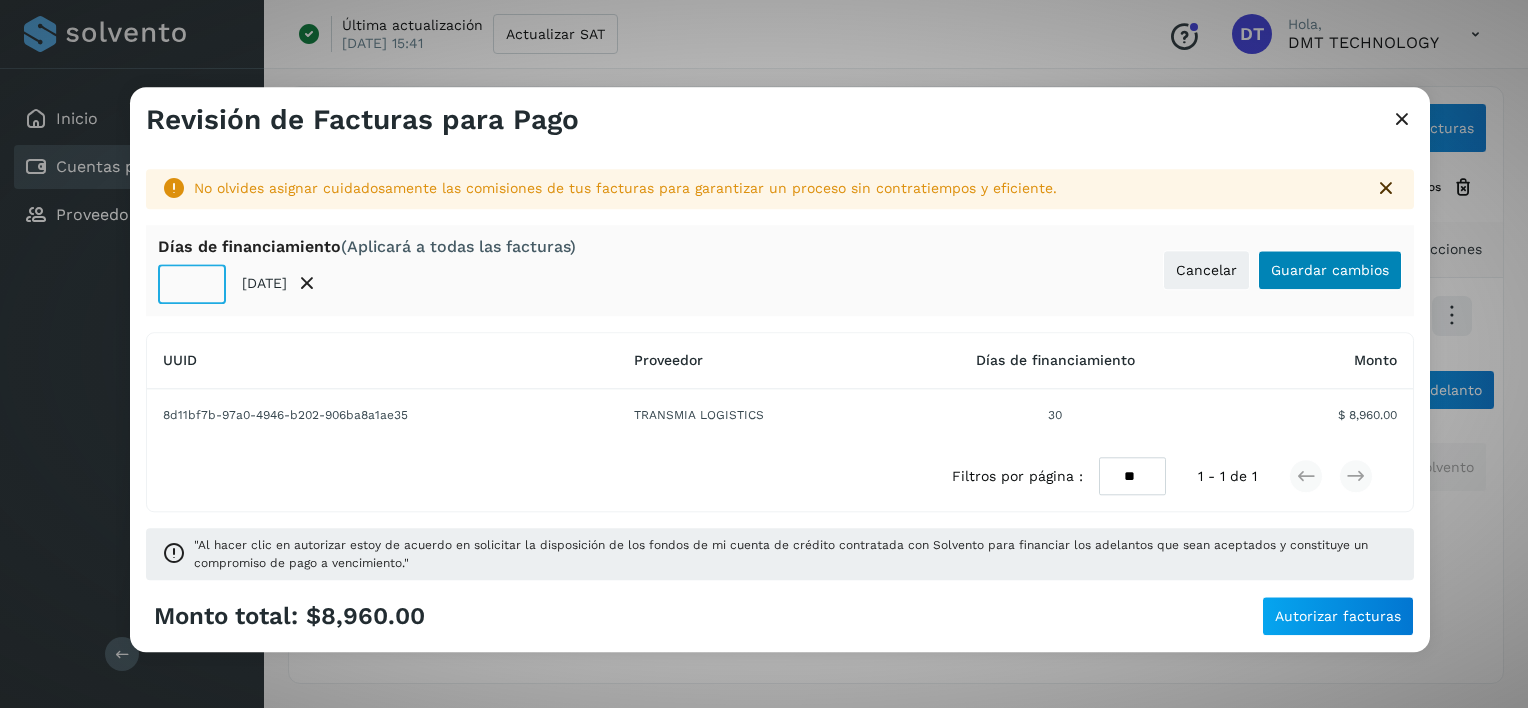 type on "**" 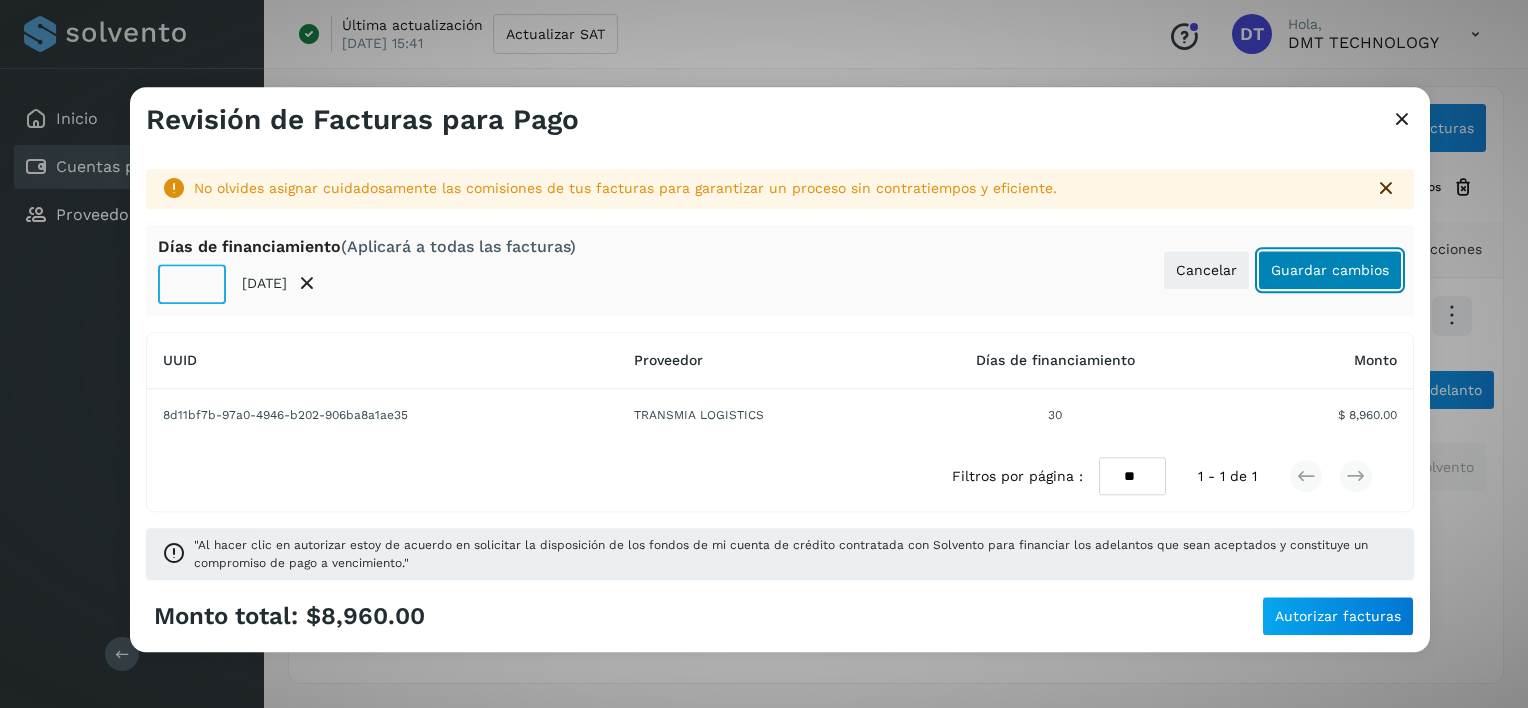 click on "Guardar cambios" at bounding box center [1330, 270] 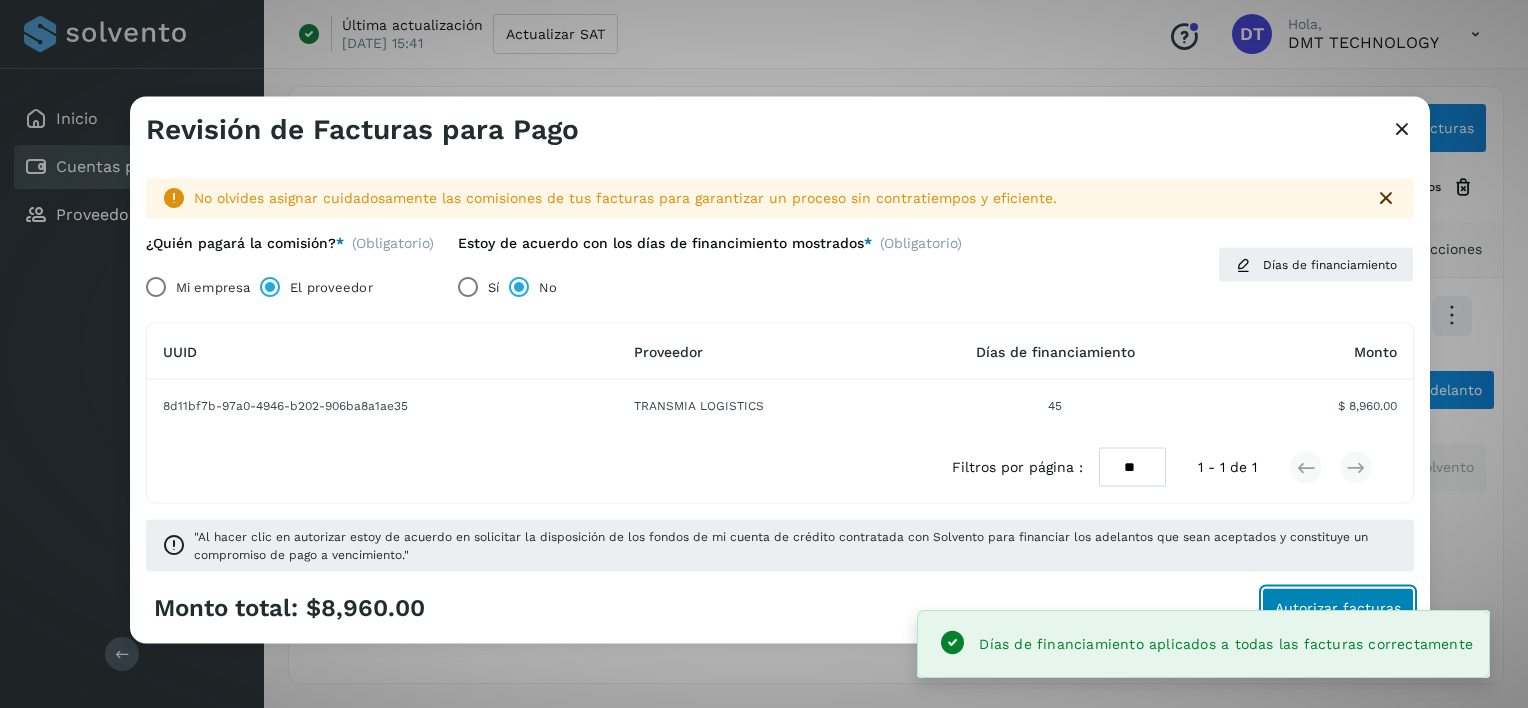 click on "Autorizar facturas" 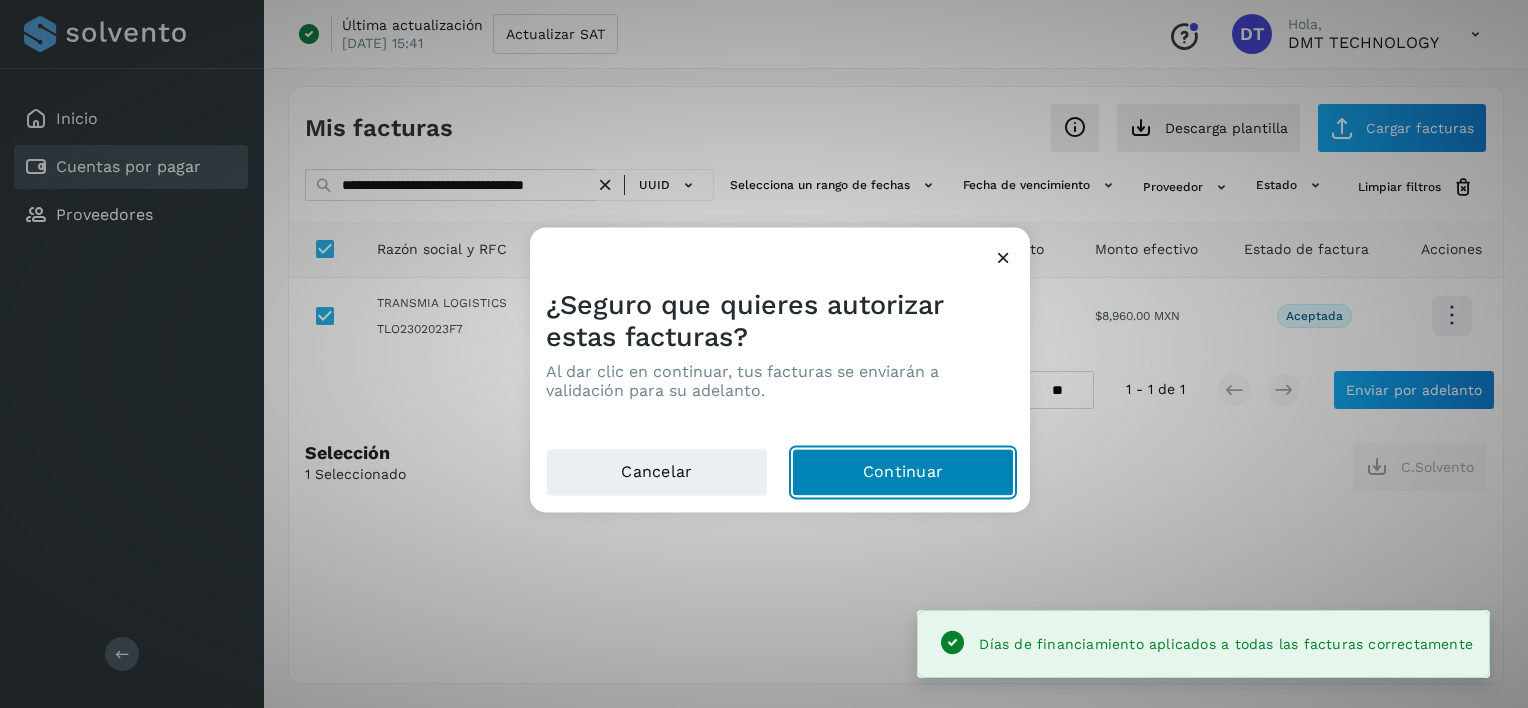 click on "Continuar" 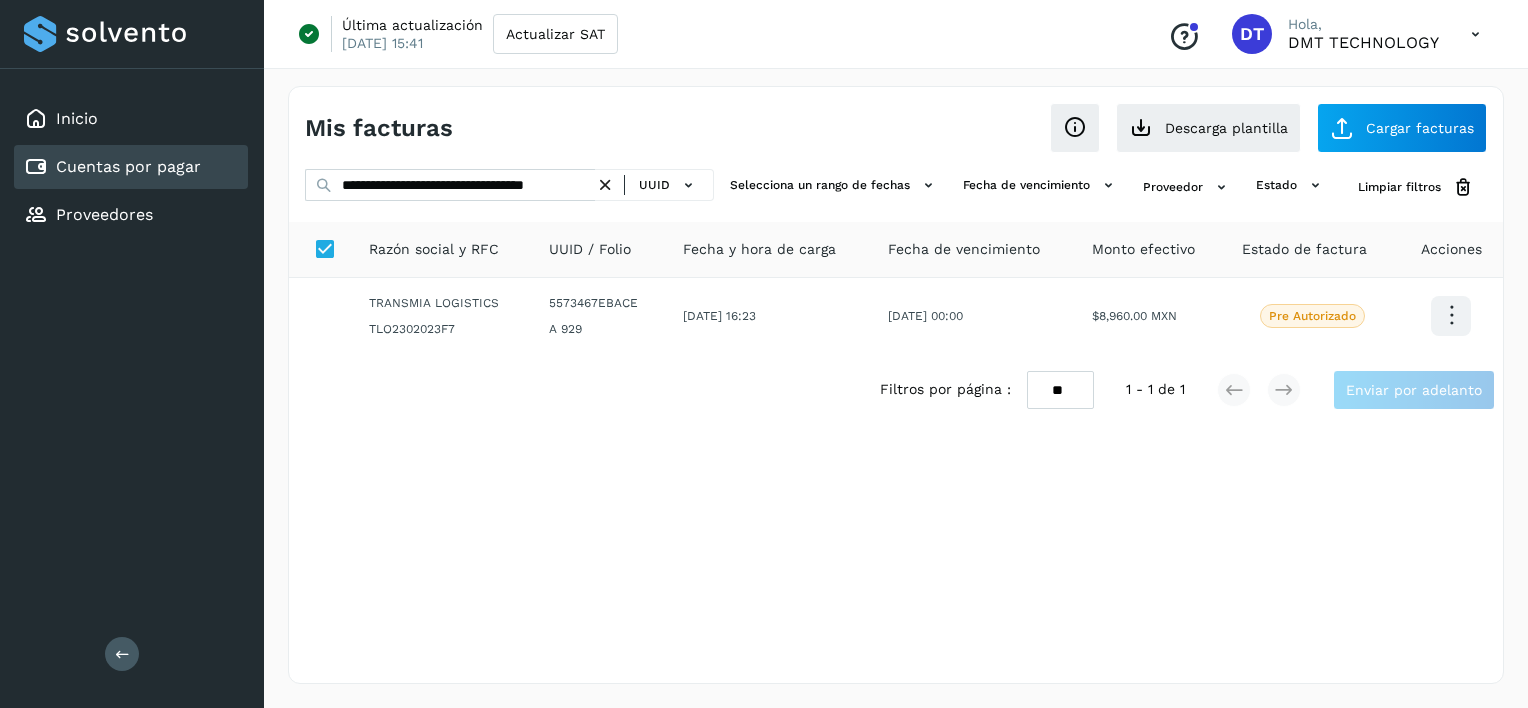 click at bounding box center (605, 185) 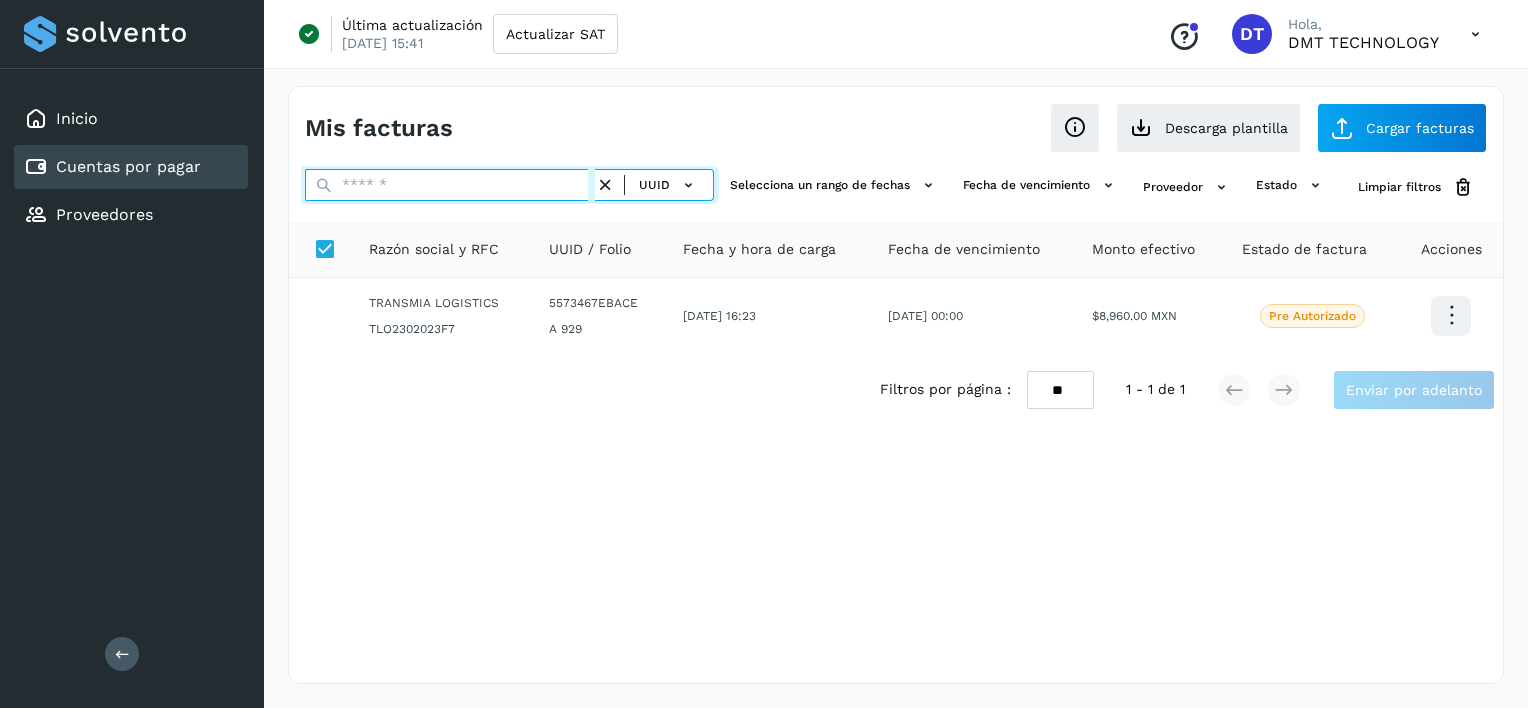 click at bounding box center [450, 185] 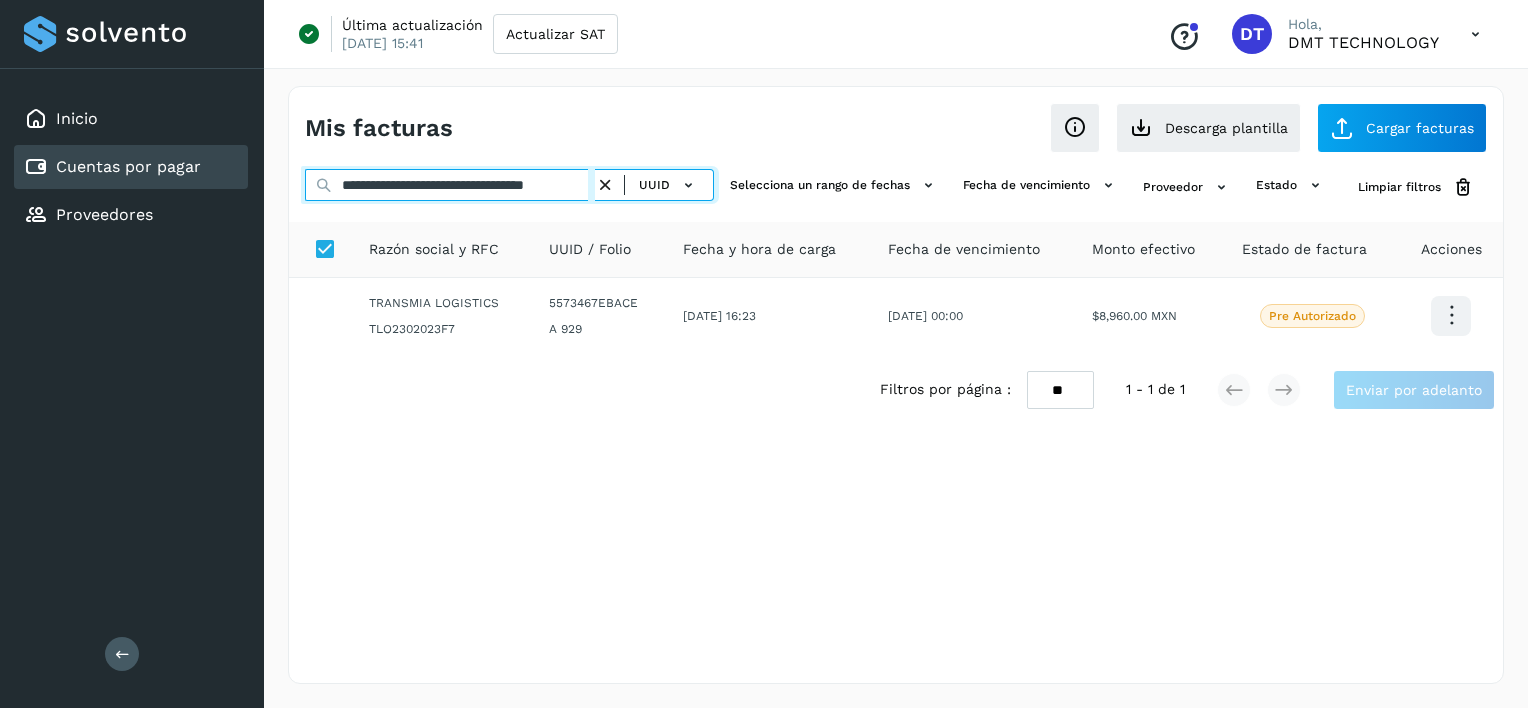 scroll, scrollTop: 0, scrollLeft: 35, axis: horizontal 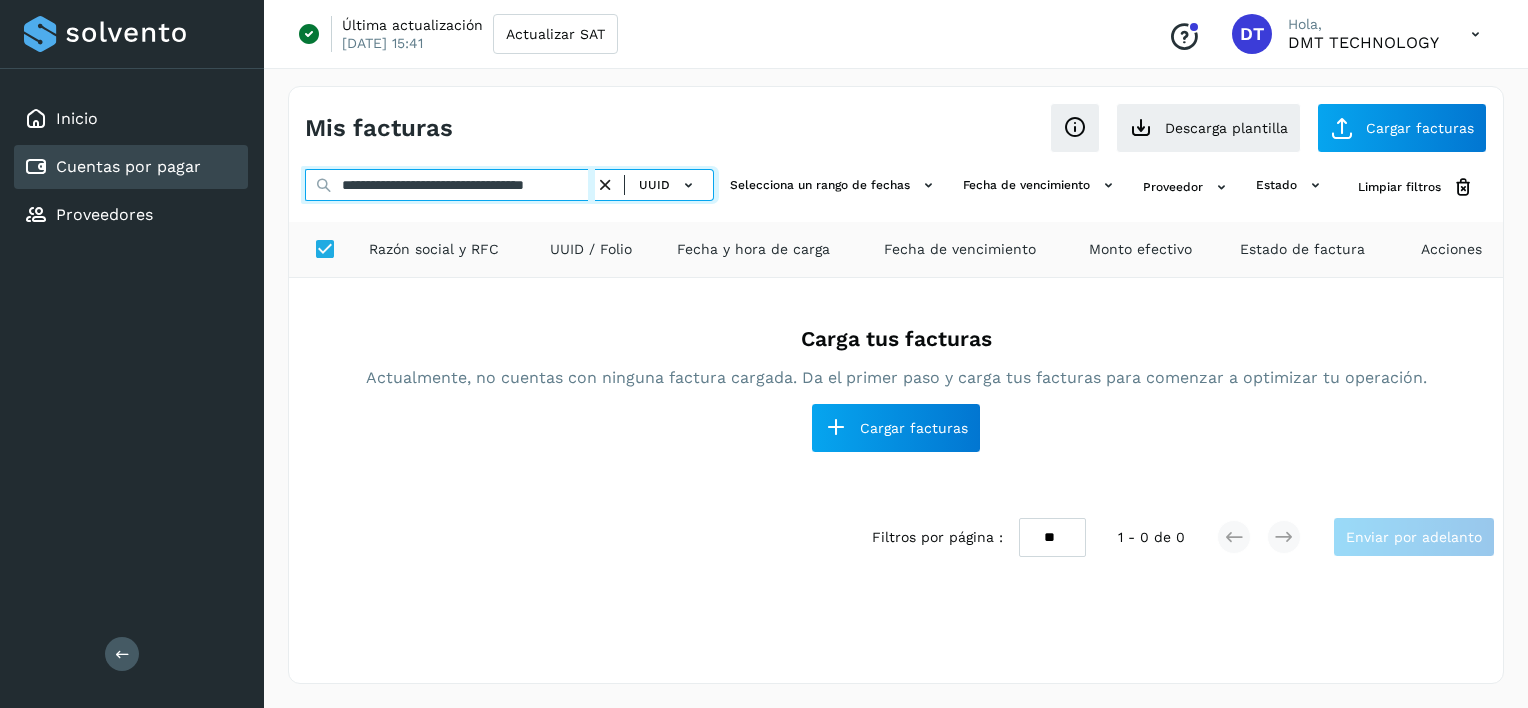 type on "**********" 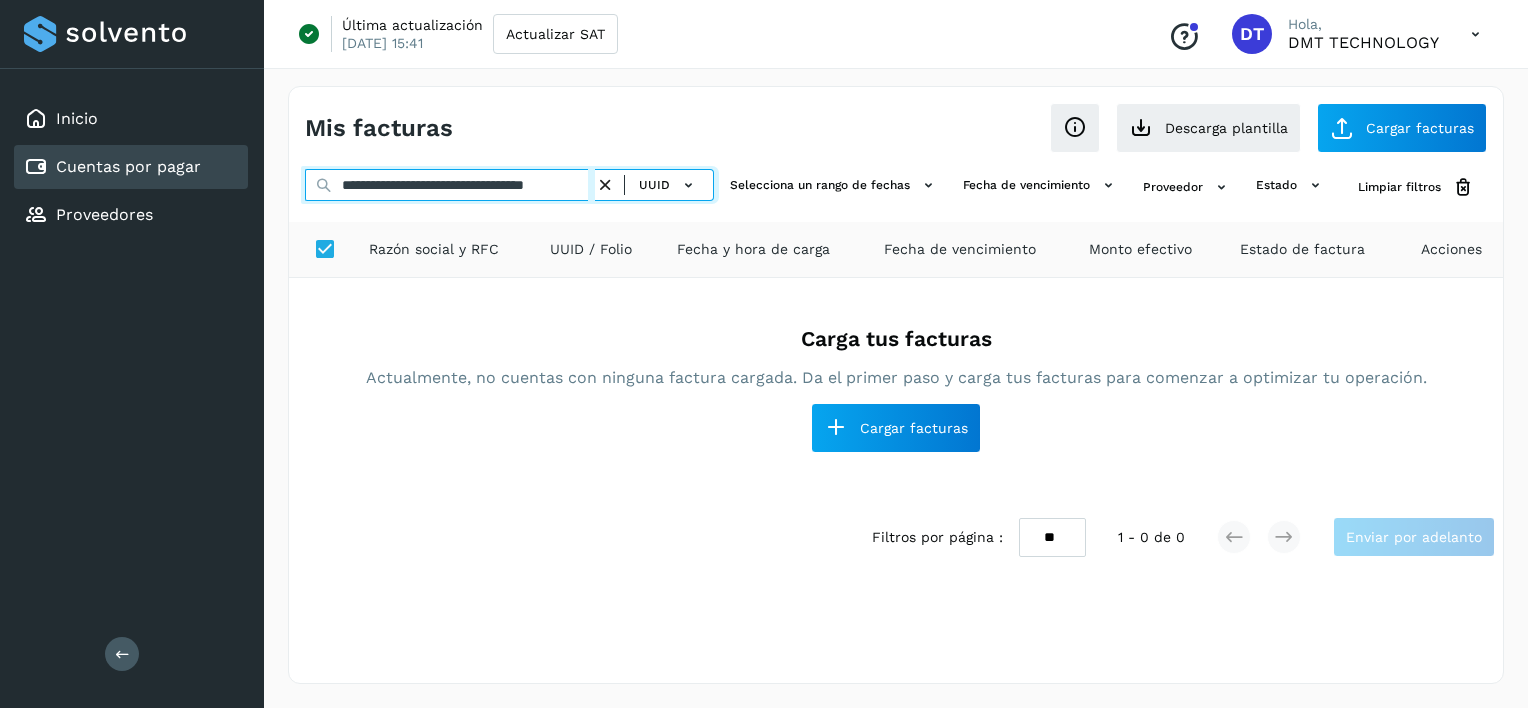 scroll, scrollTop: 0, scrollLeft: 0, axis: both 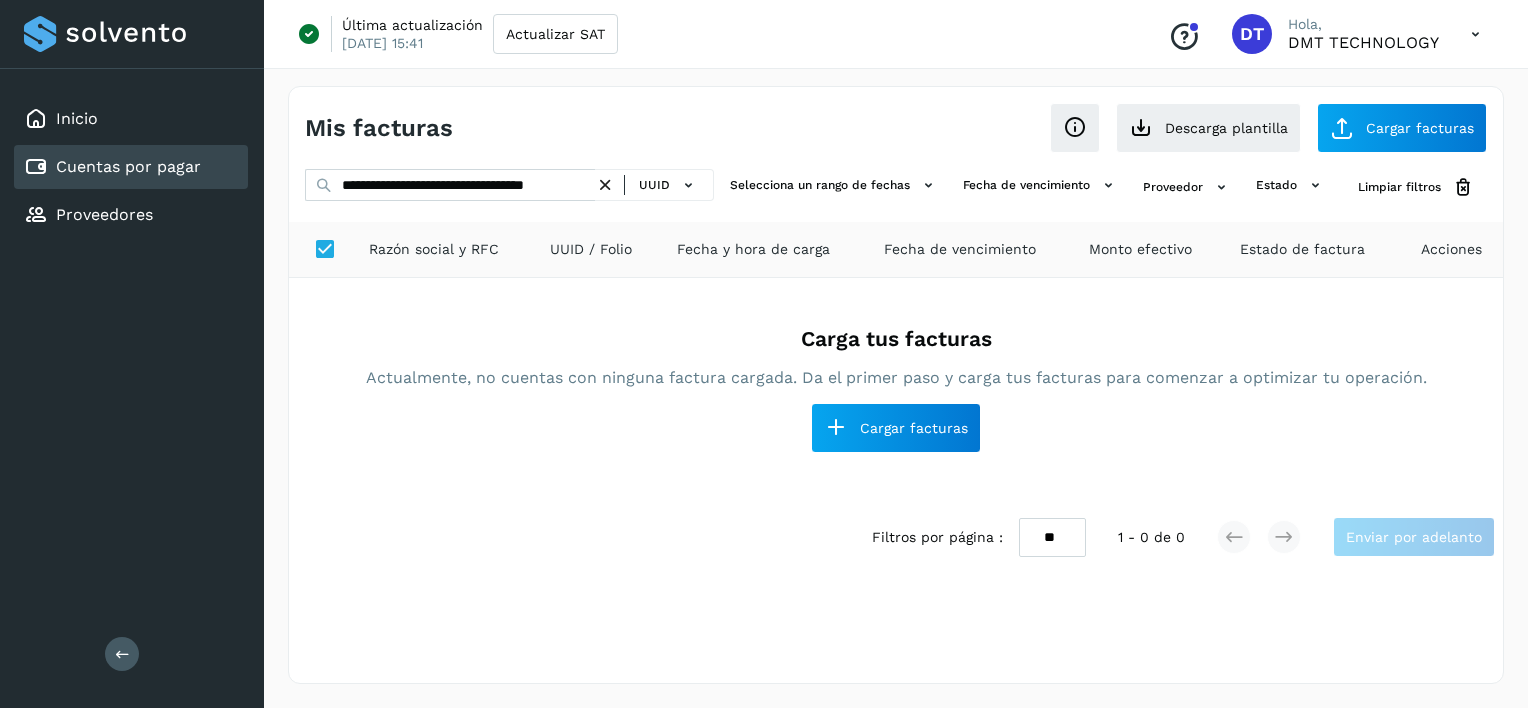 click at bounding box center (605, 185) 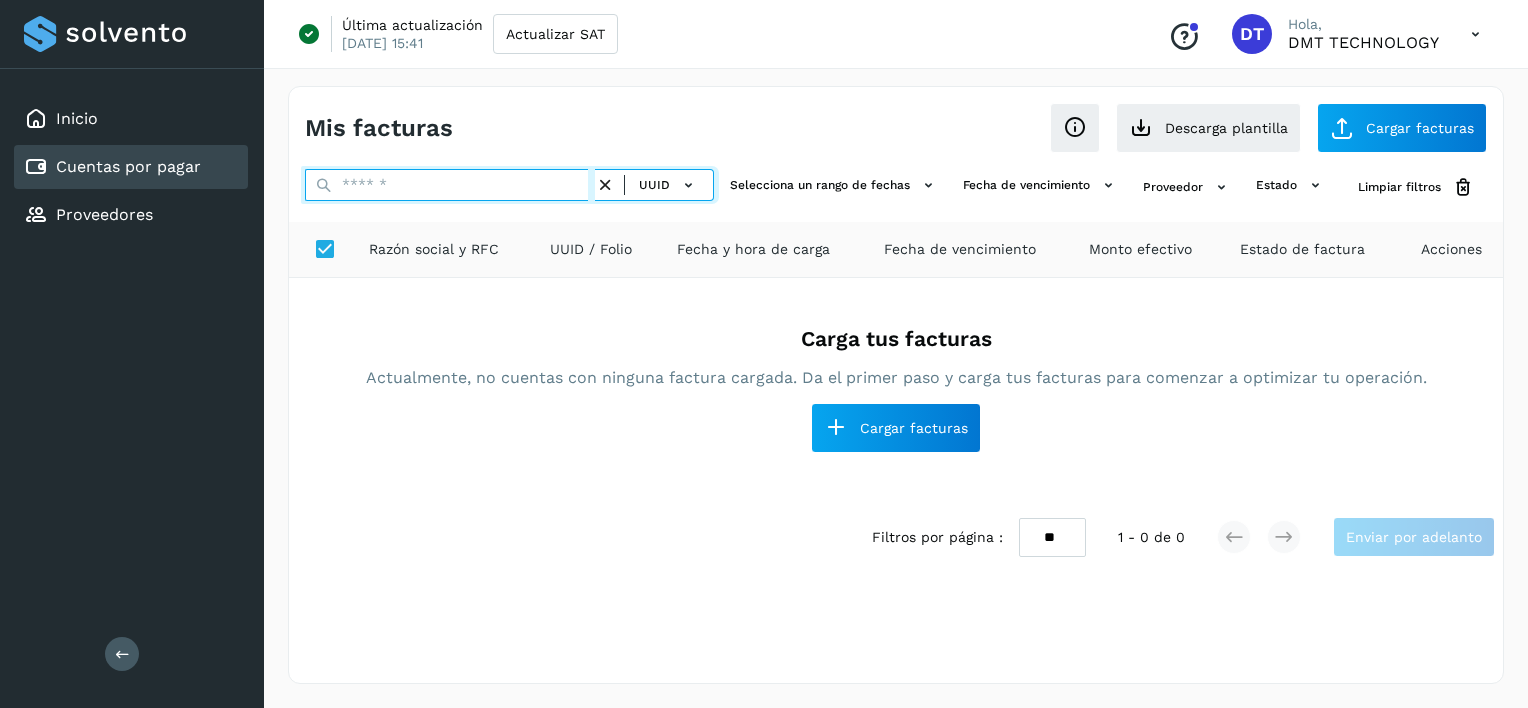 click at bounding box center (450, 185) 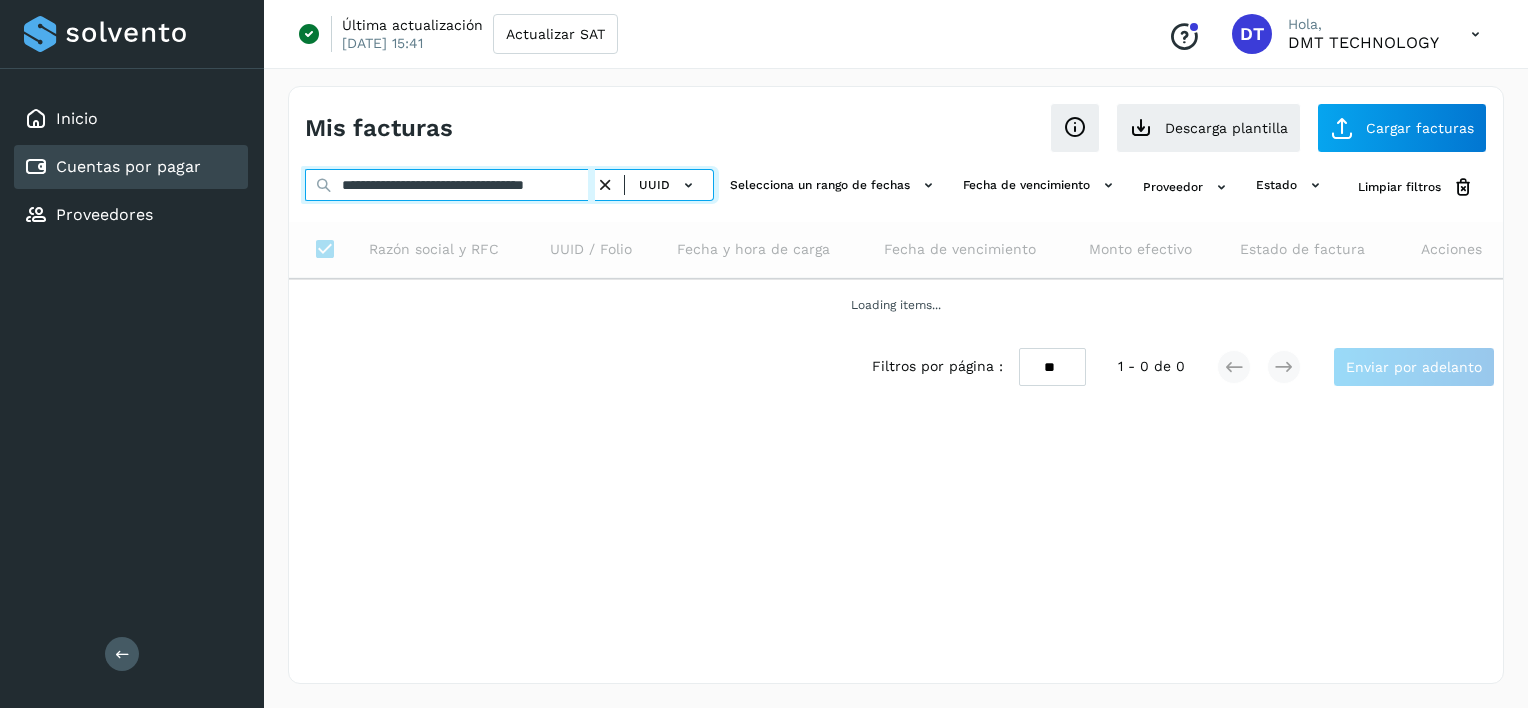 scroll, scrollTop: 0, scrollLeft: 37, axis: horizontal 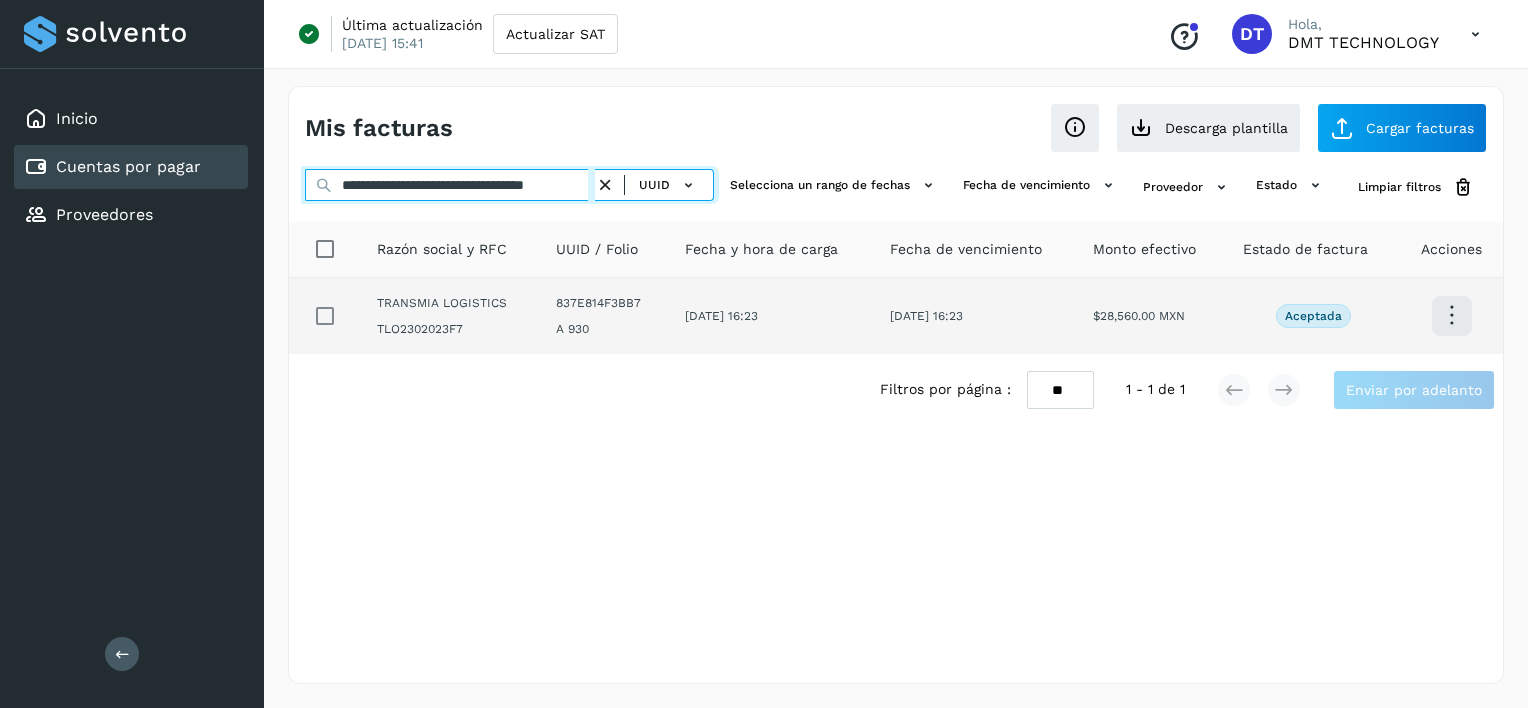 type on "**********" 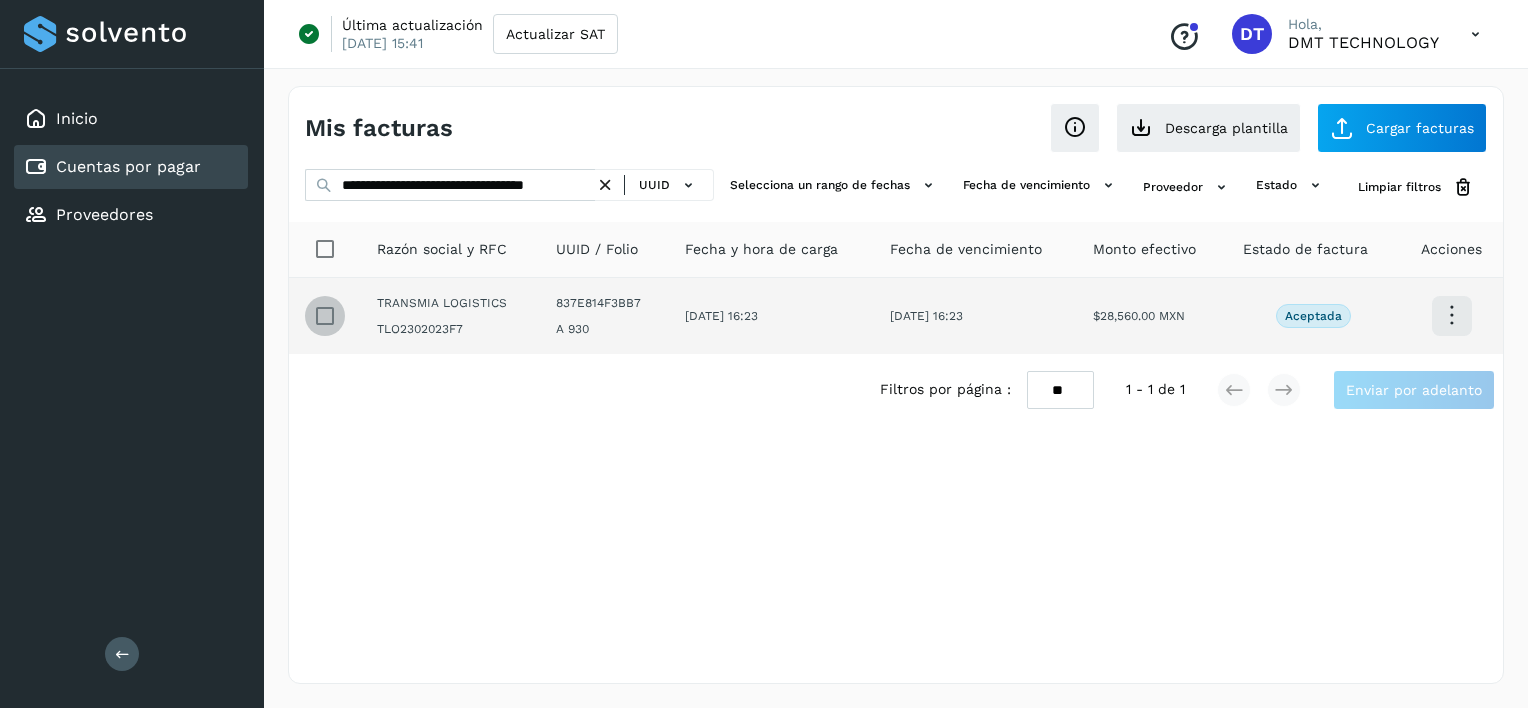 scroll, scrollTop: 0, scrollLeft: 0, axis: both 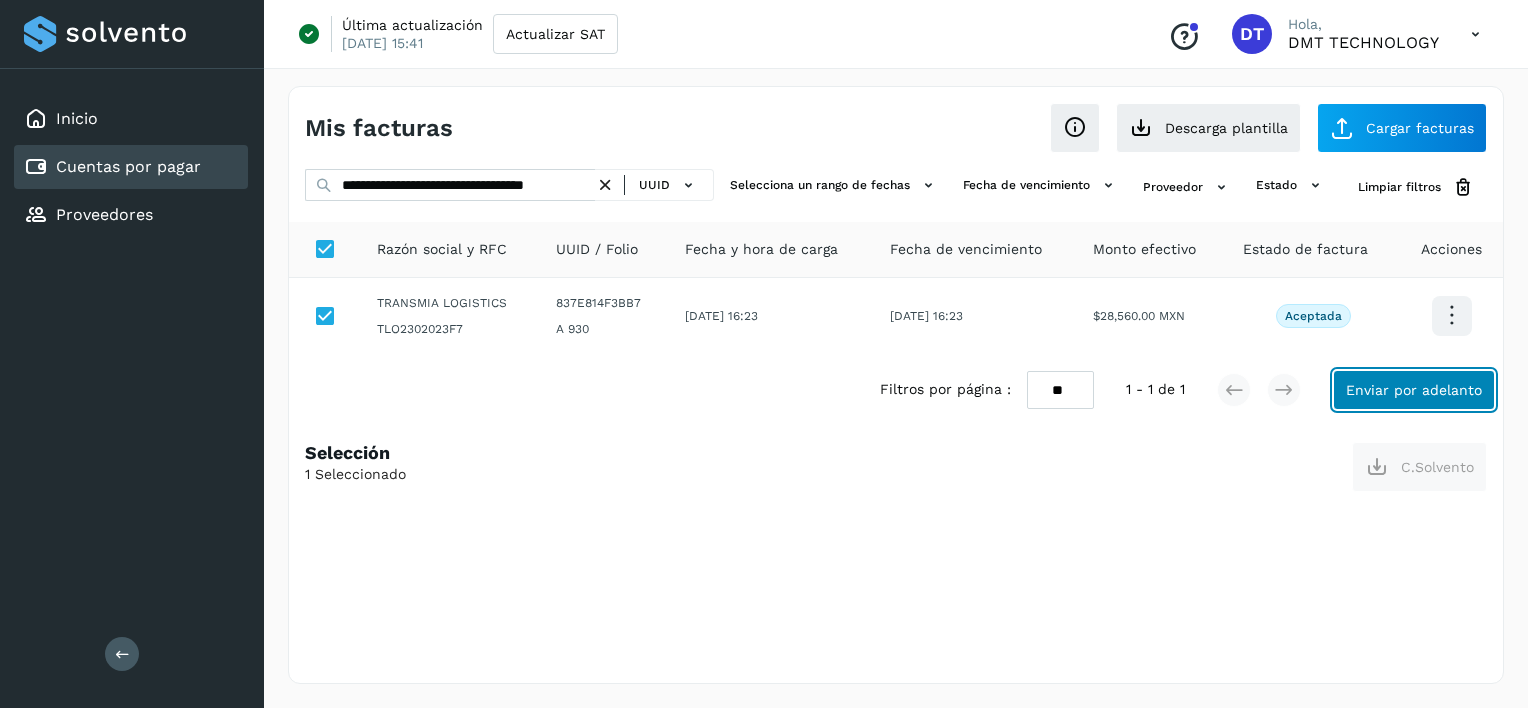 click on "Enviar por adelanto" 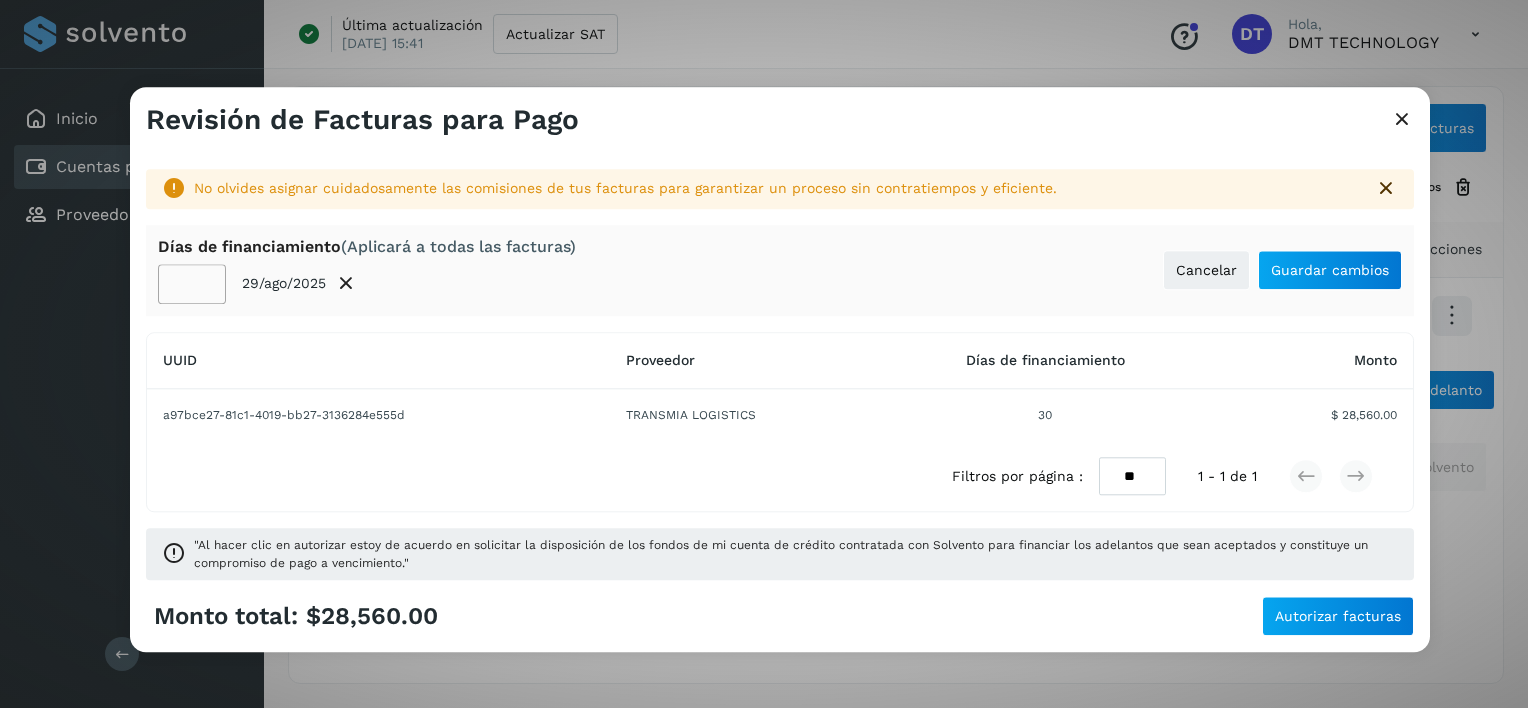 click on "**" 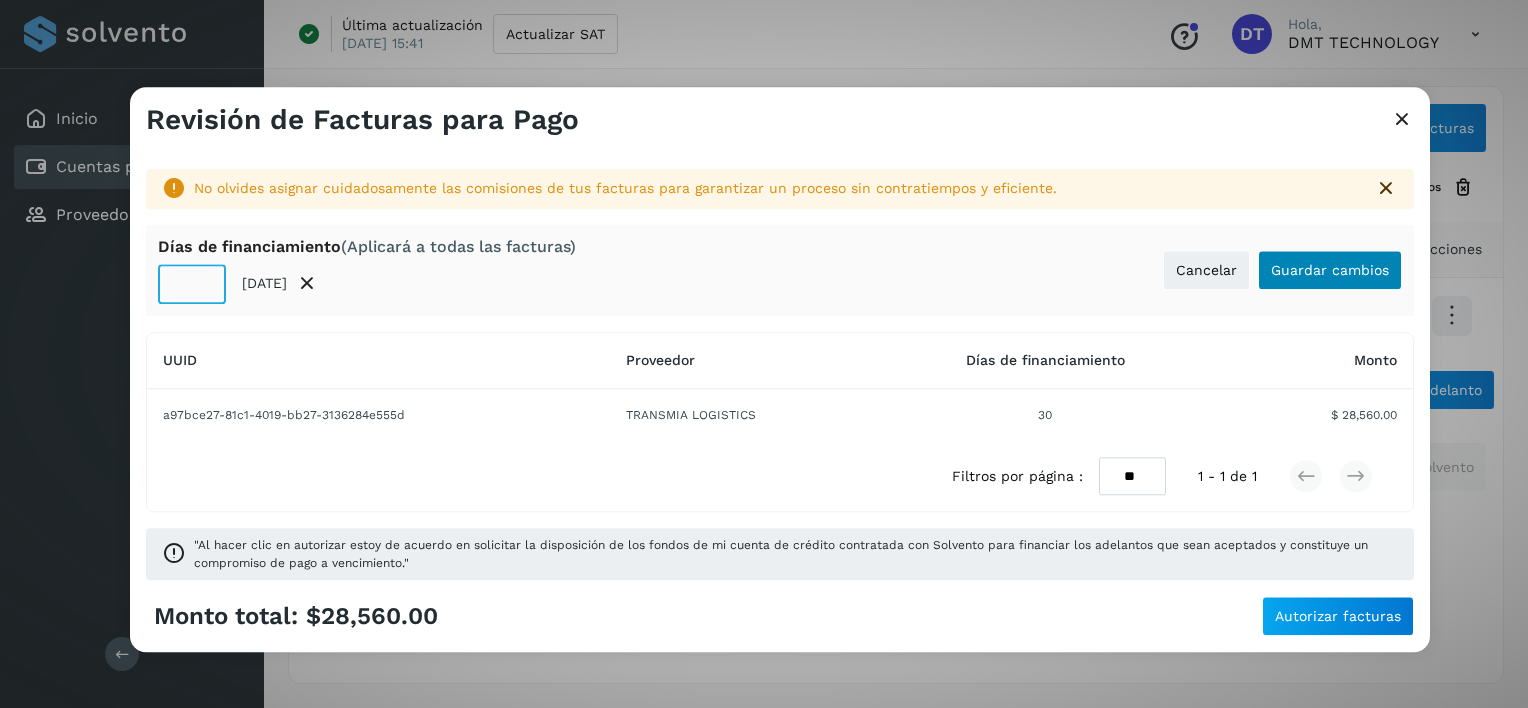 type on "**" 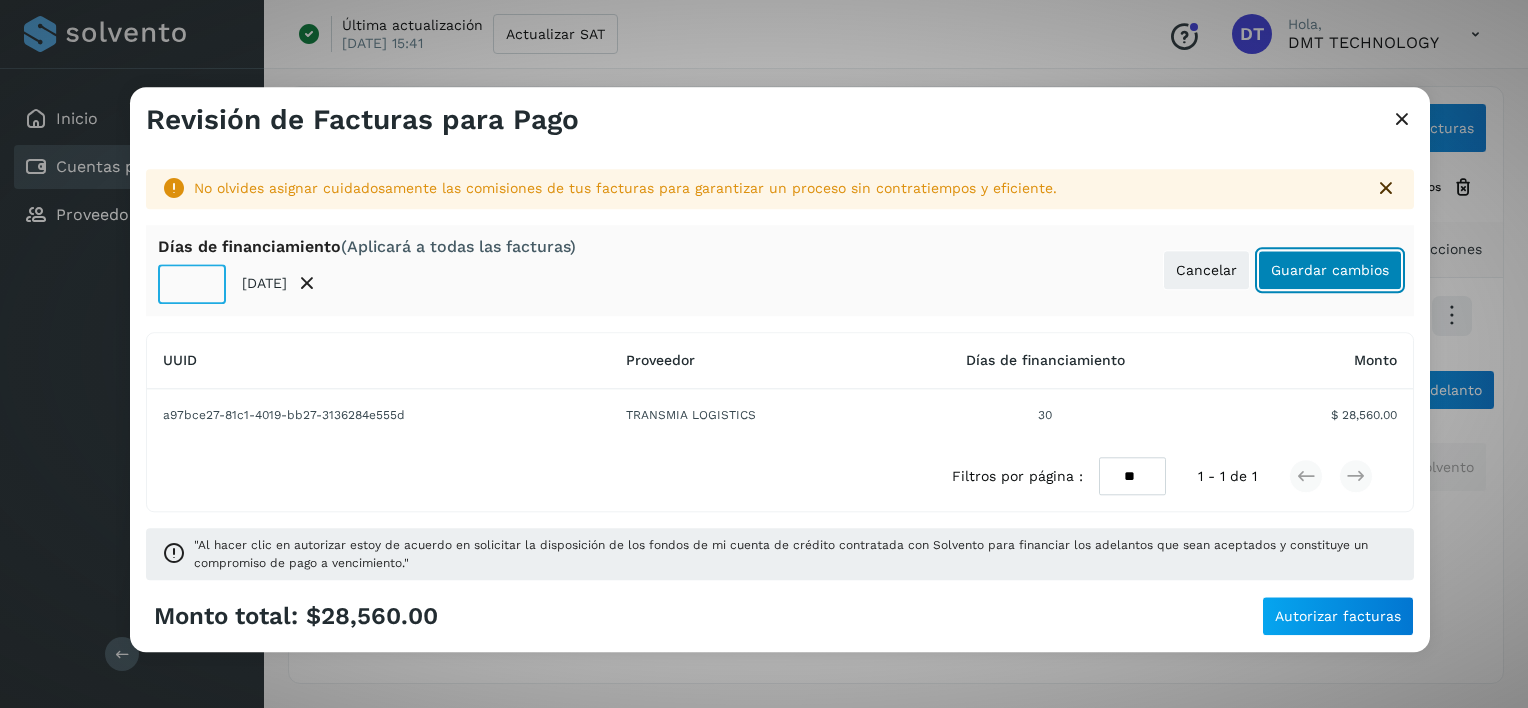 click on "Guardar cambios" 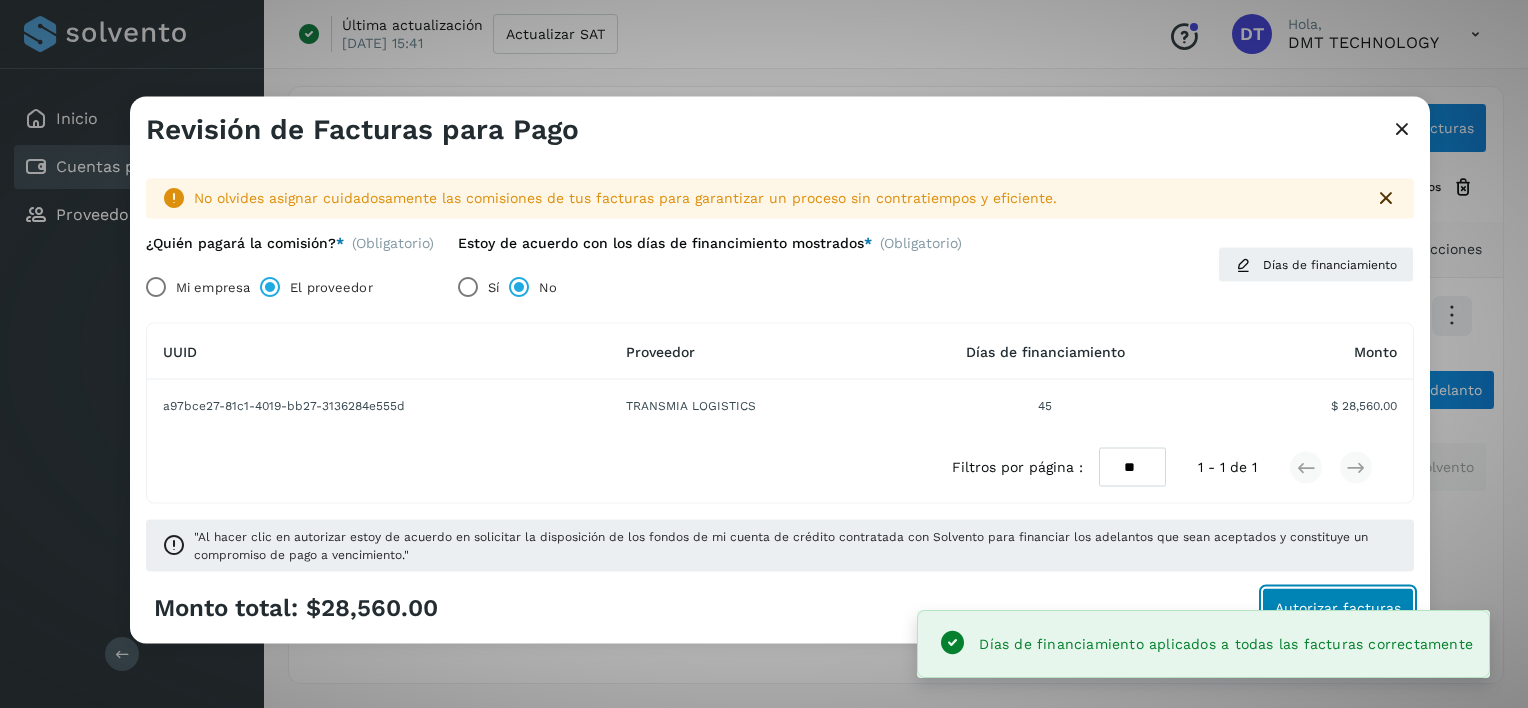 click on "Autorizar facturas" at bounding box center [1338, 607] 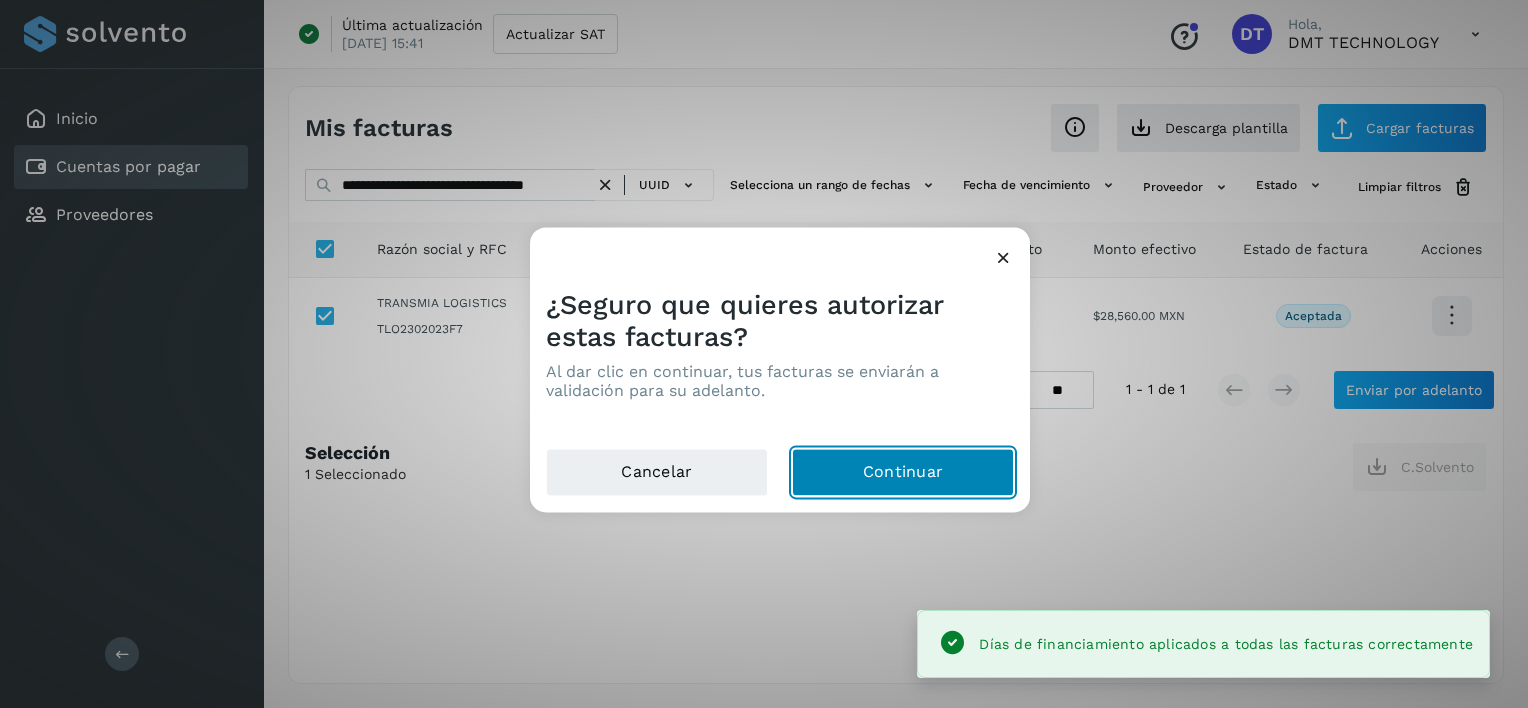 drag, startPoint x: 926, startPoint y: 469, endPoint x: 853, endPoint y: 450, distance: 75.43209 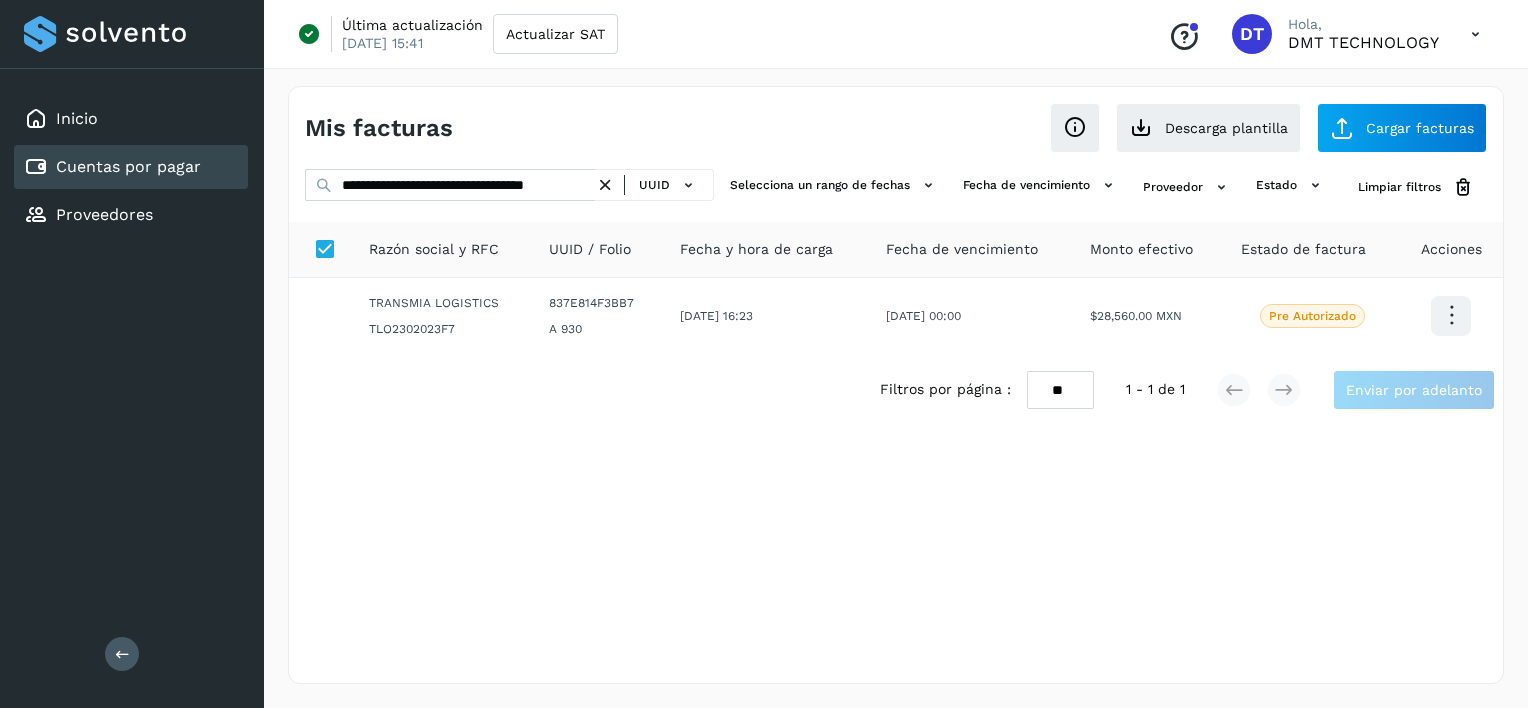 click at bounding box center [605, 185] 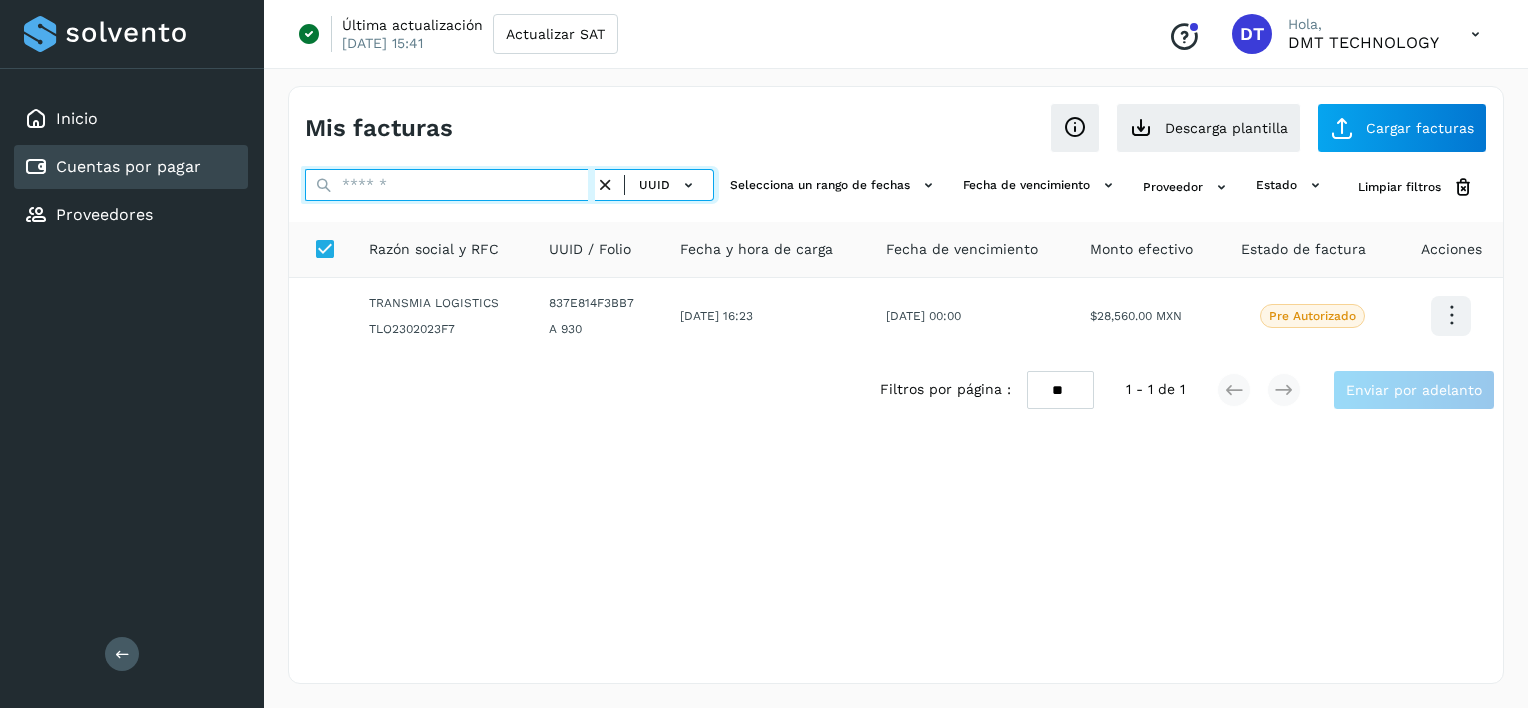 click at bounding box center (450, 185) 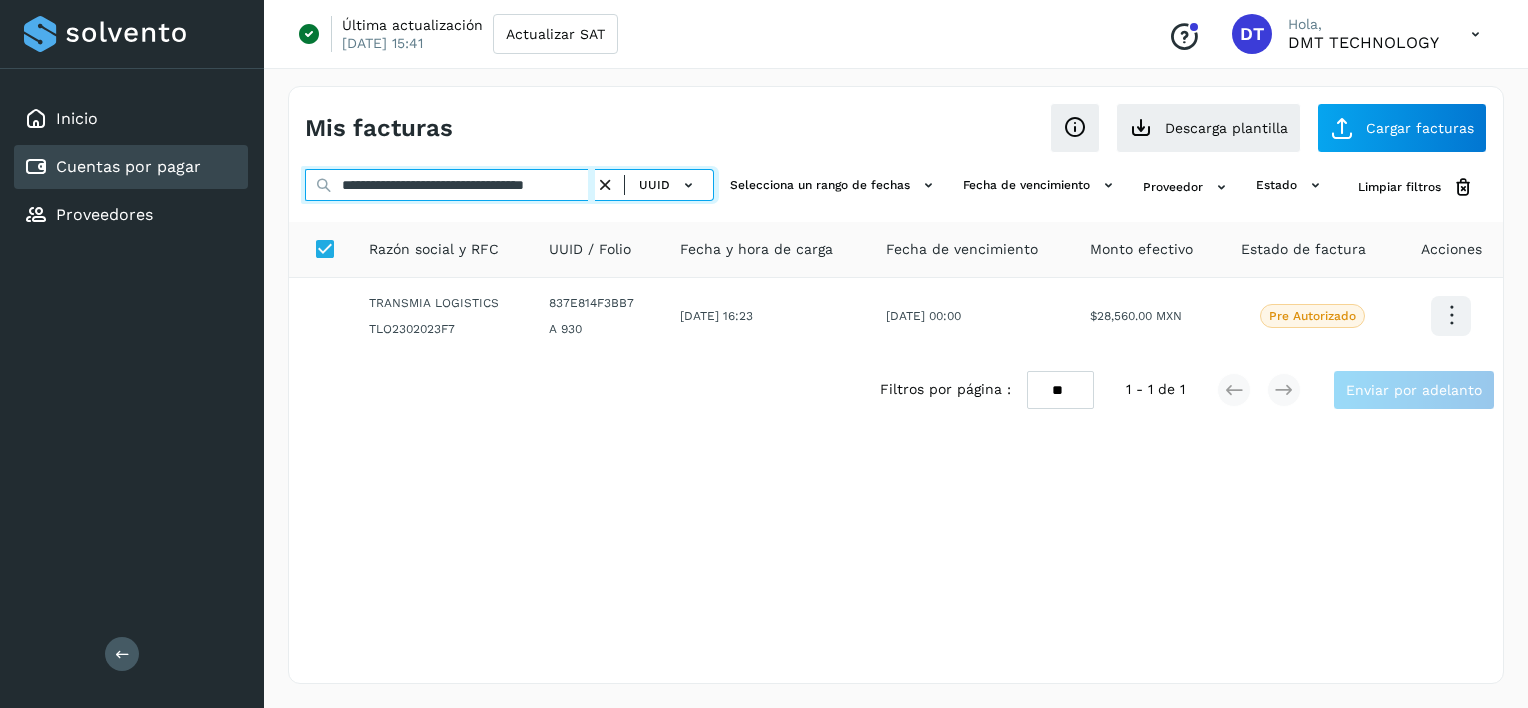 scroll, scrollTop: 0, scrollLeft: 35, axis: horizontal 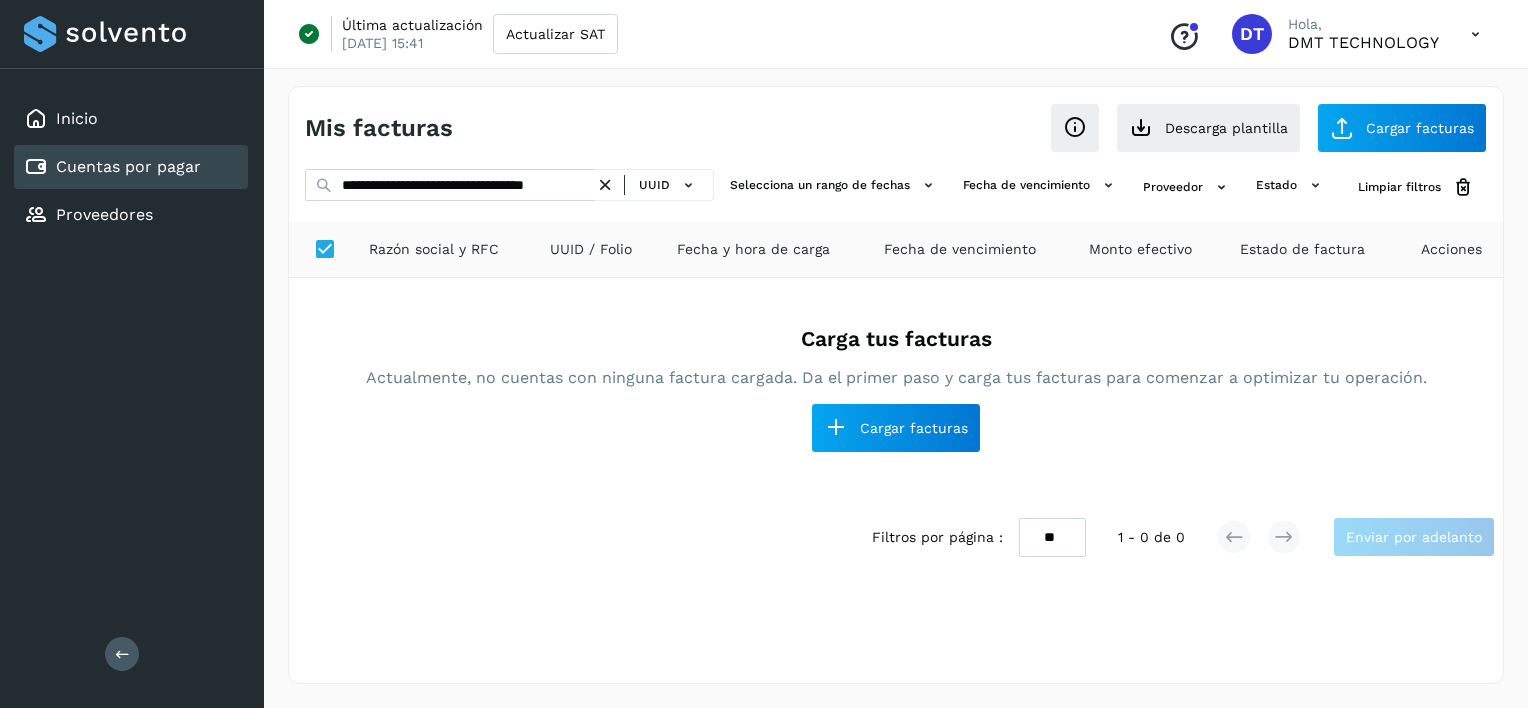 click at bounding box center (605, 185) 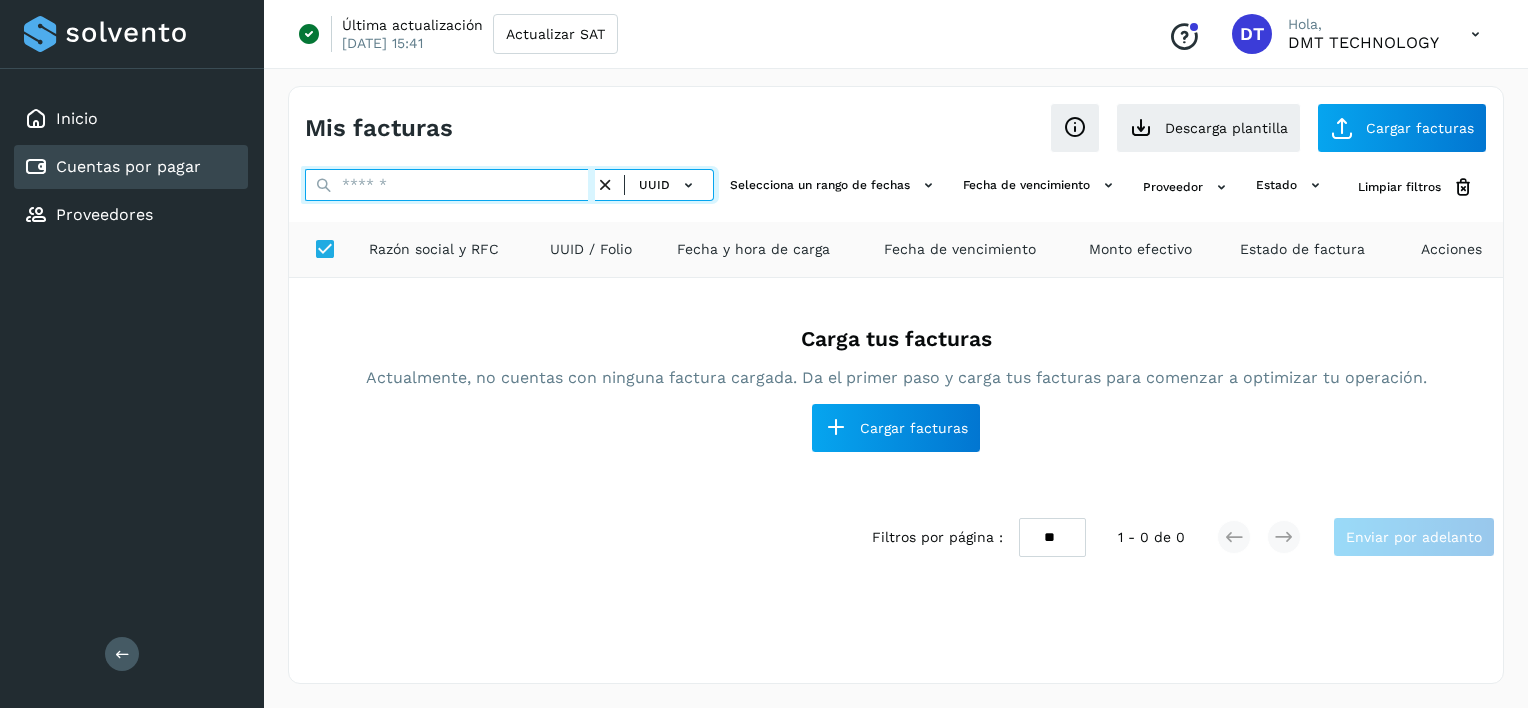 click at bounding box center (450, 185) 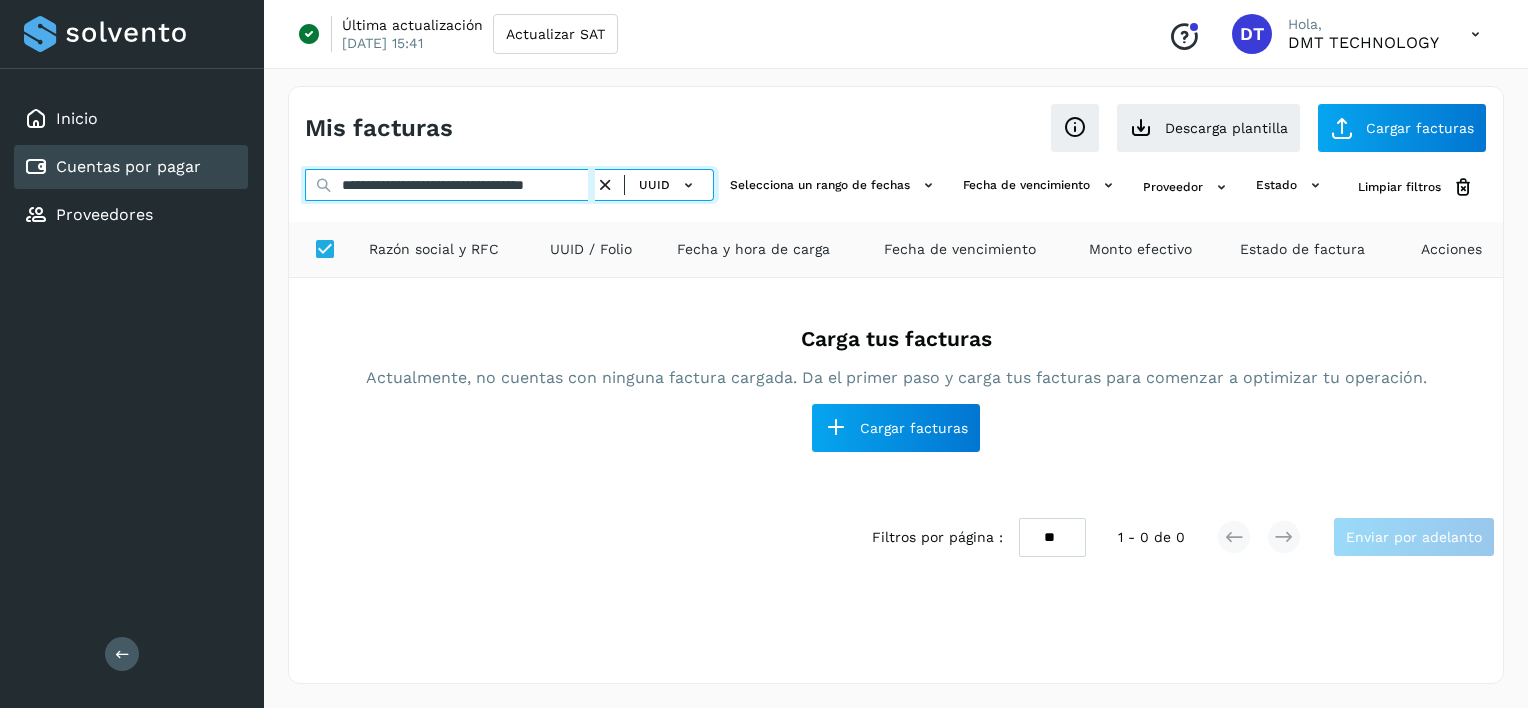 scroll, scrollTop: 0, scrollLeft: 35, axis: horizontal 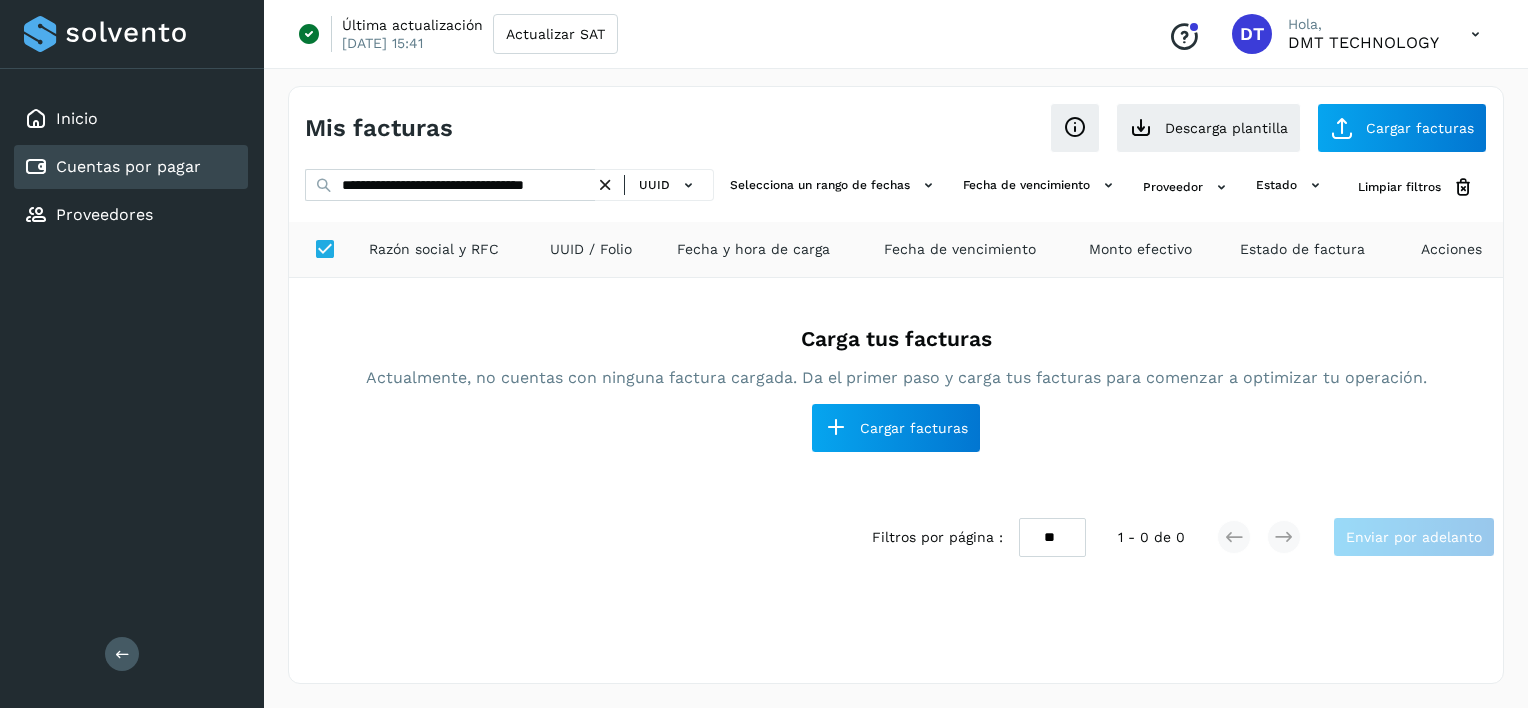 click at bounding box center [605, 185] 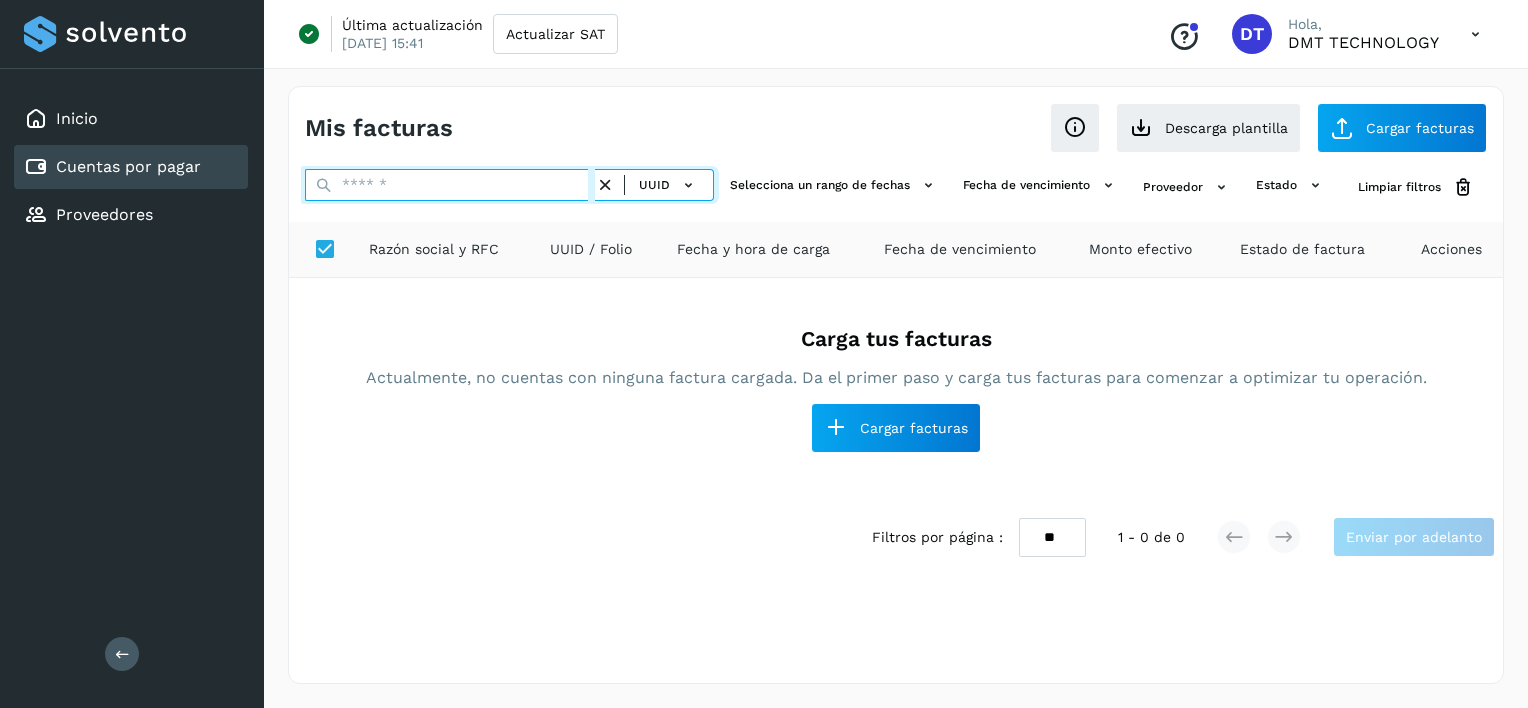 click at bounding box center (450, 185) 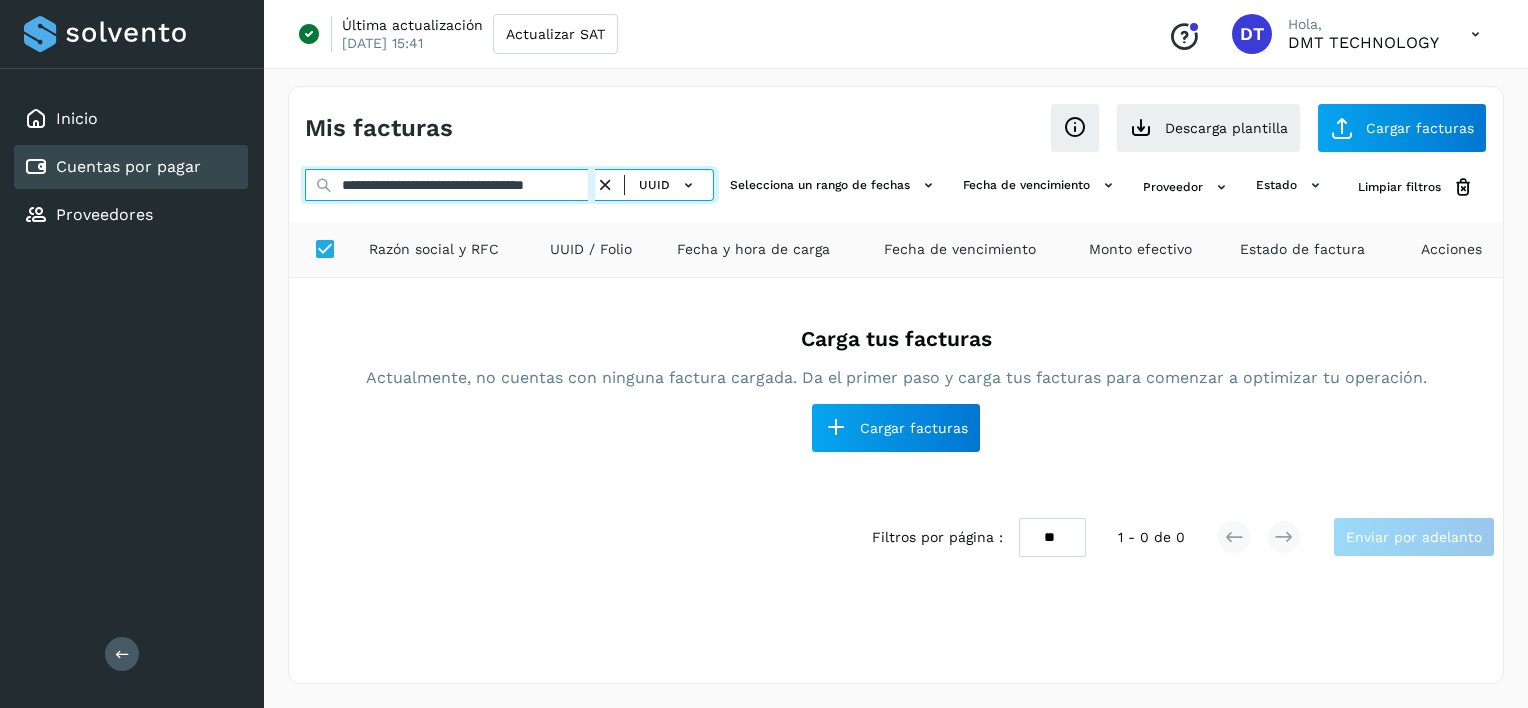 scroll, scrollTop: 0, scrollLeft: 58, axis: horizontal 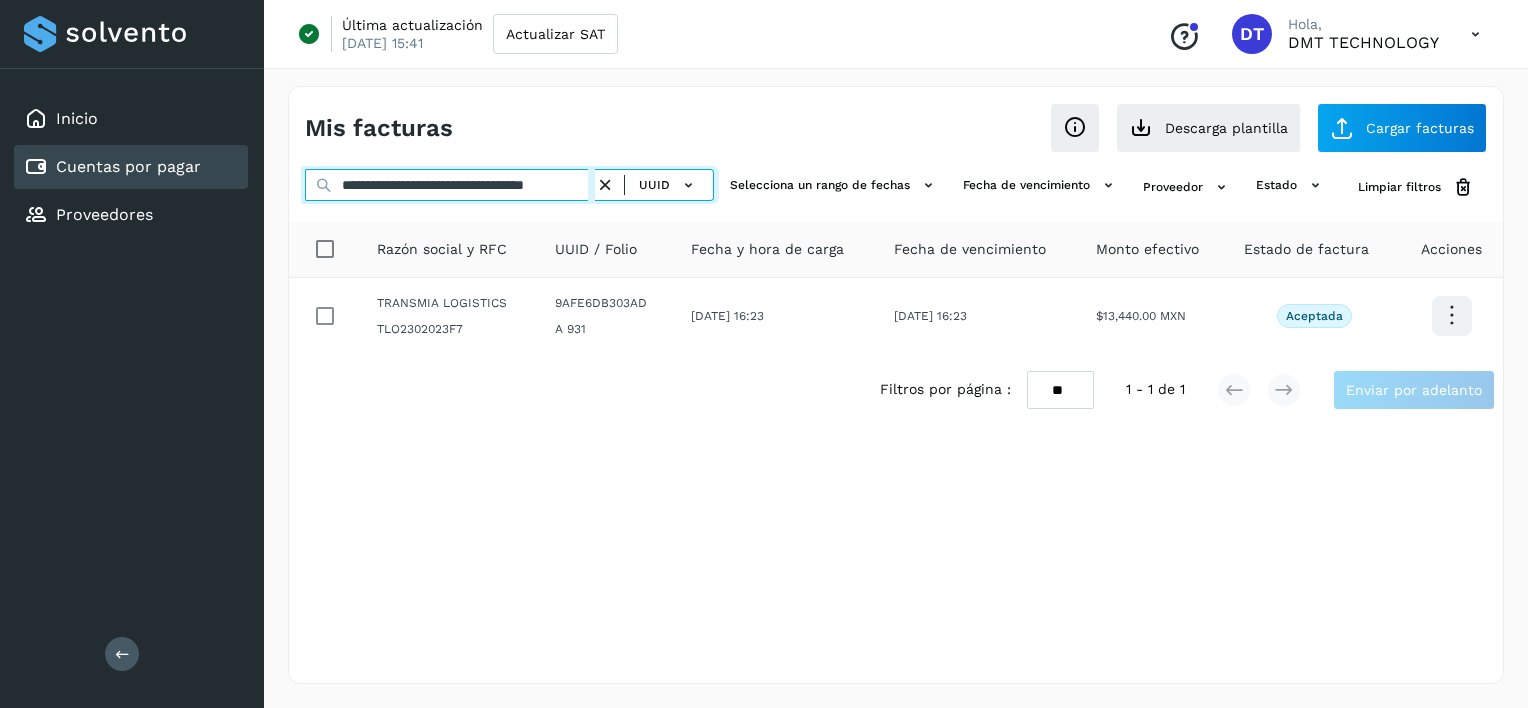 type on "**********" 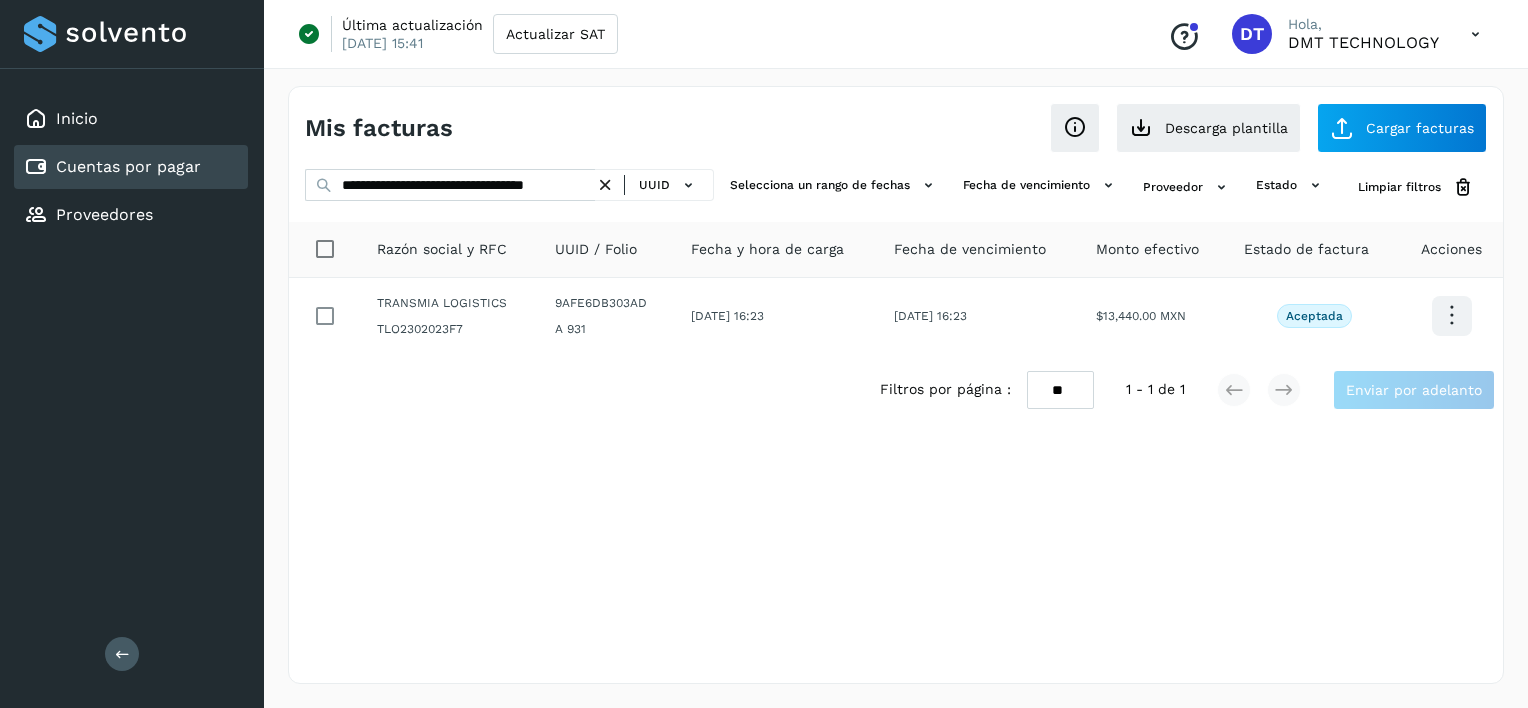 scroll, scrollTop: 0, scrollLeft: 0, axis: both 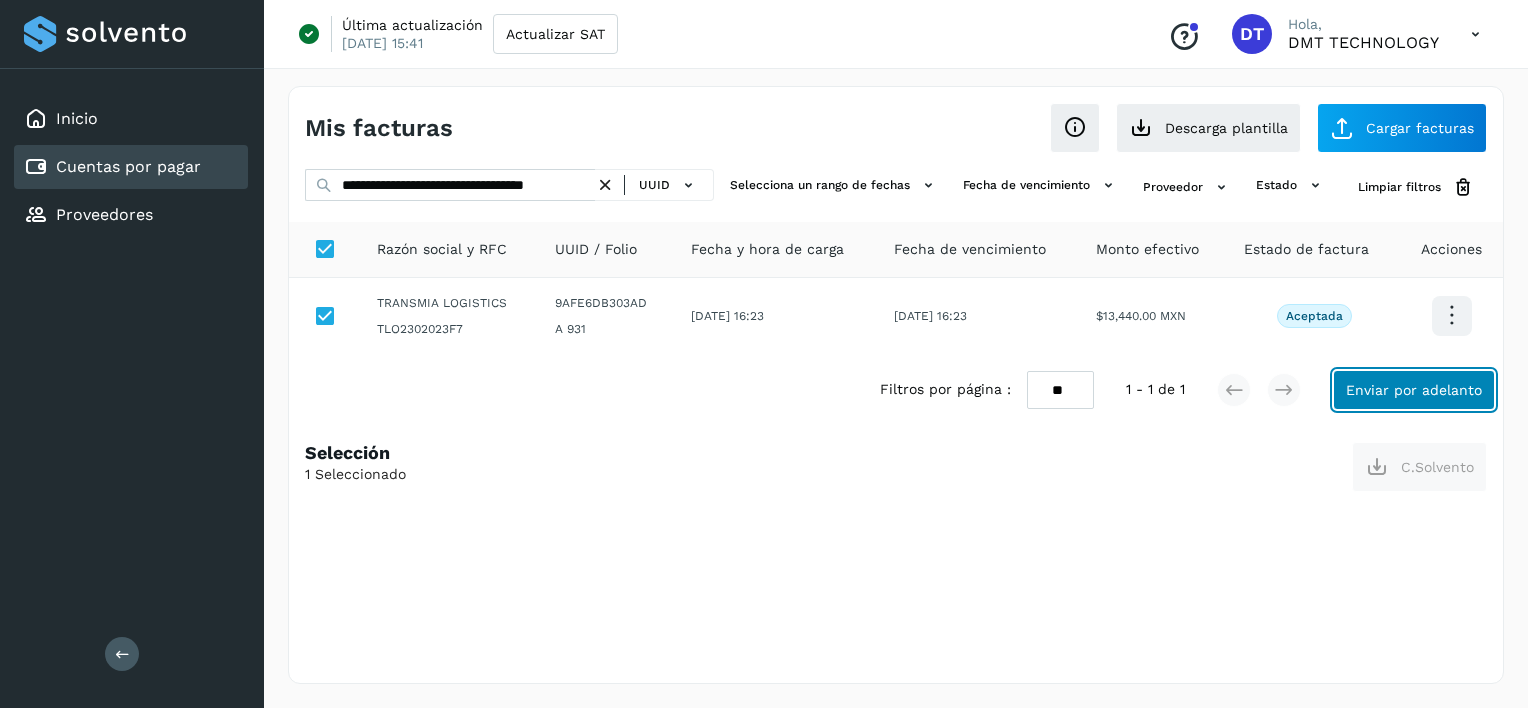 click on "Enviar por adelanto" 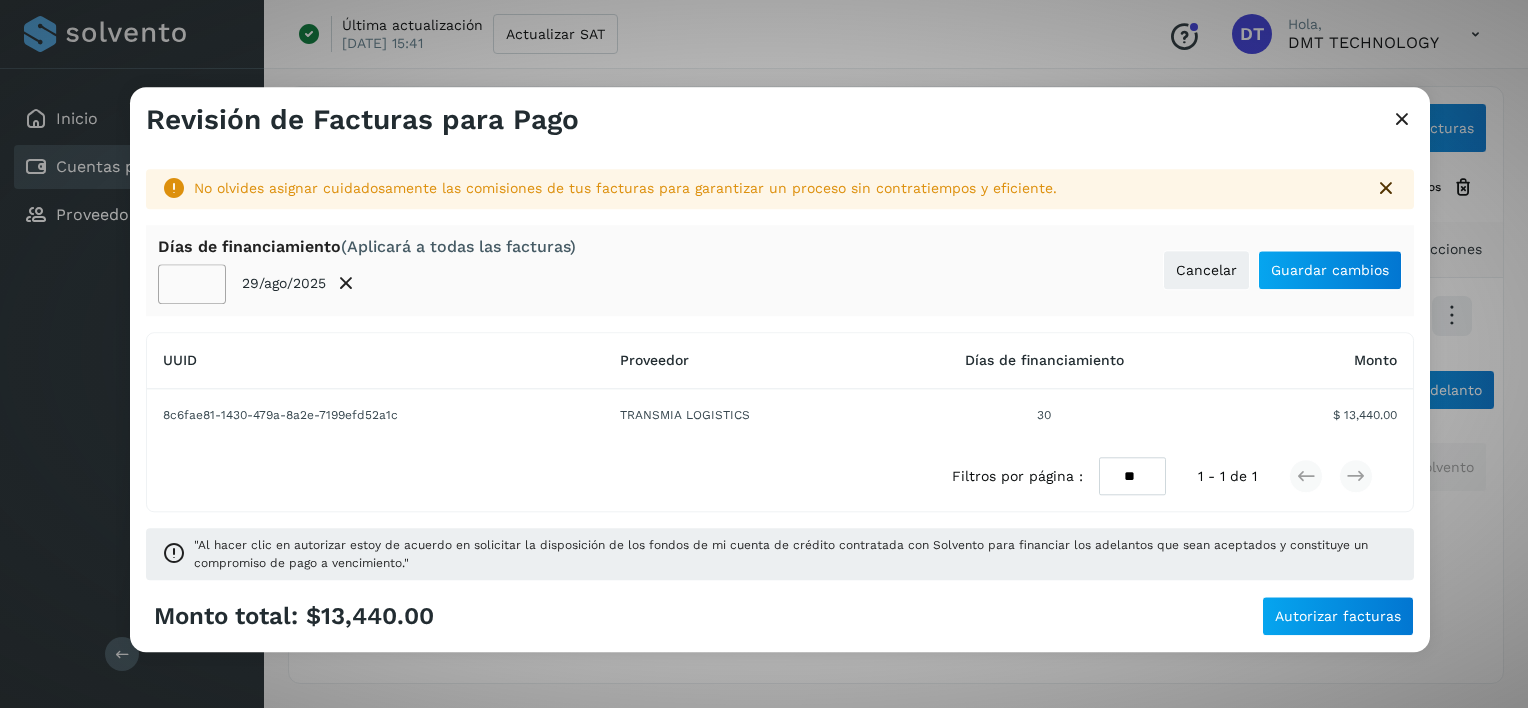 click on "**" 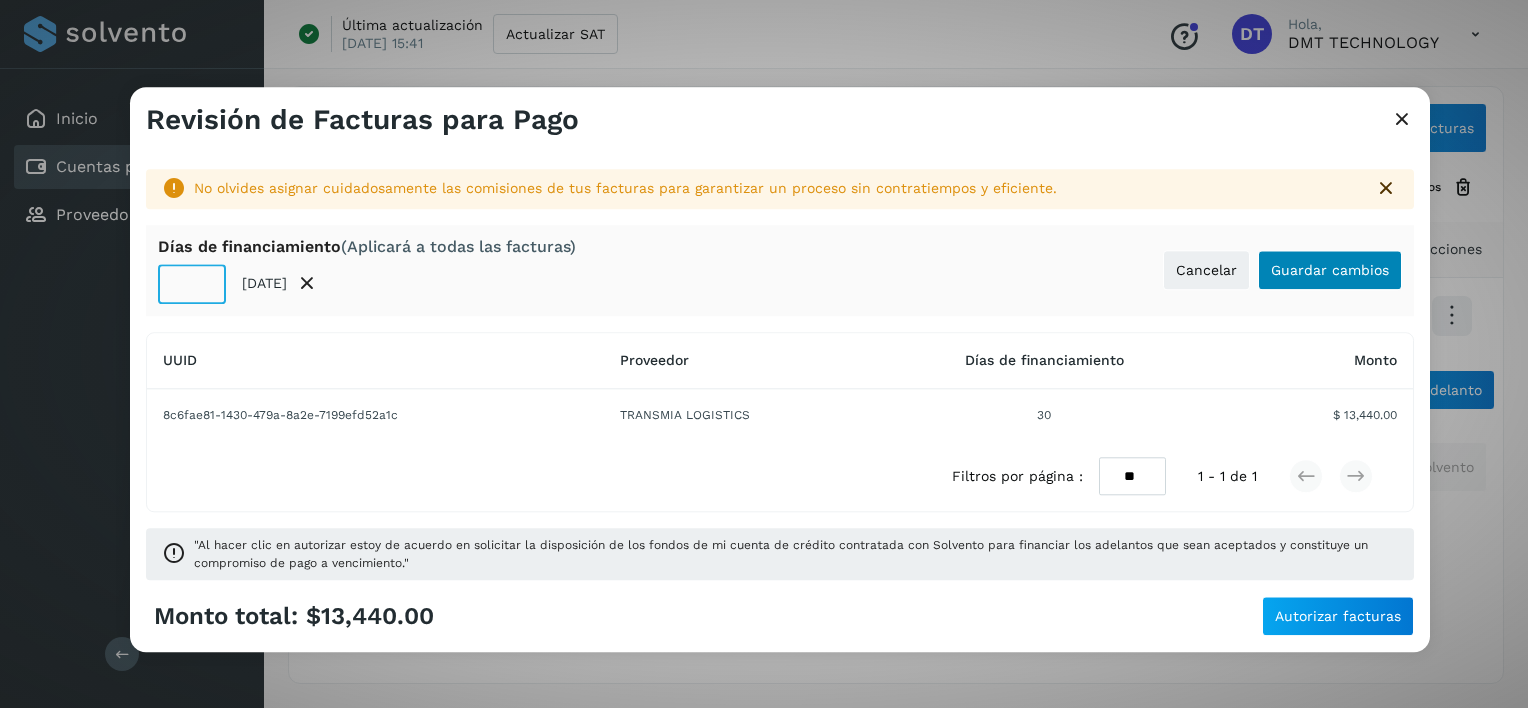 type on "**" 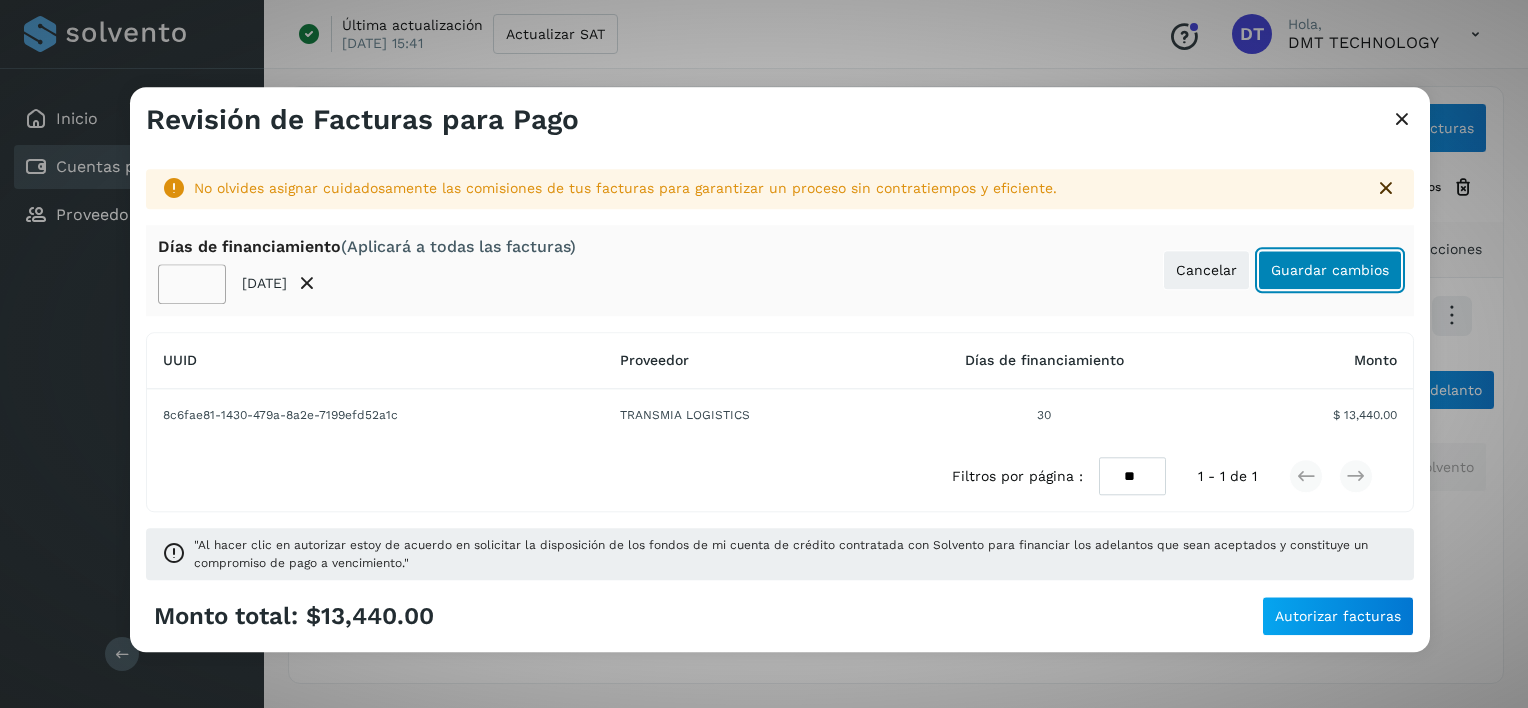 click on "Guardar cambios" at bounding box center [1330, 270] 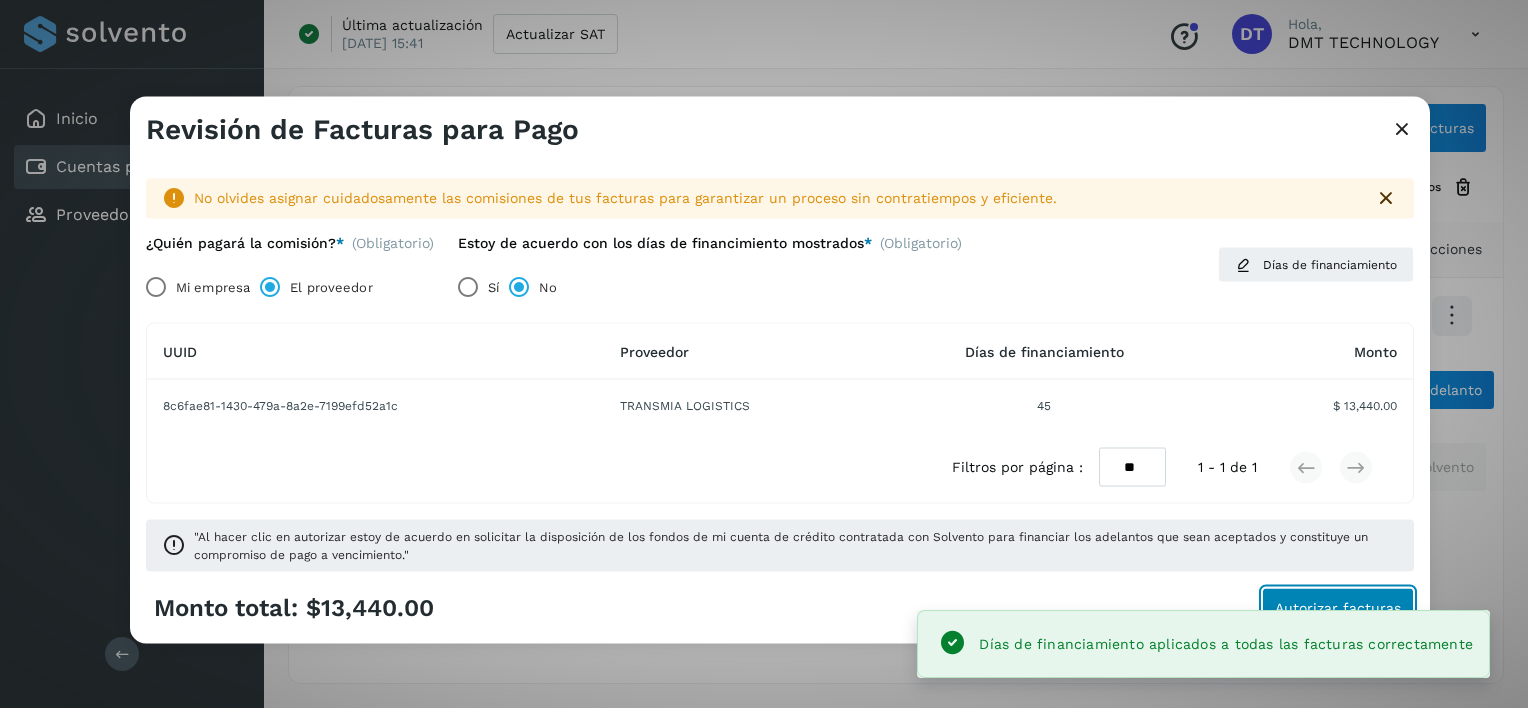 click on "Autorizar facturas" 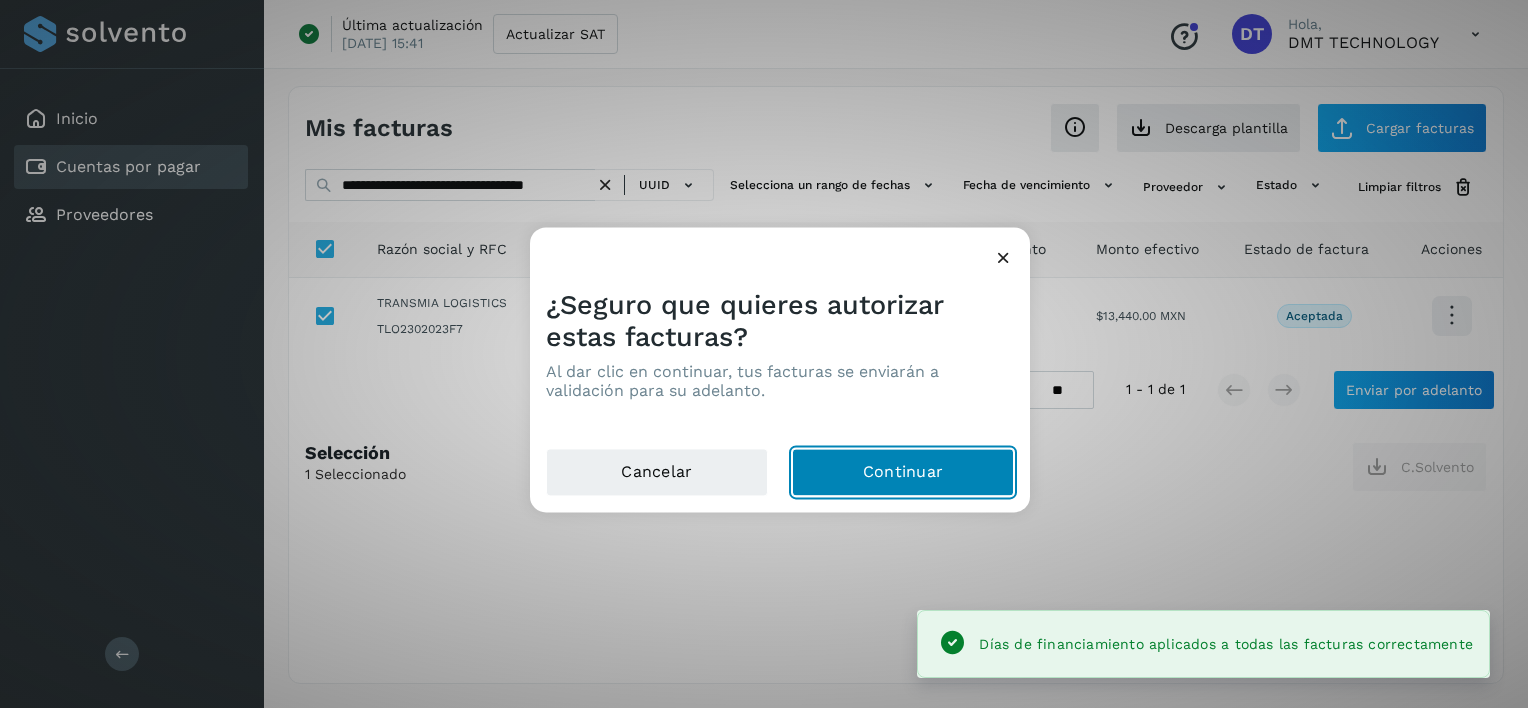 click on "Continuar" 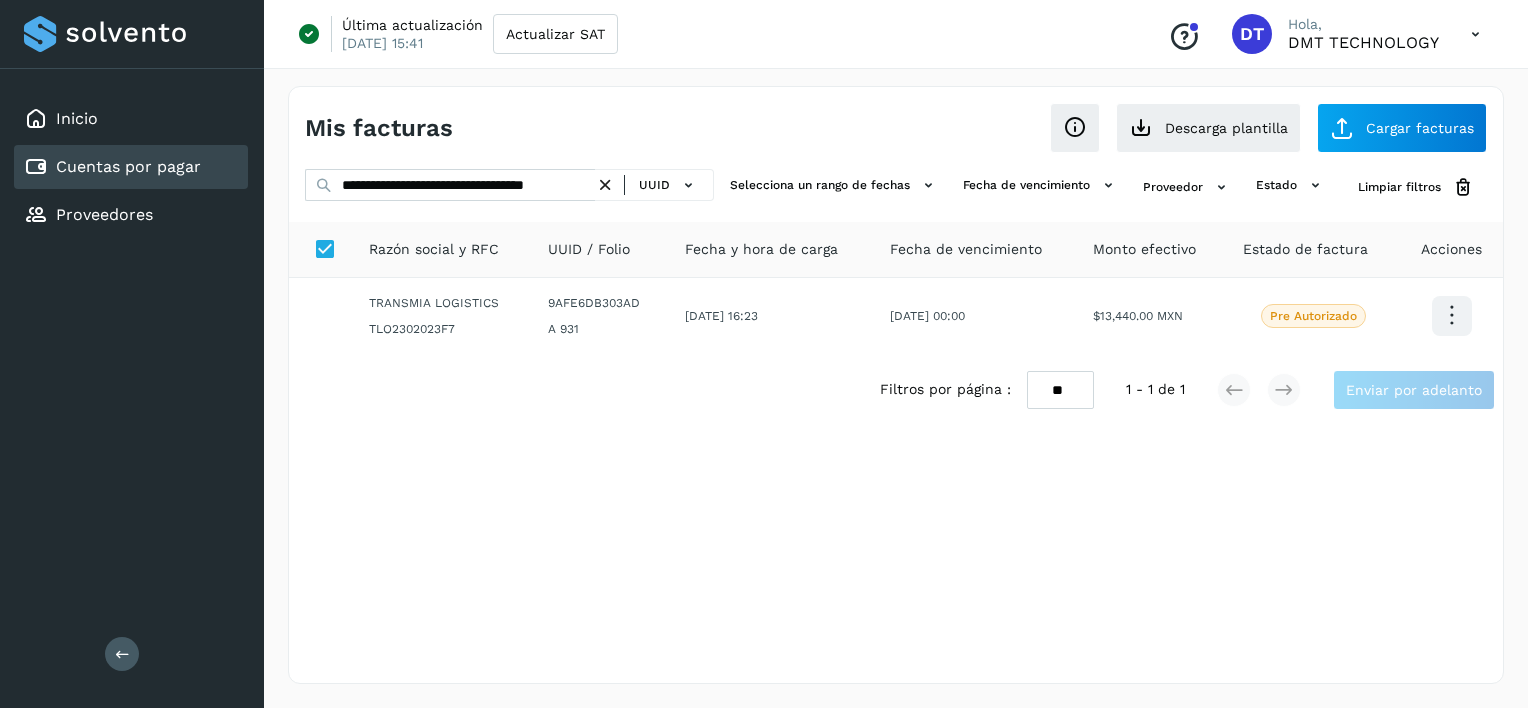 click at bounding box center (605, 185) 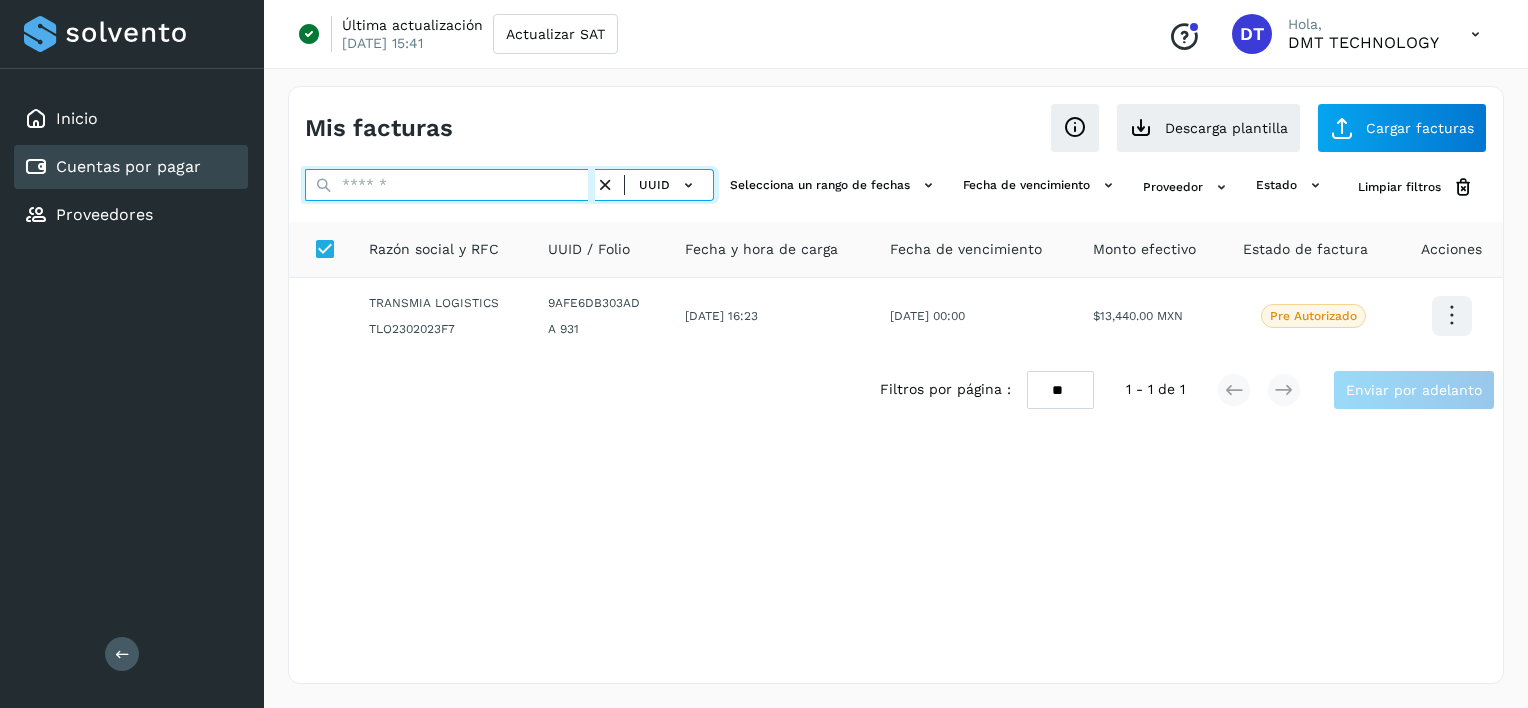 click at bounding box center (450, 185) 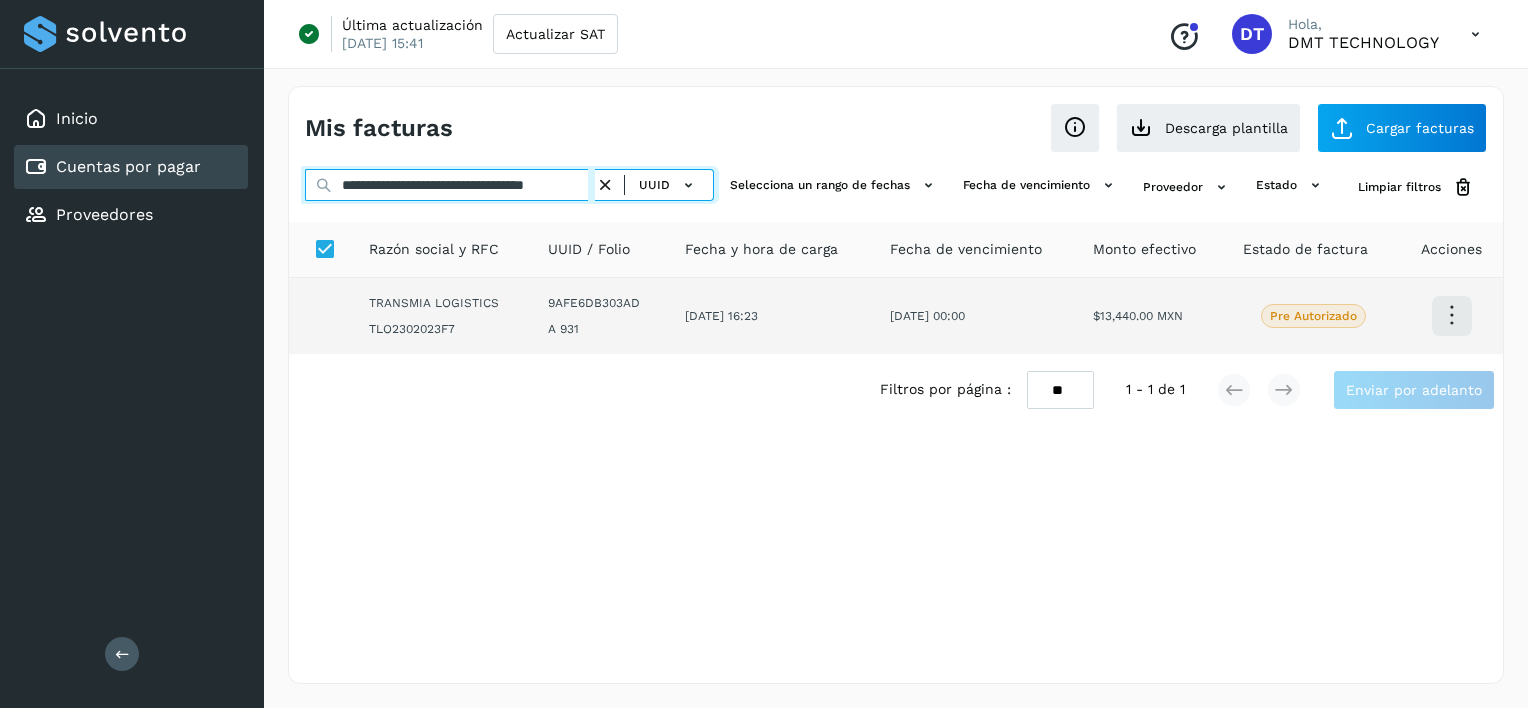scroll, scrollTop: 0, scrollLeft: 35, axis: horizontal 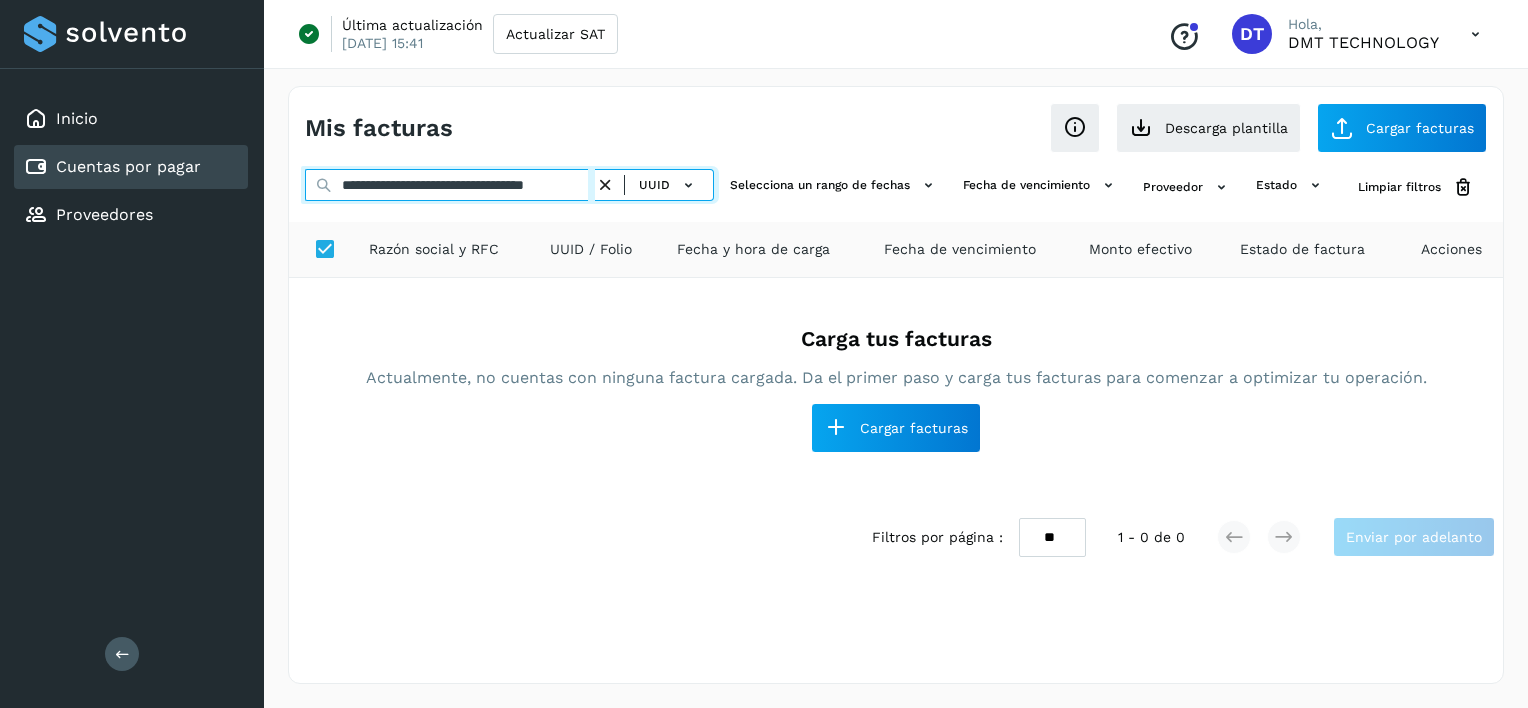 type on "**********" 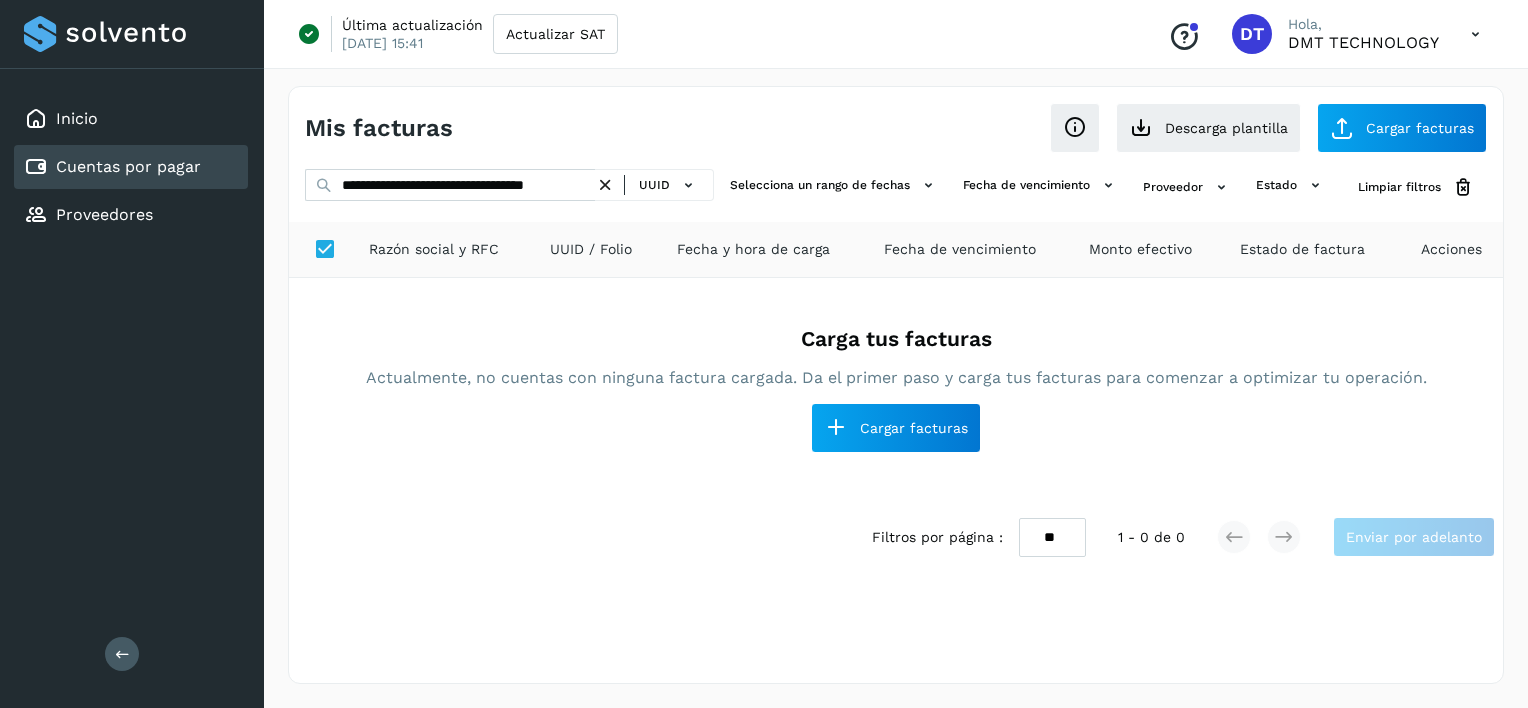 scroll, scrollTop: 0, scrollLeft: 0, axis: both 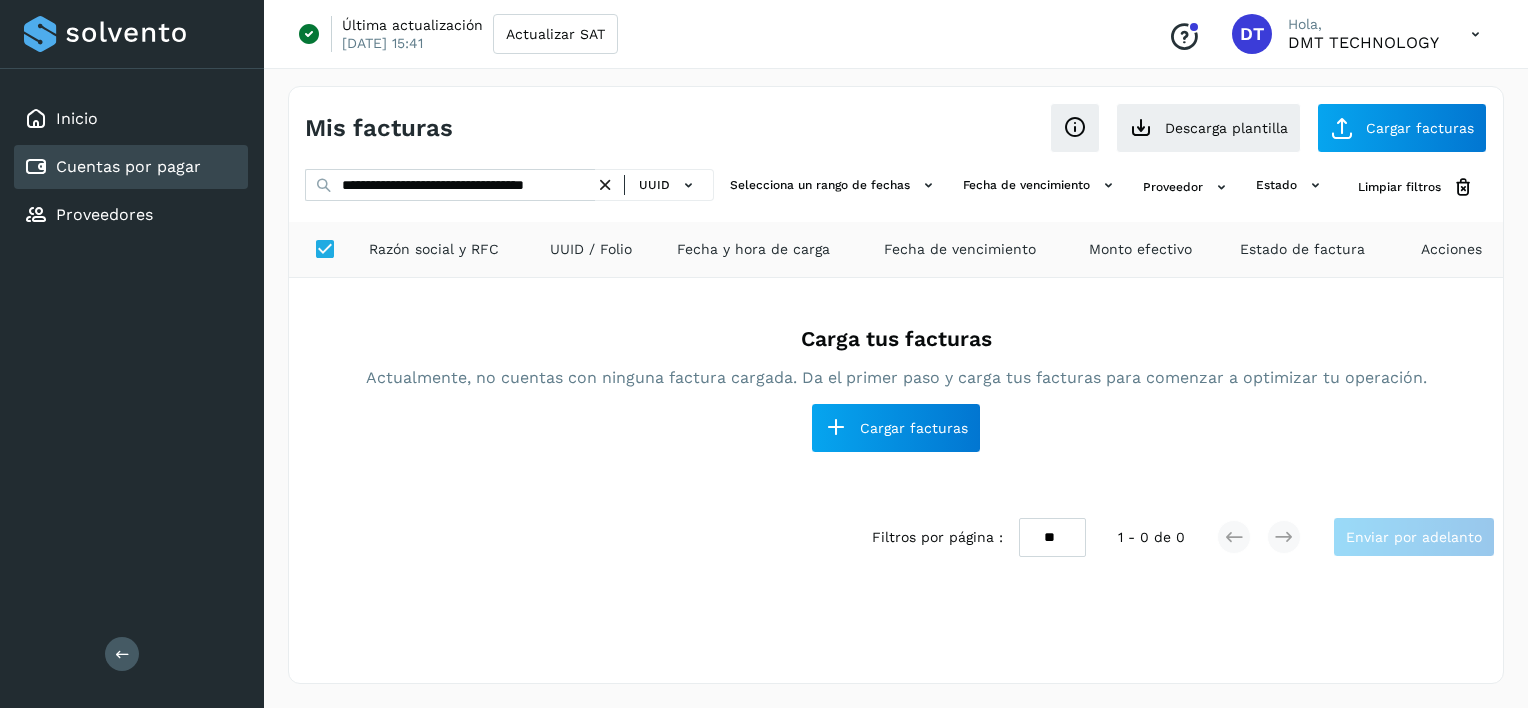 click at bounding box center [605, 185] 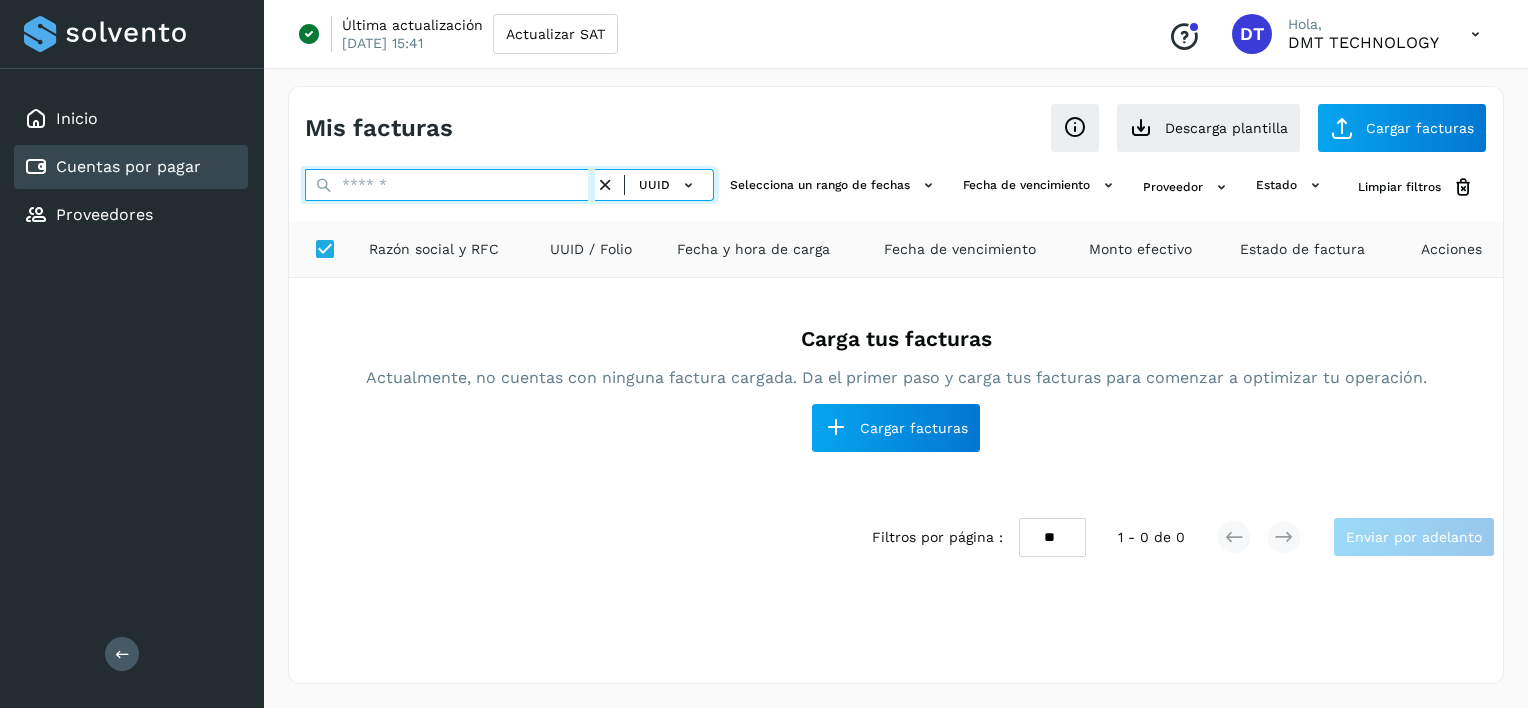 click at bounding box center [450, 185] 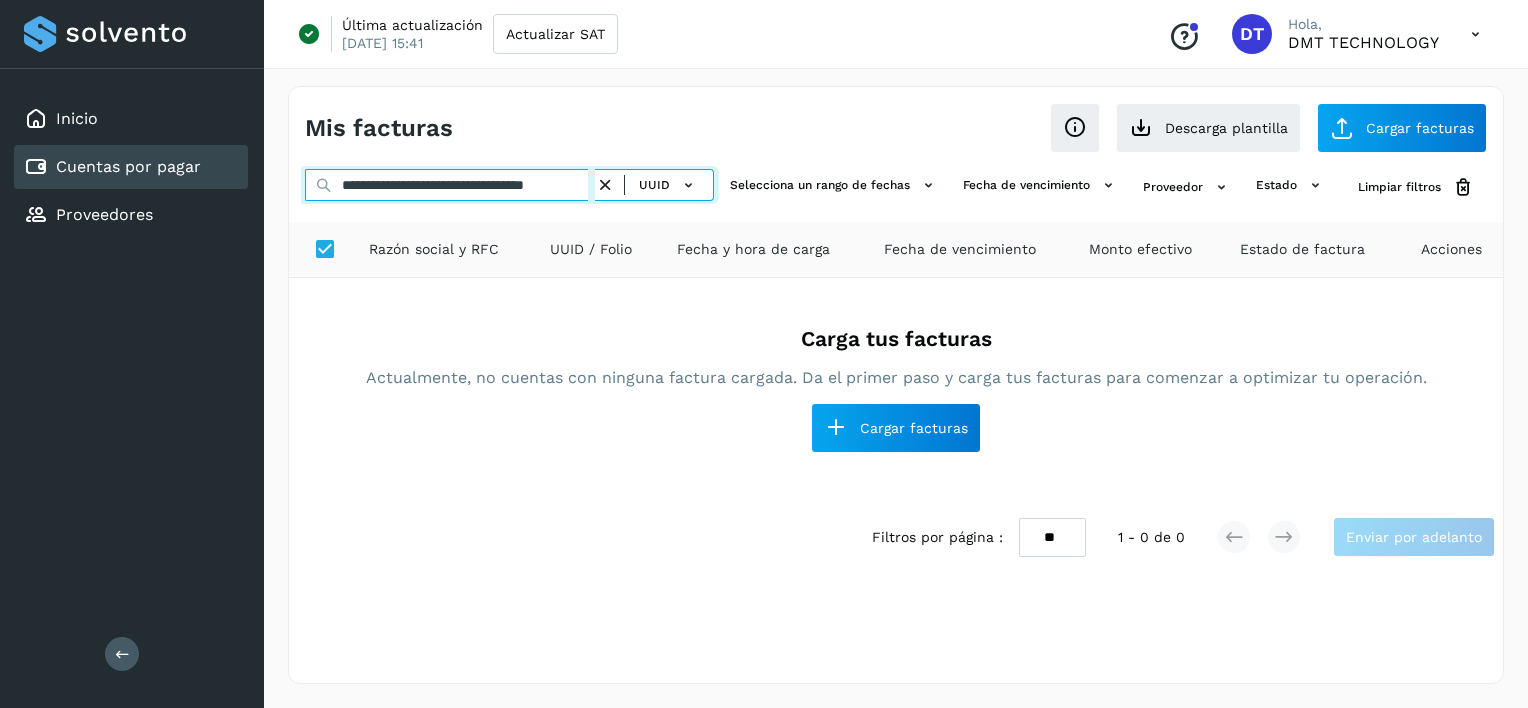 scroll, scrollTop: 0, scrollLeft: 50, axis: horizontal 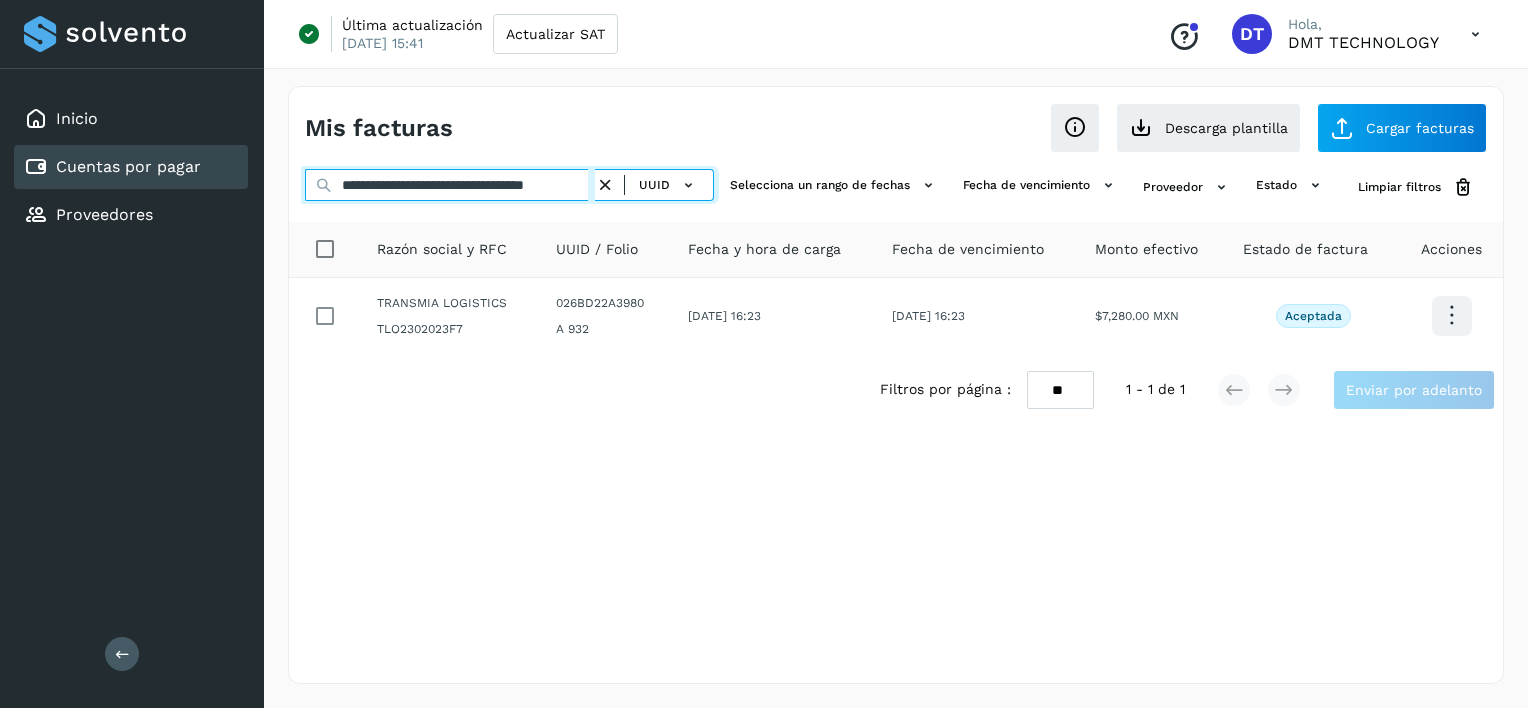 type on "**********" 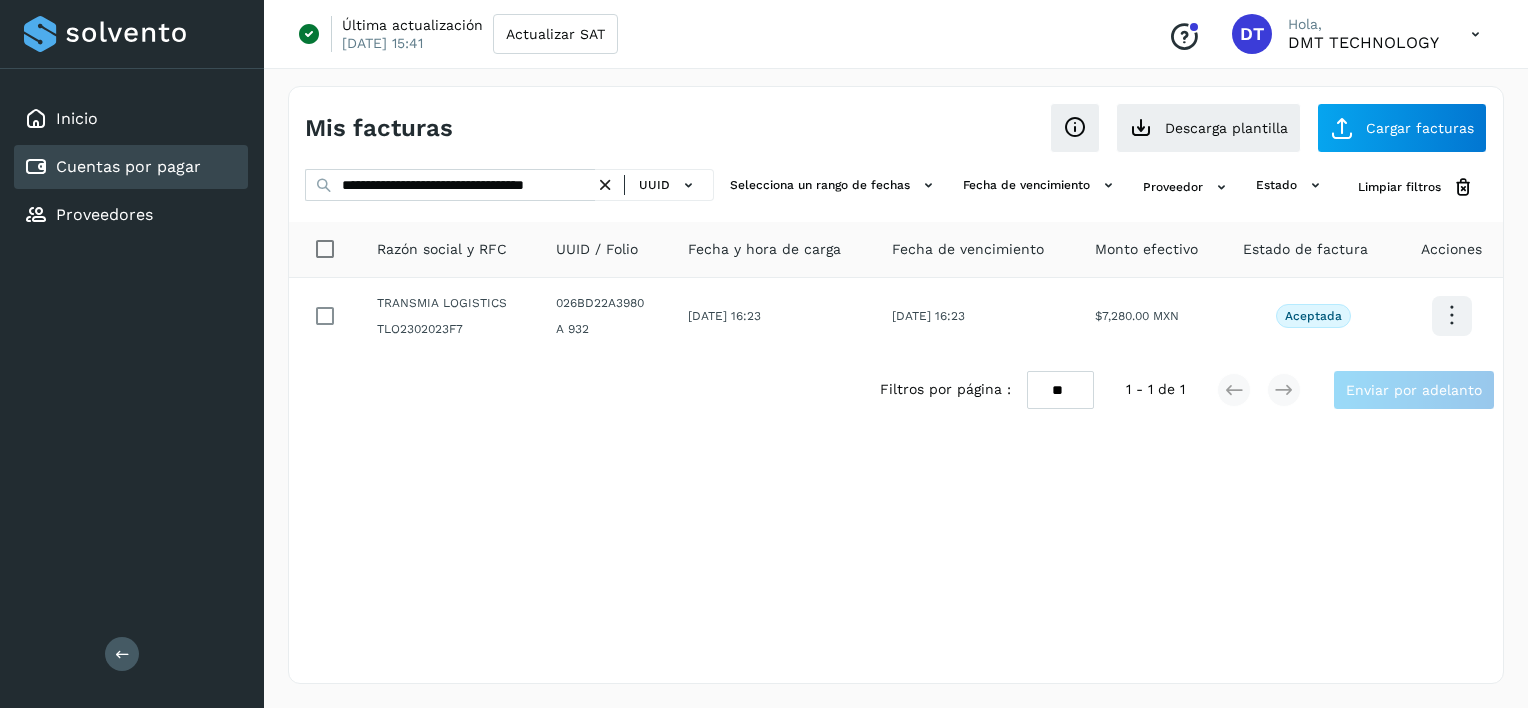 scroll, scrollTop: 0, scrollLeft: 0, axis: both 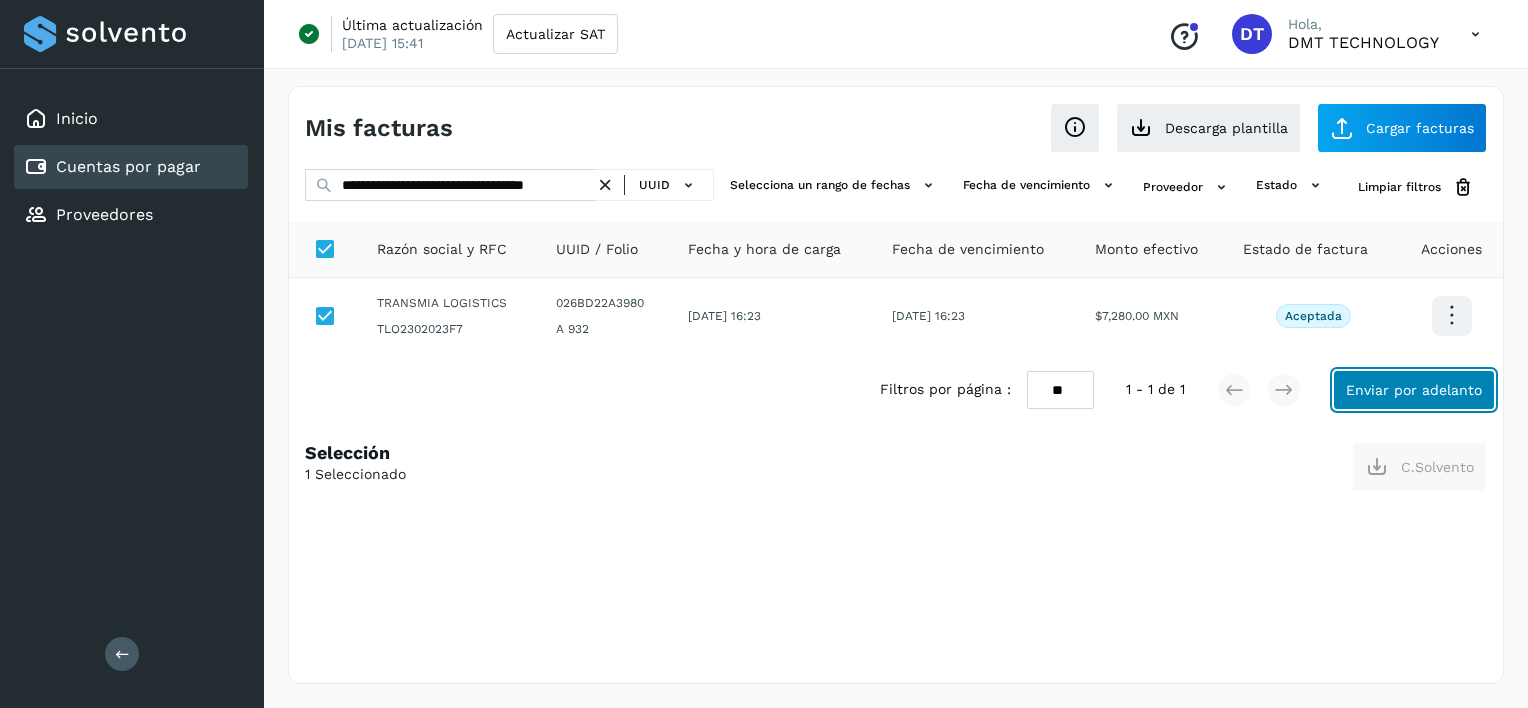 click on "Enviar por adelanto" 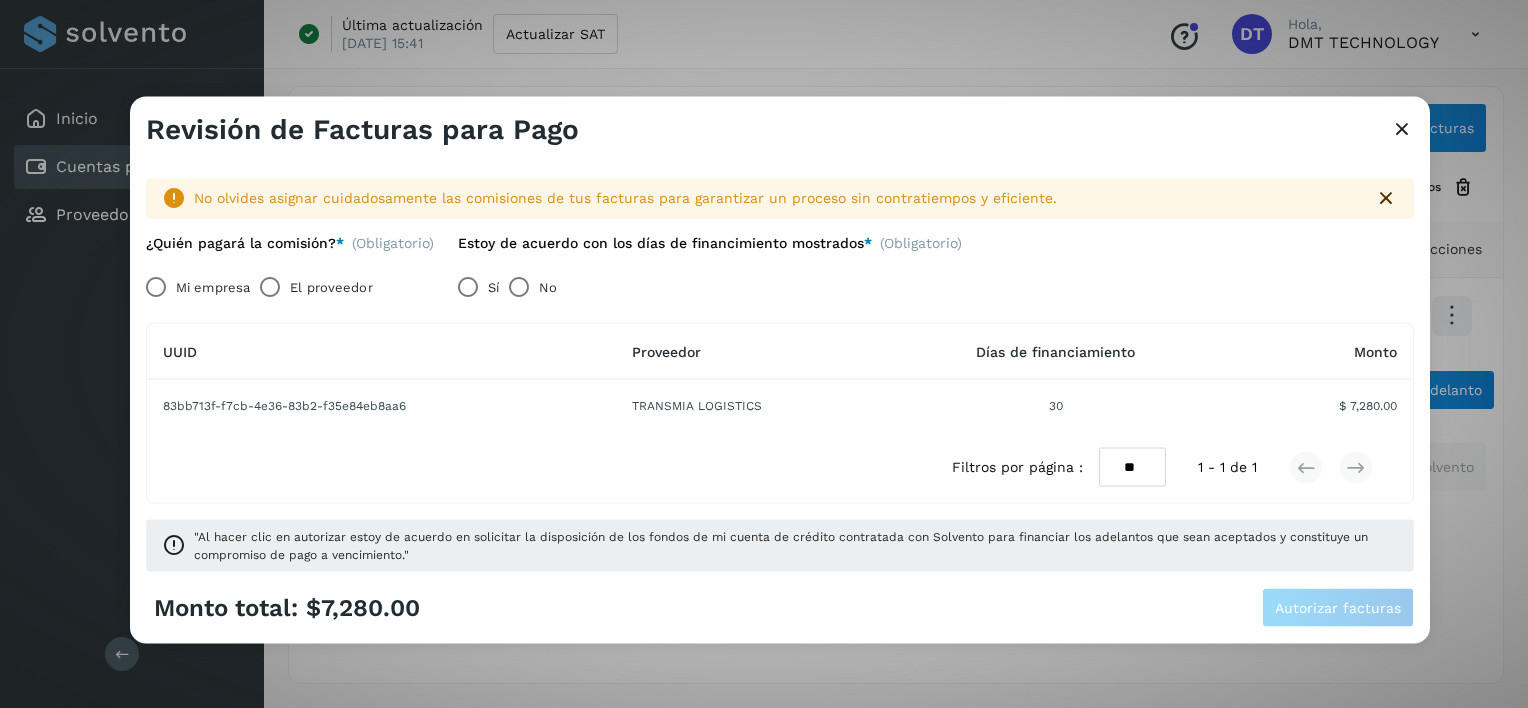 click on "El proveedor" 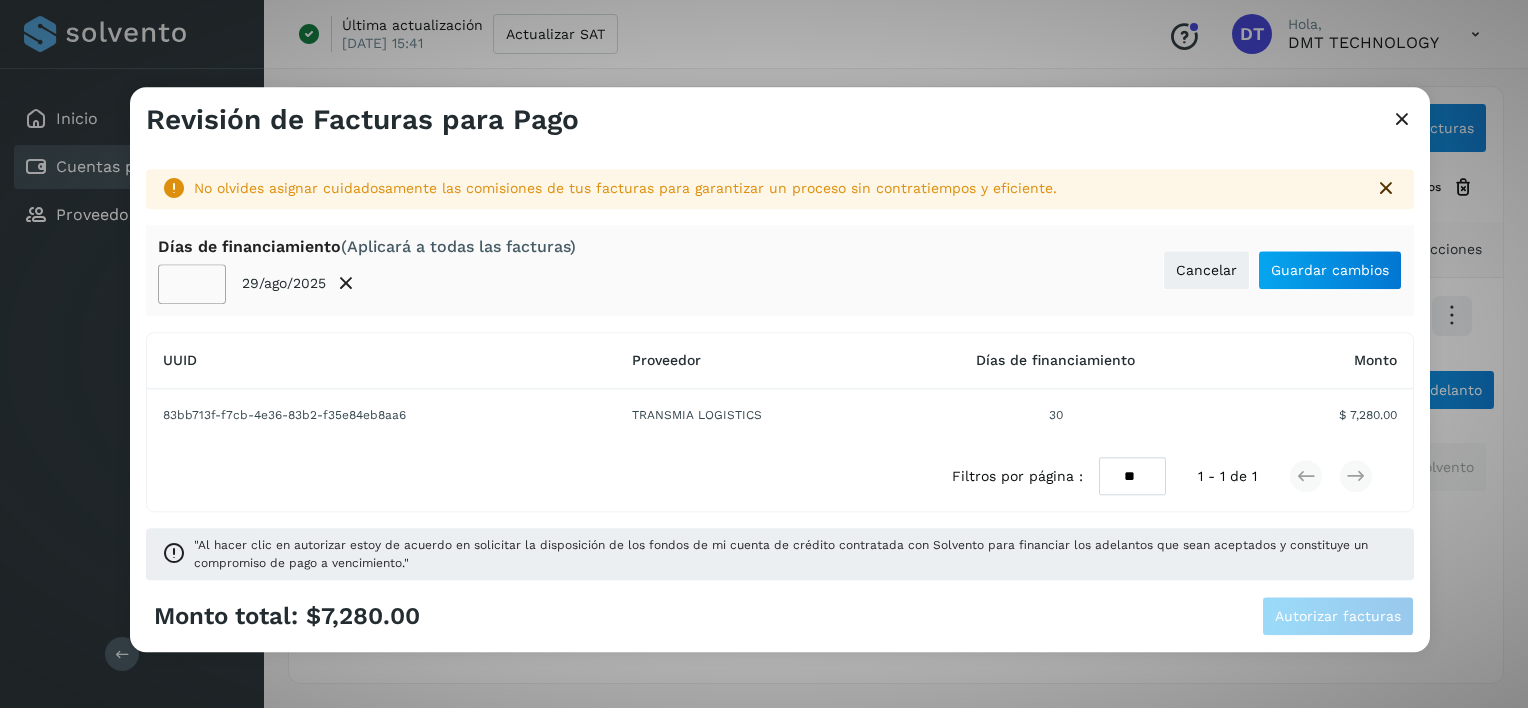 click on "**" 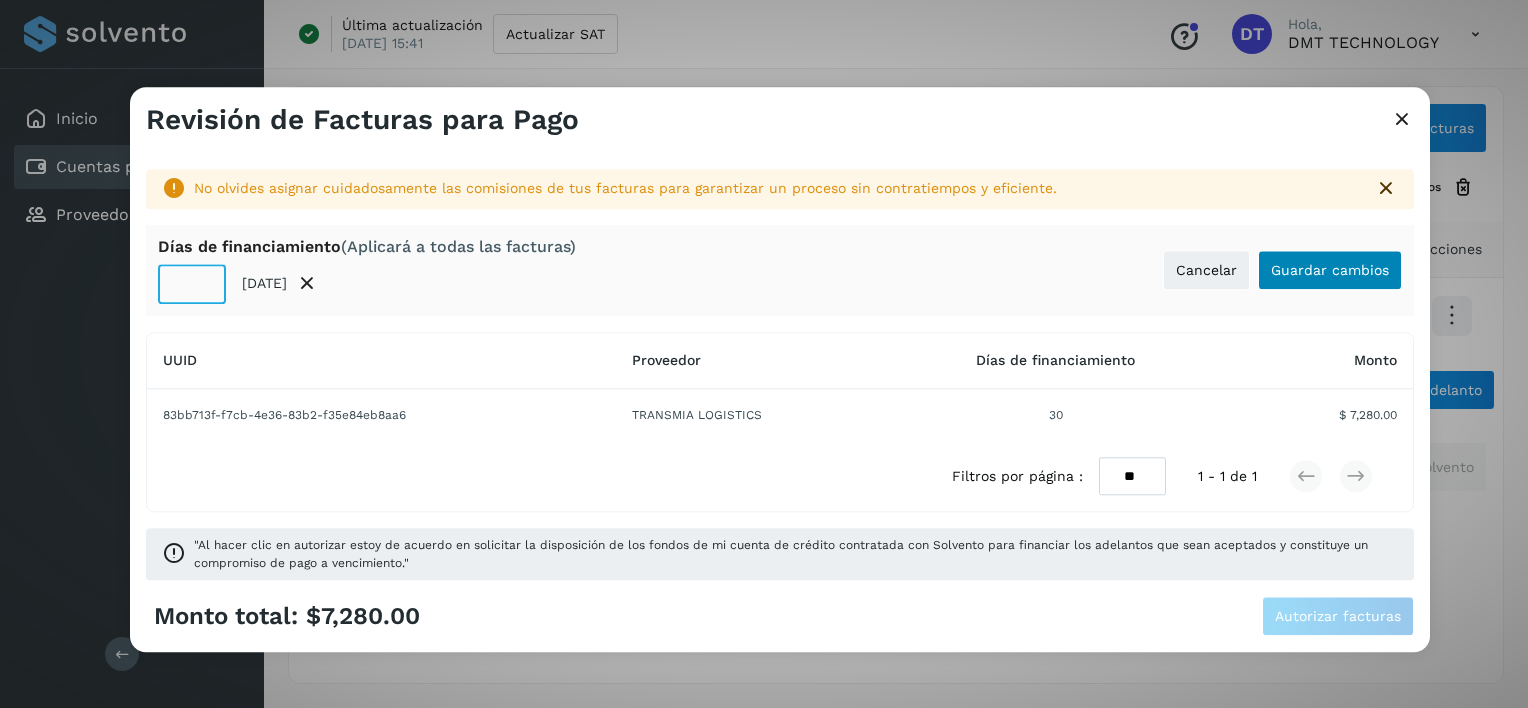 type on "**" 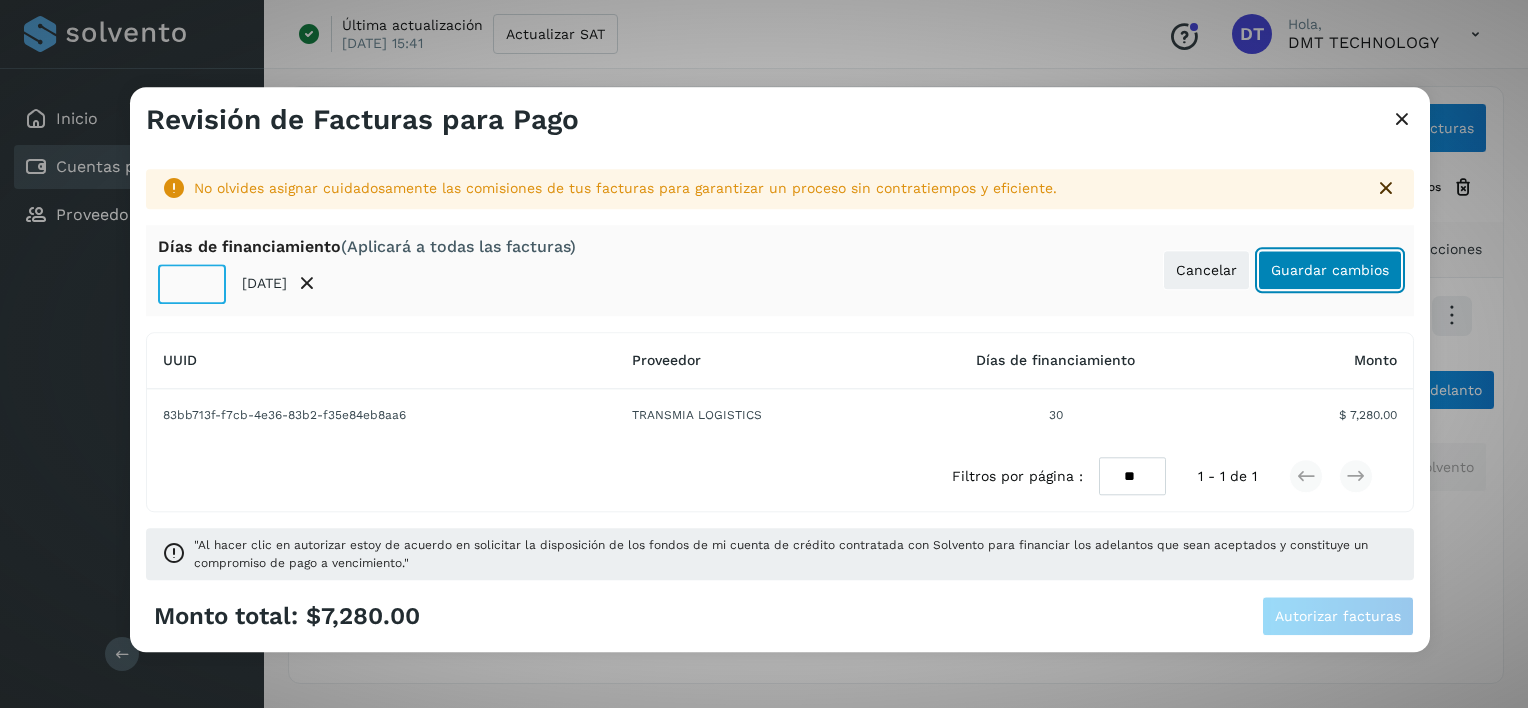 click on "Guardar cambios" 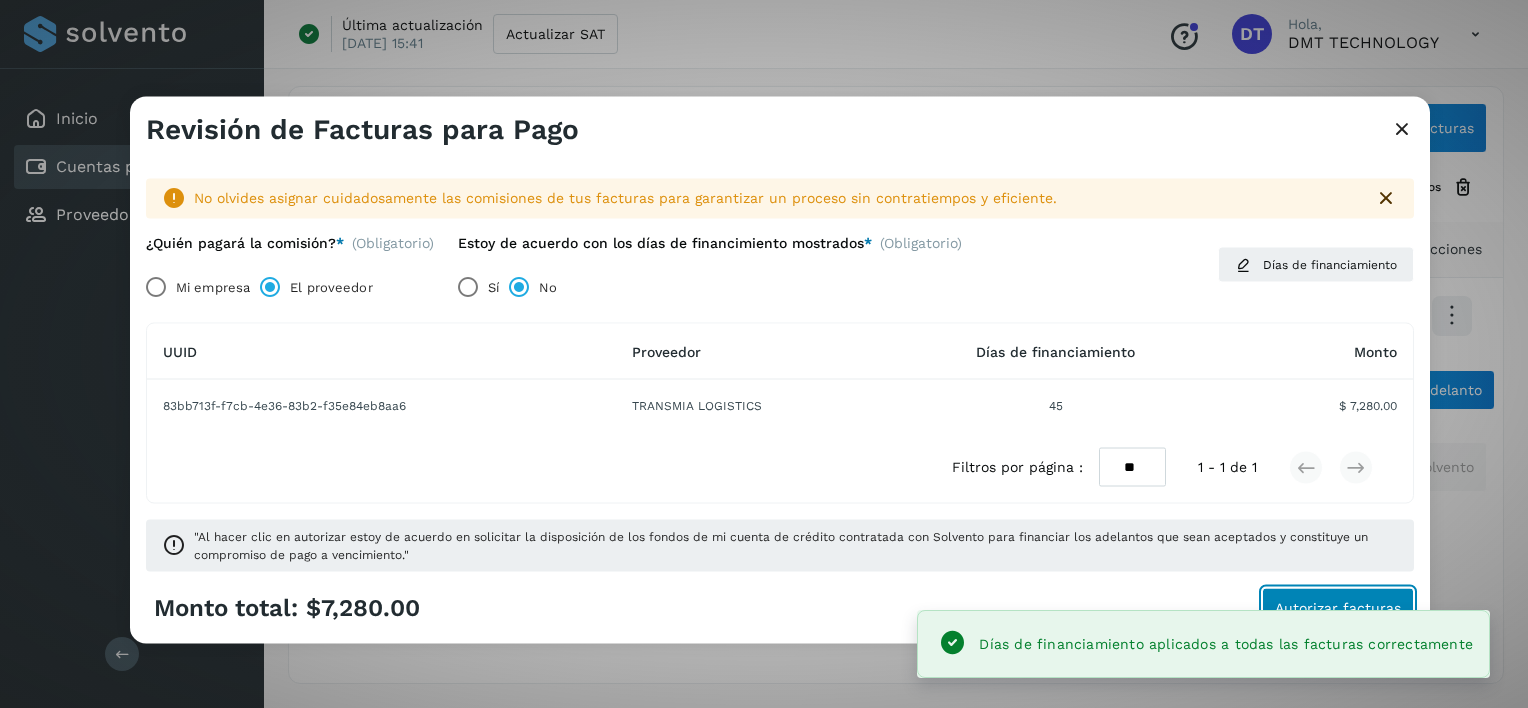 click on "Autorizar facturas" at bounding box center (1338, 607) 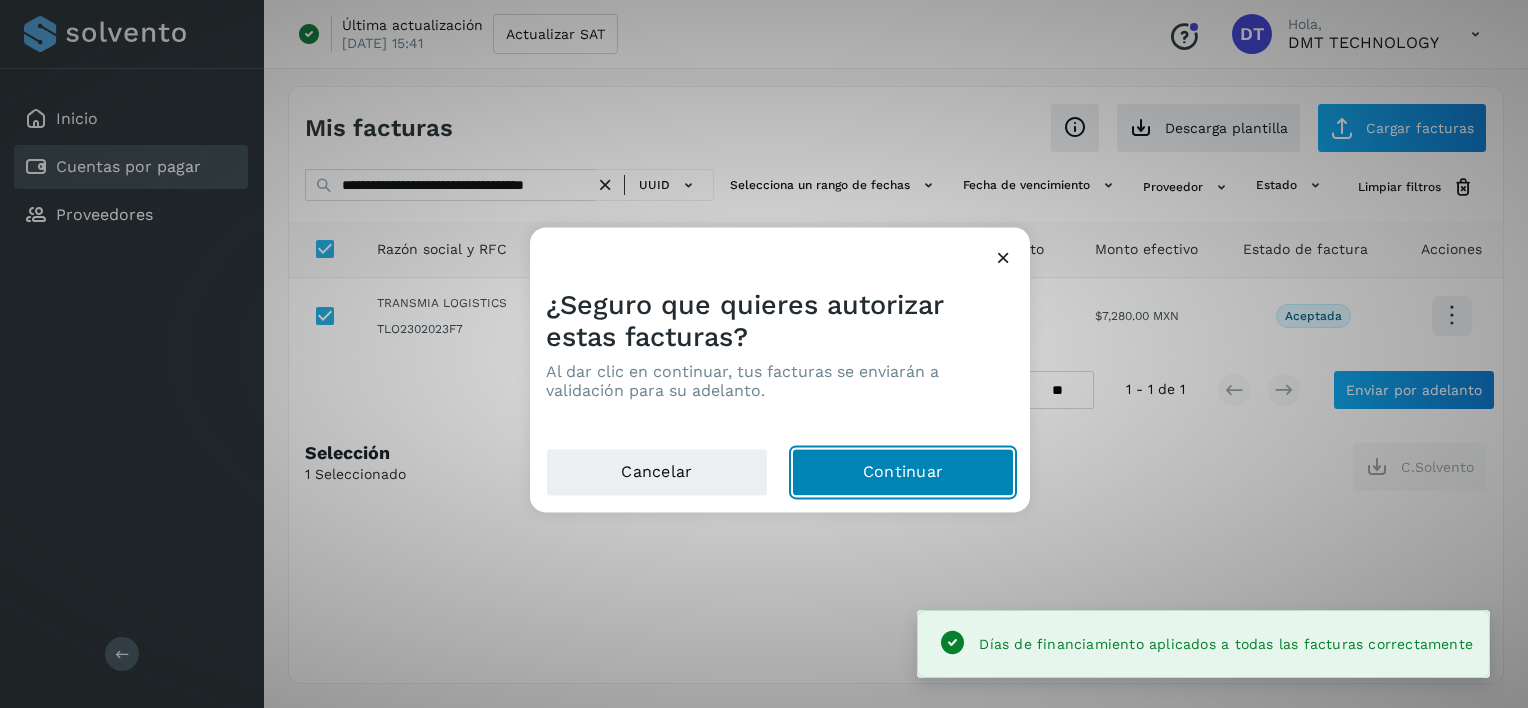 click on "Continuar" 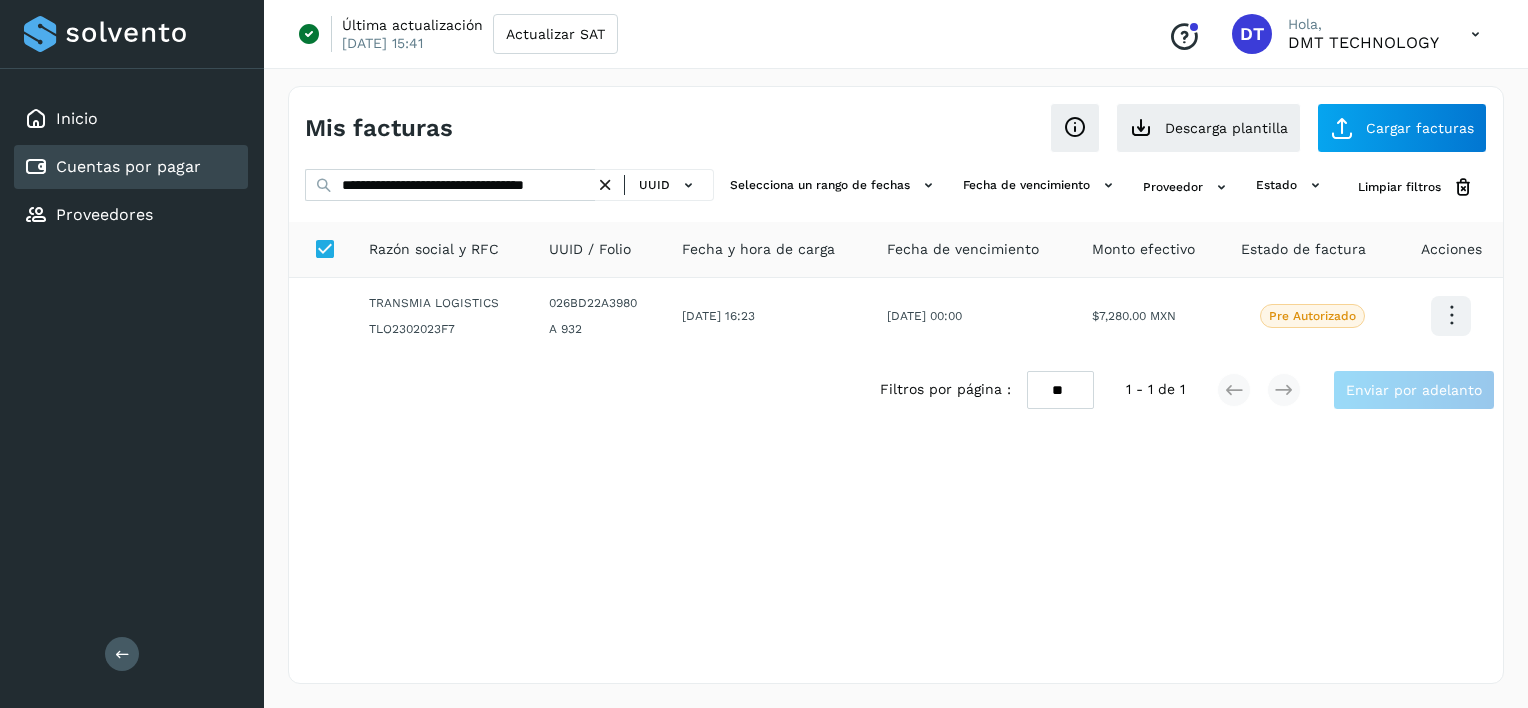 click at bounding box center (605, 185) 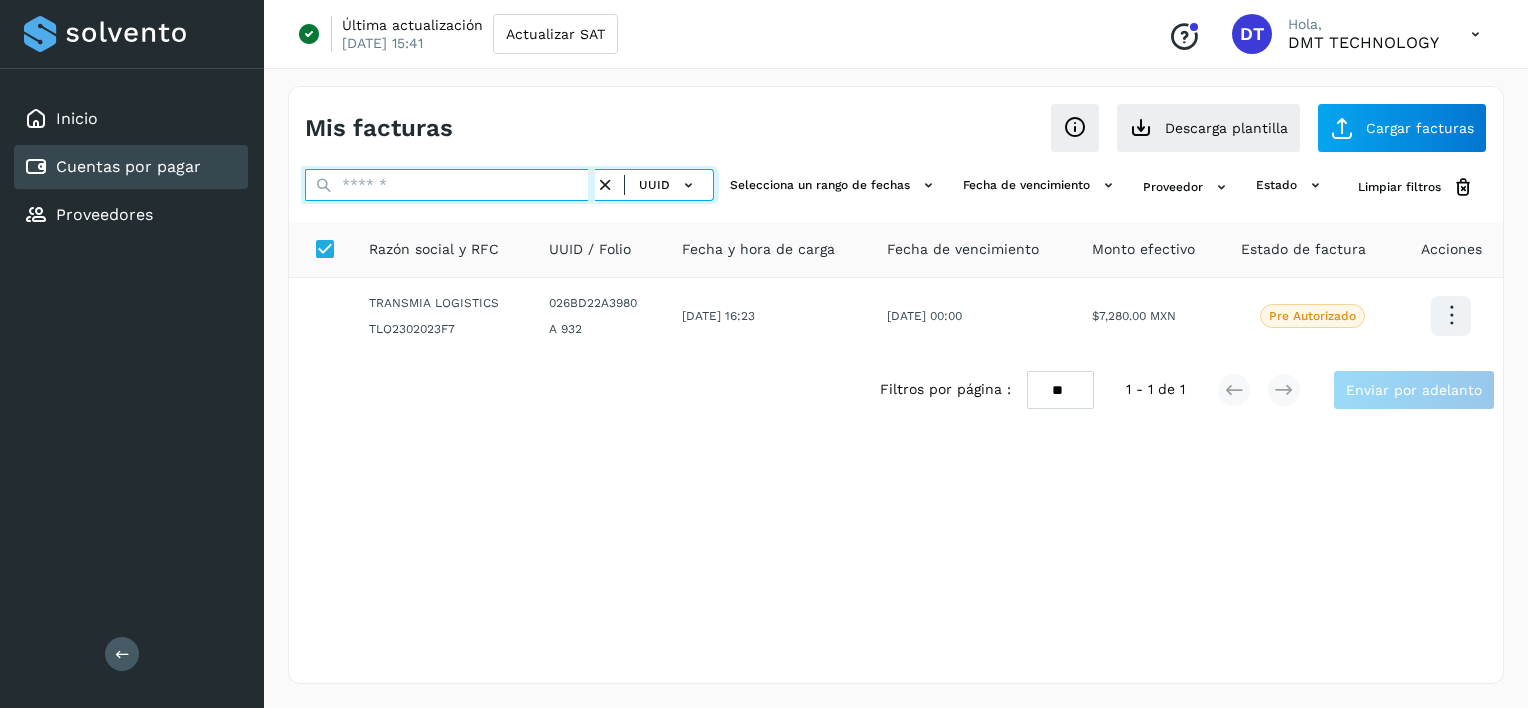 drag, startPoint x: 548, startPoint y: 184, endPoint x: 497, endPoint y: 180, distance: 51.156624 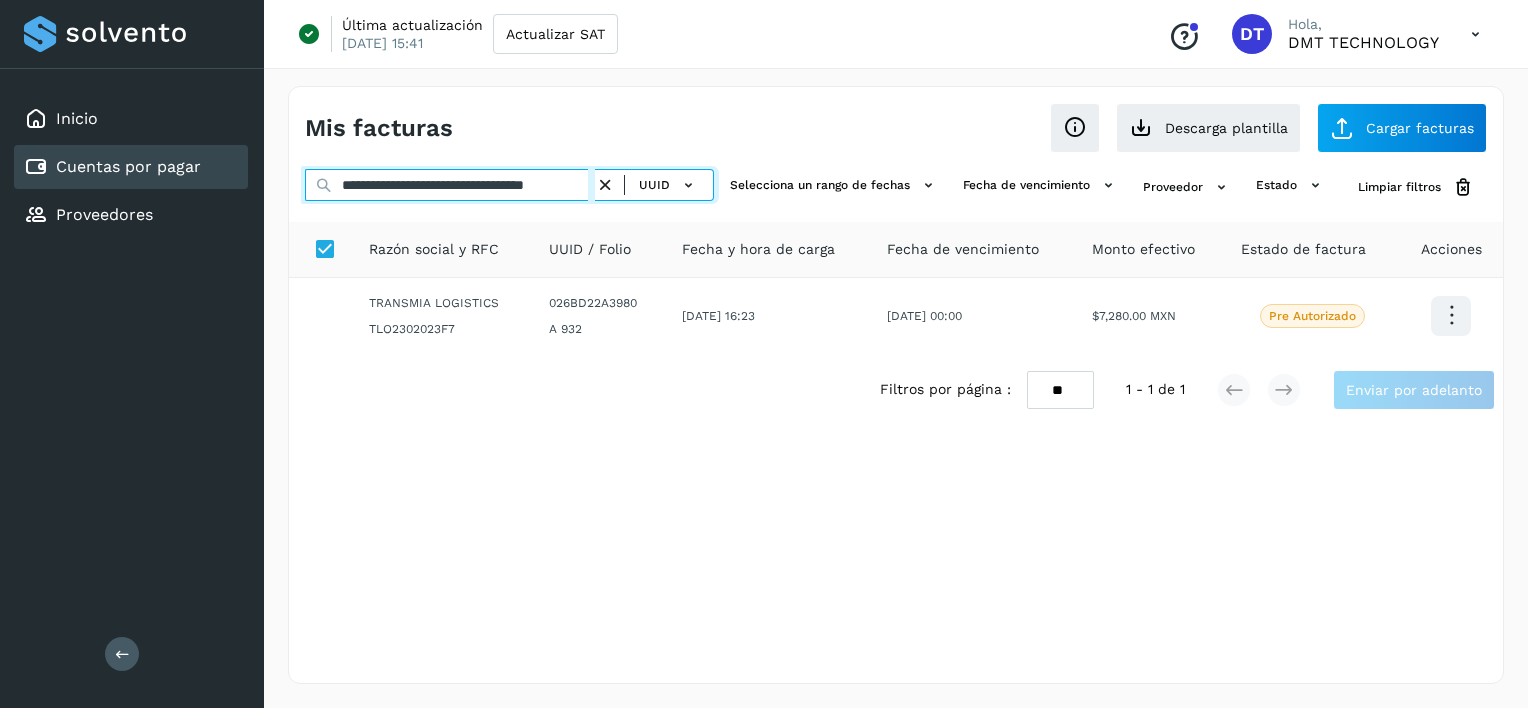 scroll, scrollTop: 0, scrollLeft: 35, axis: horizontal 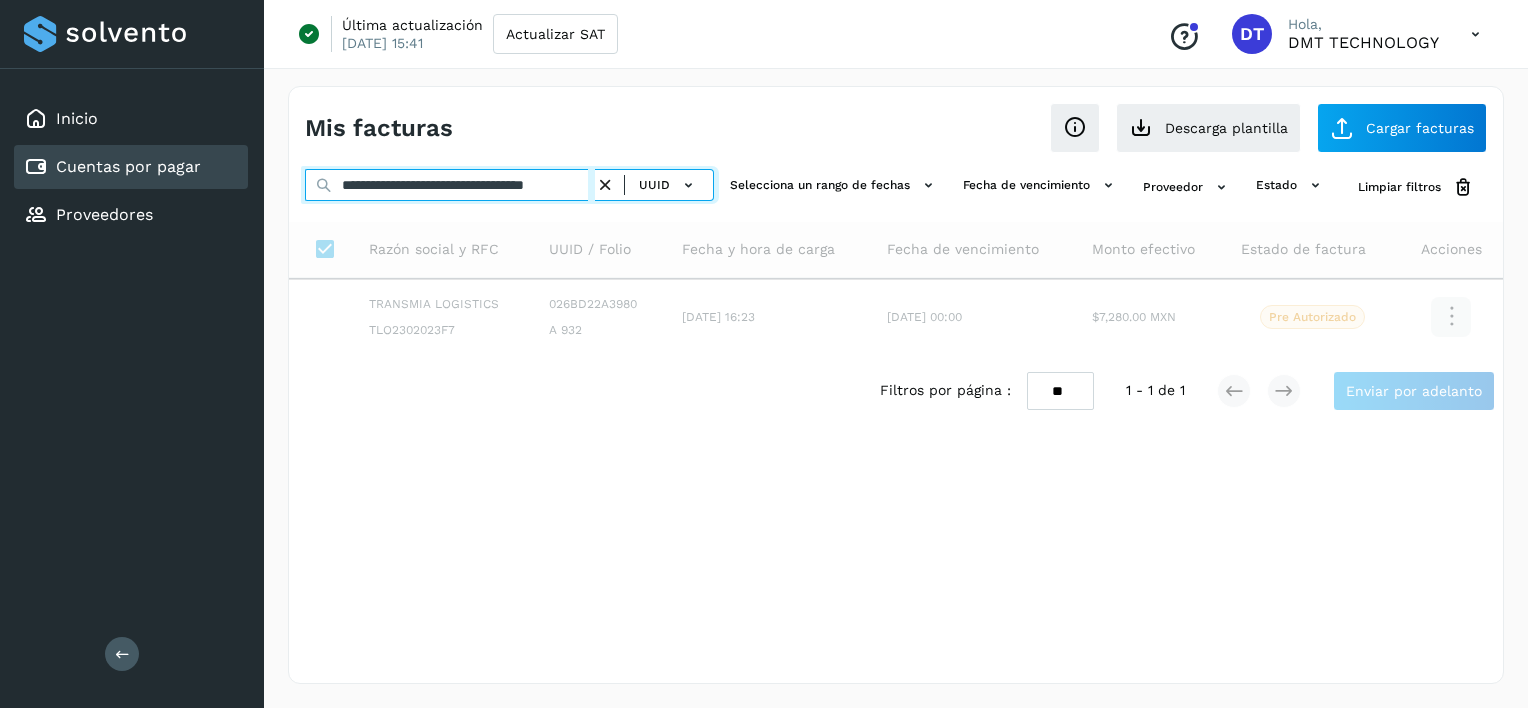 type on "**********" 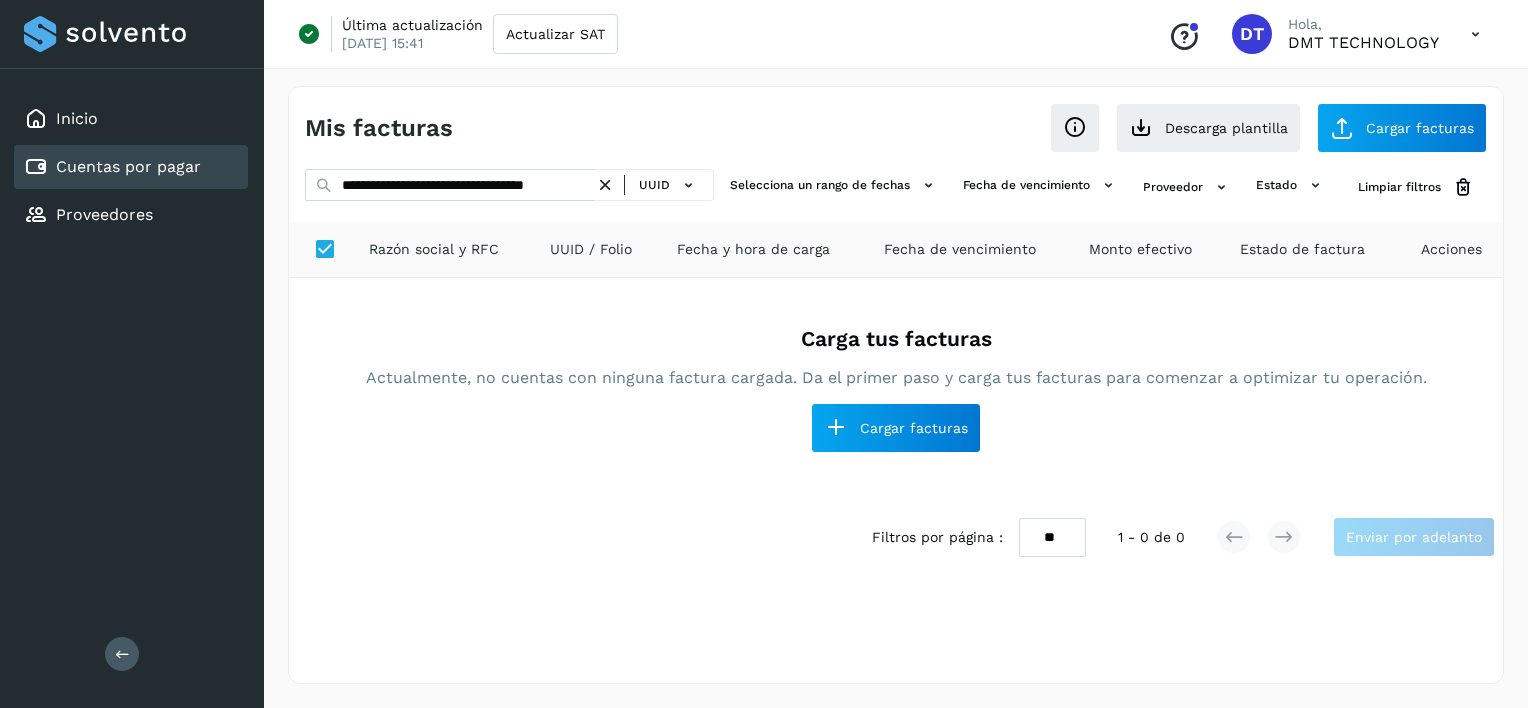 click at bounding box center (605, 185) 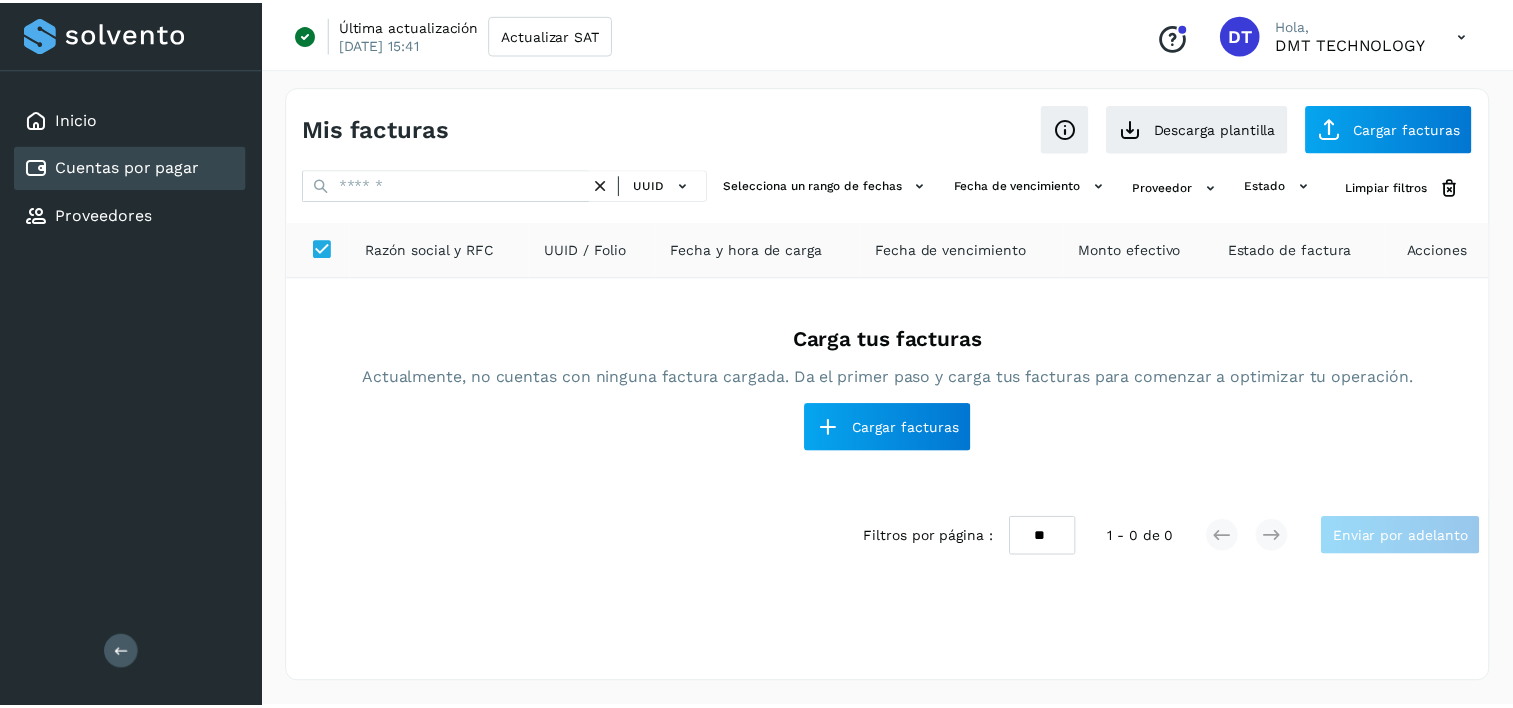 scroll, scrollTop: 0, scrollLeft: 0, axis: both 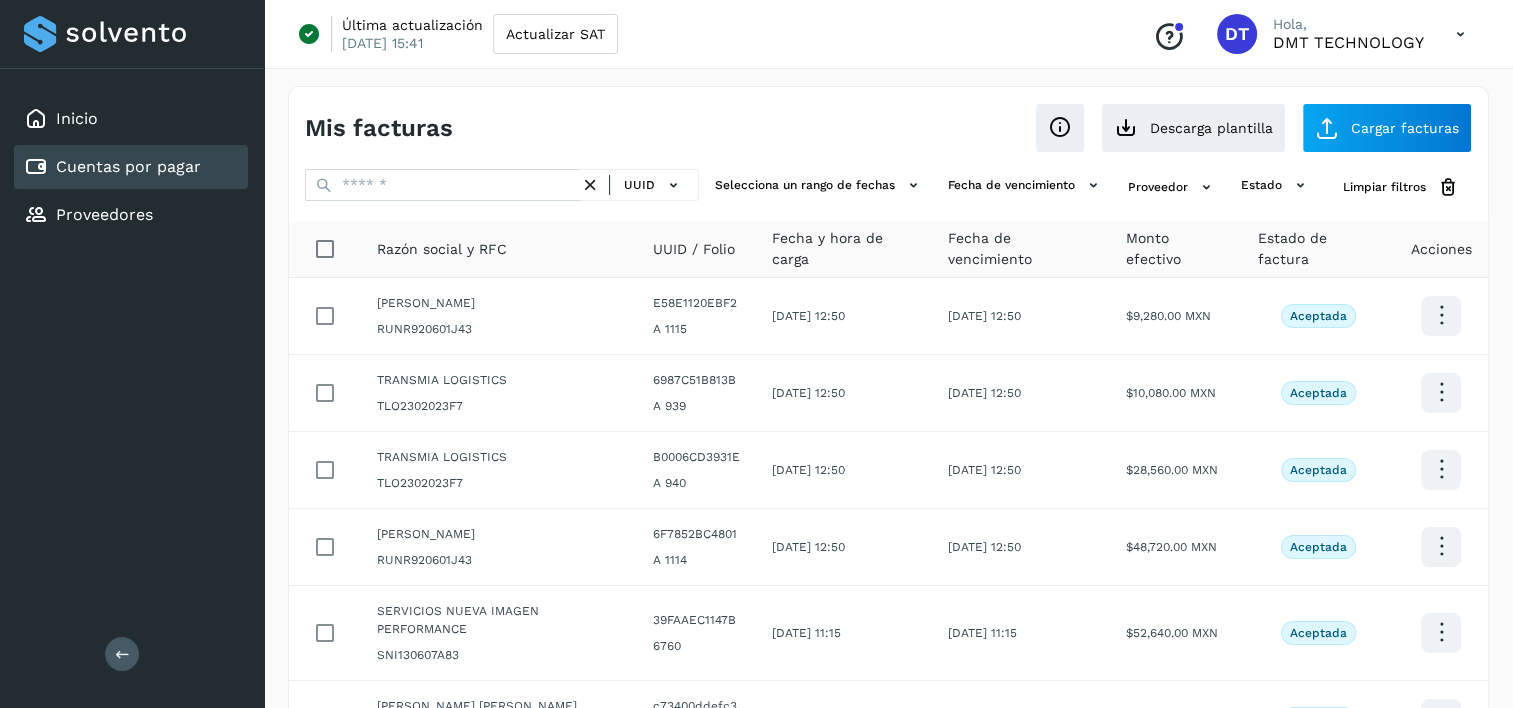 click on "UUID" 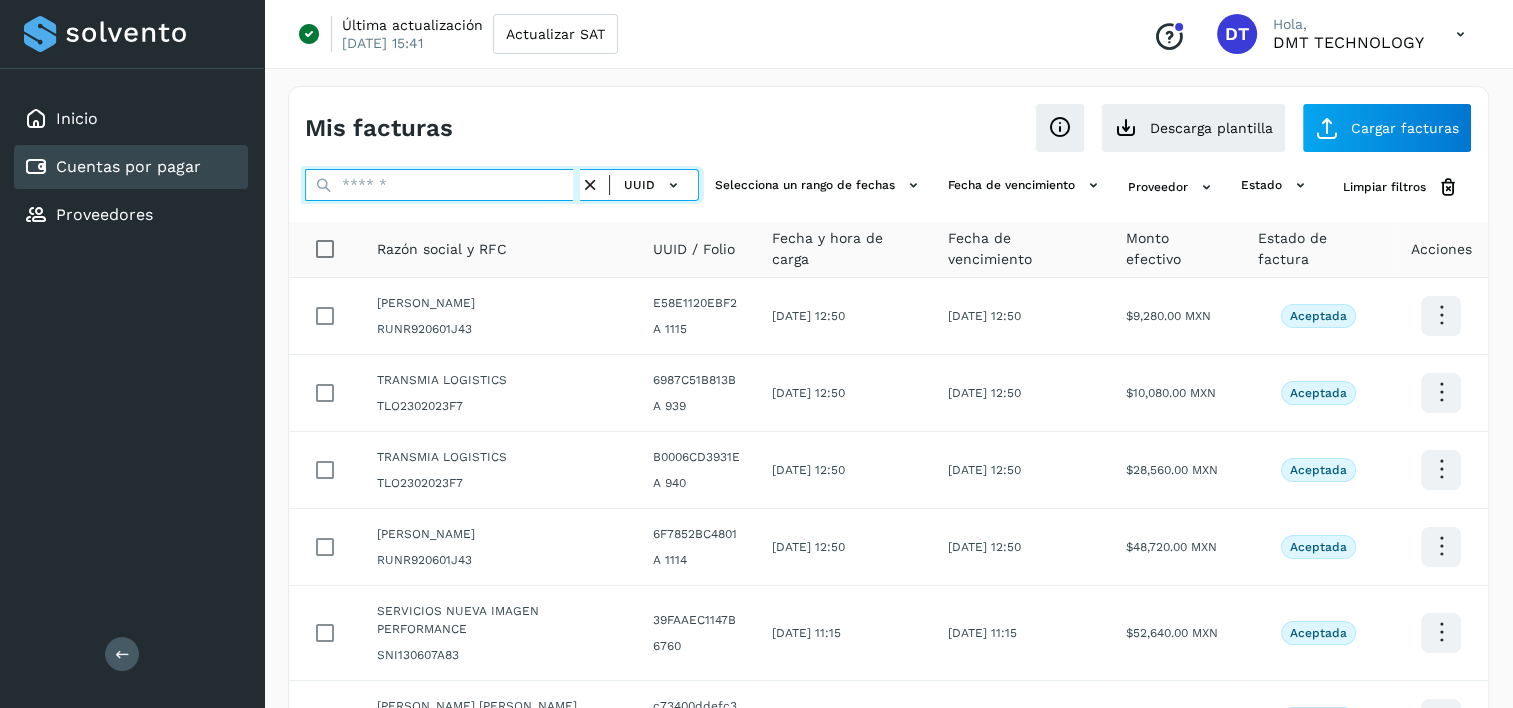 click at bounding box center (442, 185) 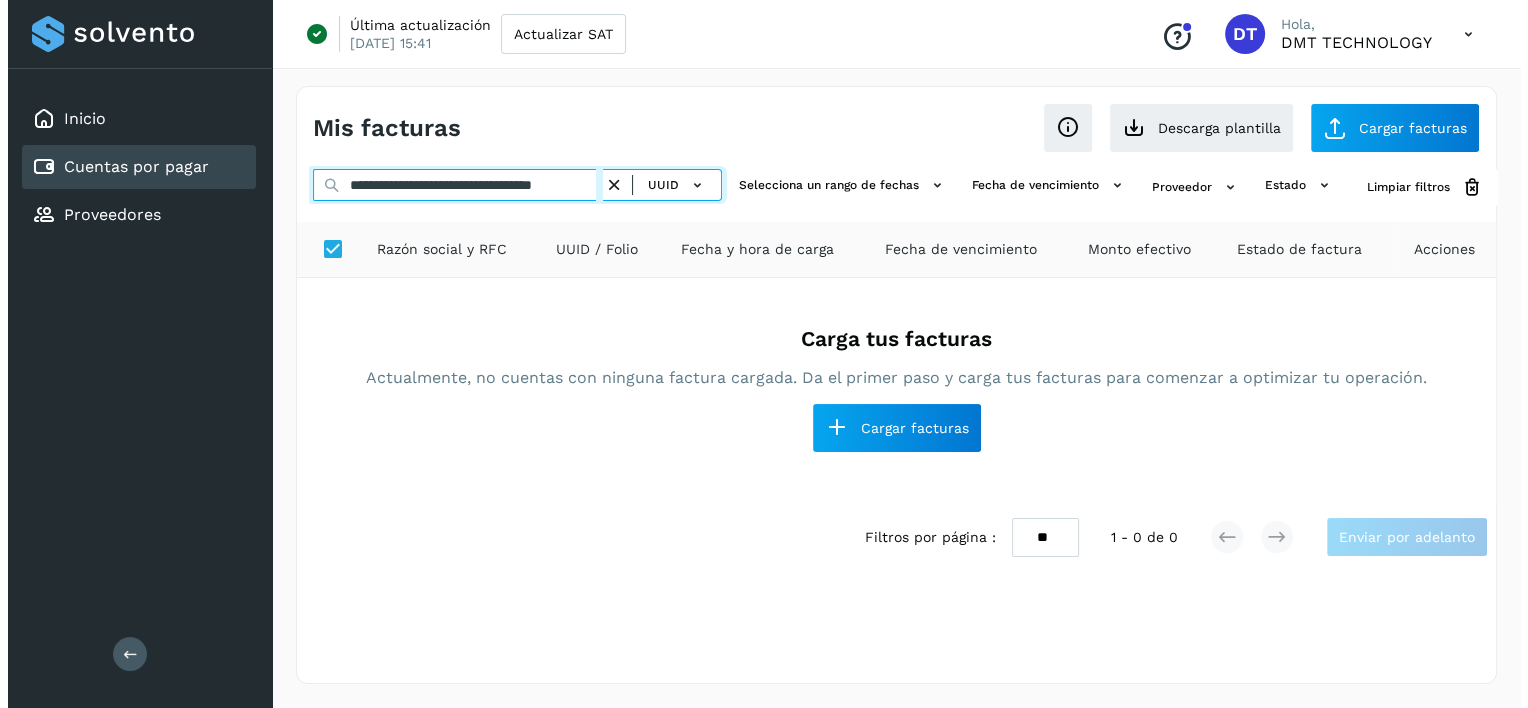 scroll, scrollTop: 0, scrollLeft: 35, axis: horizontal 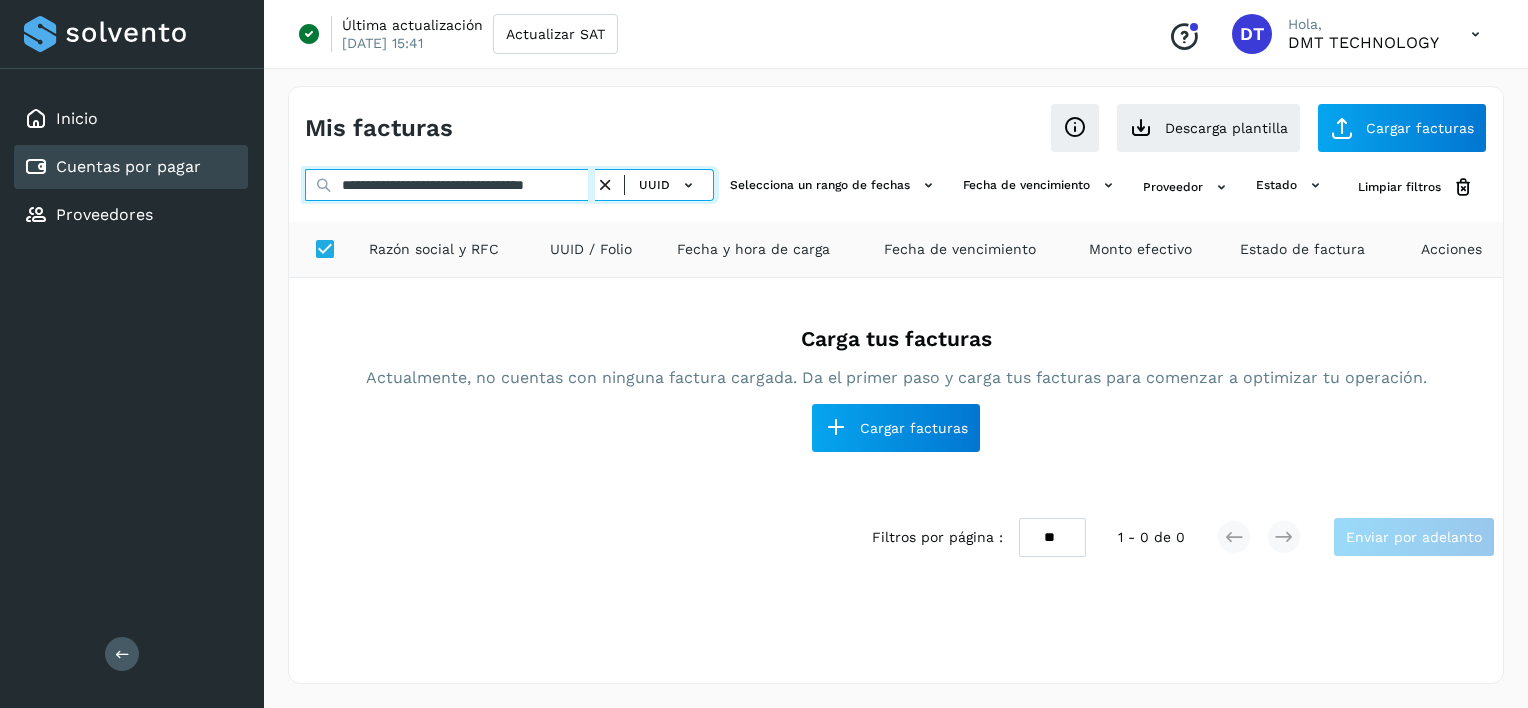type on "**********" 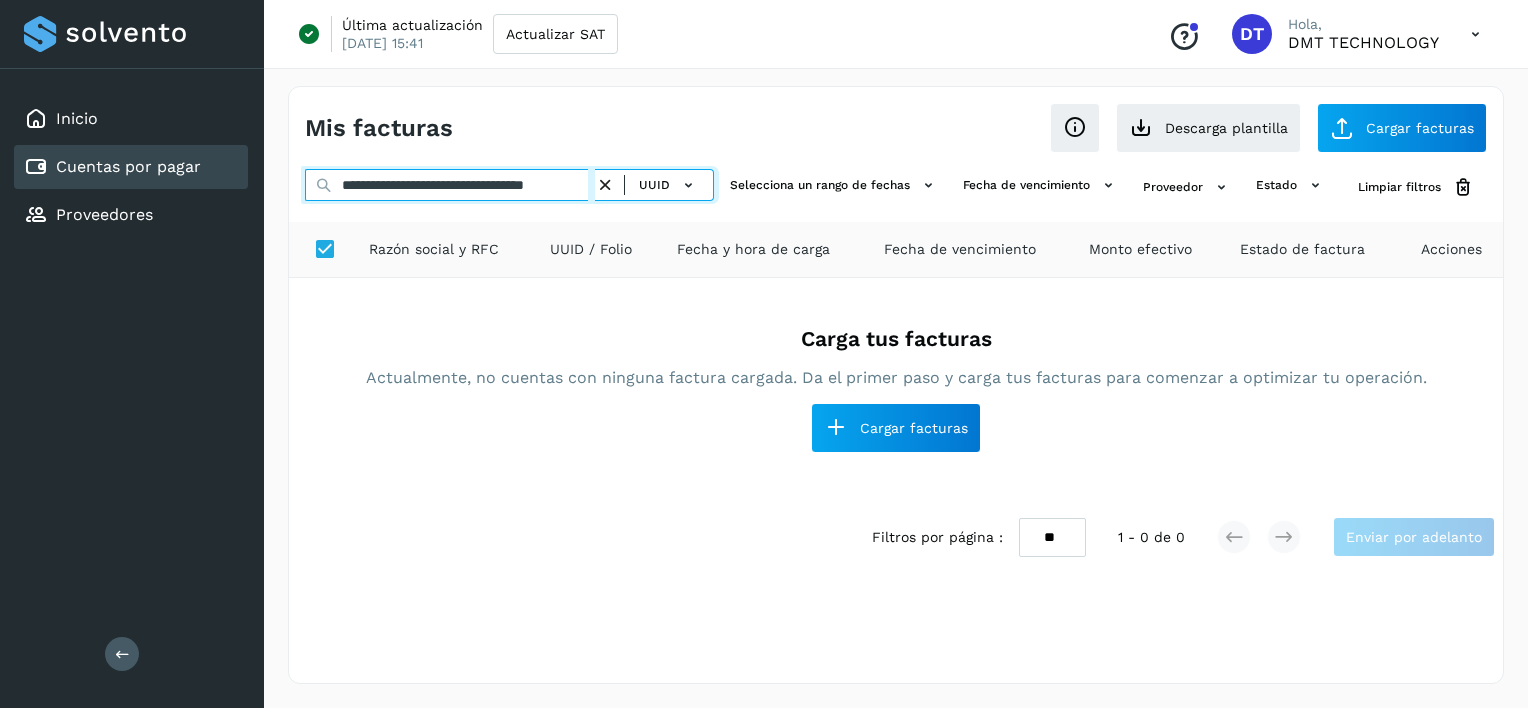 scroll, scrollTop: 0, scrollLeft: 0, axis: both 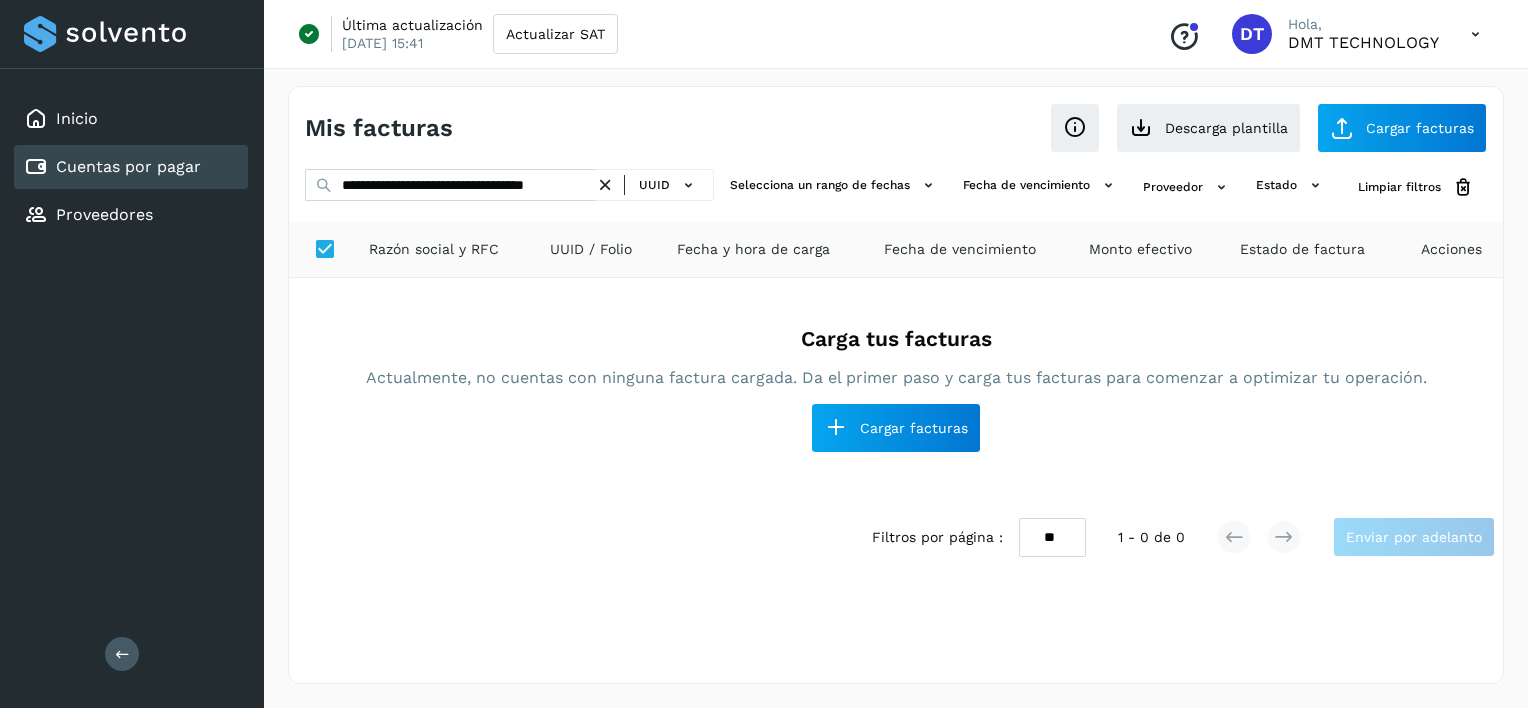 click at bounding box center (605, 185) 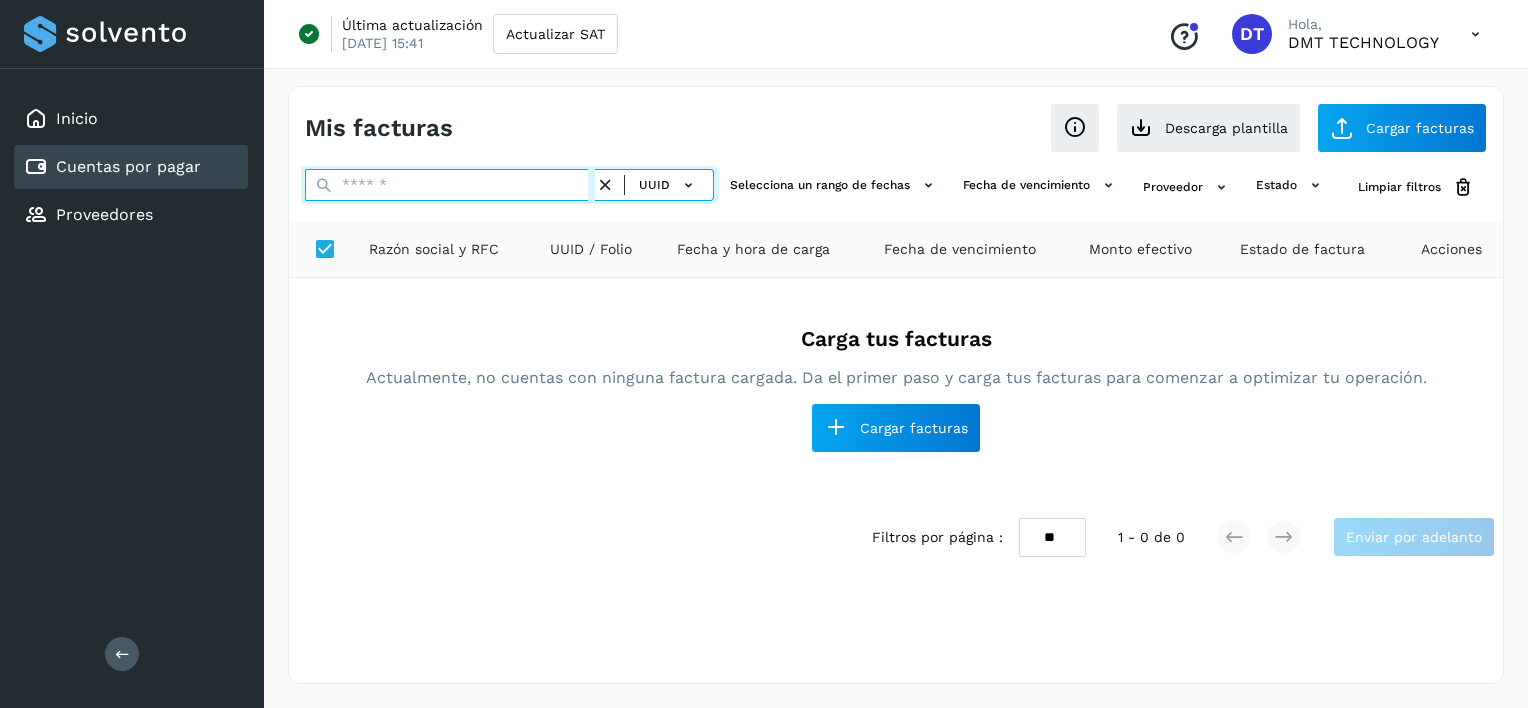 click at bounding box center [450, 185] 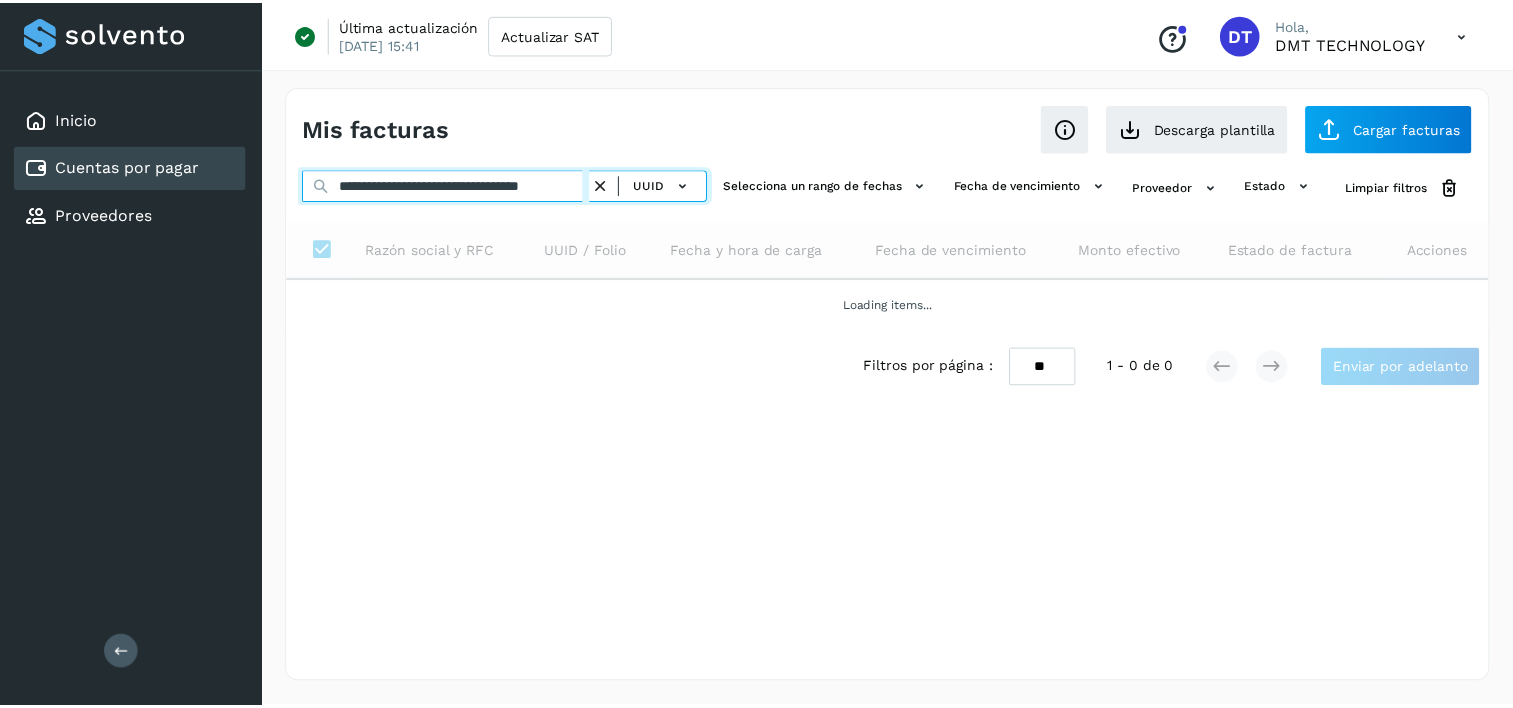 scroll, scrollTop: 0, scrollLeft: 49, axis: horizontal 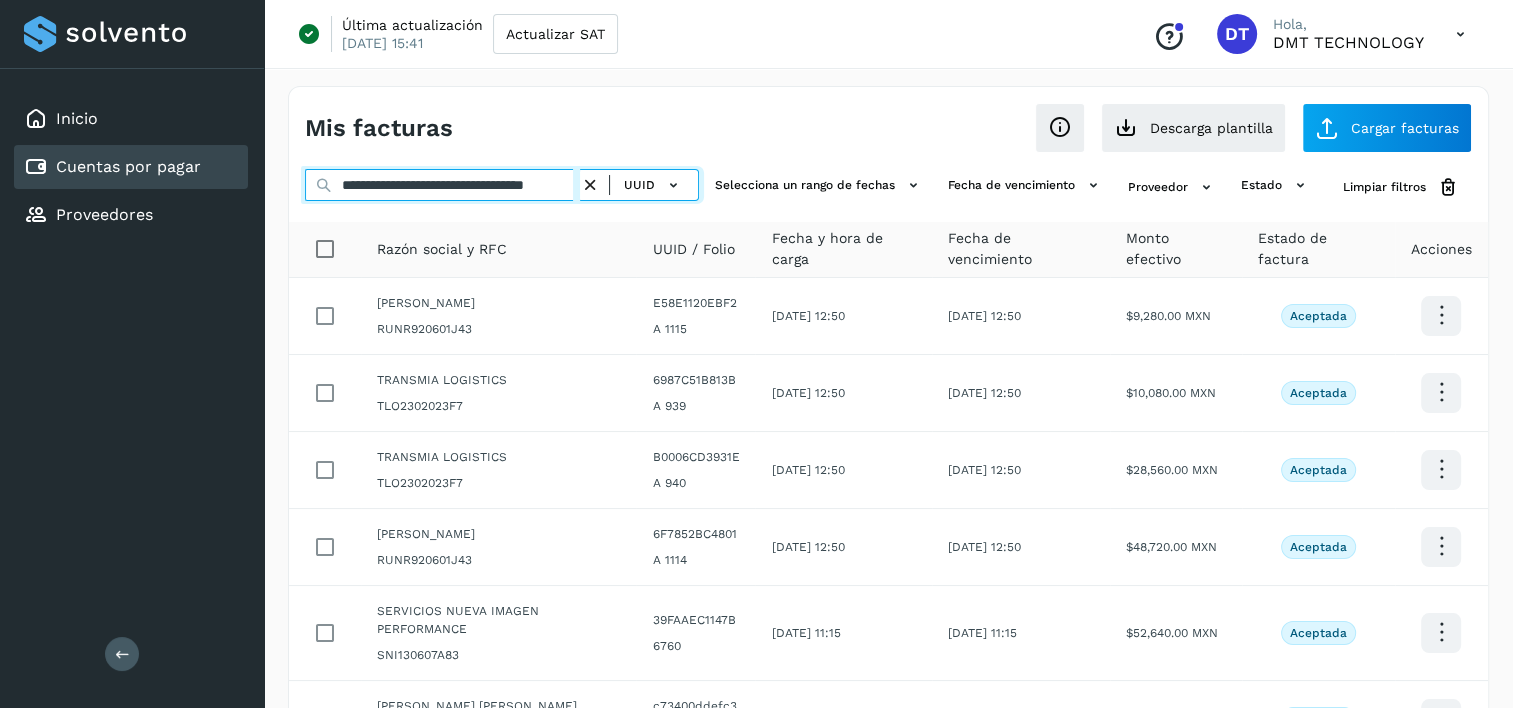 type on "**********" 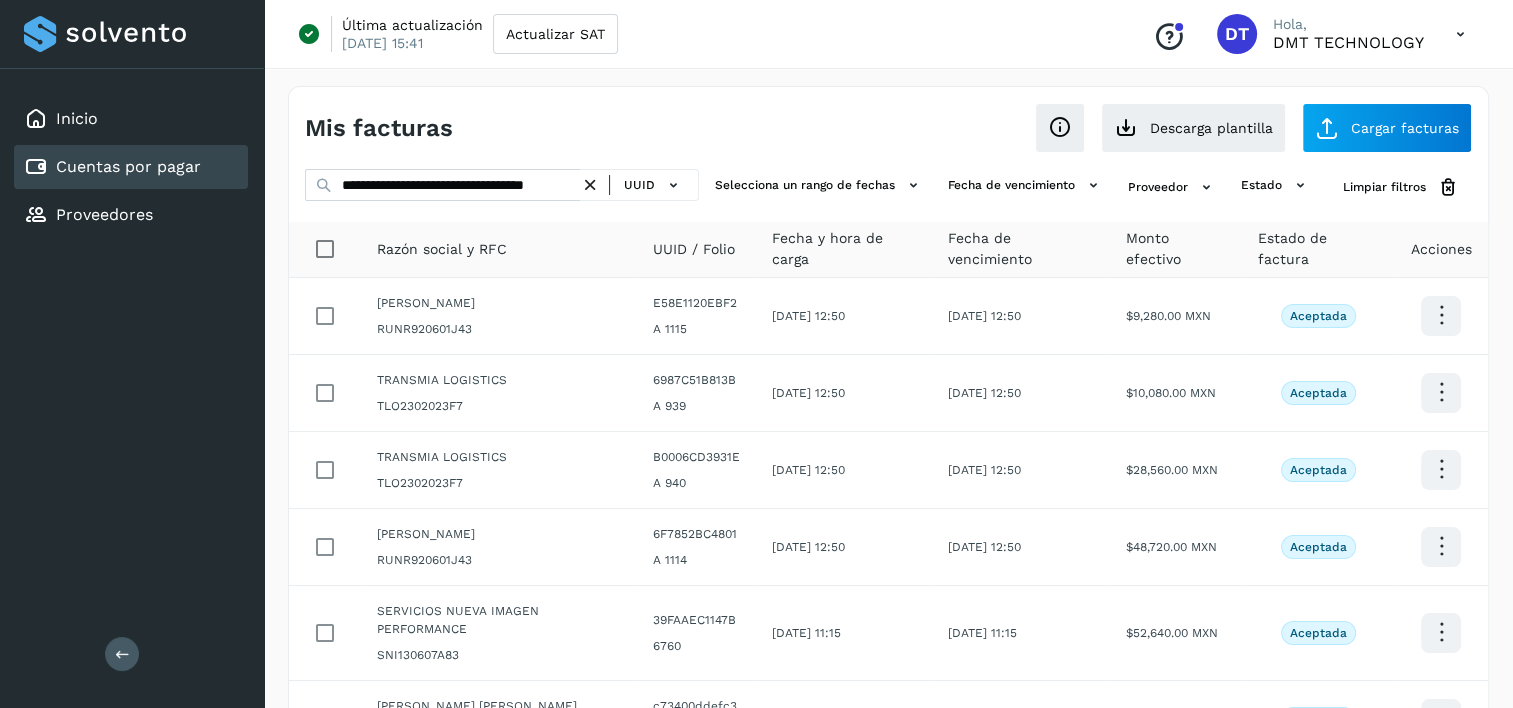 scroll, scrollTop: 0, scrollLeft: 0, axis: both 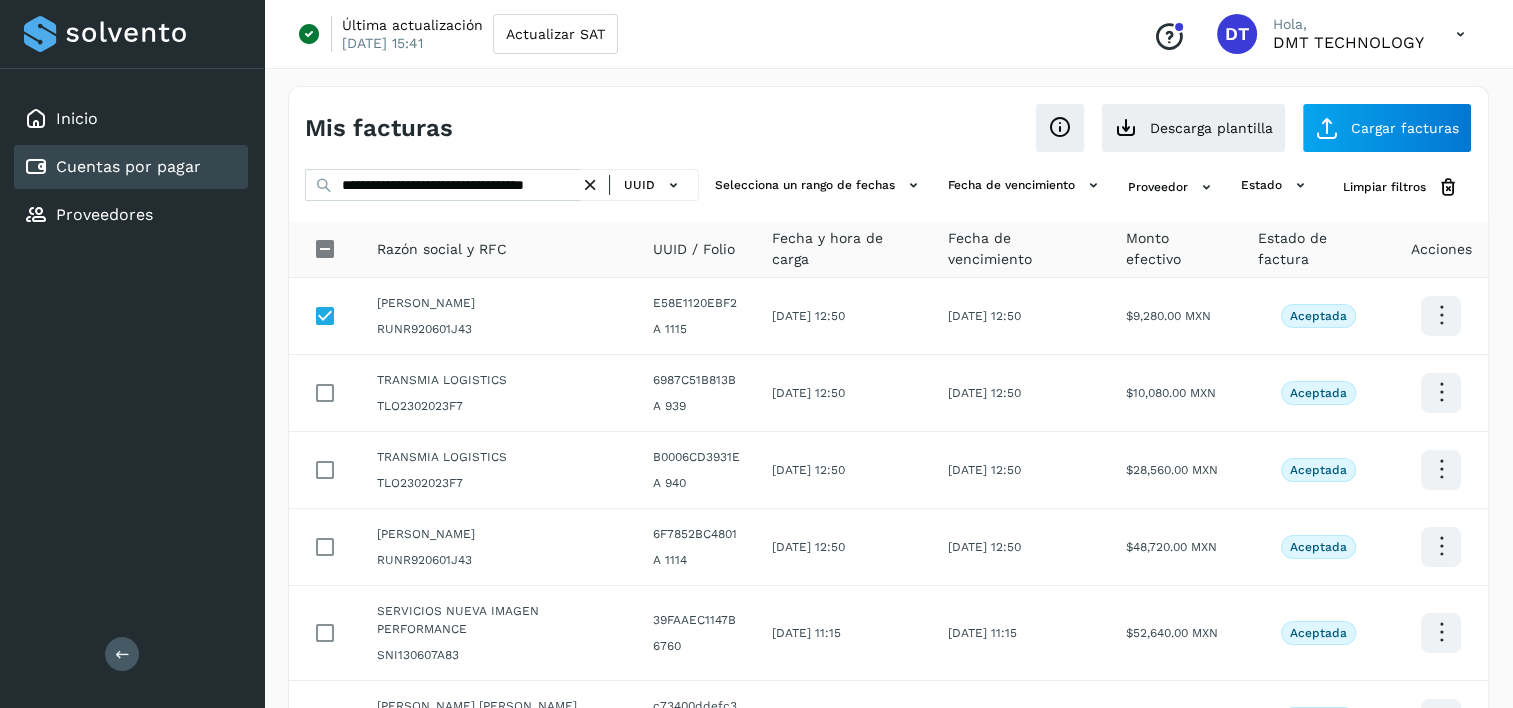 click at bounding box center [590, 185] 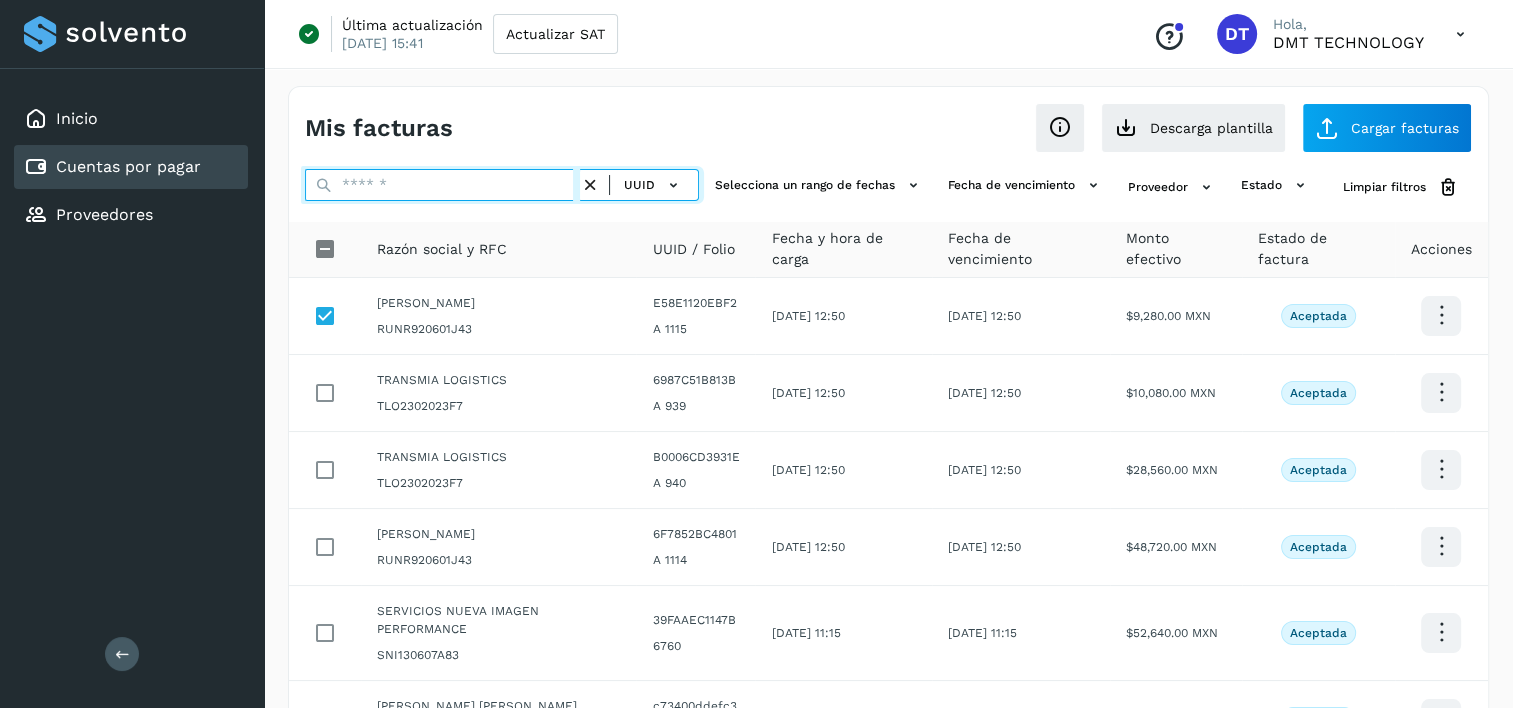 drag, startPoint x: 540, startPoint y: 177, endPoint x: 529, endPoint y: 176, distance: 11.045361 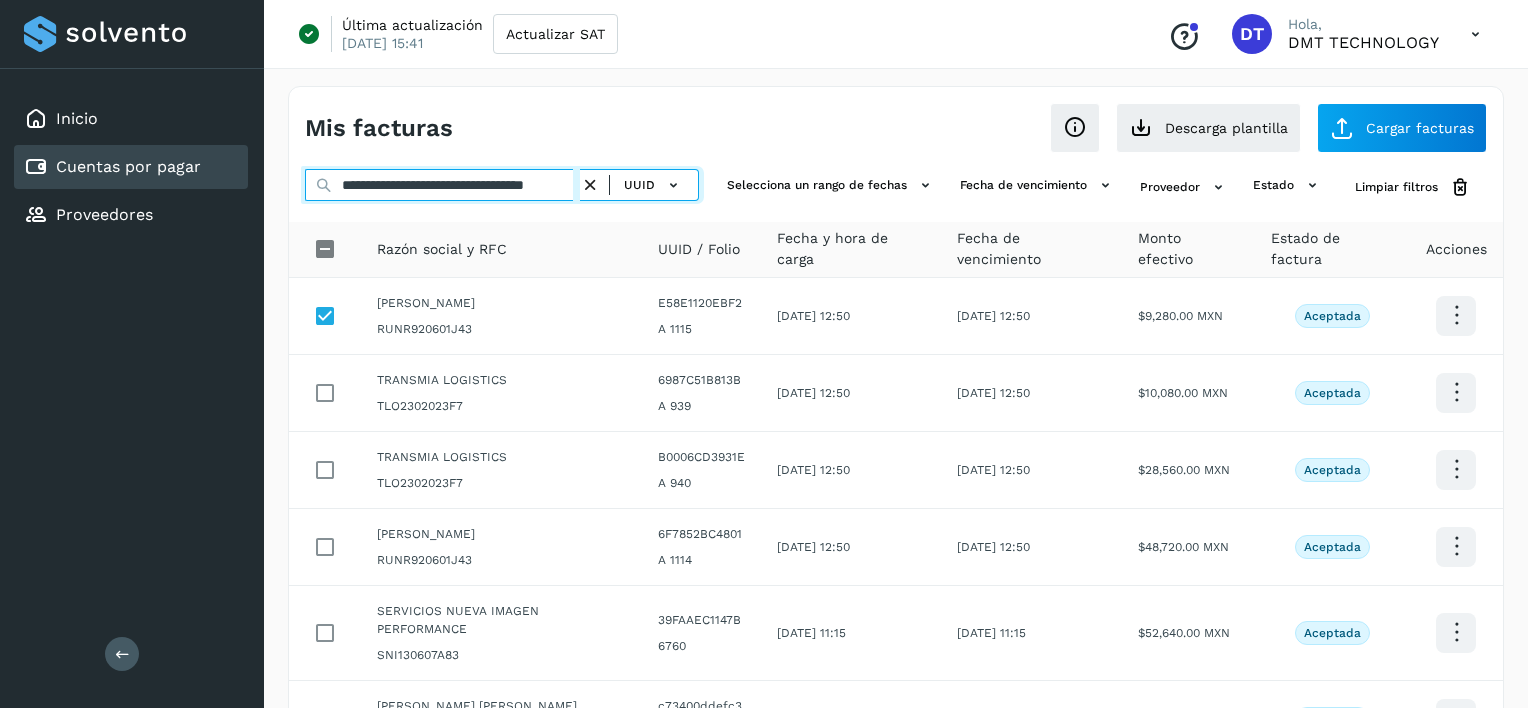 scroll, scrollTop: 0, scrollLeft: 49, axis: horizontal 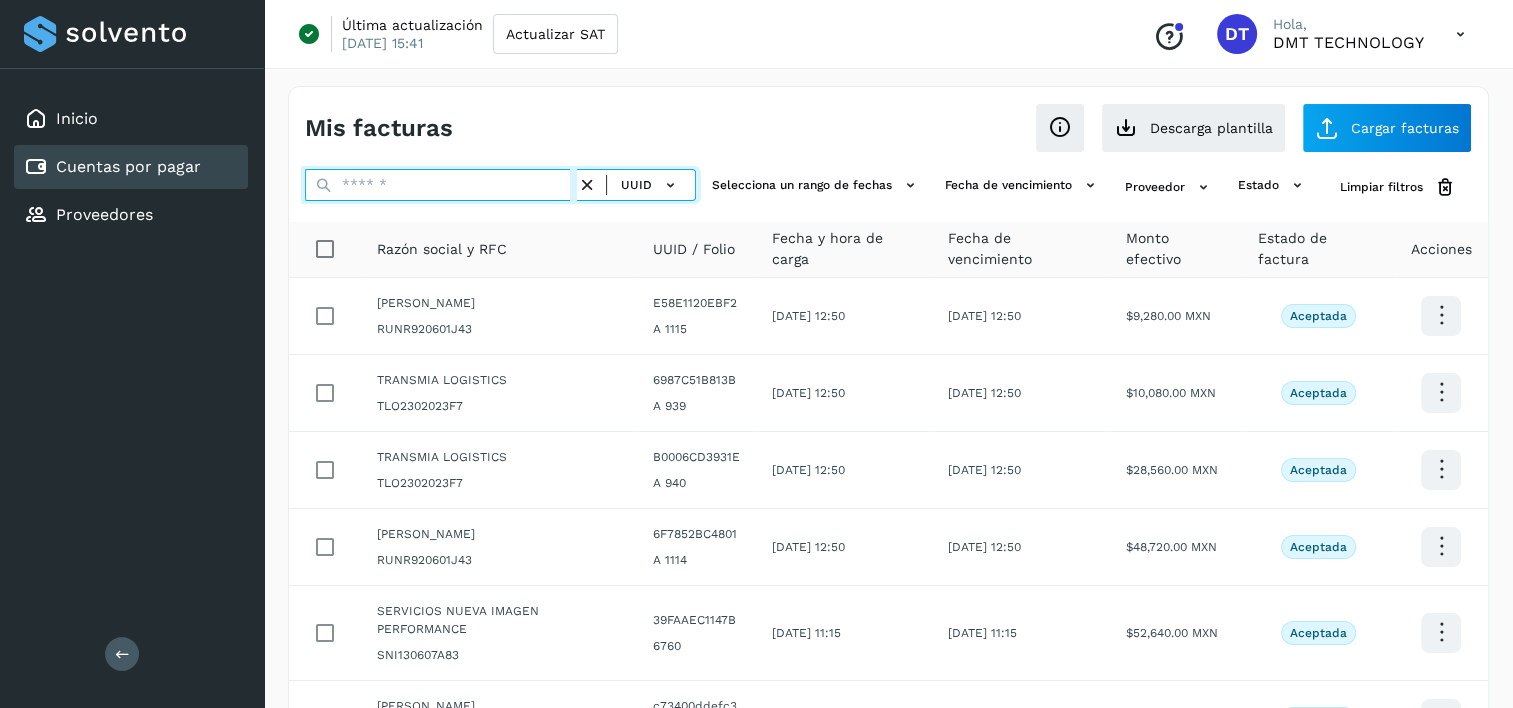 click at bounding box center [441, 185] 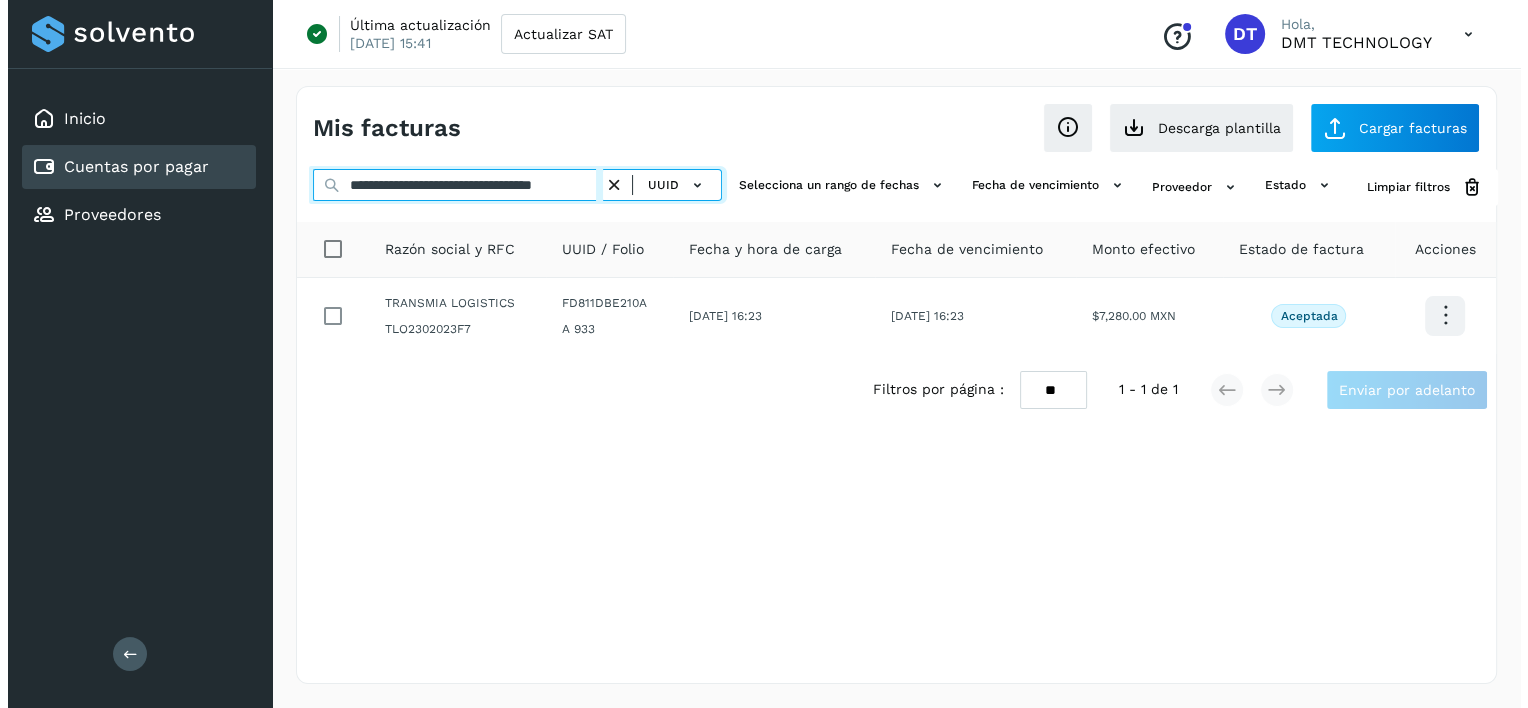 scroll, scrollTop: 0, scrollLeft: 49, axis: horizontal 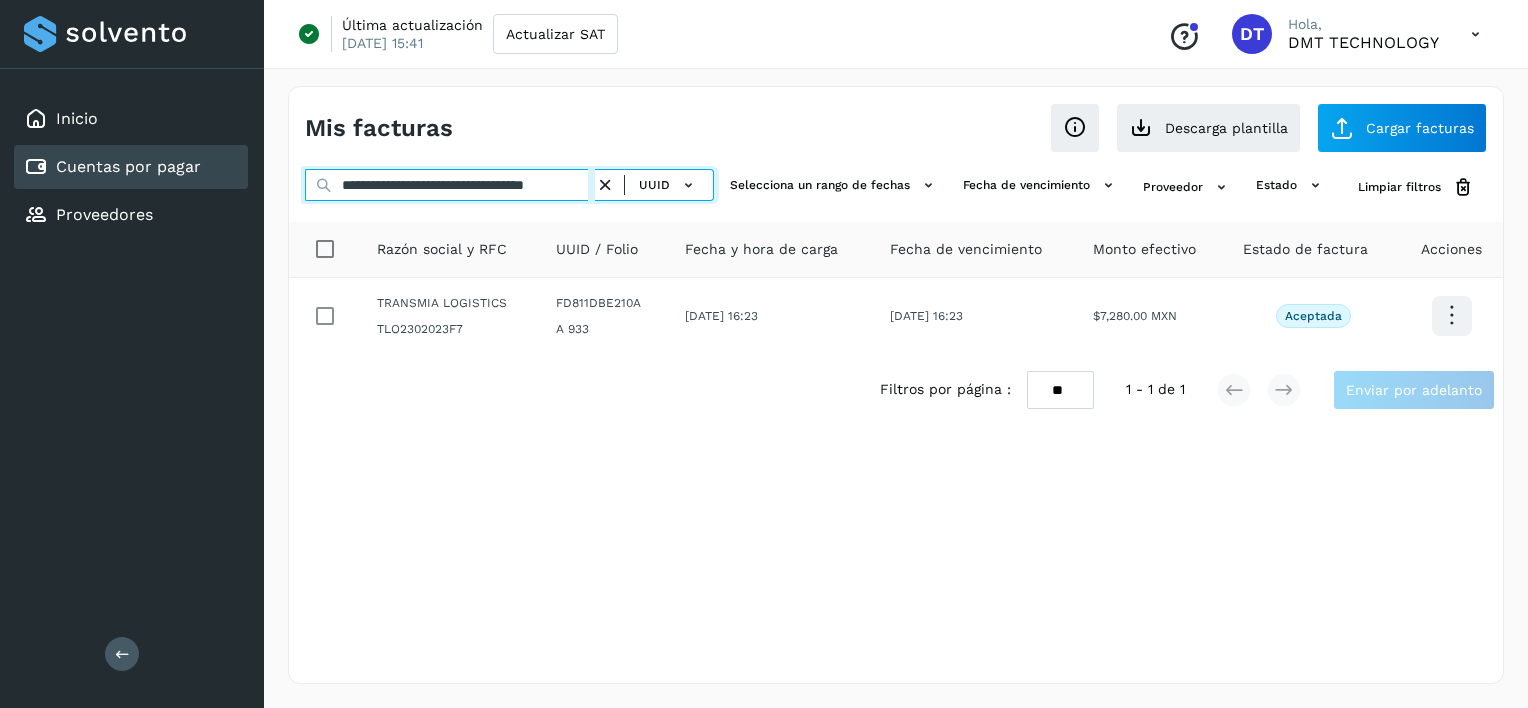 type on "**********" 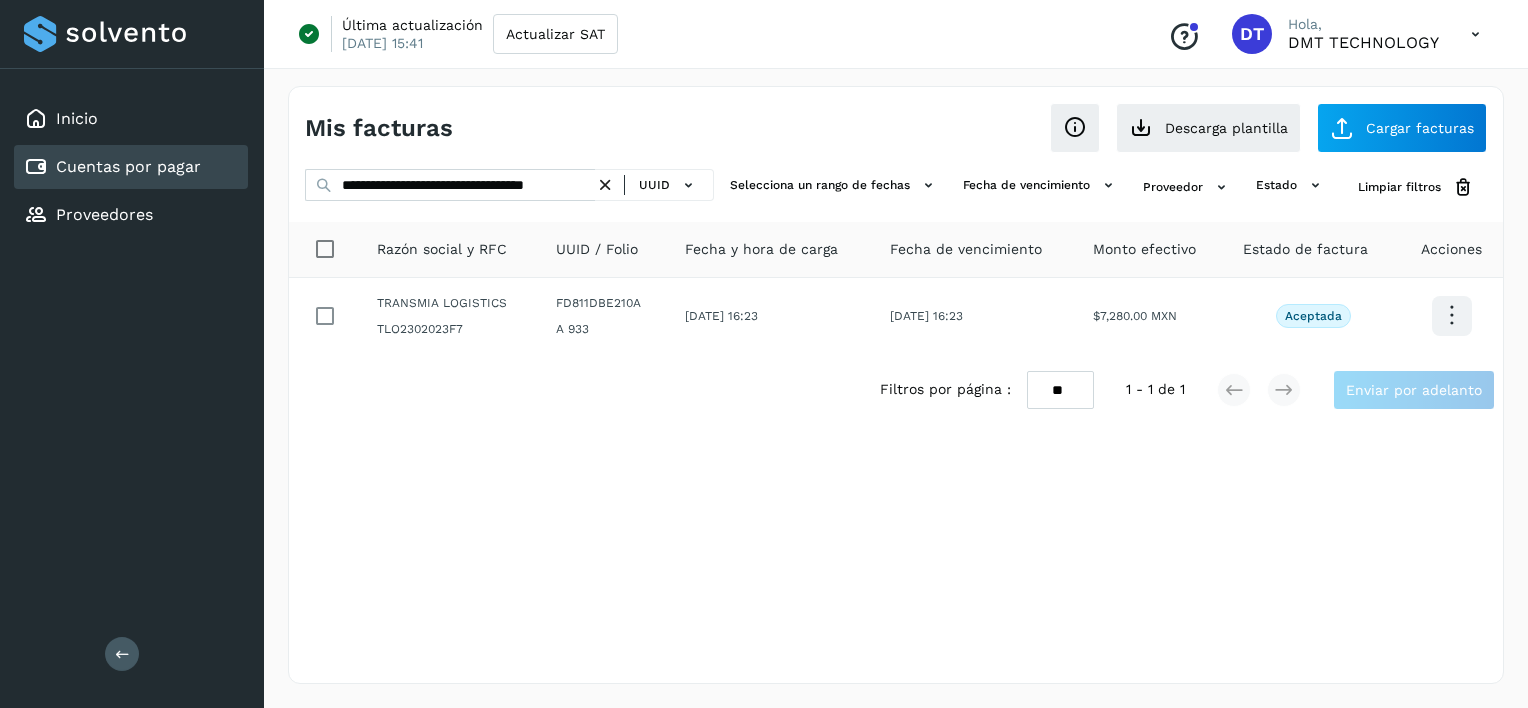scroll, scrollTop: 0, scrollLeft: 0, axis: both 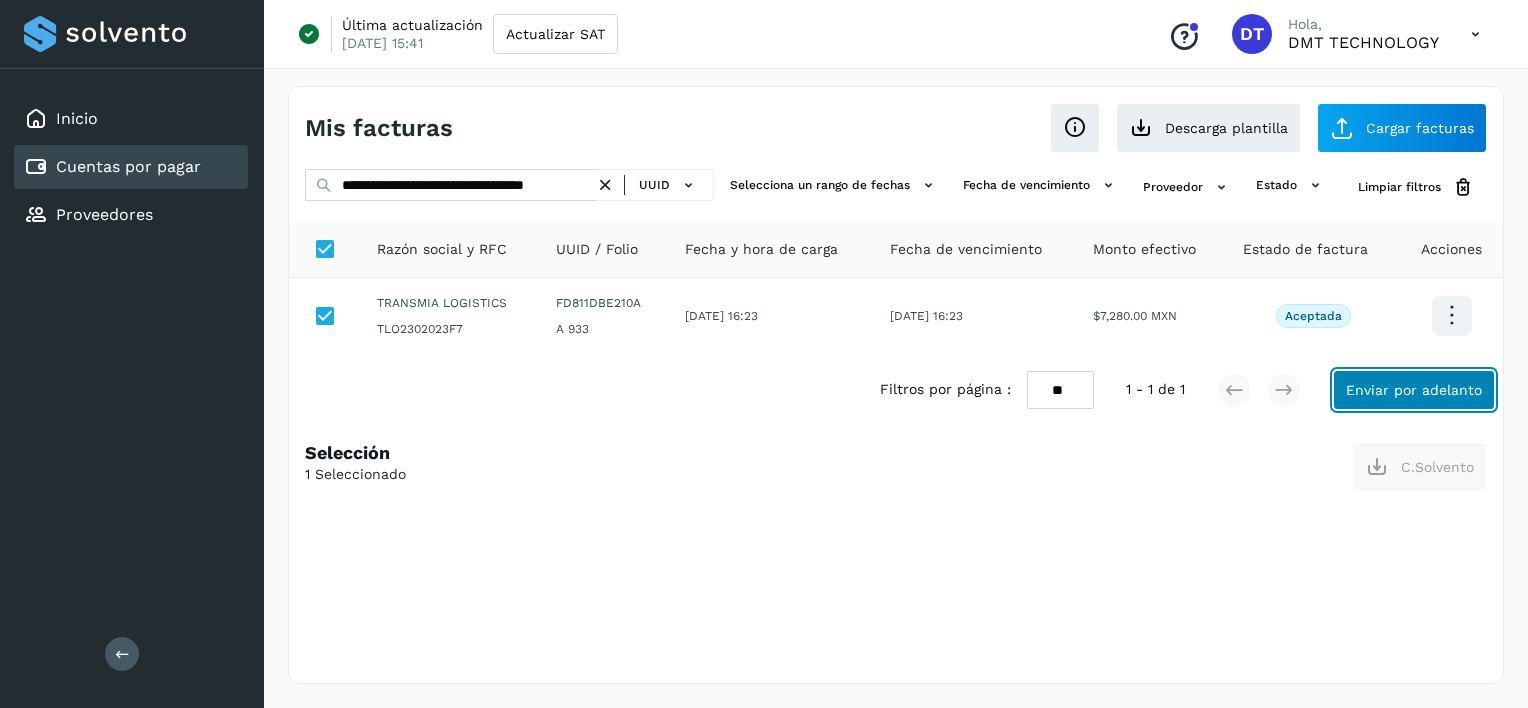 click on "Enviar por adelanto" 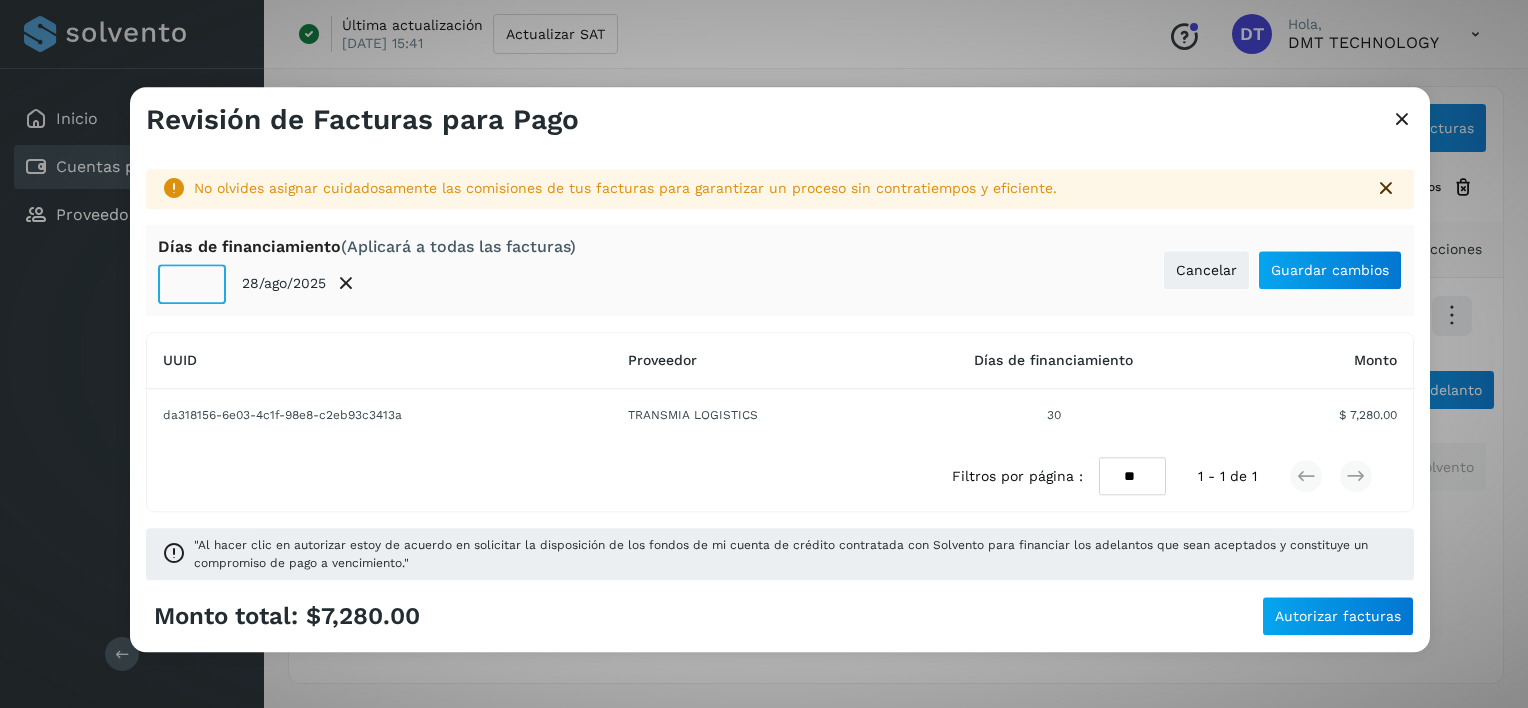 click on "**" 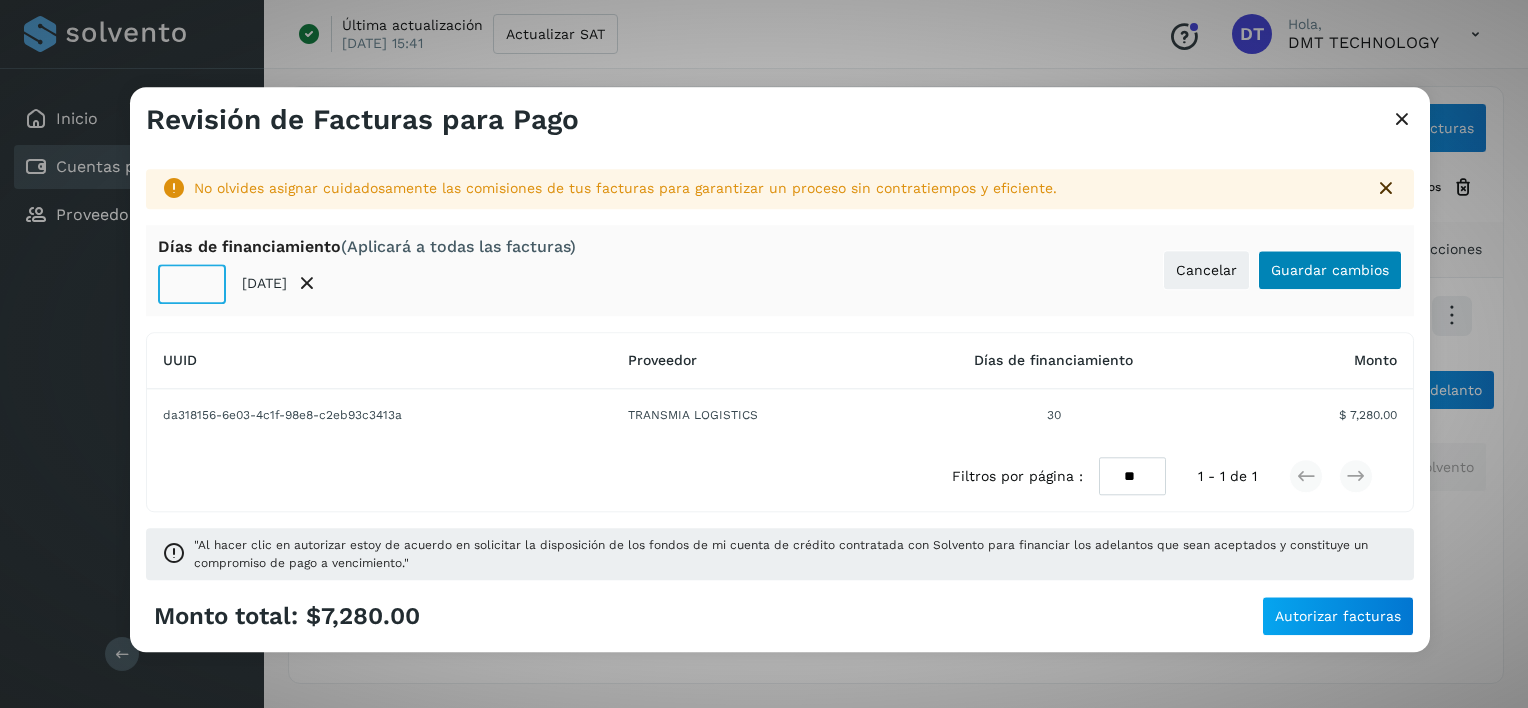 type on "**" 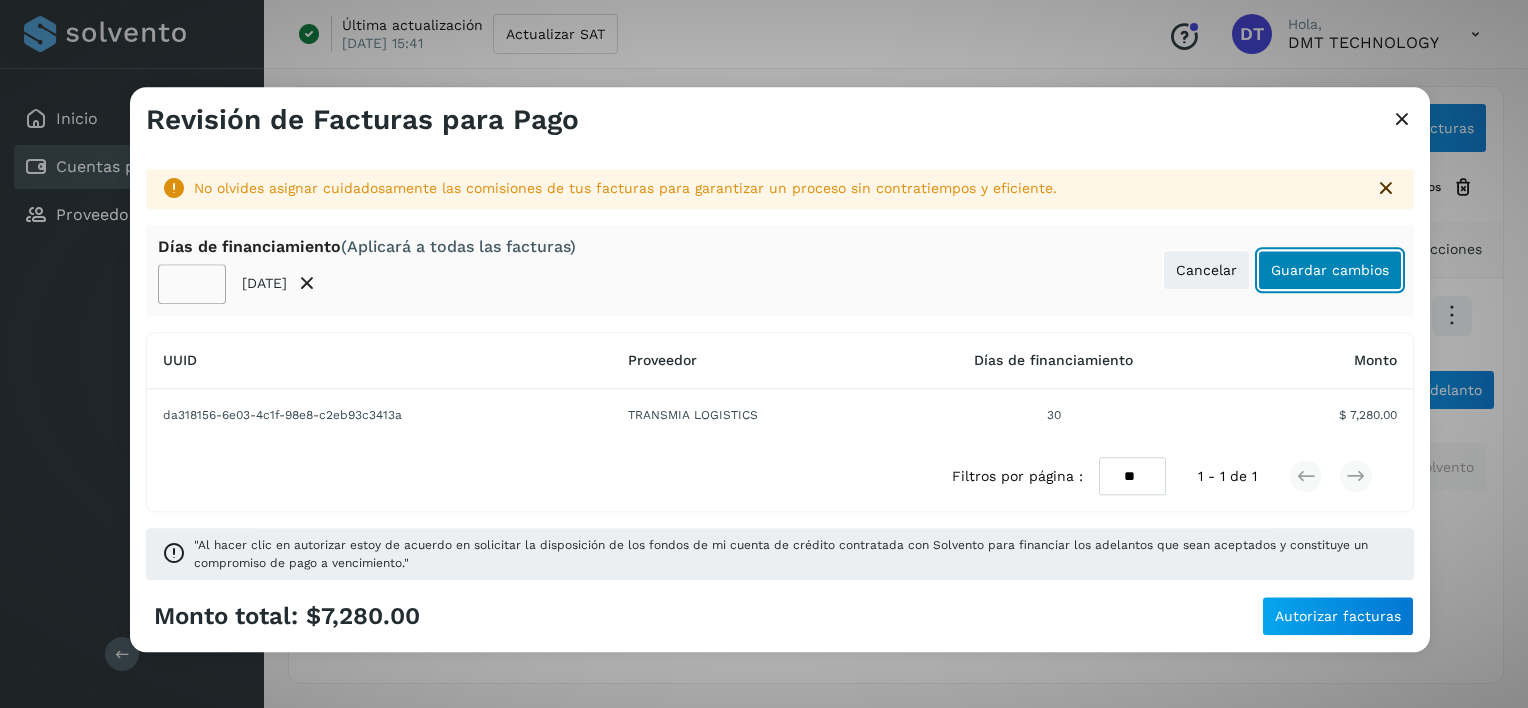 click on "Guardar cambios" 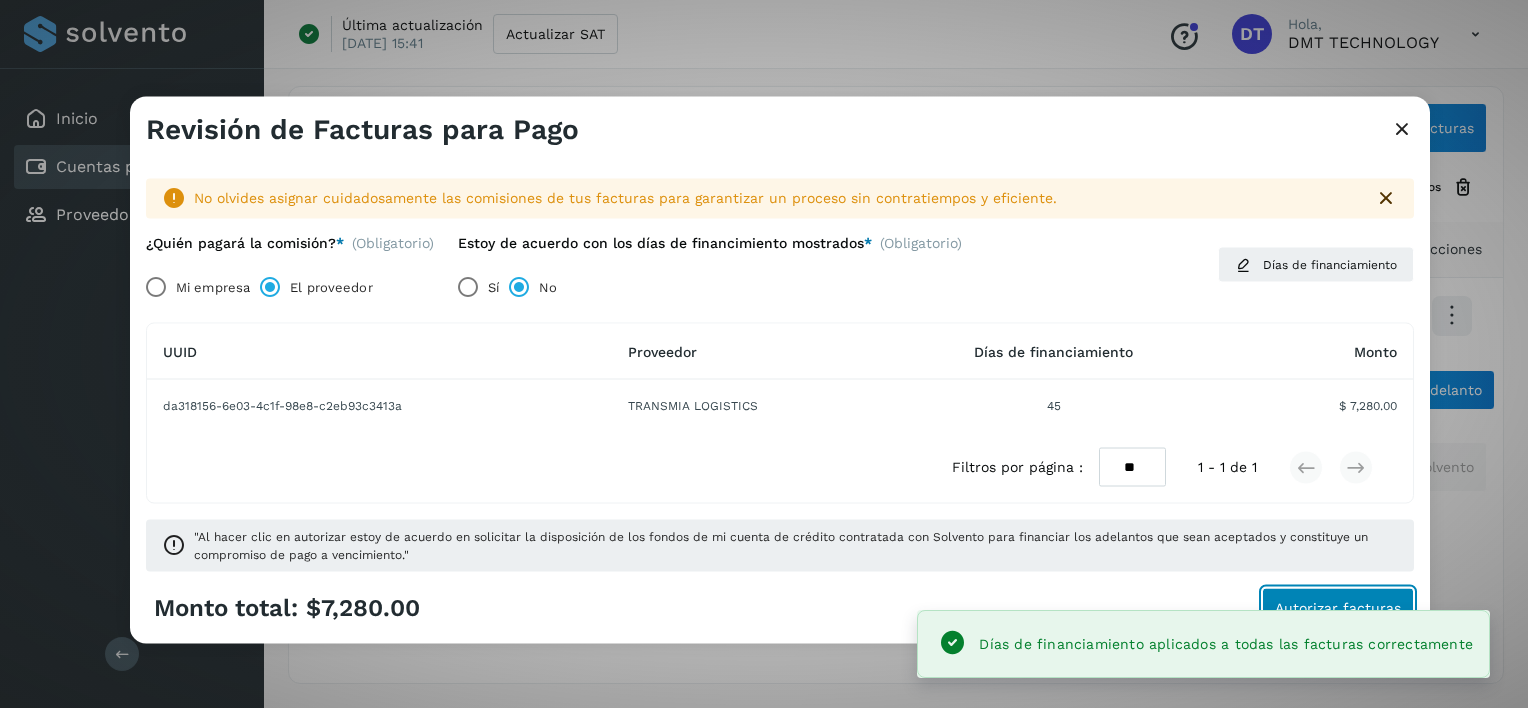 click on "Autorizar facturas" 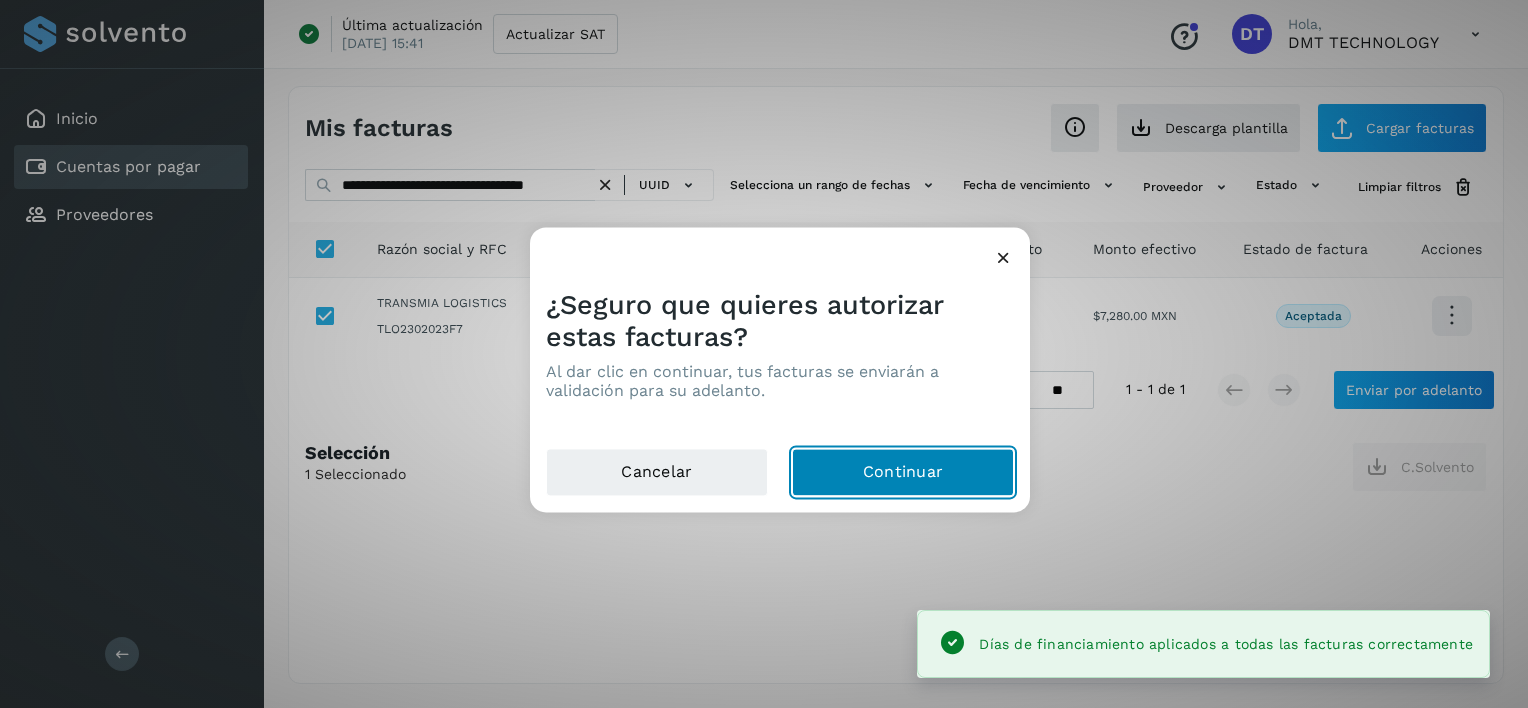 drag, startPoint x: 907, startPoint y: 477, endPoint x: 680, endPoint y: 268, distance: 308.5612 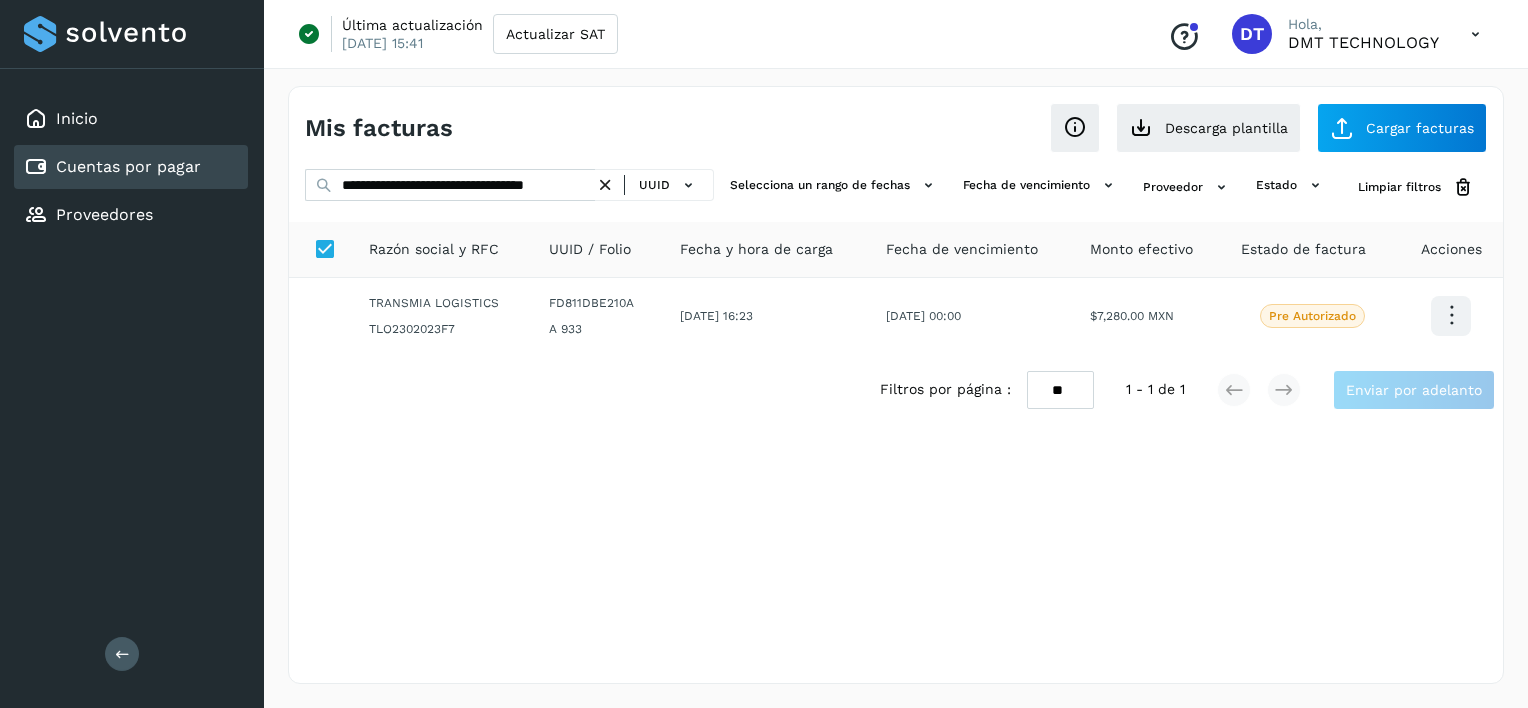 click at bounding box center [605, 185] 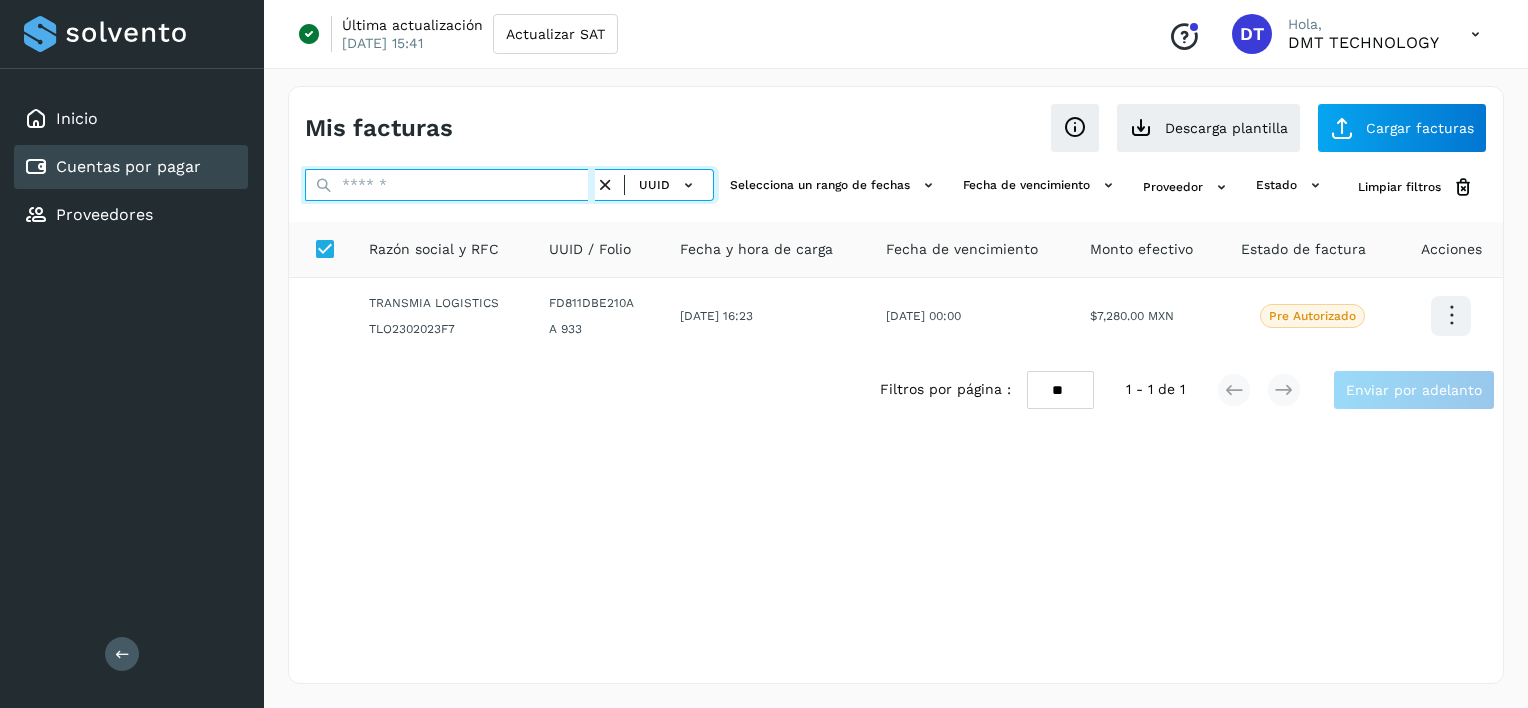 click at bounding box center (450, 185) 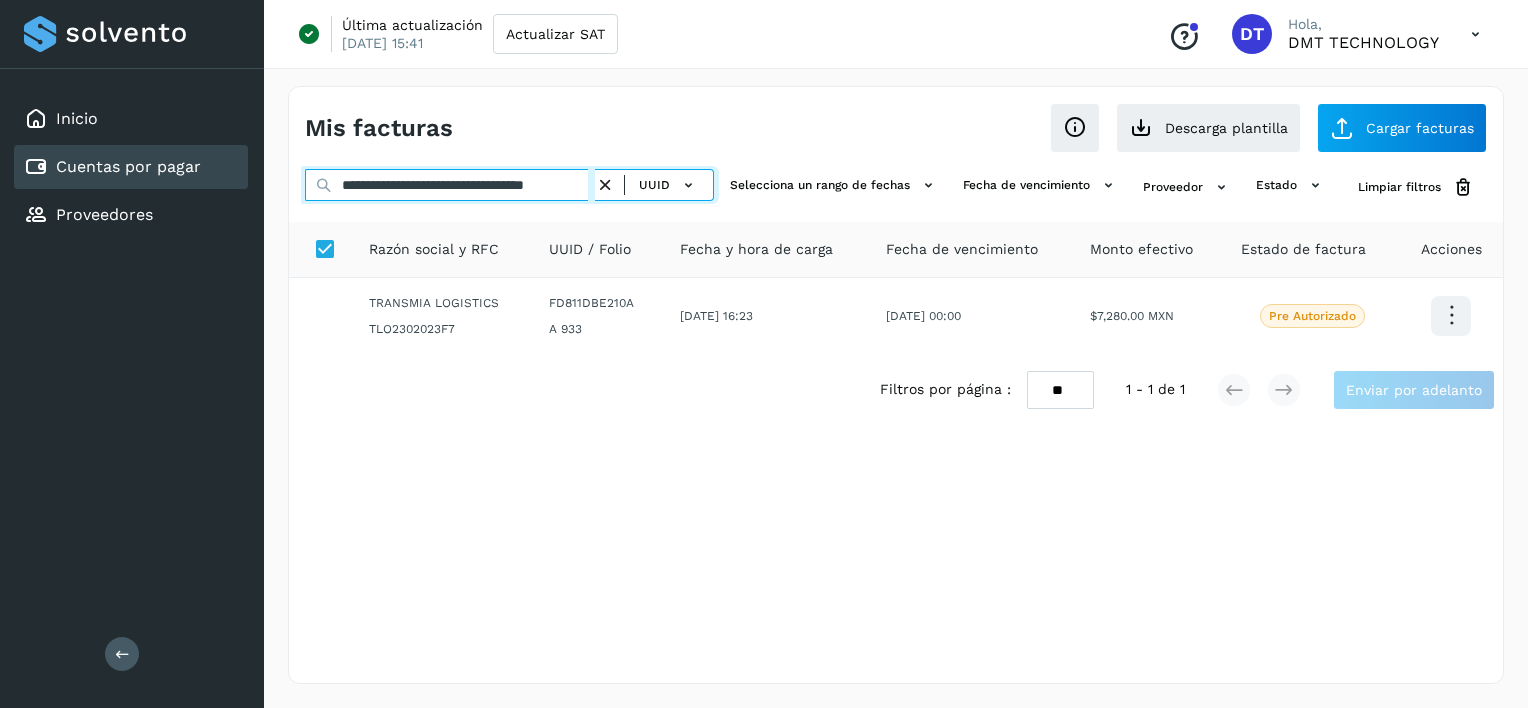 scroll, scrollTop: 0, scrollLeft: 35, axis: horizontal 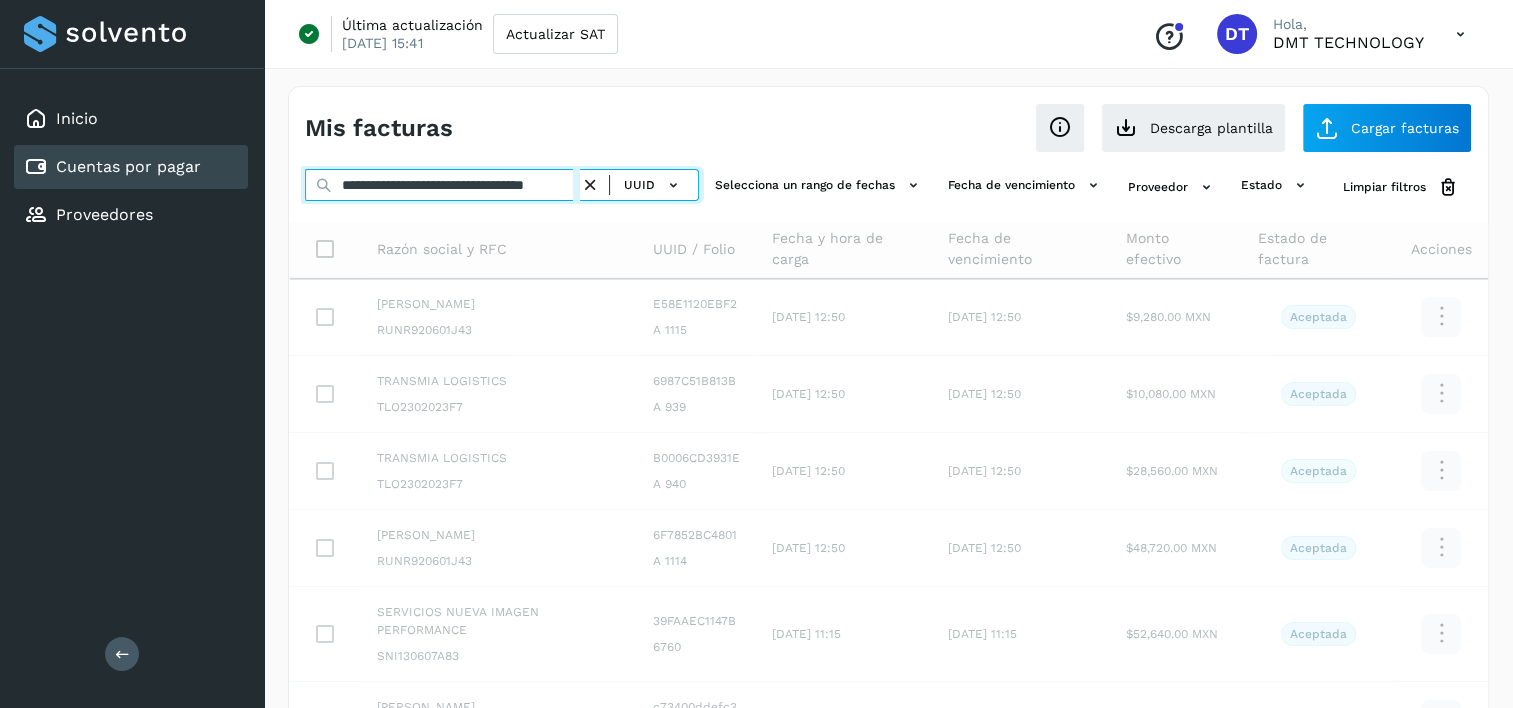 type on "**********" 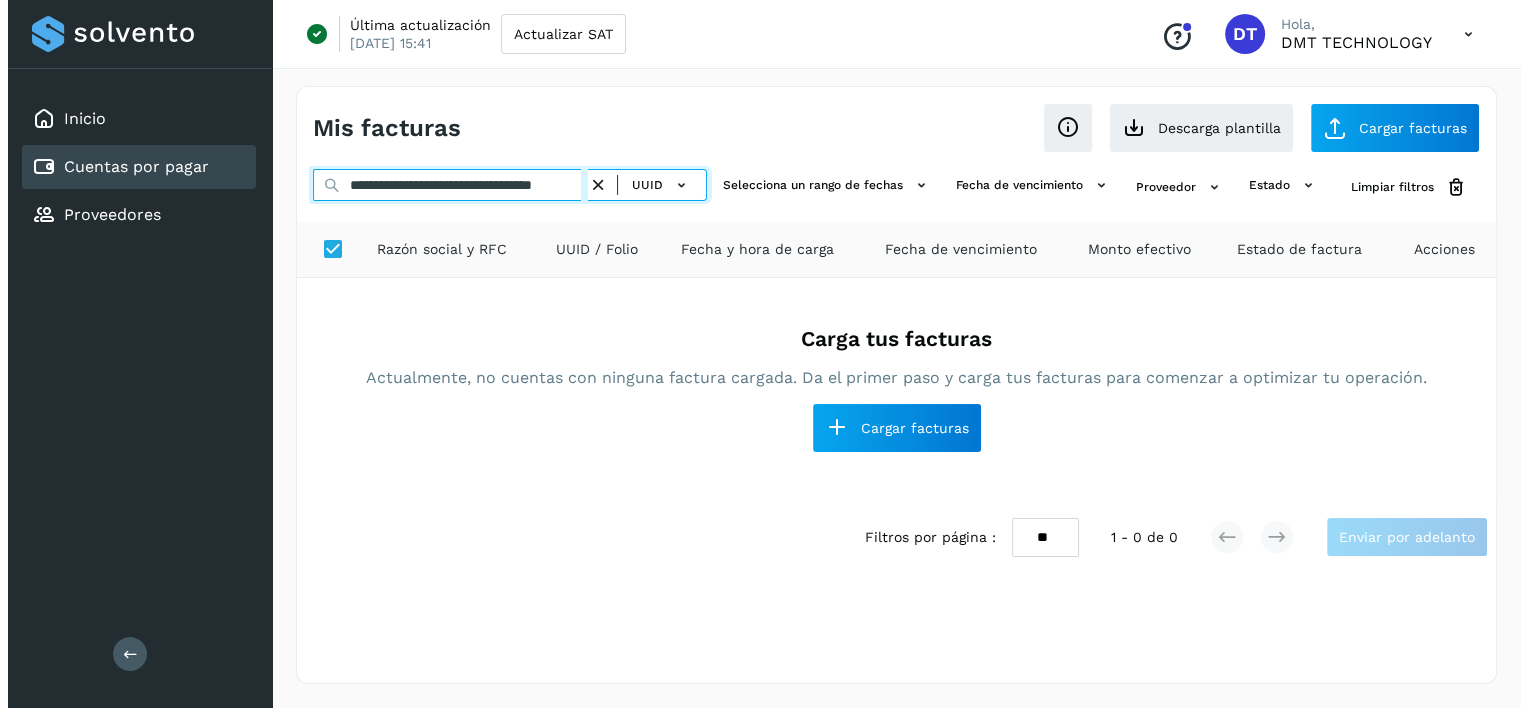 scroll, scrollTop: 0, scrollLeft: 0, axis: both 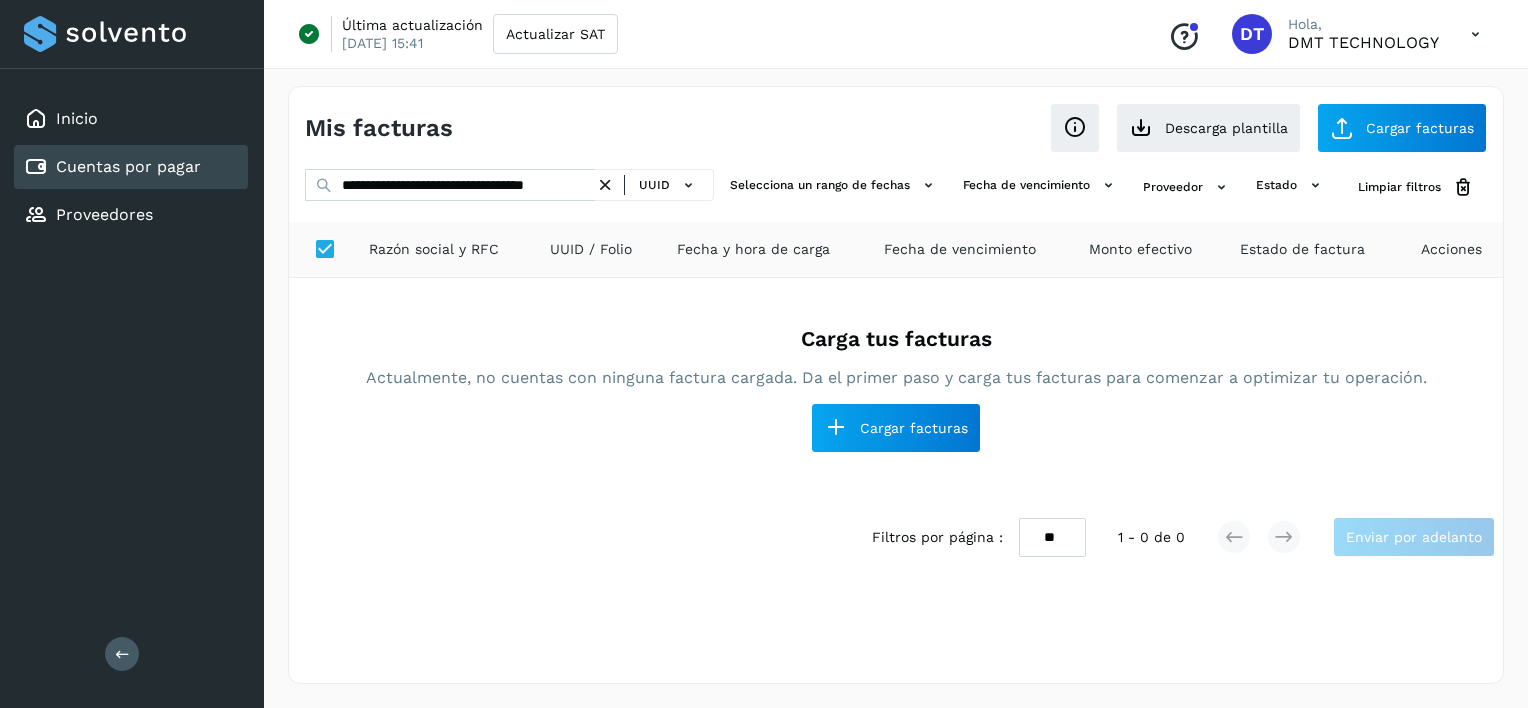 click at bounding box center [605, 185] 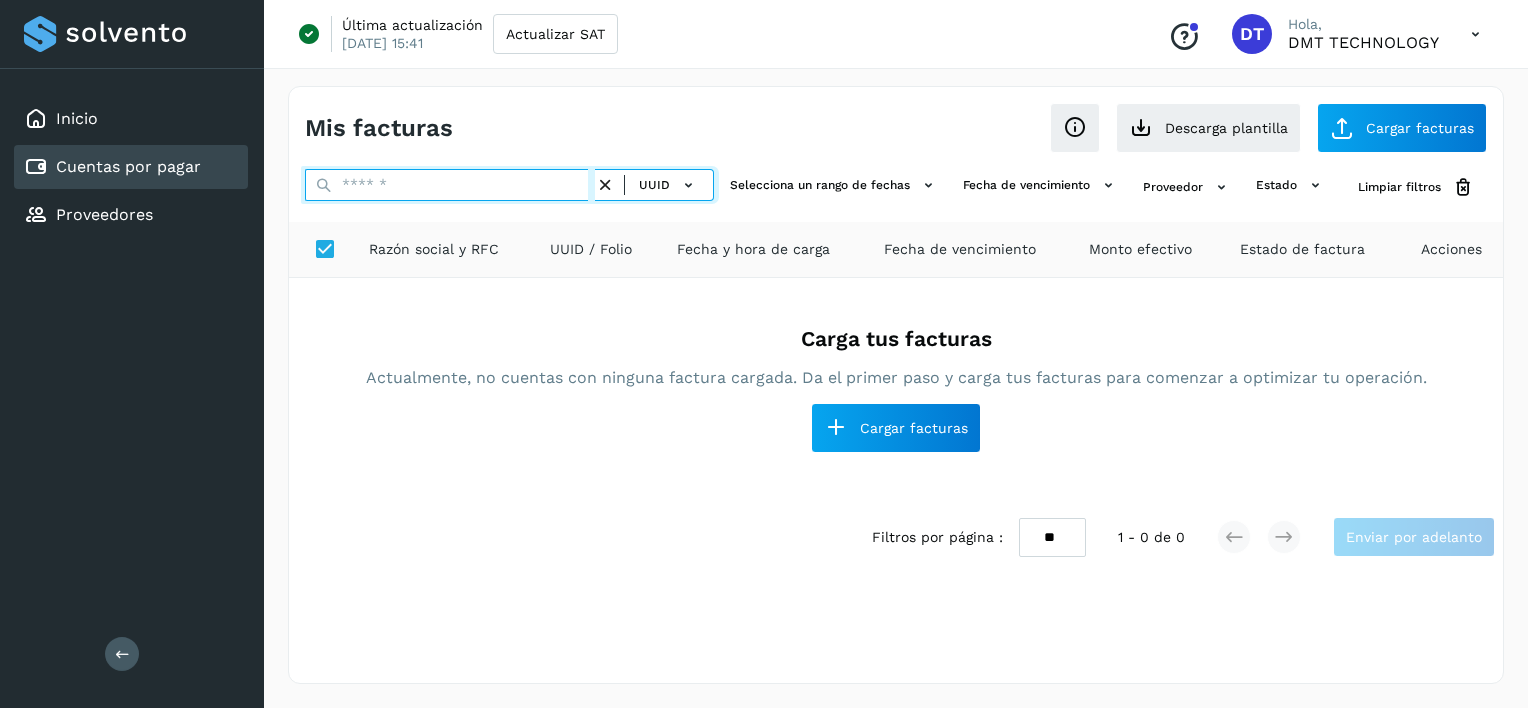 click at bounding box center (450, 185) 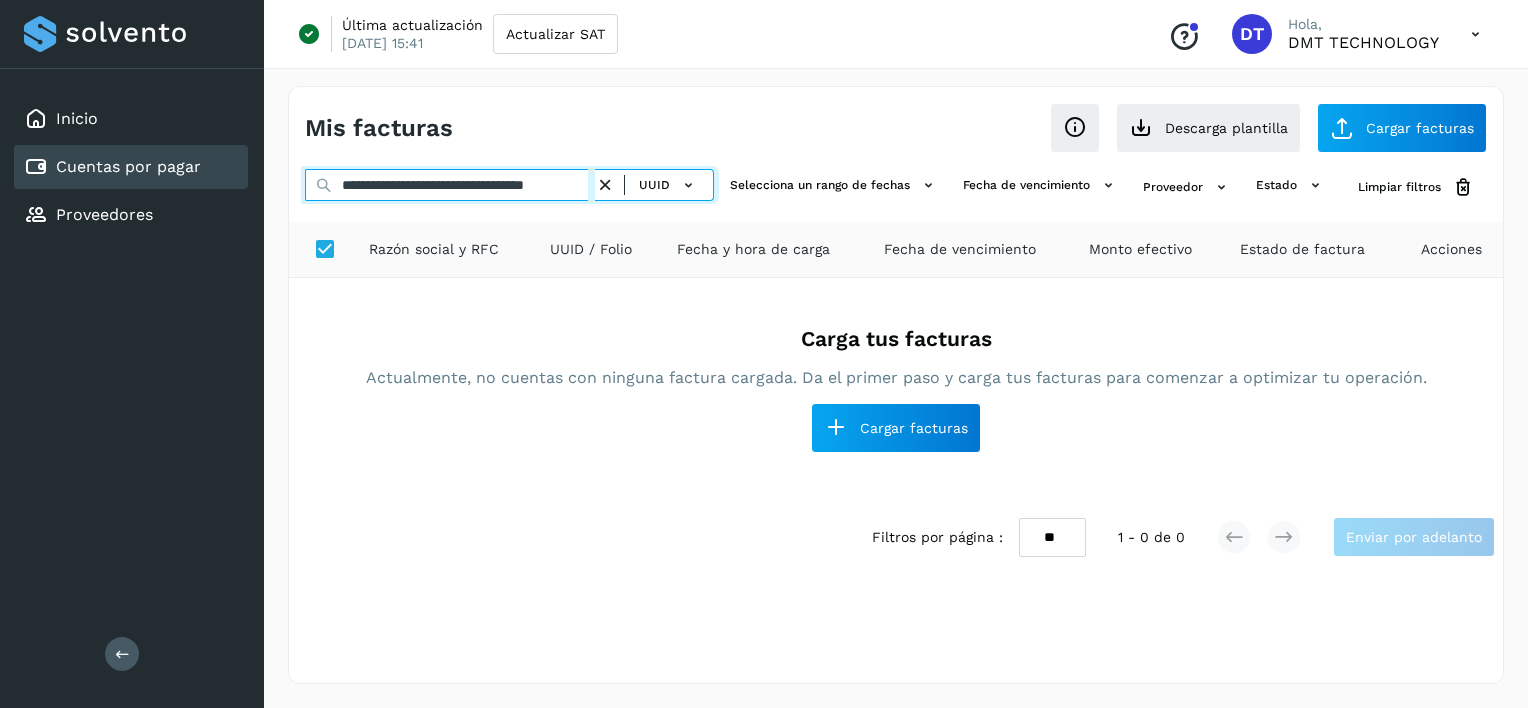 scroll, scrollTop: 0, scrollLeft: 35, axis: horizontal 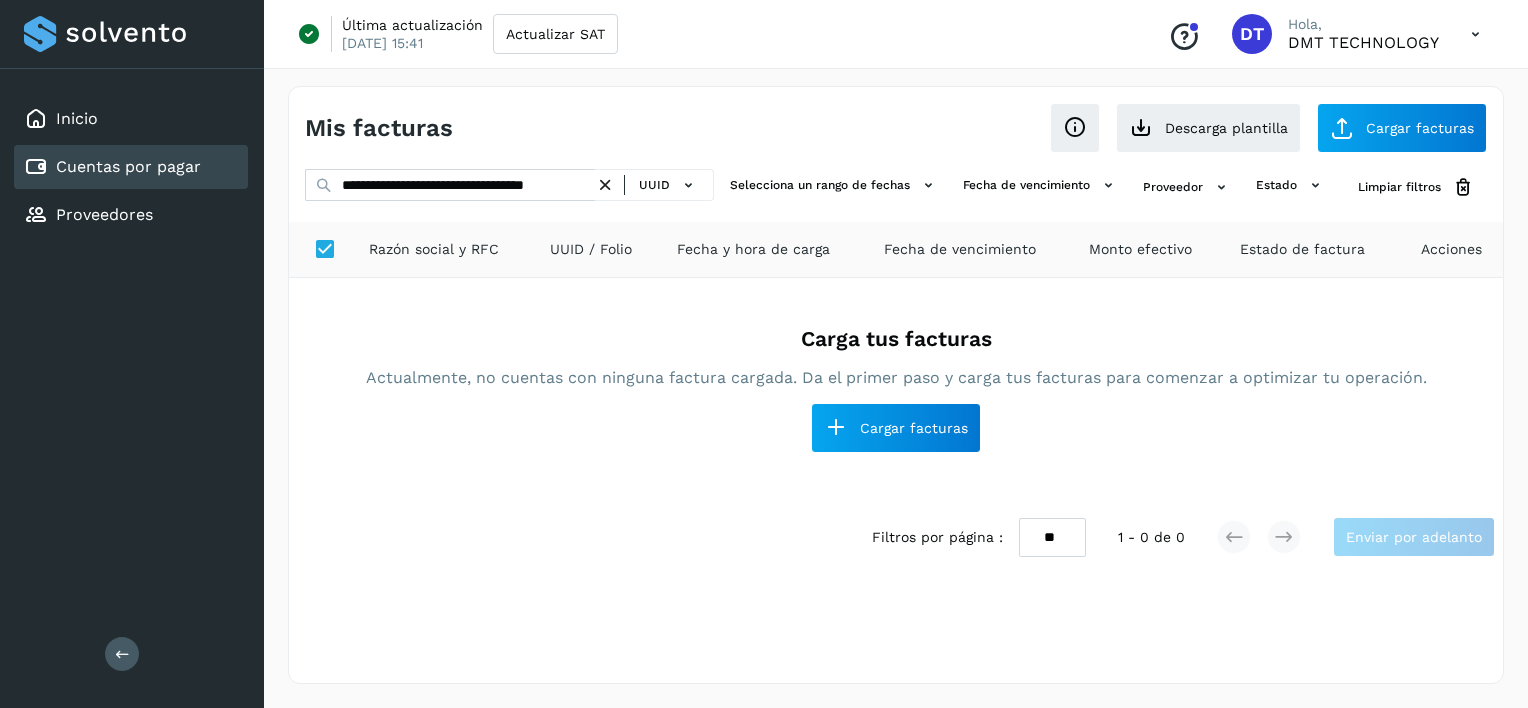 click at bounding box center (605, 185) 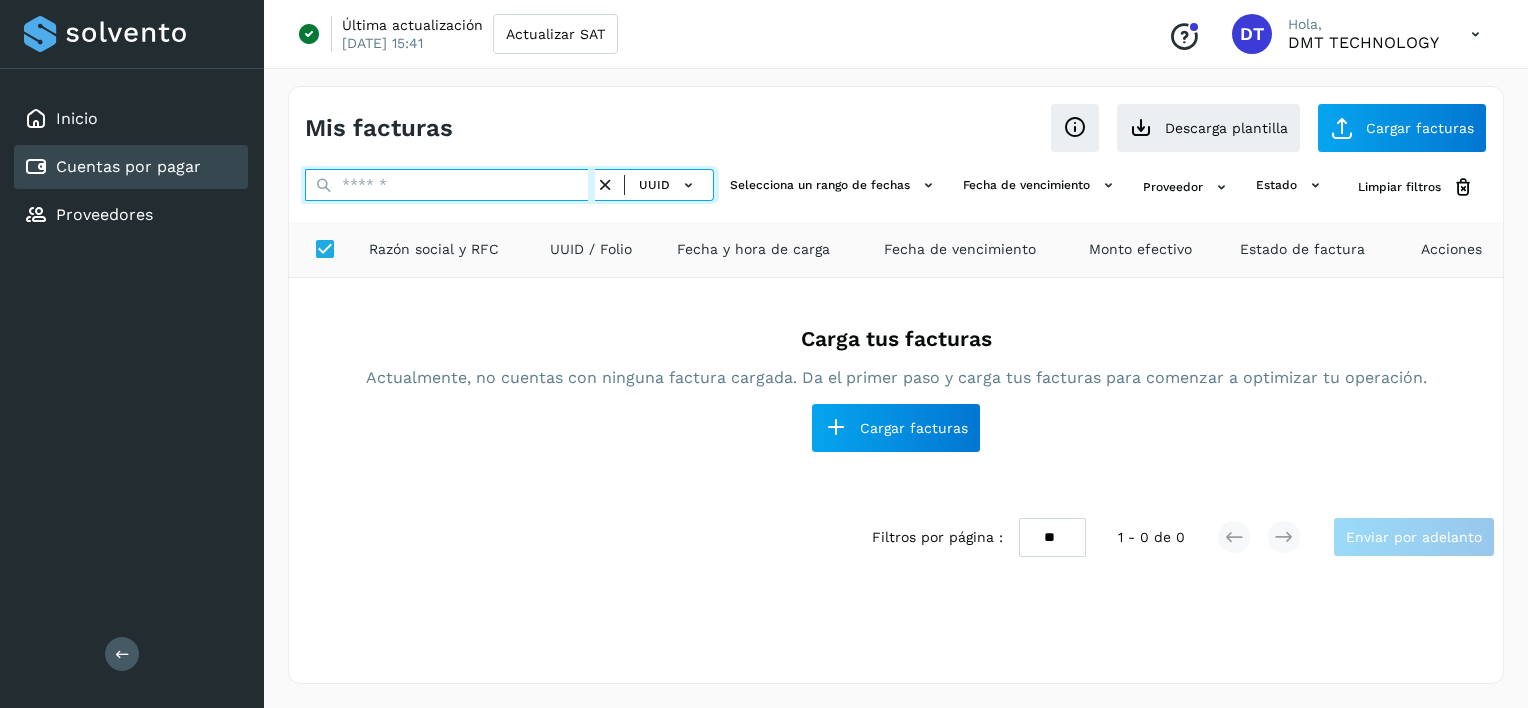 click at bounding box center (450, 185) 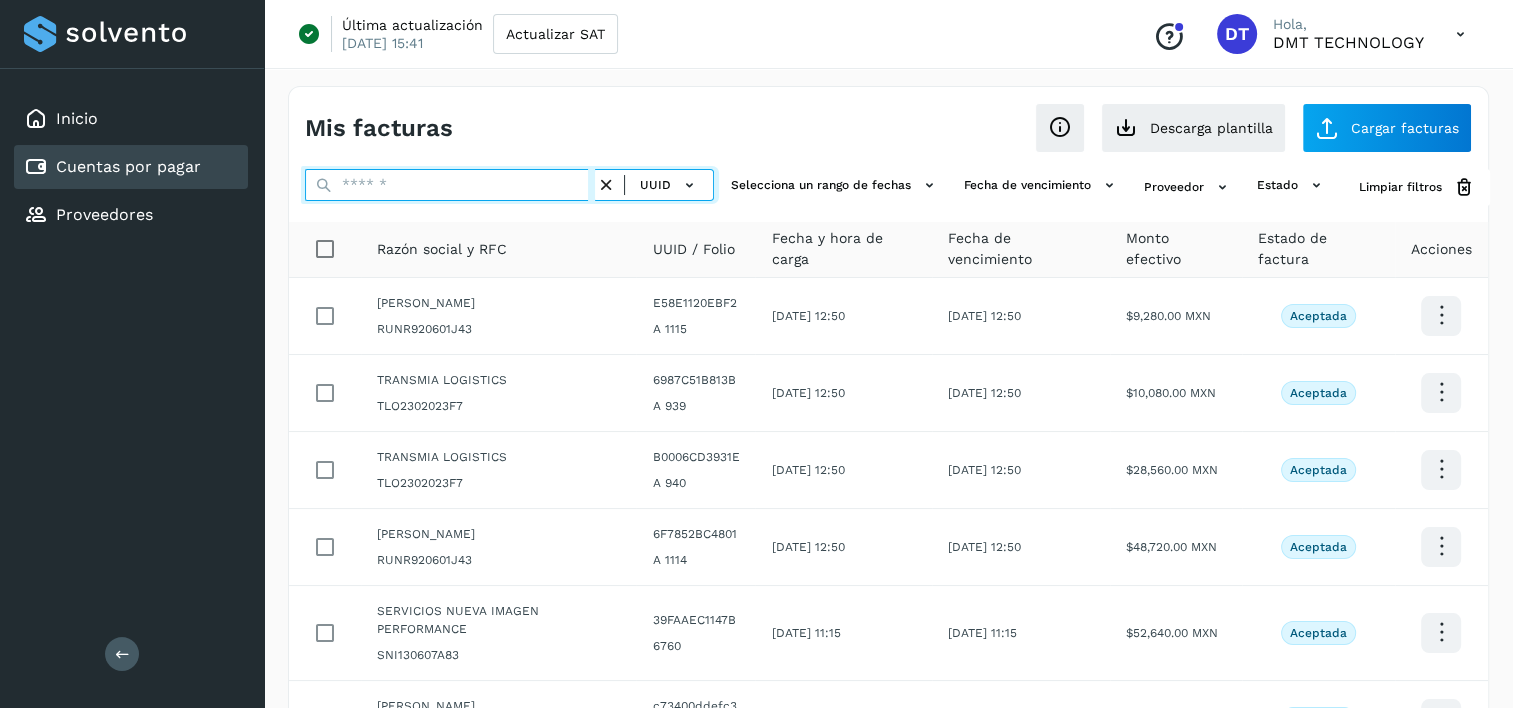 paste on "**********" 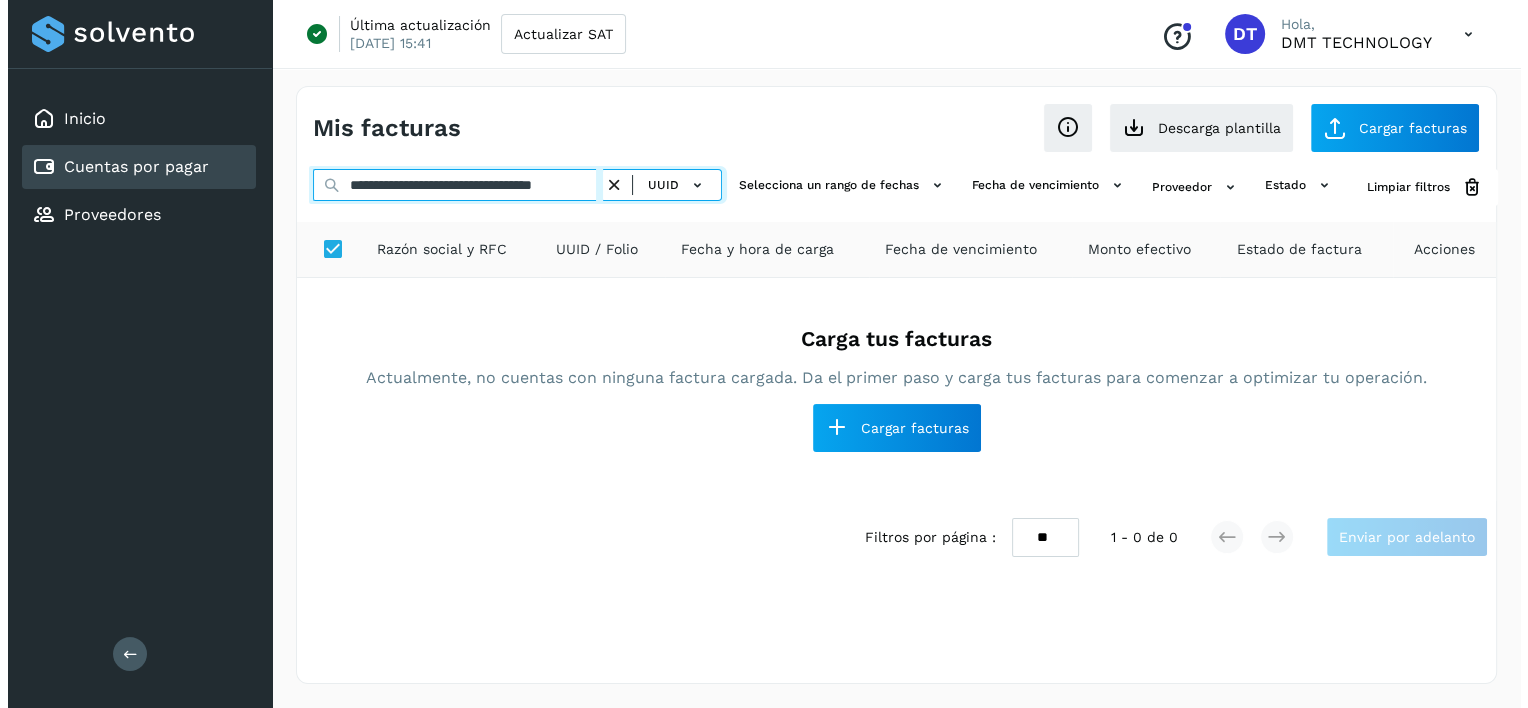scroll, scrollTop: 0, scrollLeft: 35, axis: horizontal 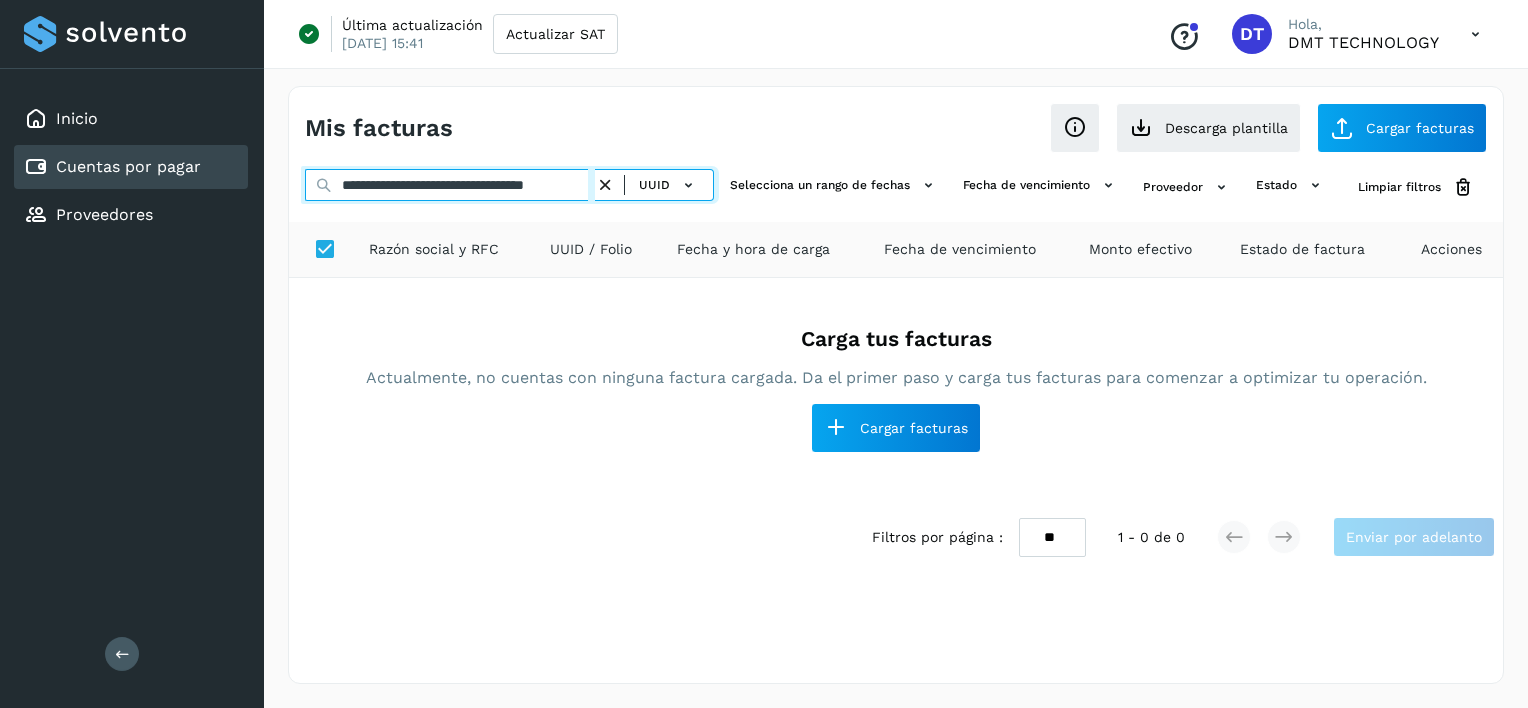 type on "**********" 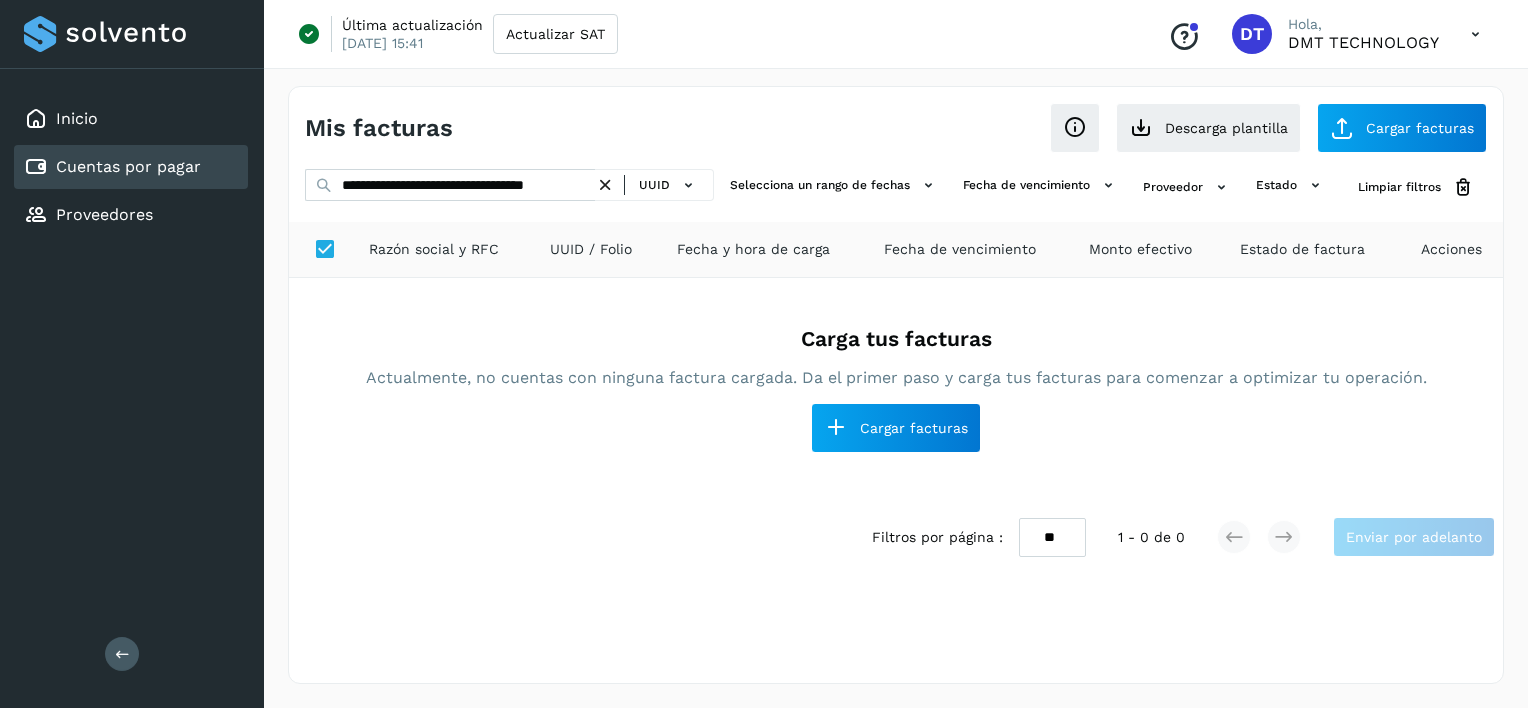 drag, startPoint x: 603, startPoint y: 188, endPoint x: 504, endPoint y: 161, distance: 102.61579 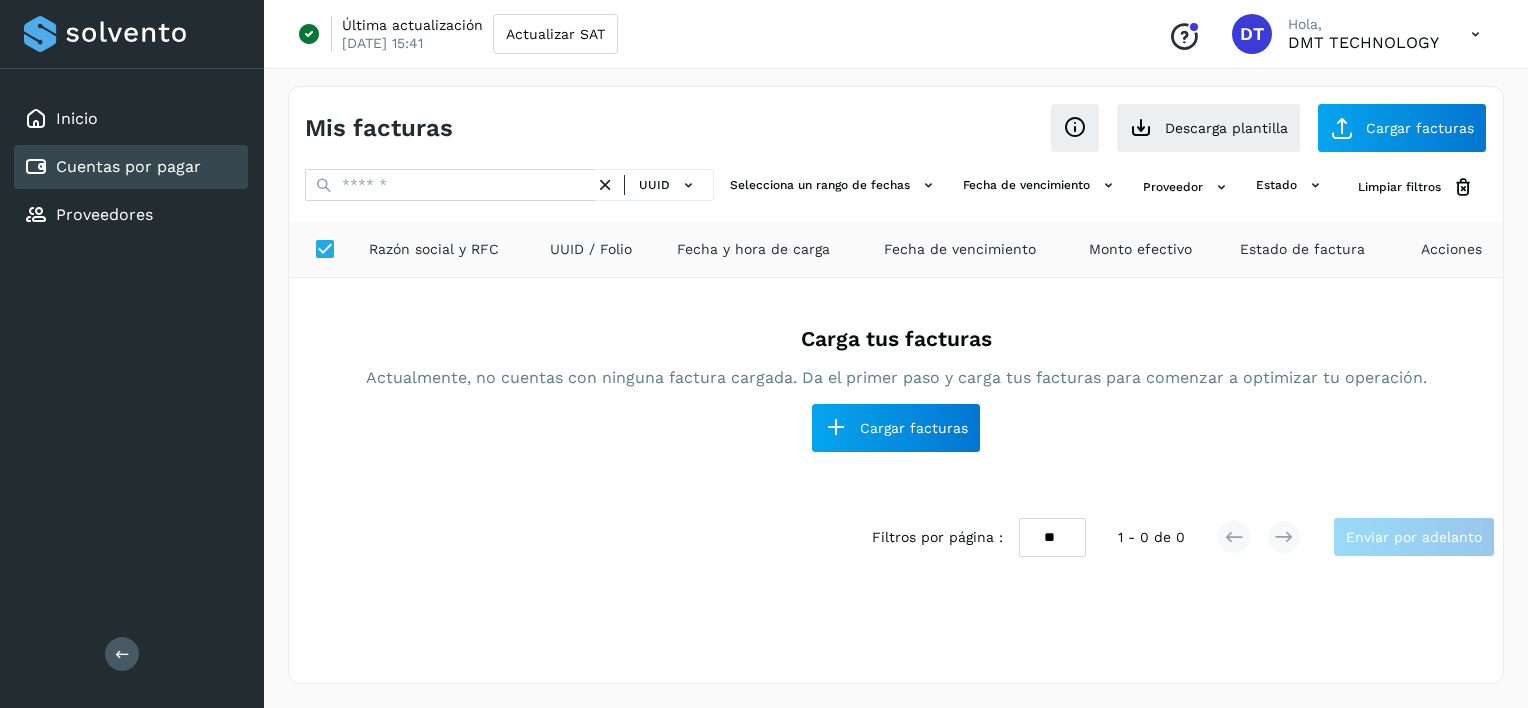 click on "Mis facturas
Ver instrucciones para cargar Facturas
Descarga plantilla Cargar facturas UUID Selecciona un rango de fechas
Selecciona el rango de fechas en el que se carga la factura.
Fecha de vencimiento
Selecciona rango de fechas cuando vence la factura
Proveedor estado Limpiar filtros Razón social y RFC UUID / Folio Fecha y hora de carga Fecha de vencimiento Monto efectivo Estado de factura Acciones Carga tus facturas Actualmente, no cuentas con ninguna factura cargada. Da el primer paso y carga tus facturas para comenzar a optimizar tu operación. Cargar facturas Filtros por página : ** ** ** 1 - 0 de 0 Enviar por adelanto" at bounding box center (896, 385) 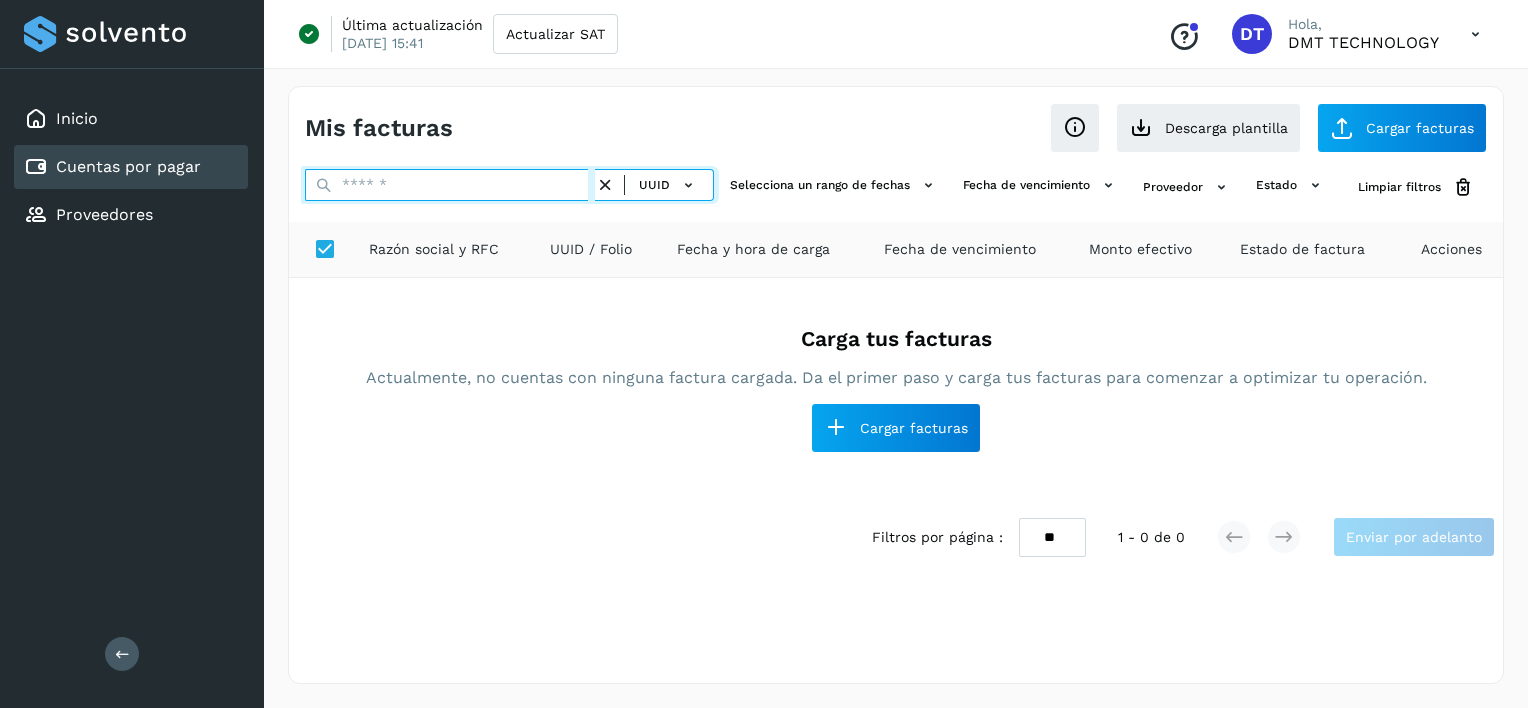 click at bounding box center [450, 185] 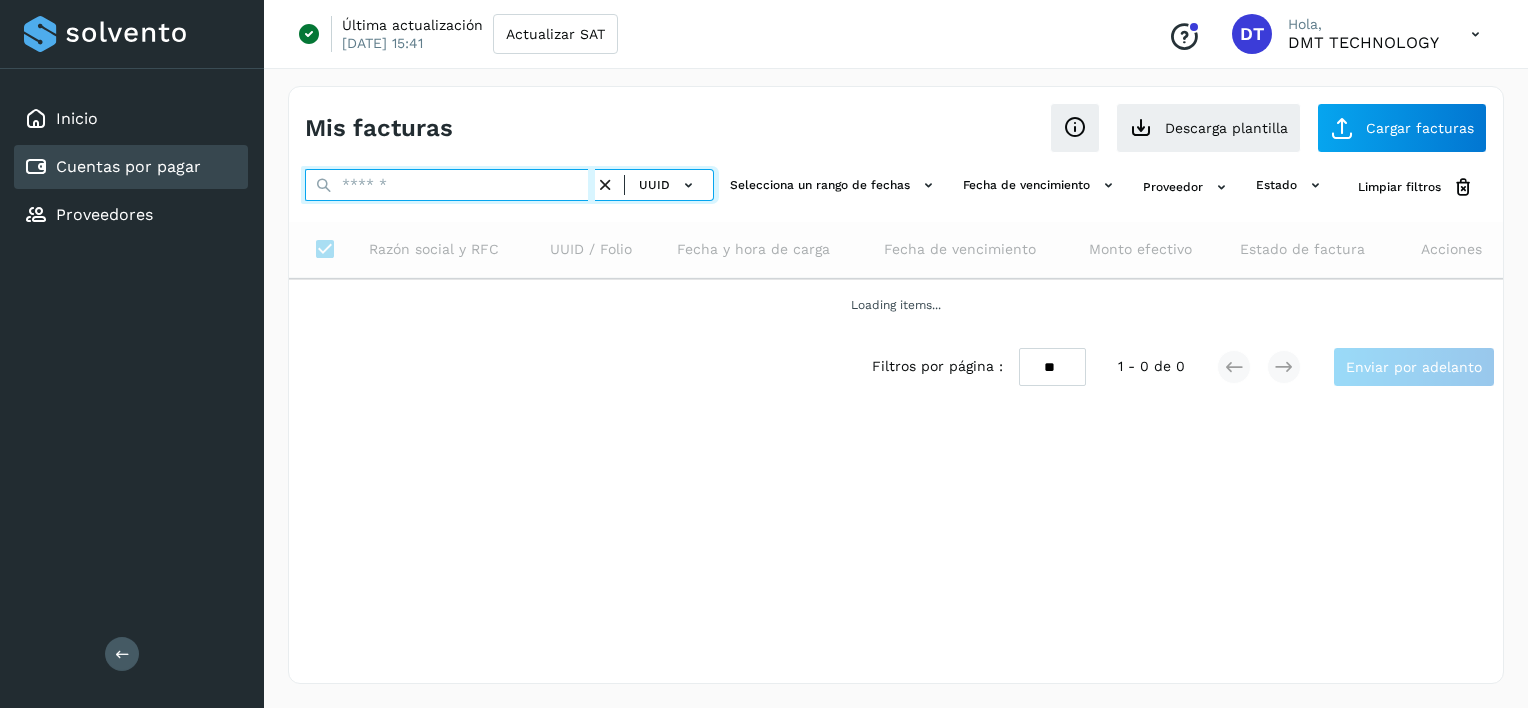 paste on "**********" 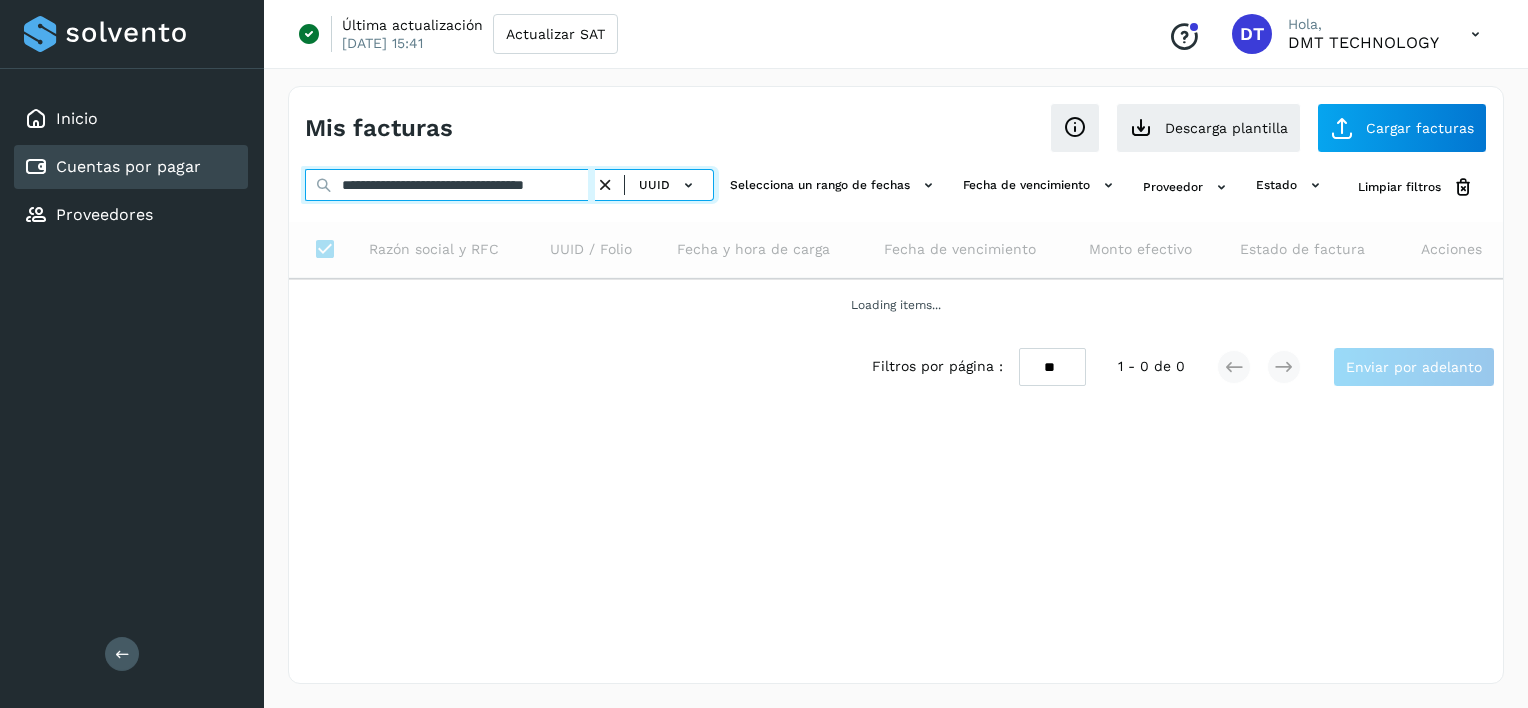 scroll, scrollTop: 0, scrollLeft: 52, axis: horizontal 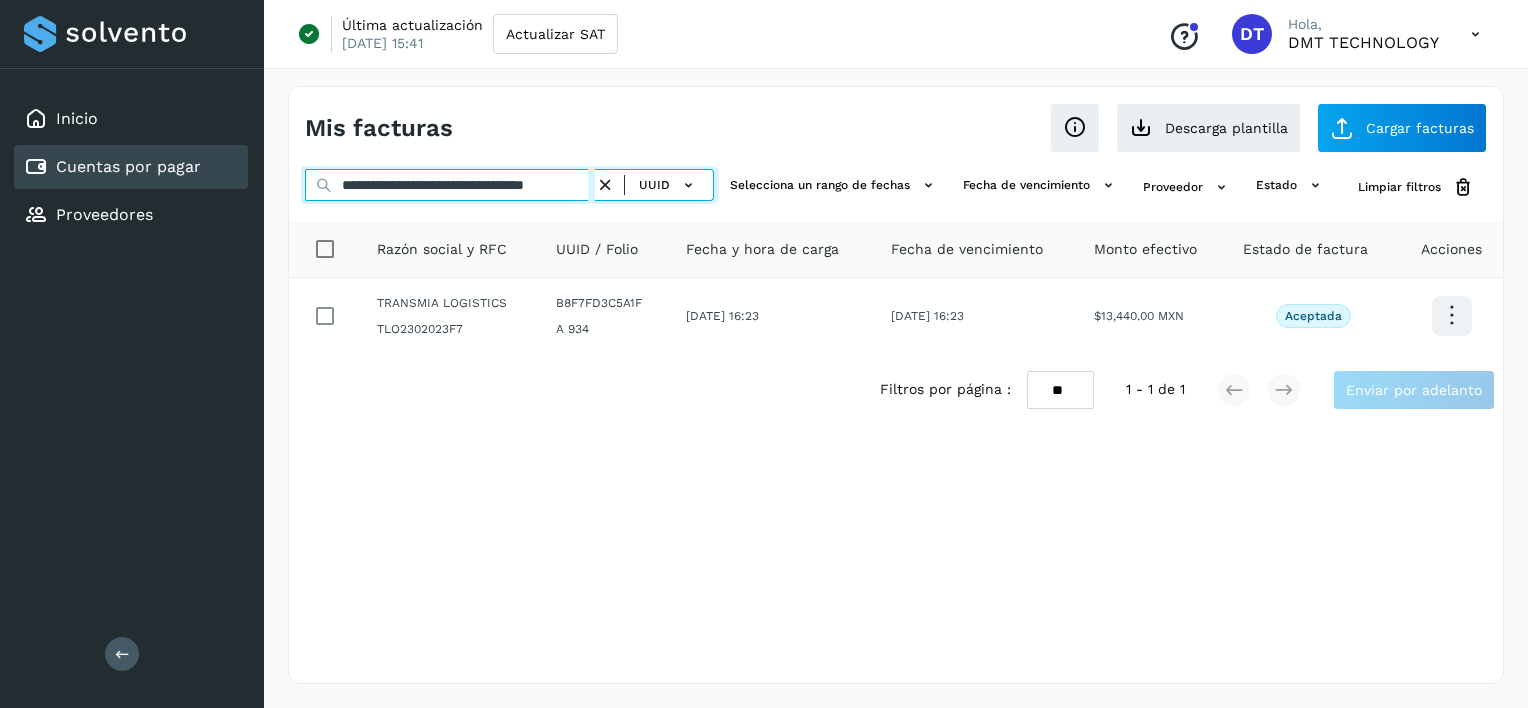 type on "**********" 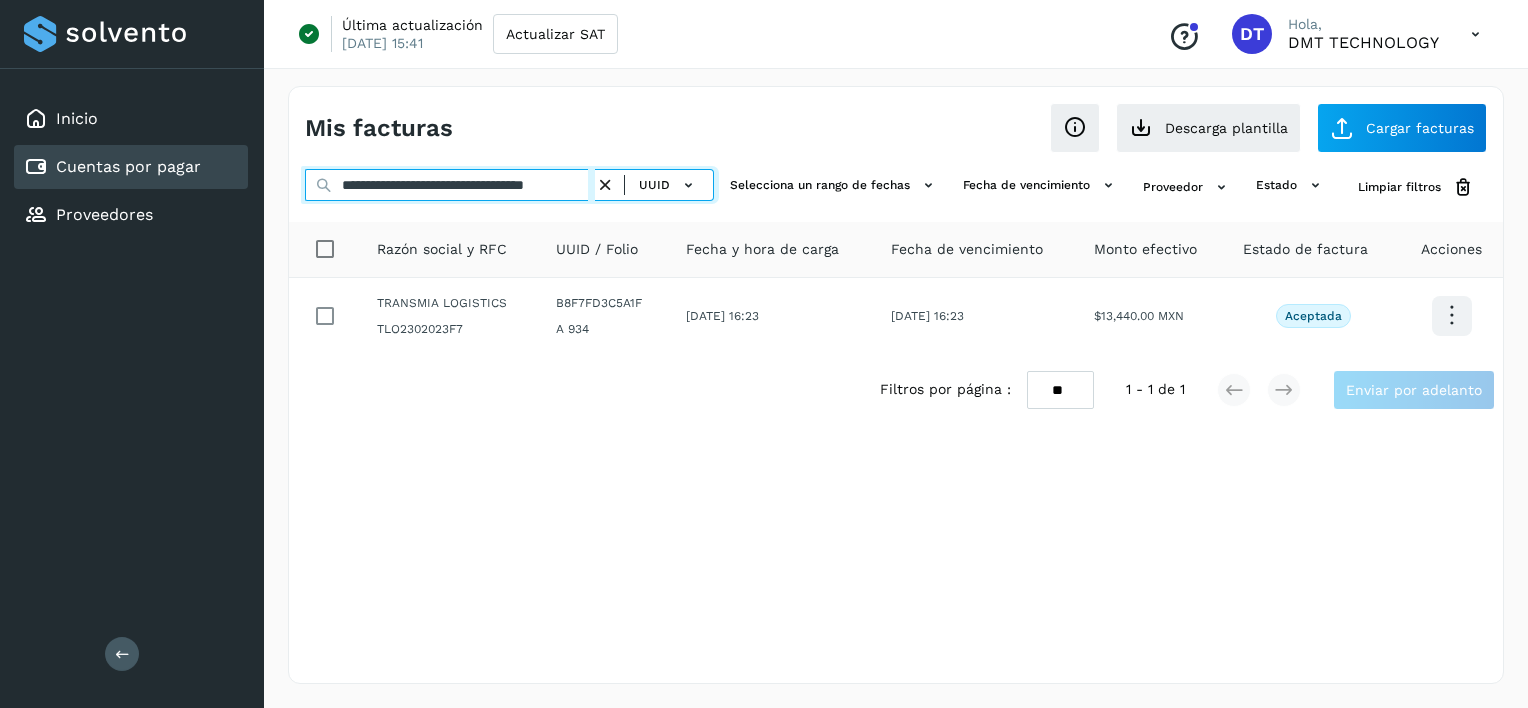 scroll, scrollTop: 0, scrollLeft: 0, axis: both 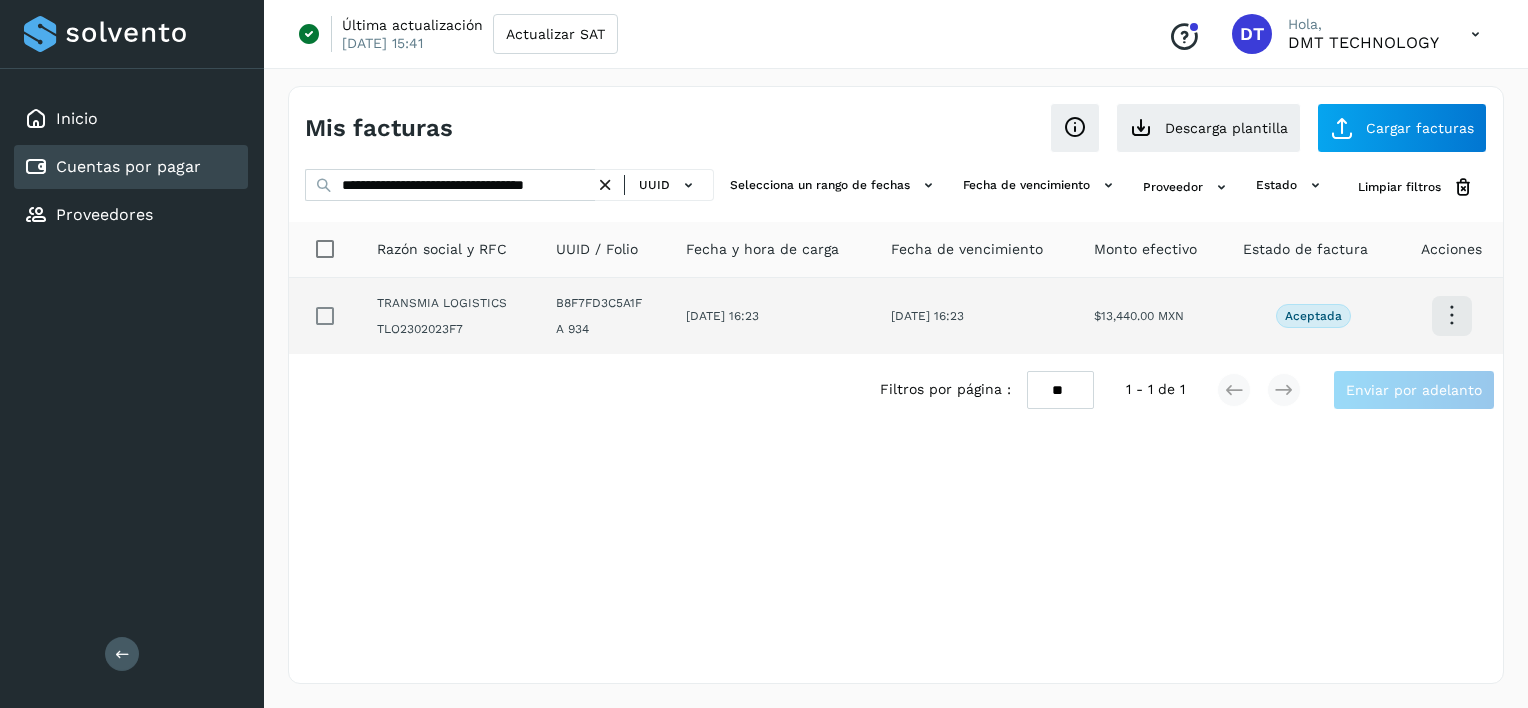 click 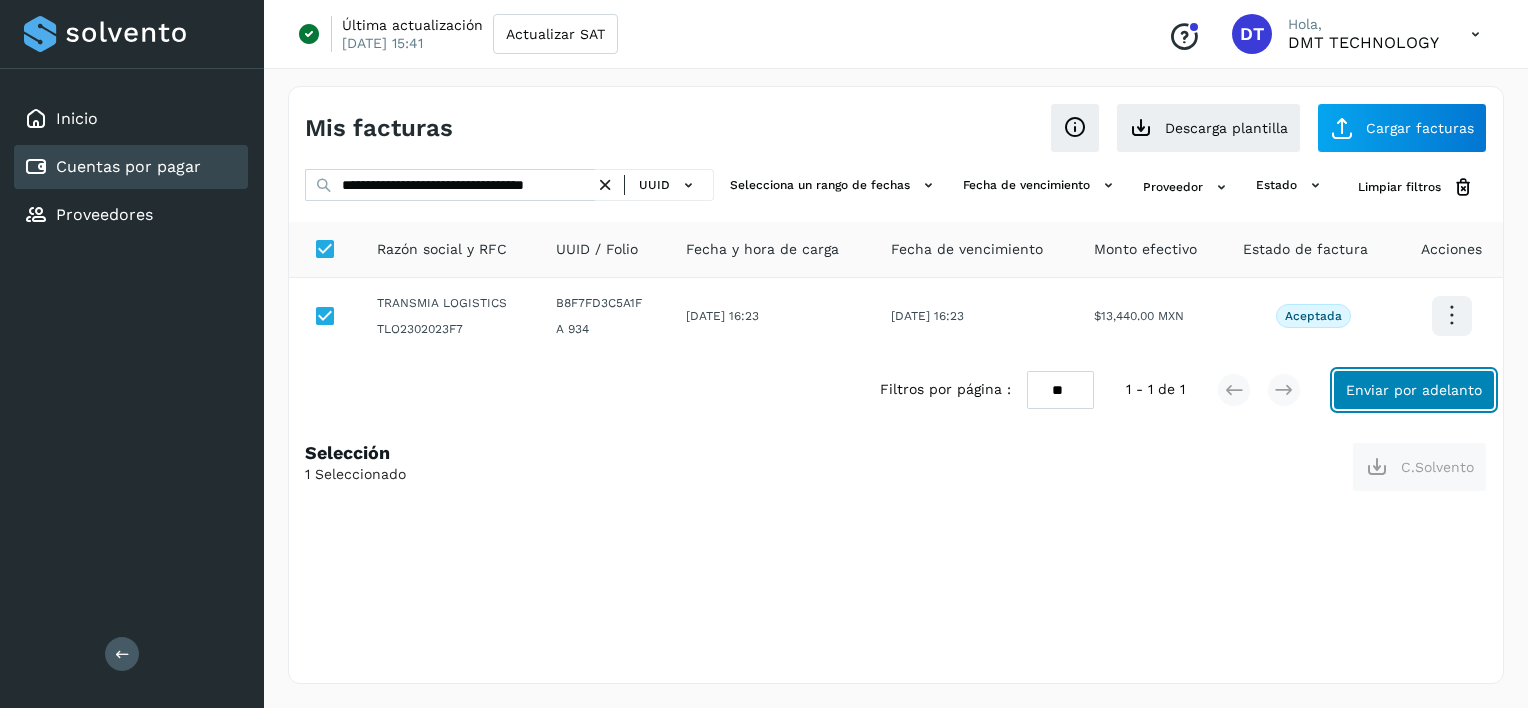 click on "Enviar por adelanto" 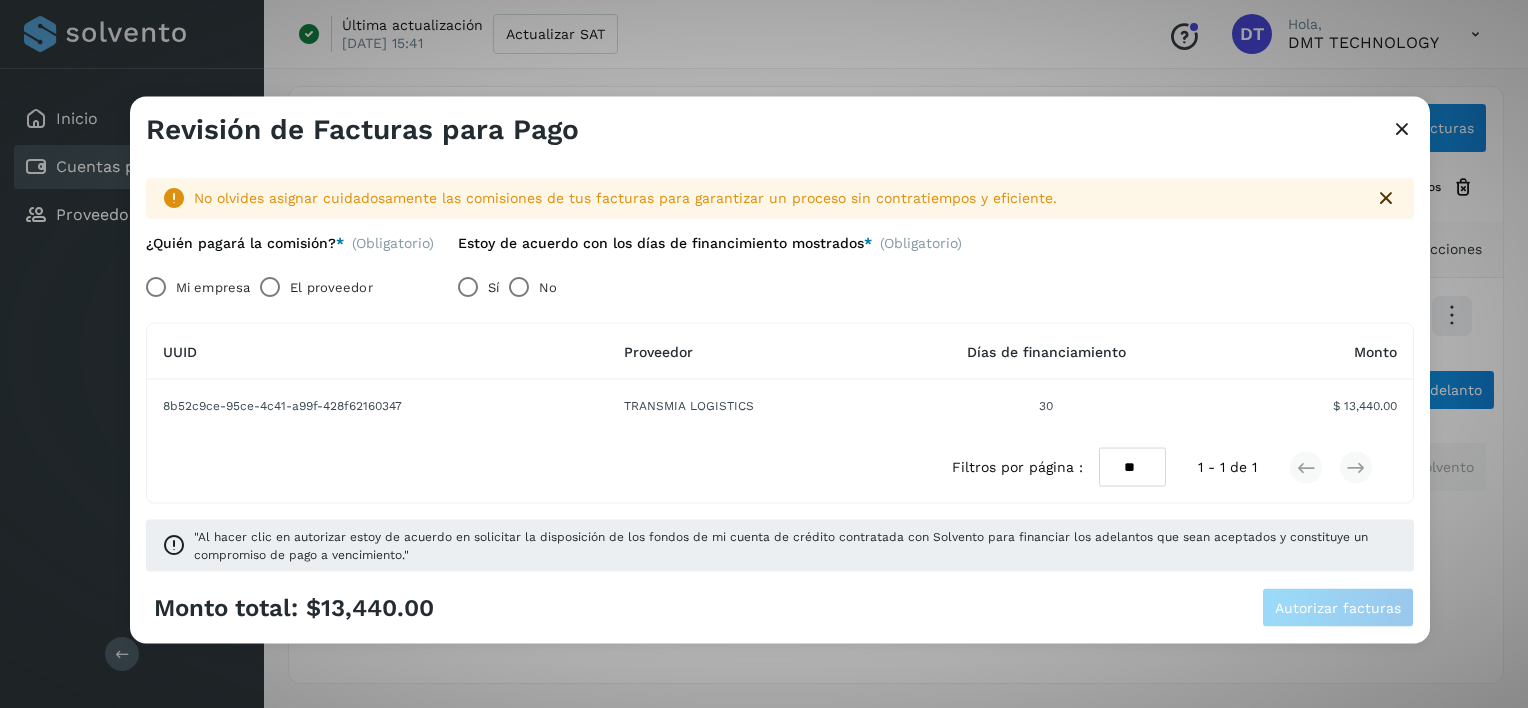 click on "El proveedor" at bounding box center (331, 287) 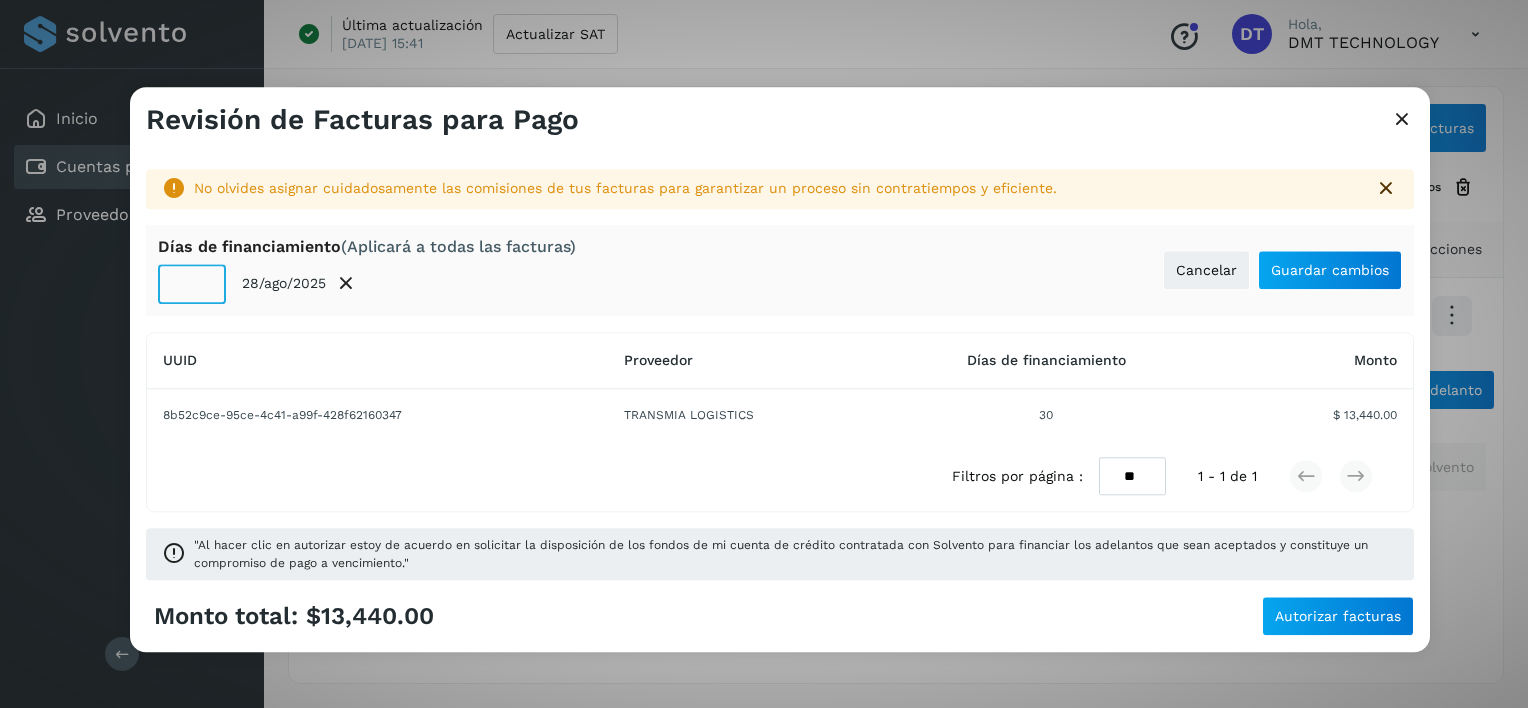 click on "**" 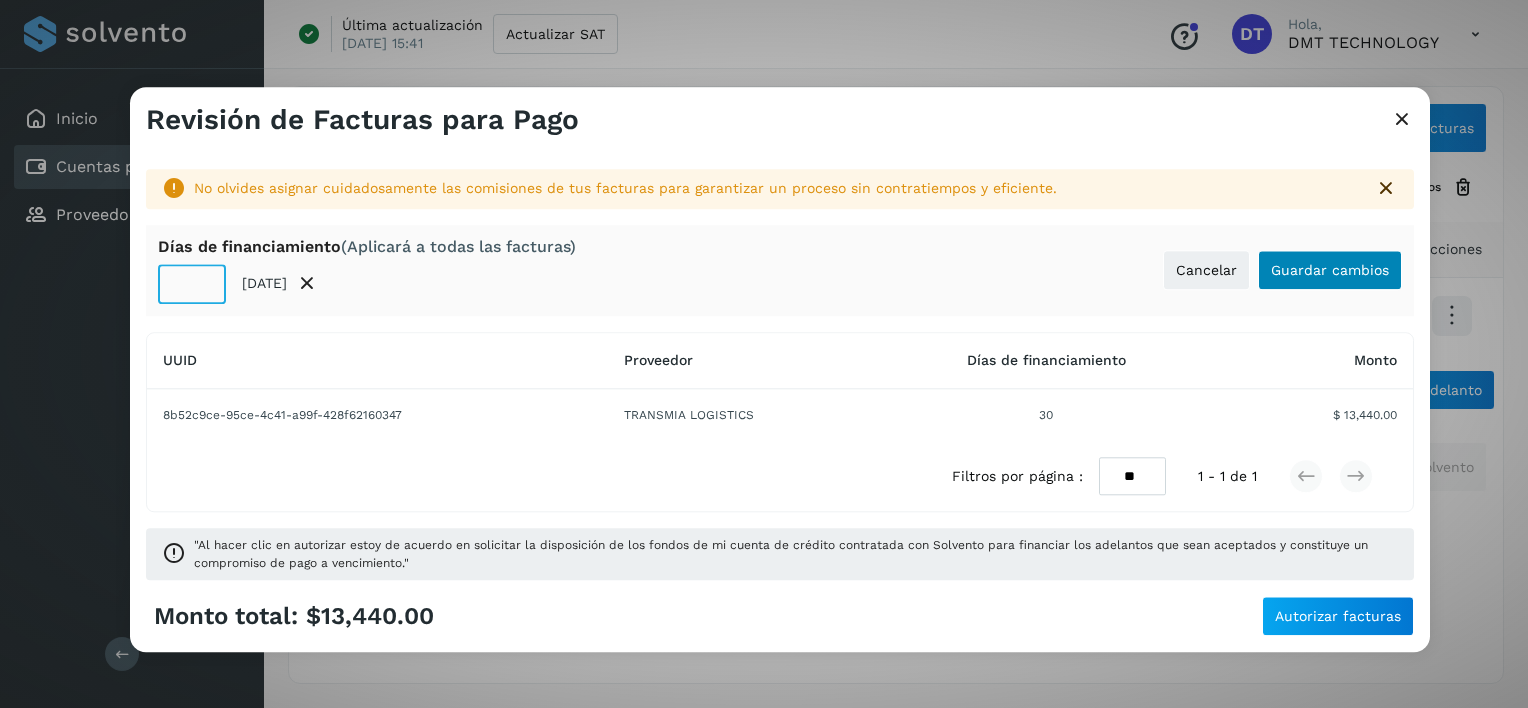 type on "**" 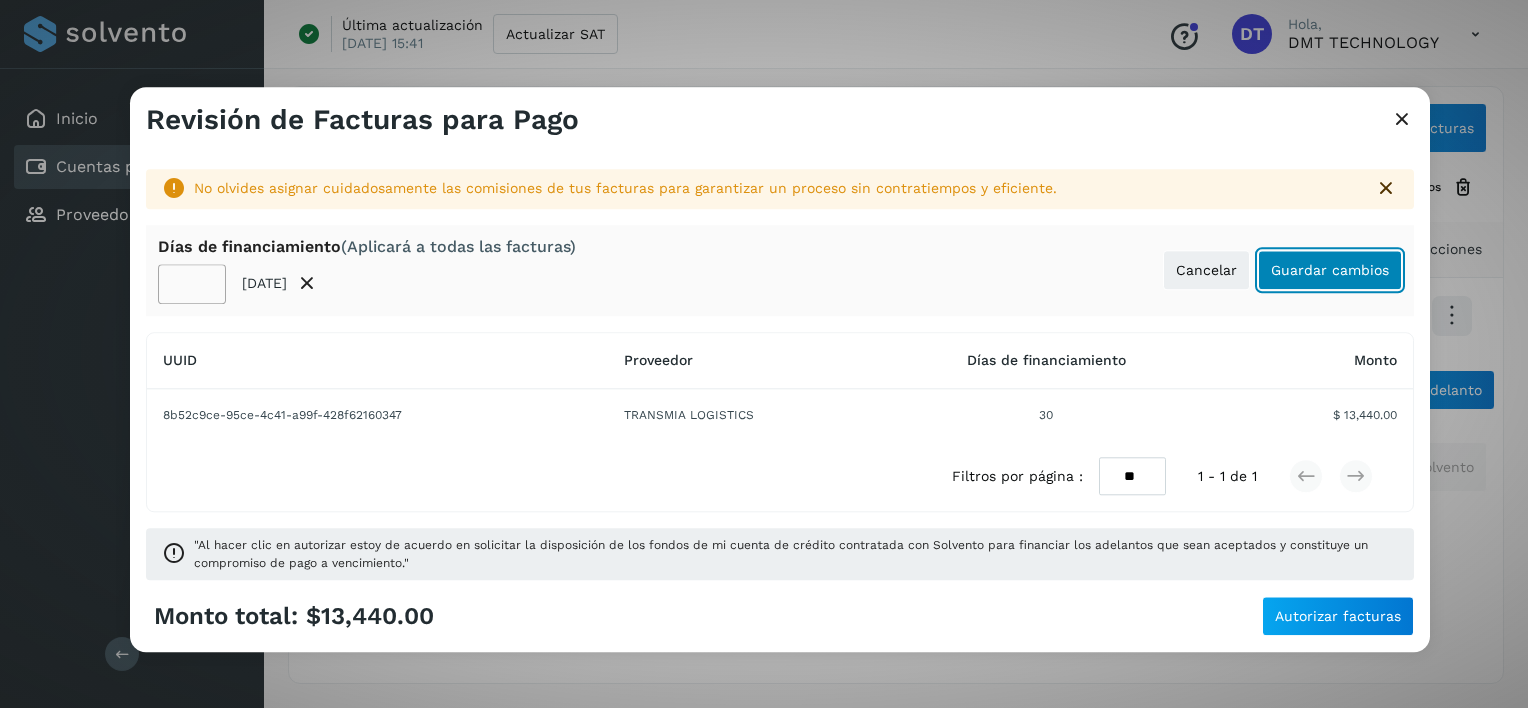 click on "Guardar cambios" at bounding box center (1330, 270) 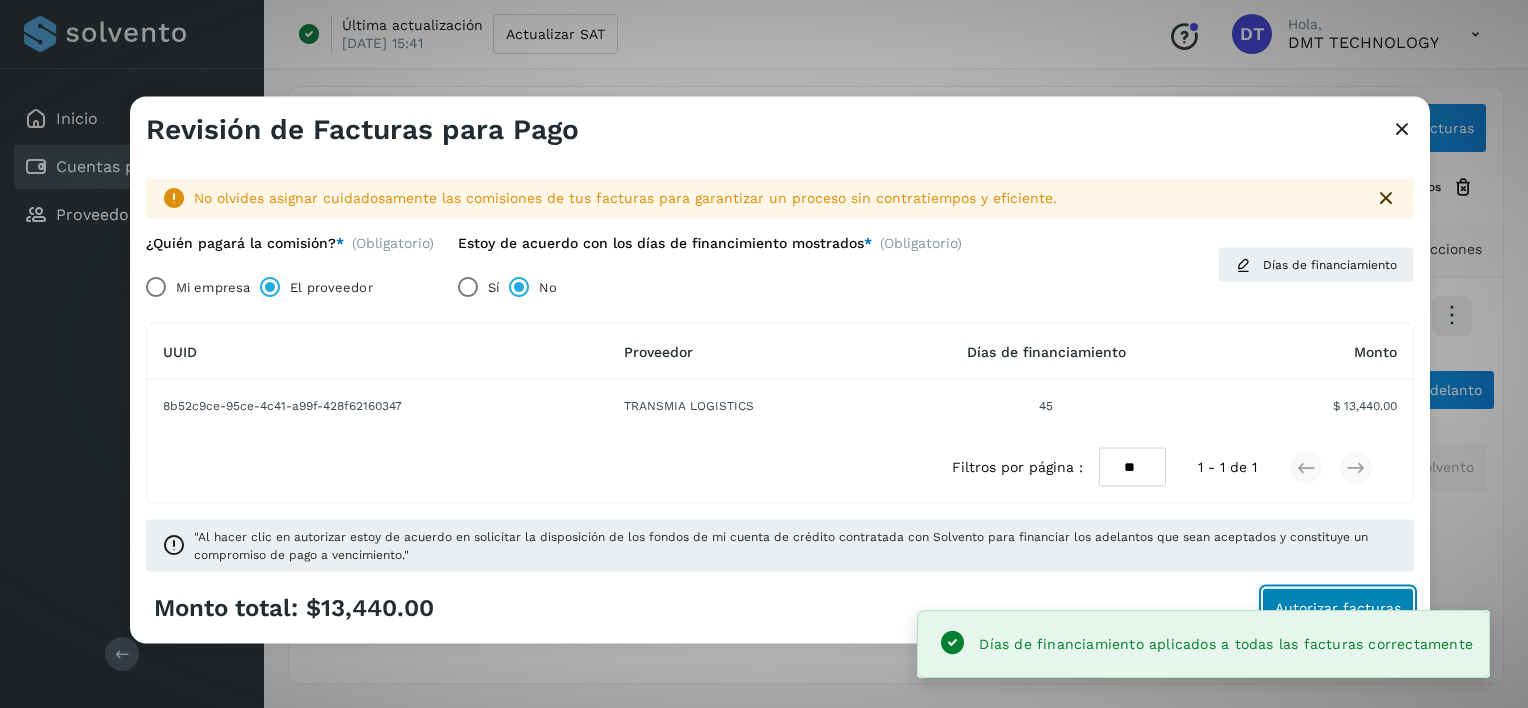 click on "Autorizar facturas" at bounding box center (1338, 607) 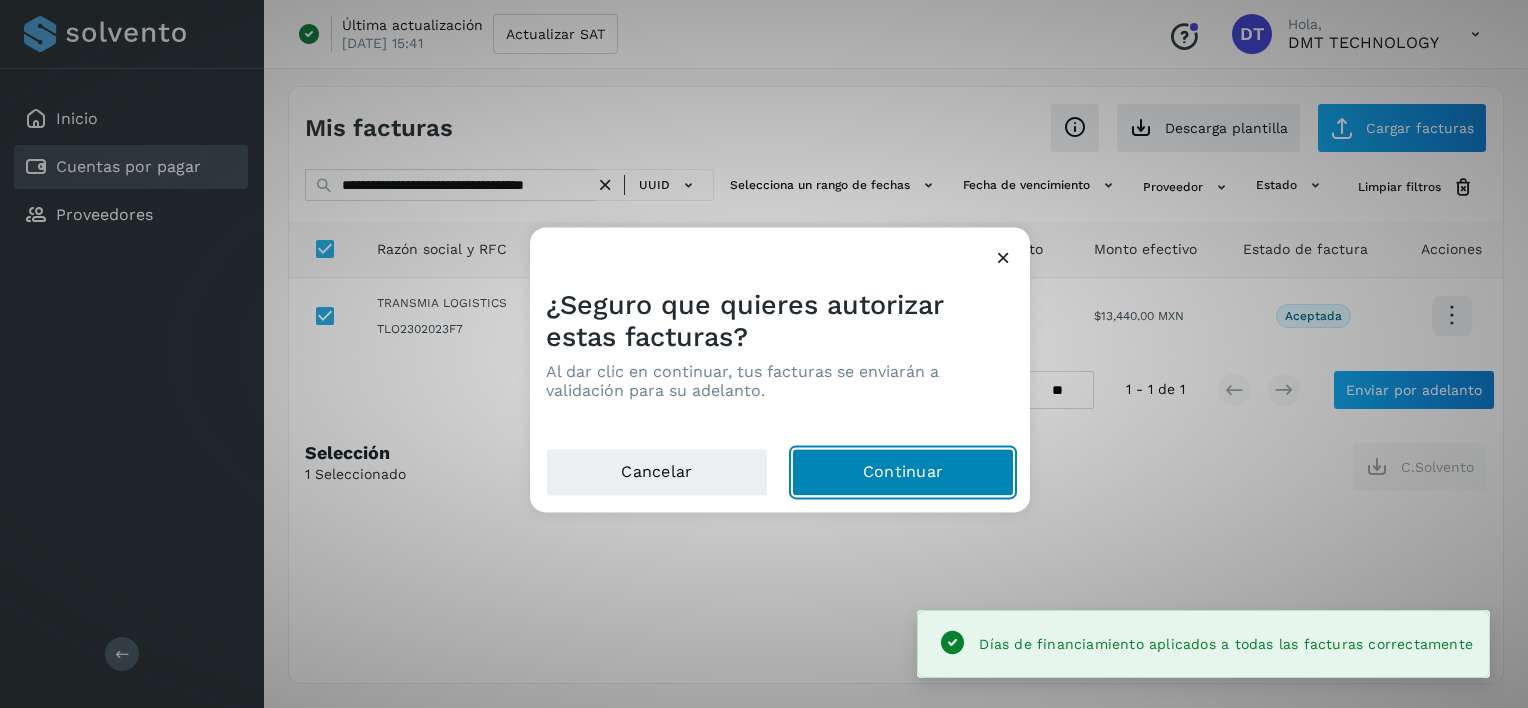 drag, startPoint x: 882, startPoint y: 480, endPoint x: 864, endPoint y: 465, distance: 23.43075 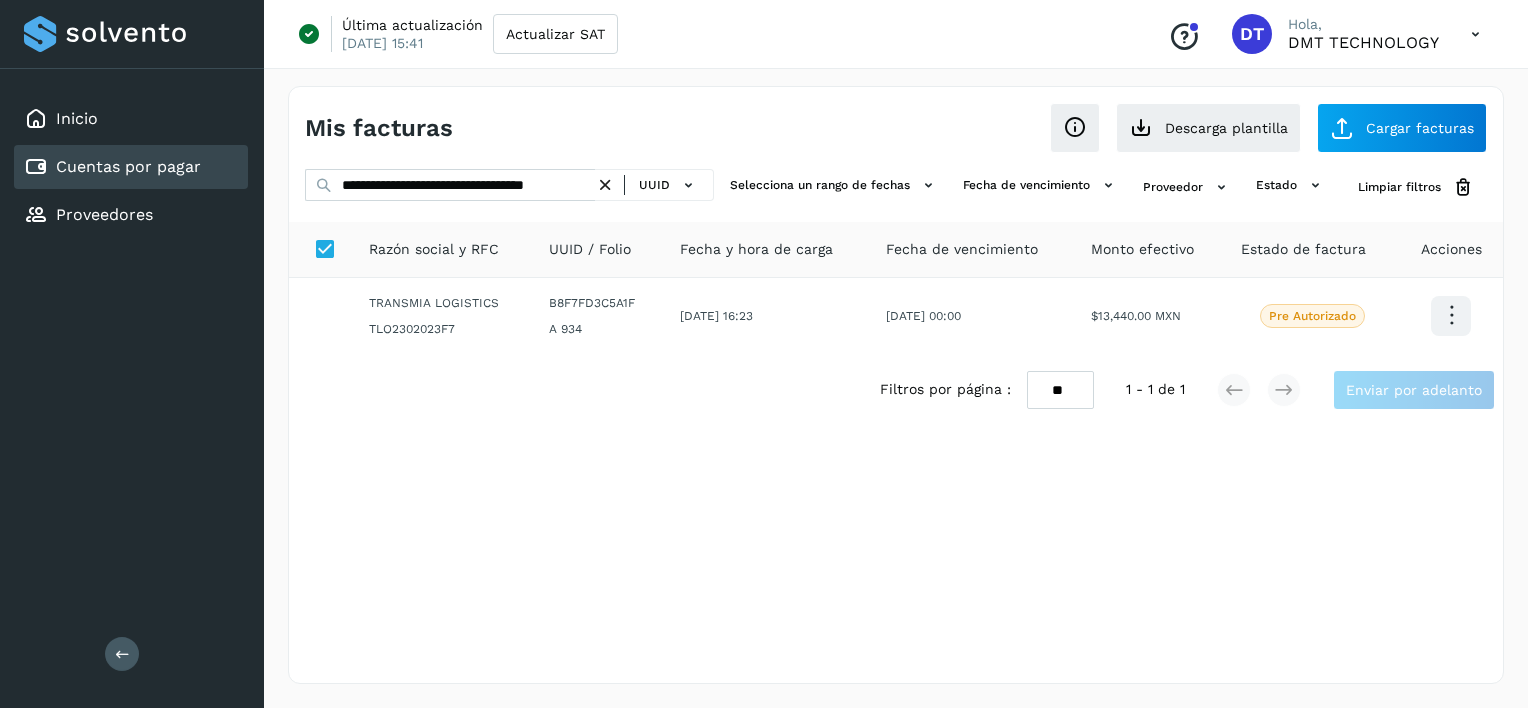 drag, startPoint x: 605, startPoint y: 180, endPoint x: 553, endPoint y: 188, distance: 52.611786 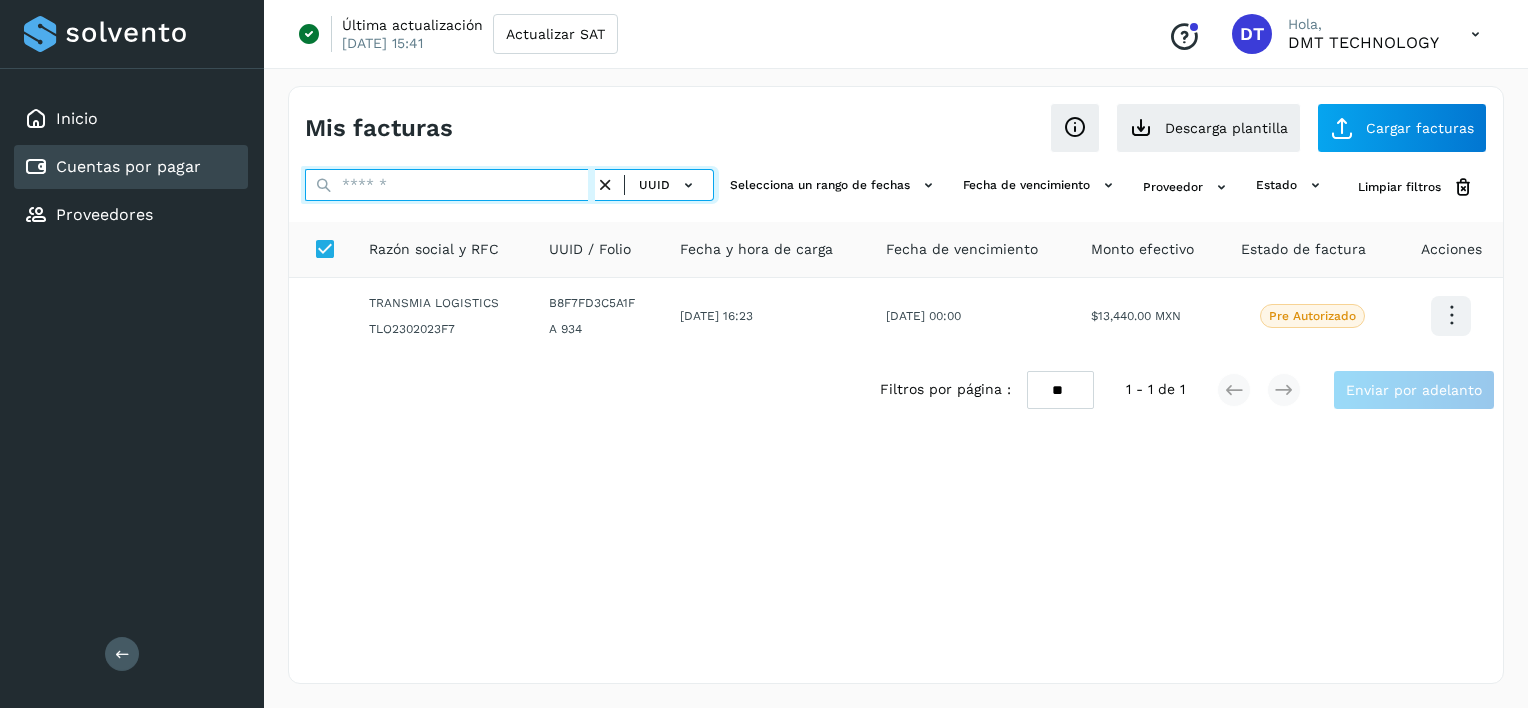 click at bounding box center (450, 185) 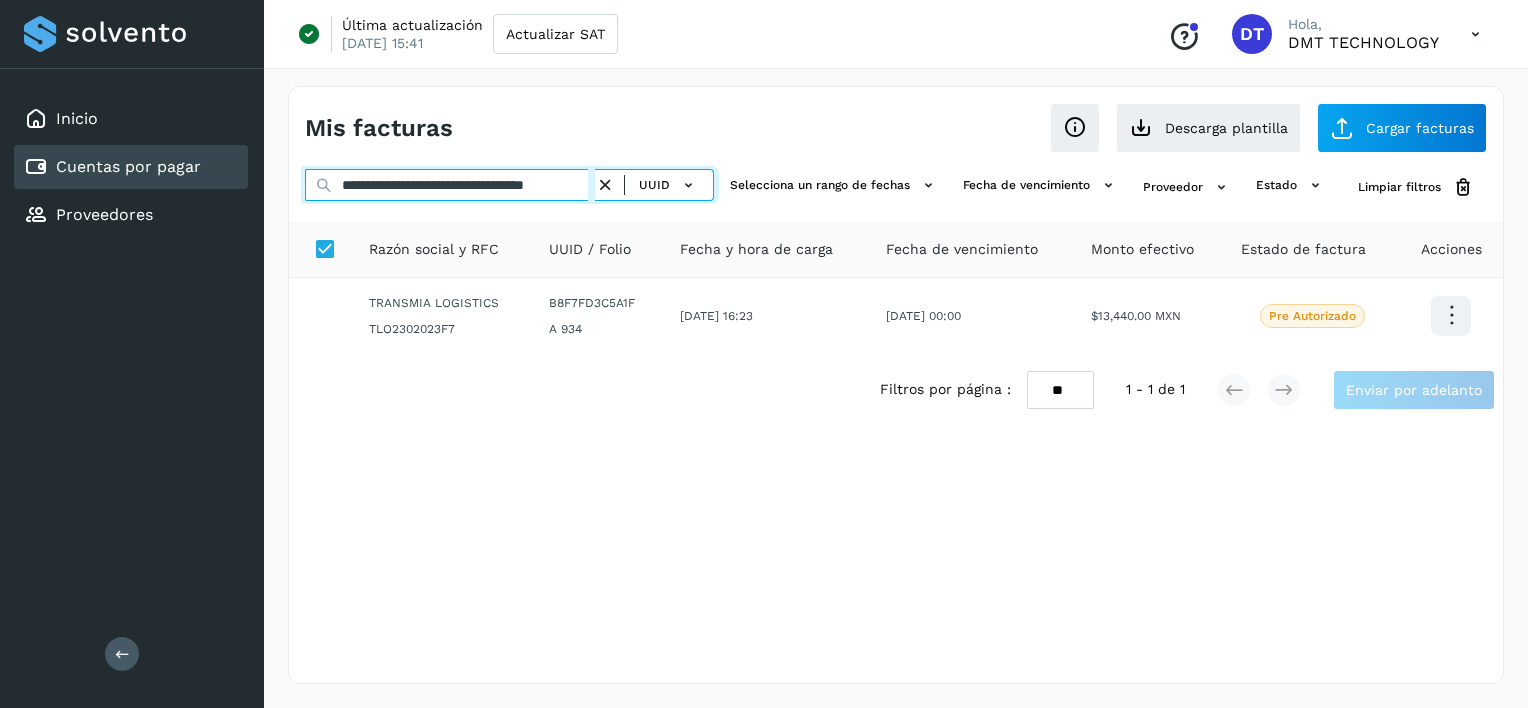 scroll, scrollTop: 0, scrollLeft: 35, axis: horizontal 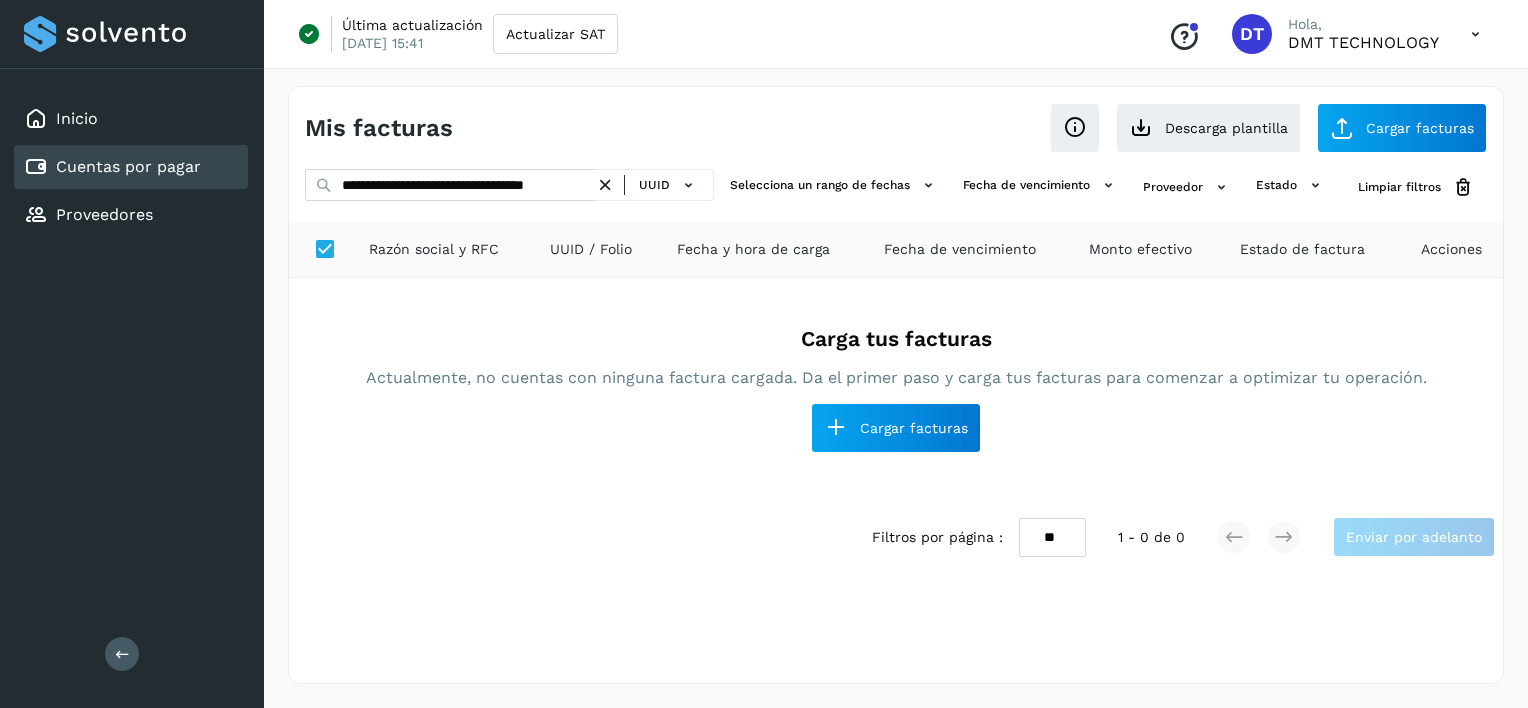 click at bounding box center [605, 185] 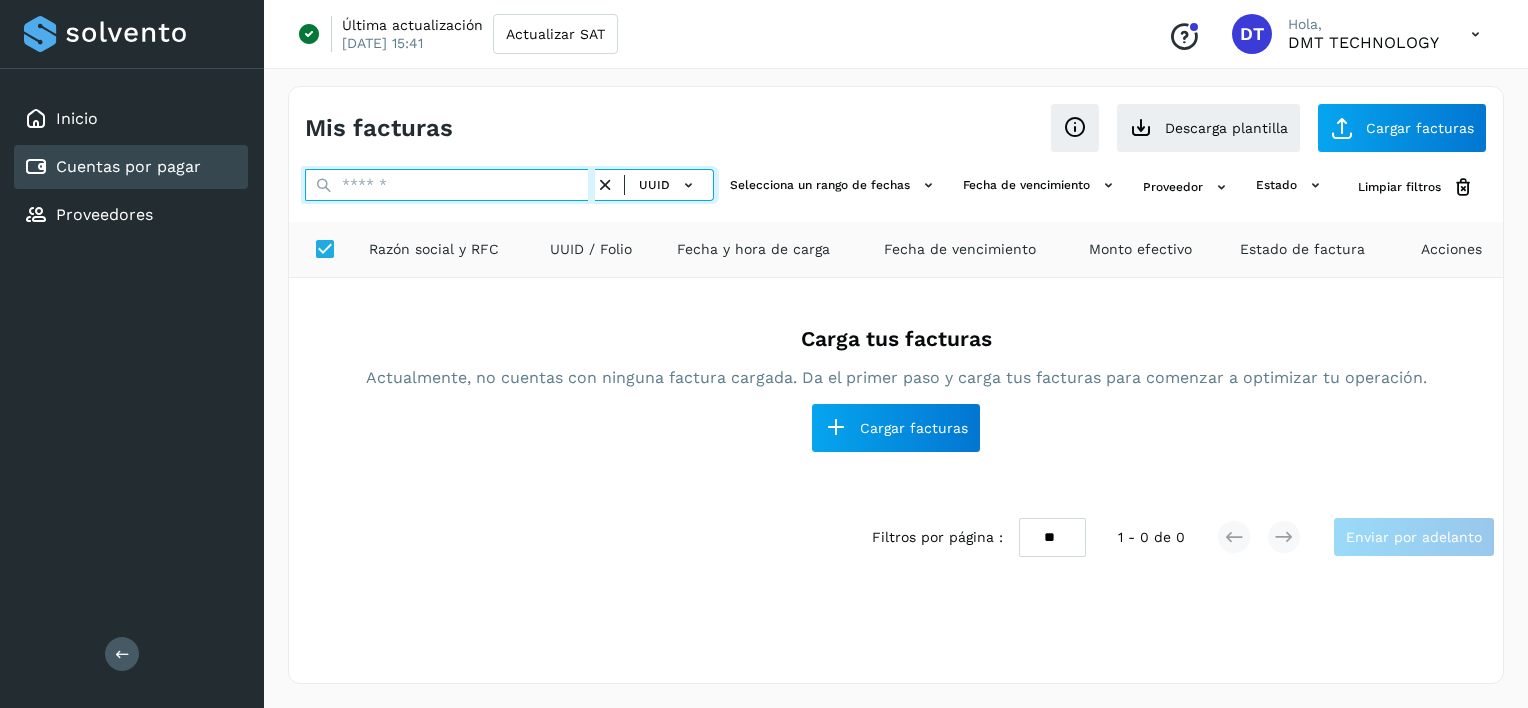 click at bounding box center [450, 185] 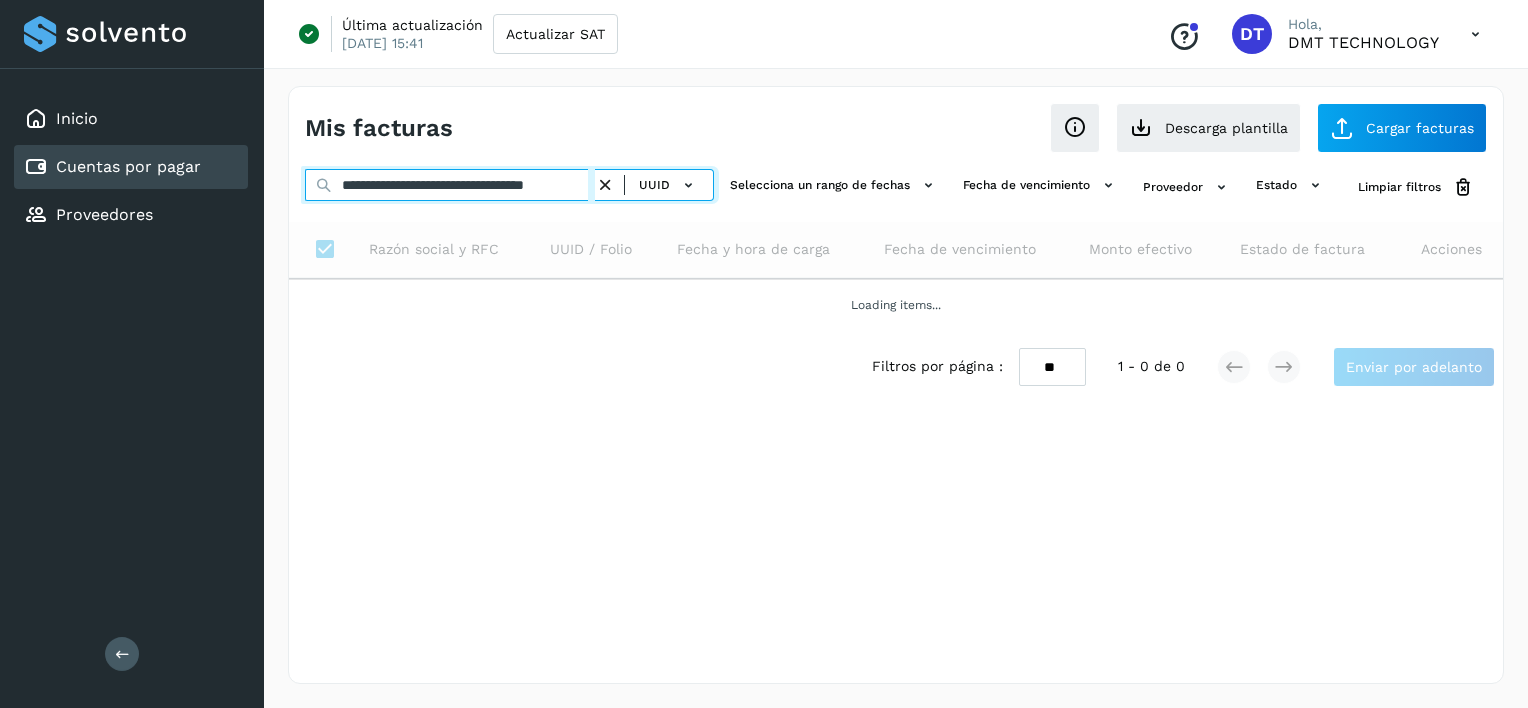 scroll, scrollTop: 0, scrollLeft: 35, axis: horizontal 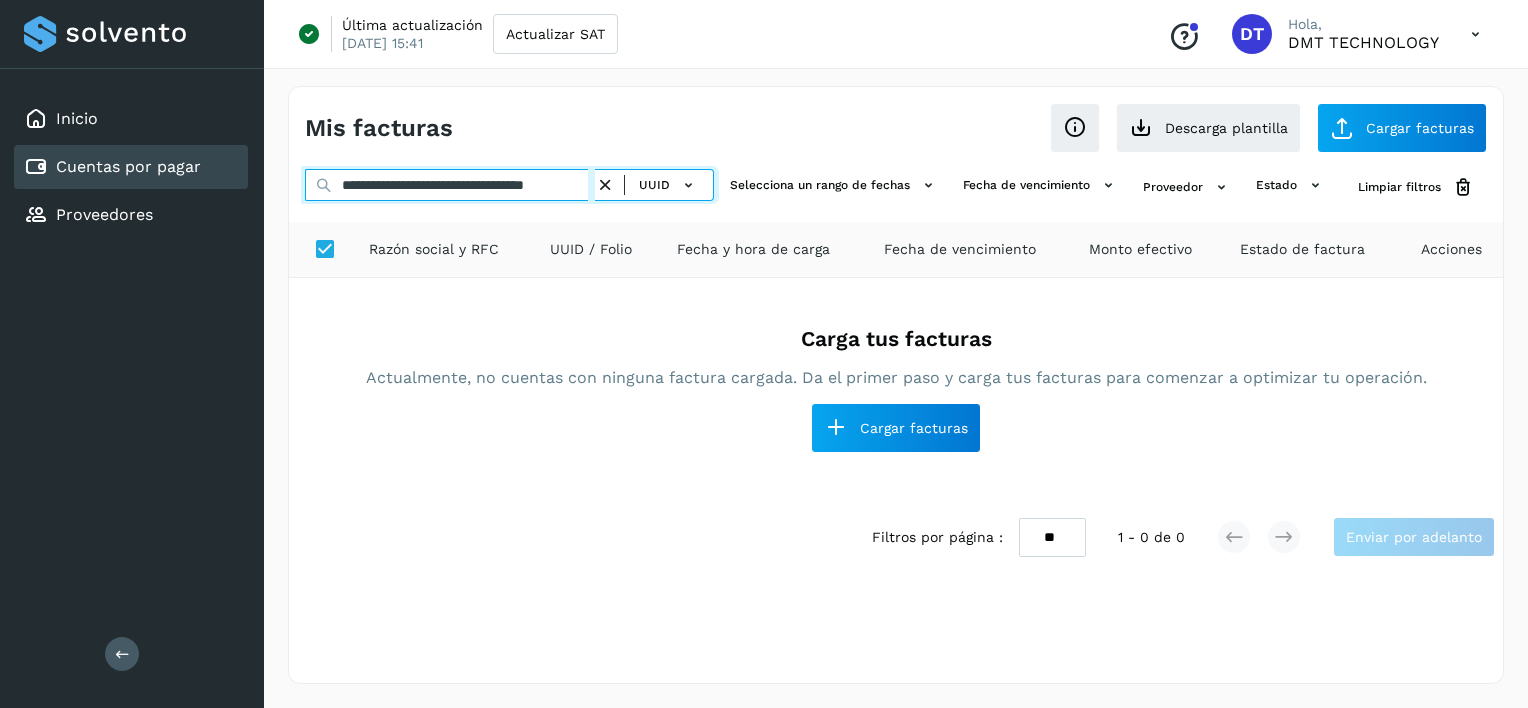 type on "**********" 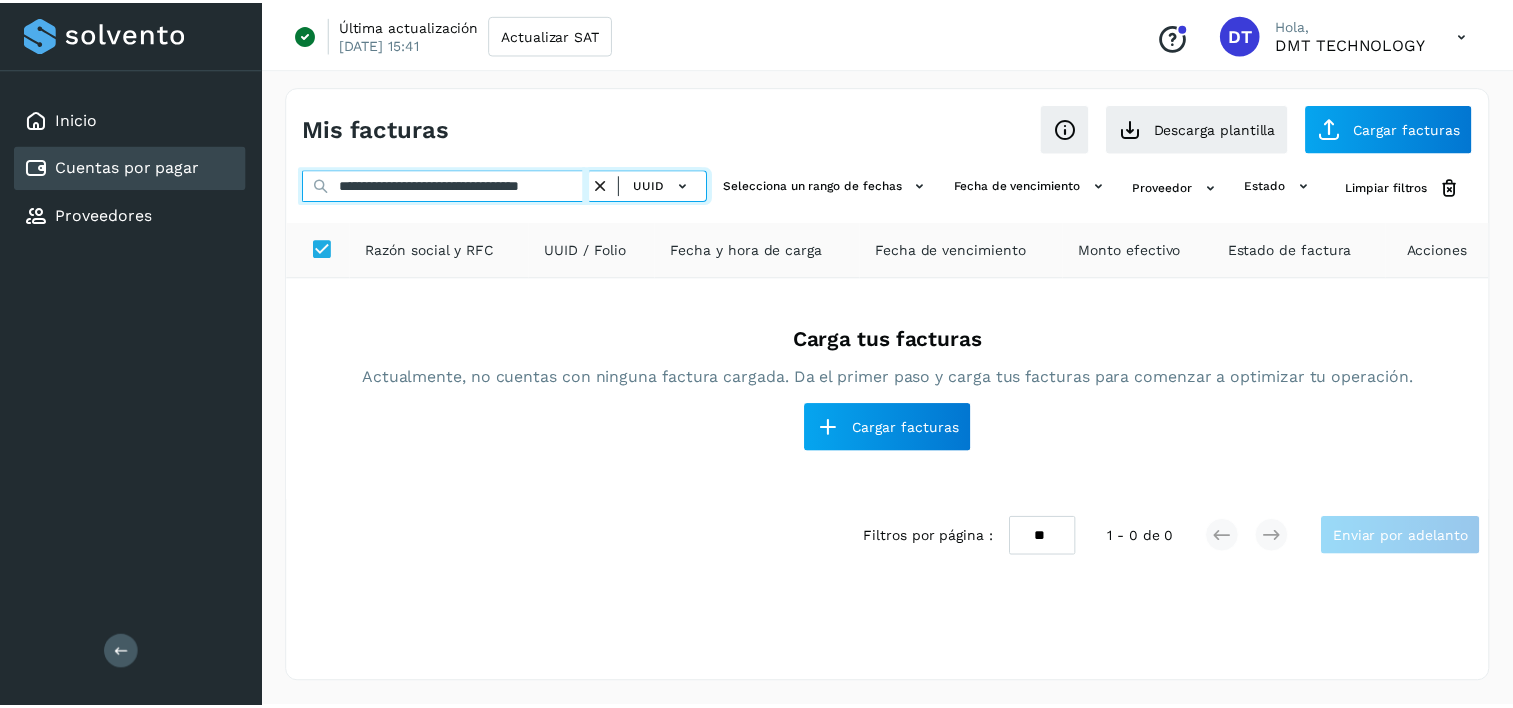 scroll, scrollTop: 0, scrollLeft: 0, axis: both 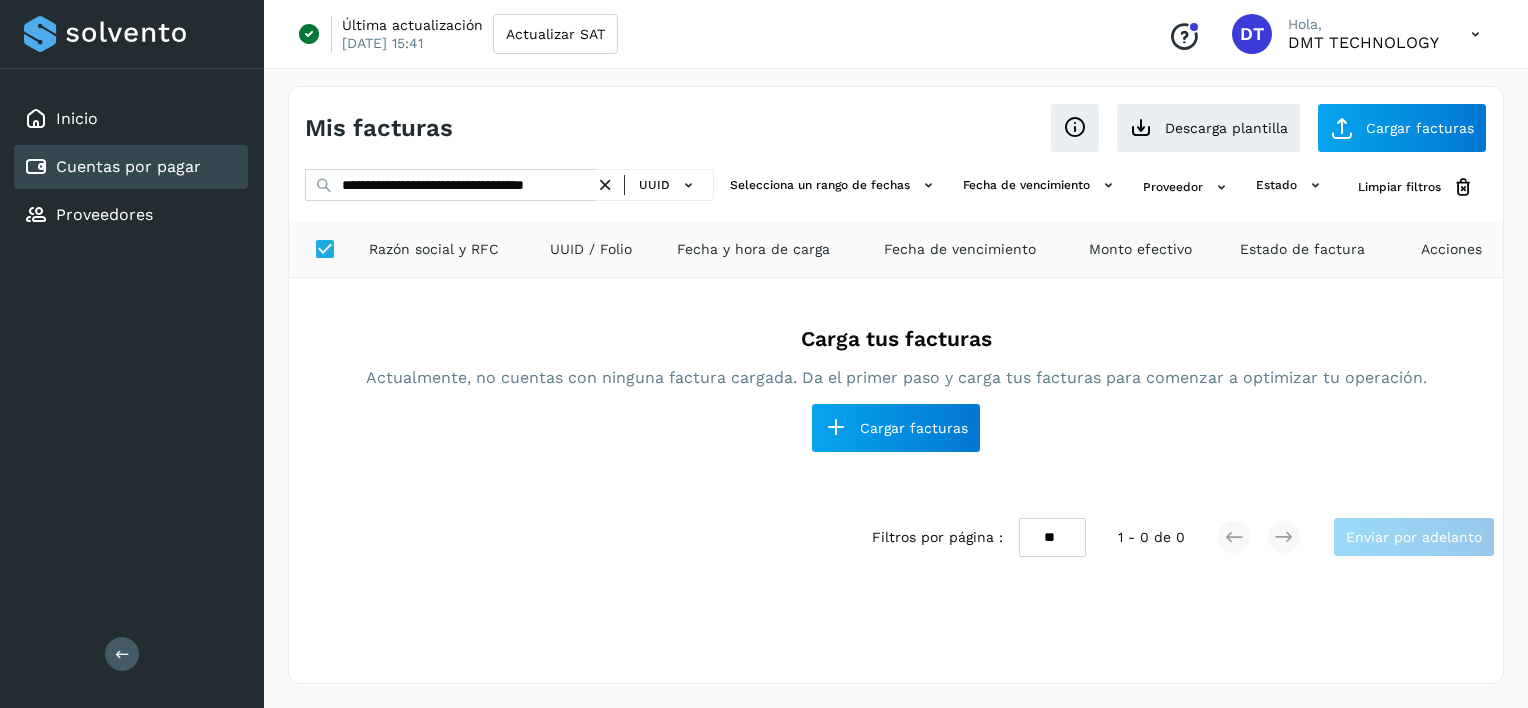 drag, startPoint x: 608, startPoint y: 181, endPoint x: 597, endPoint y: 180, distance: 11.045361 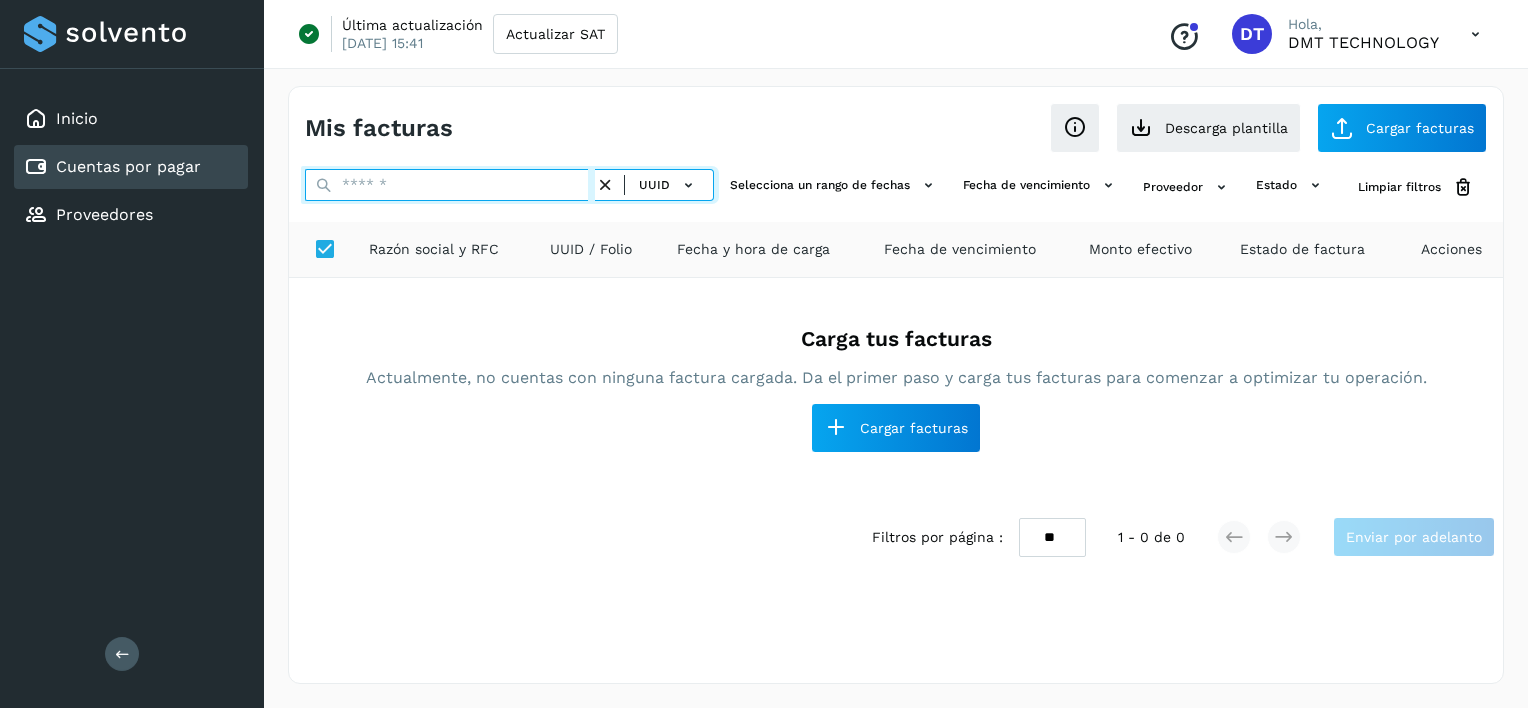 click at bounding box center [450, 185] 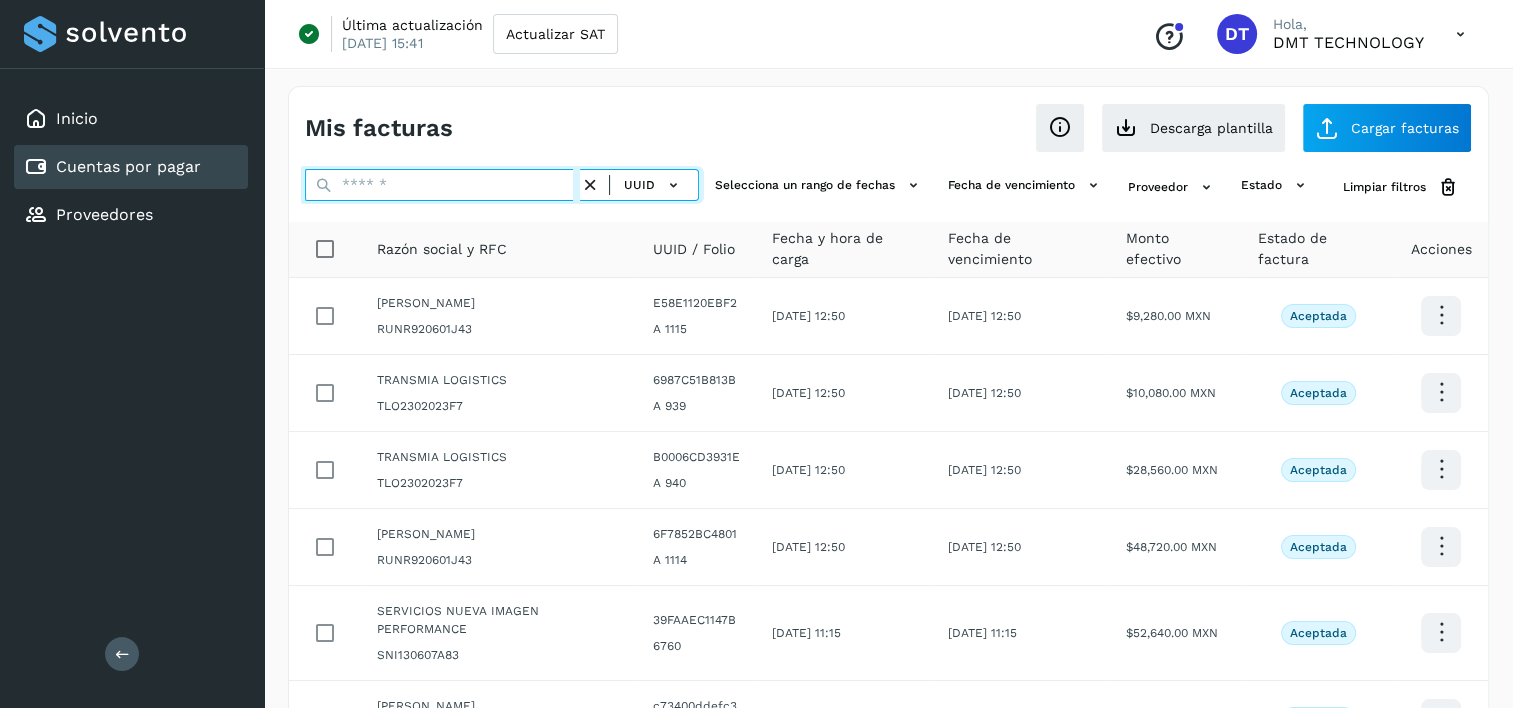 paste on "**********" 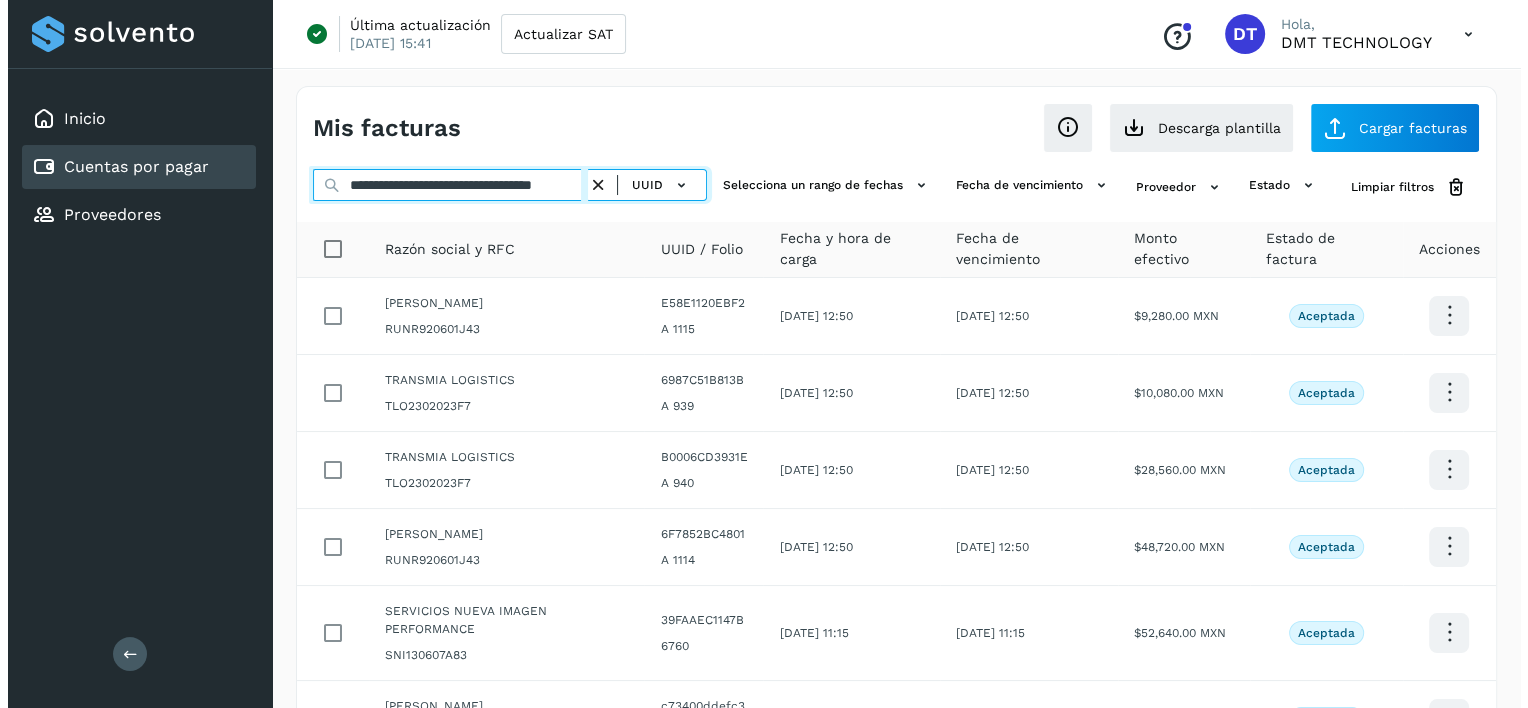 scroll, scrollTop: 0, scrollLeft: 50, axis: horizontal 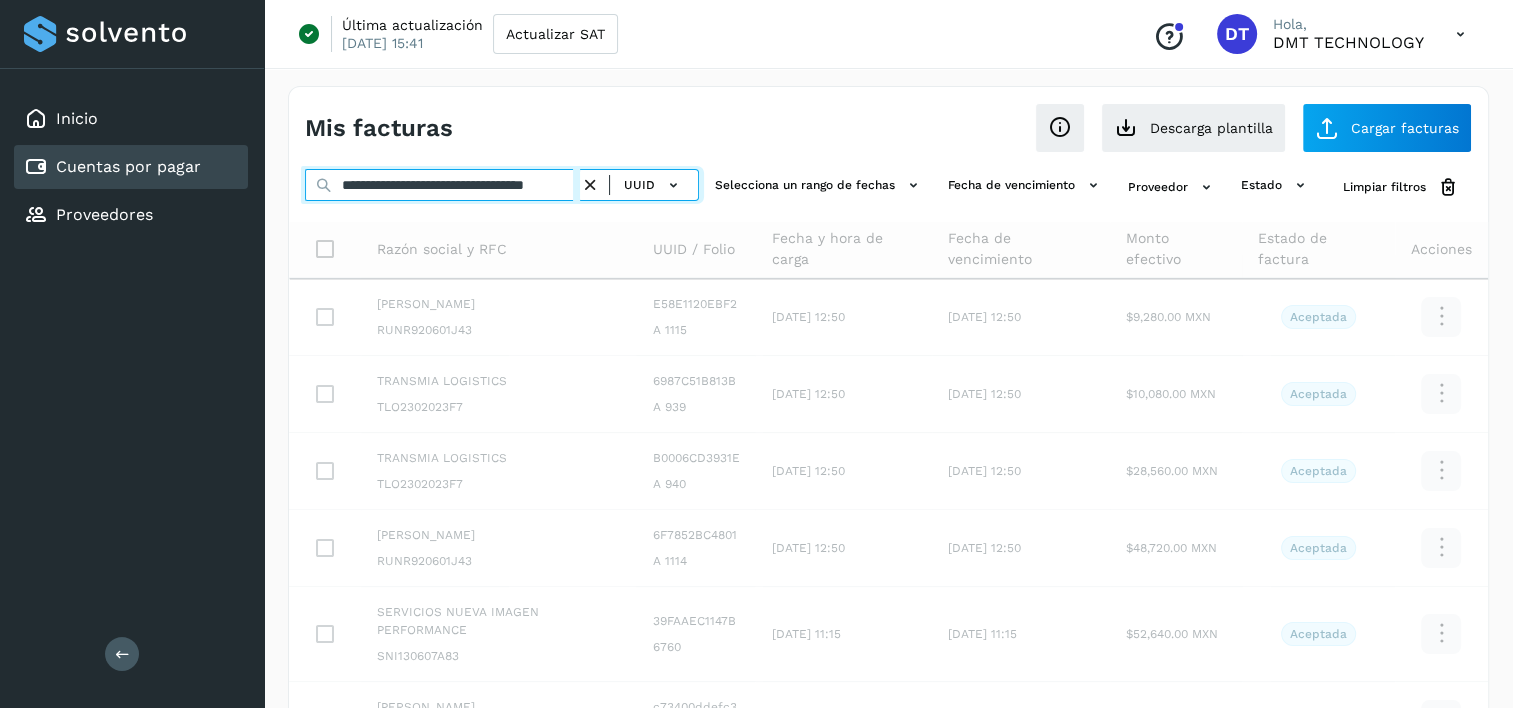 type on "**********" 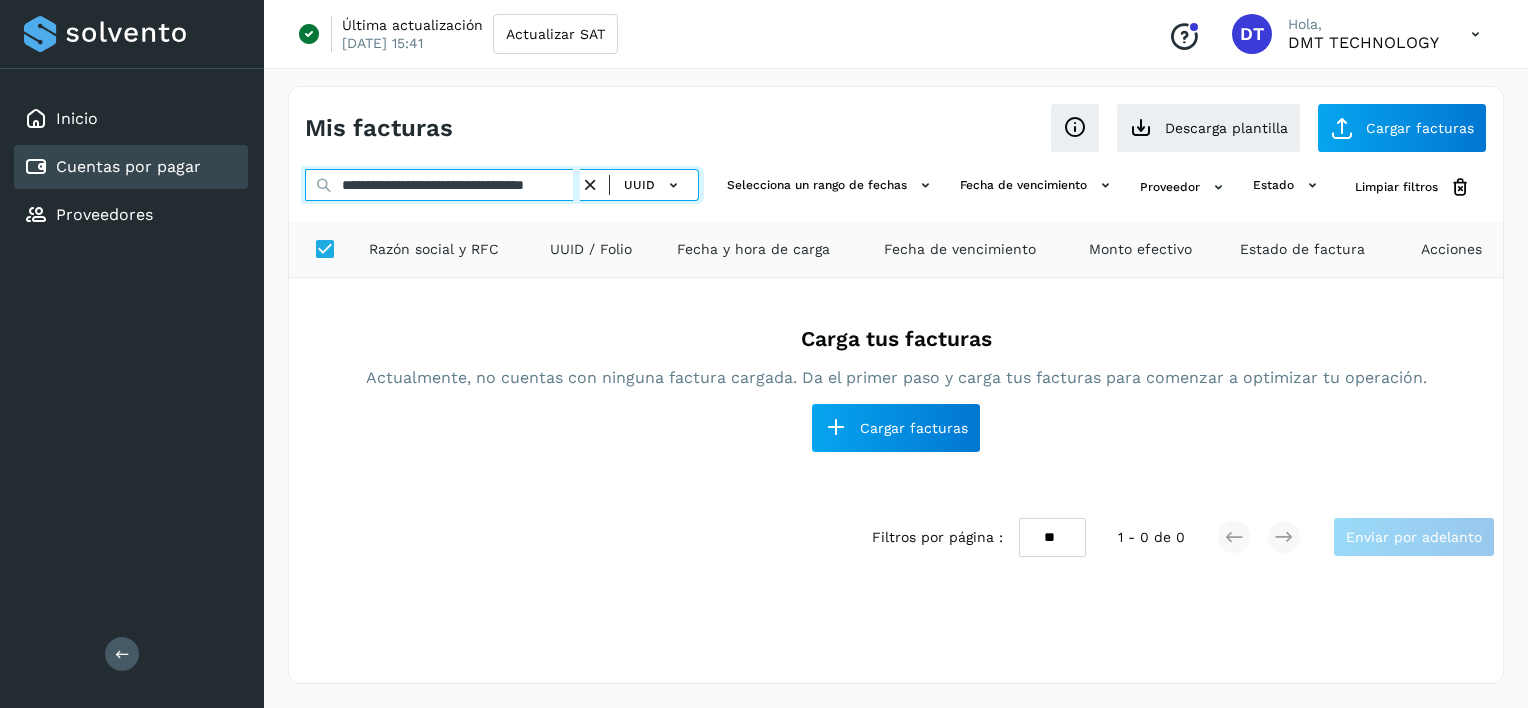 scroll, scrollTop: 0, scrollLeft: 0, axis: both 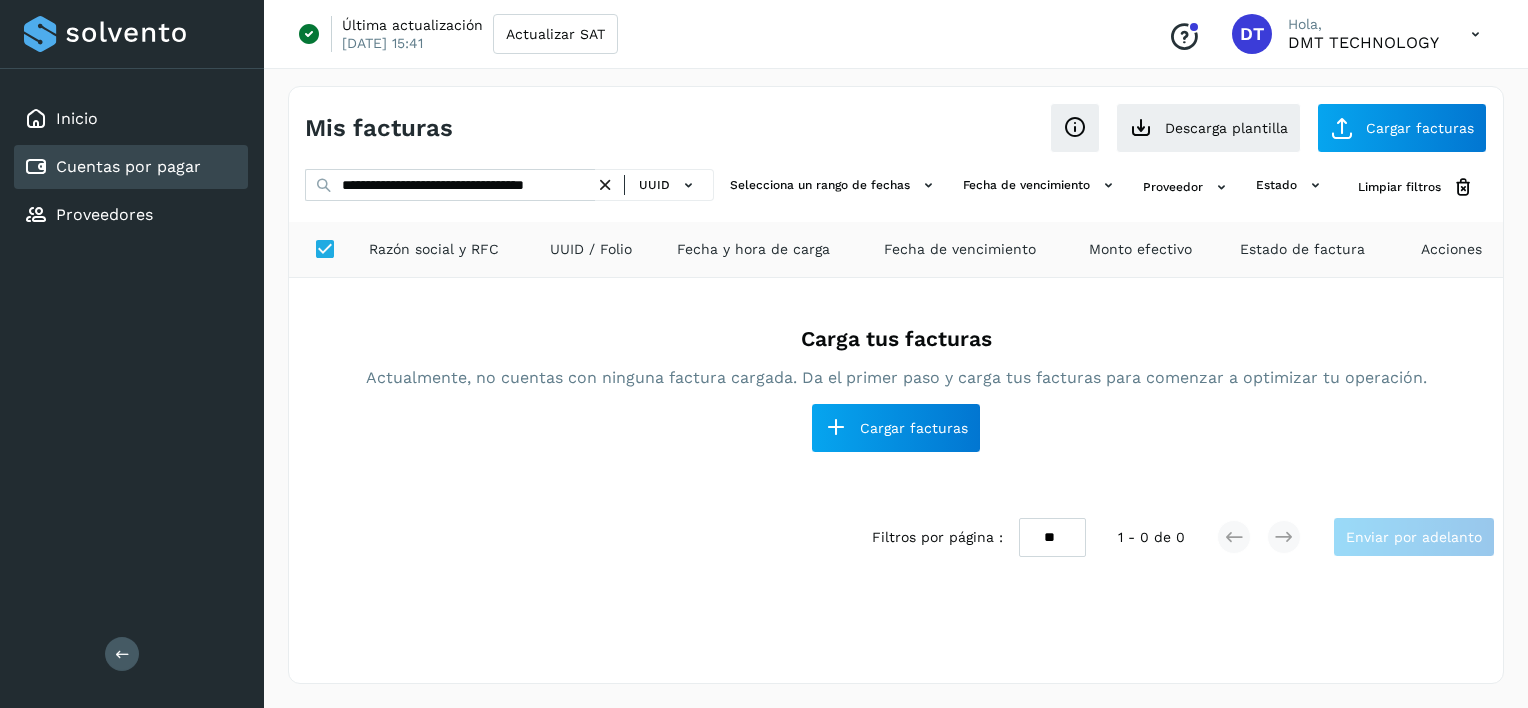 click at bounding box center [605, 185] 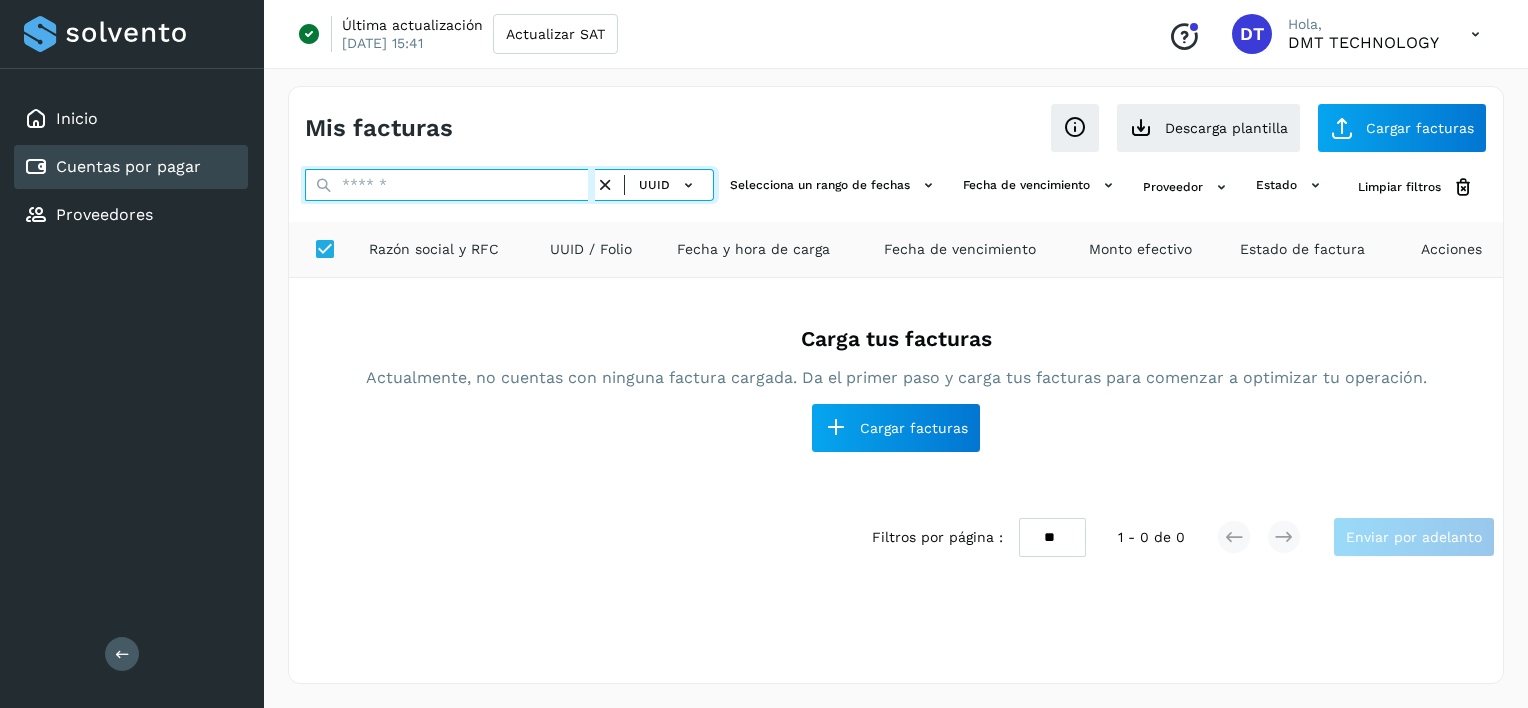 click at bounding box center [450, 185] 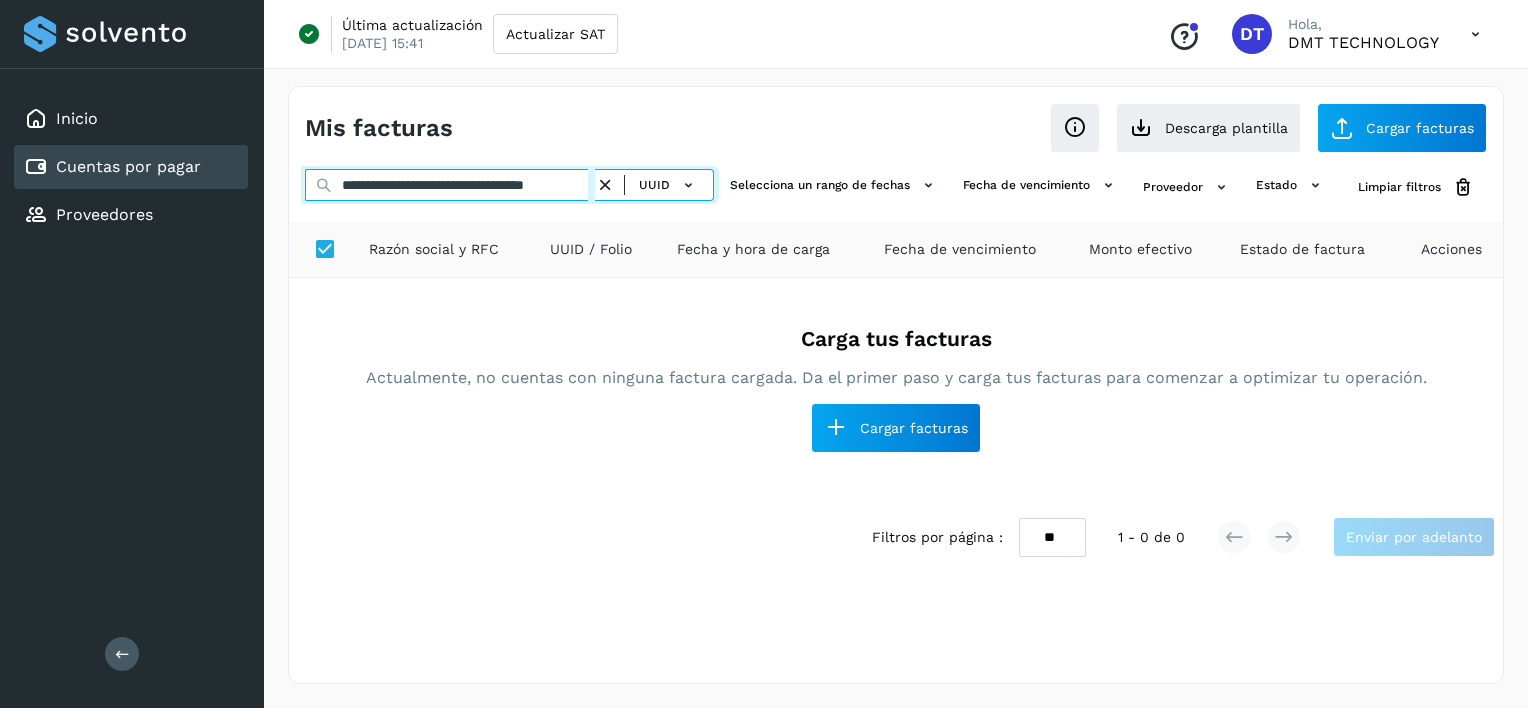 scroll, scrollTop: 0, scrollLeft: 34, axis: horizontal 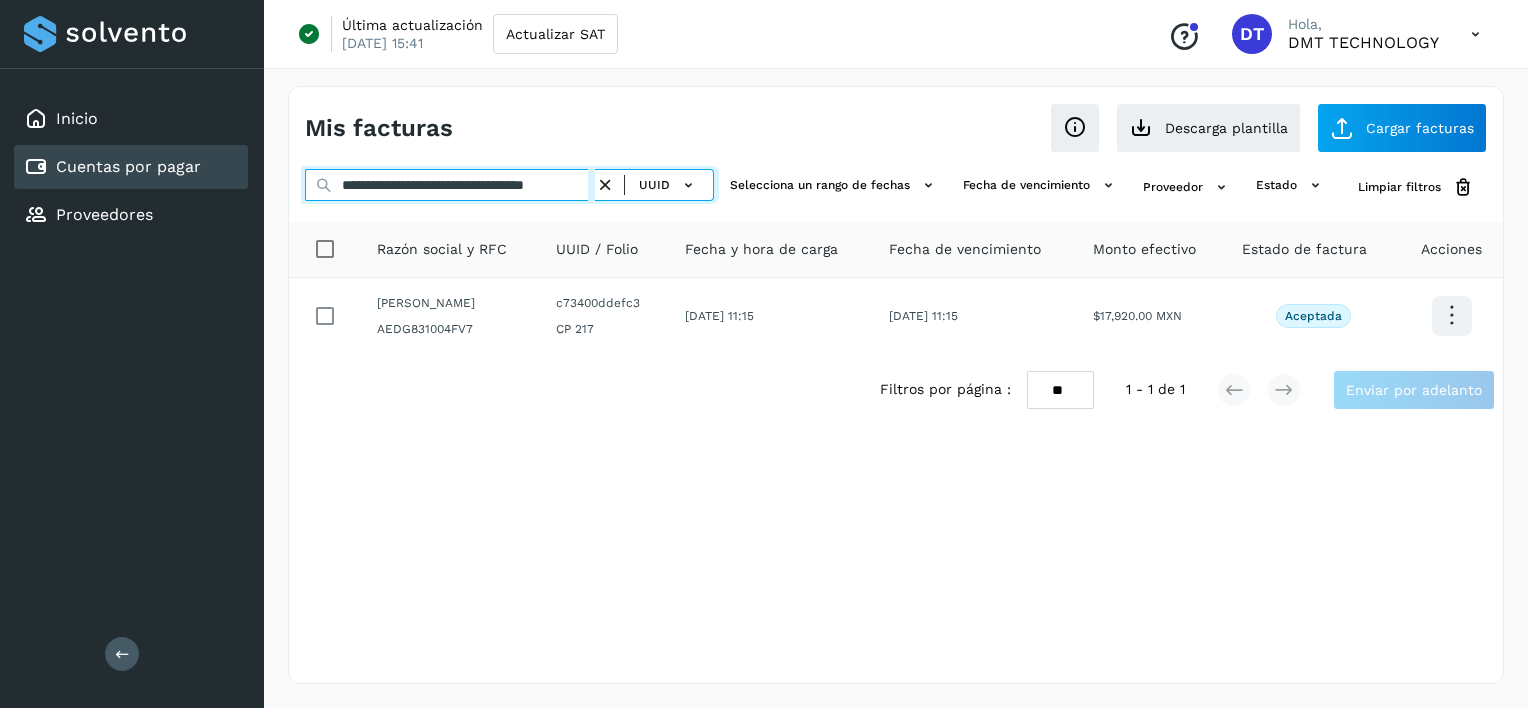type on "**********" 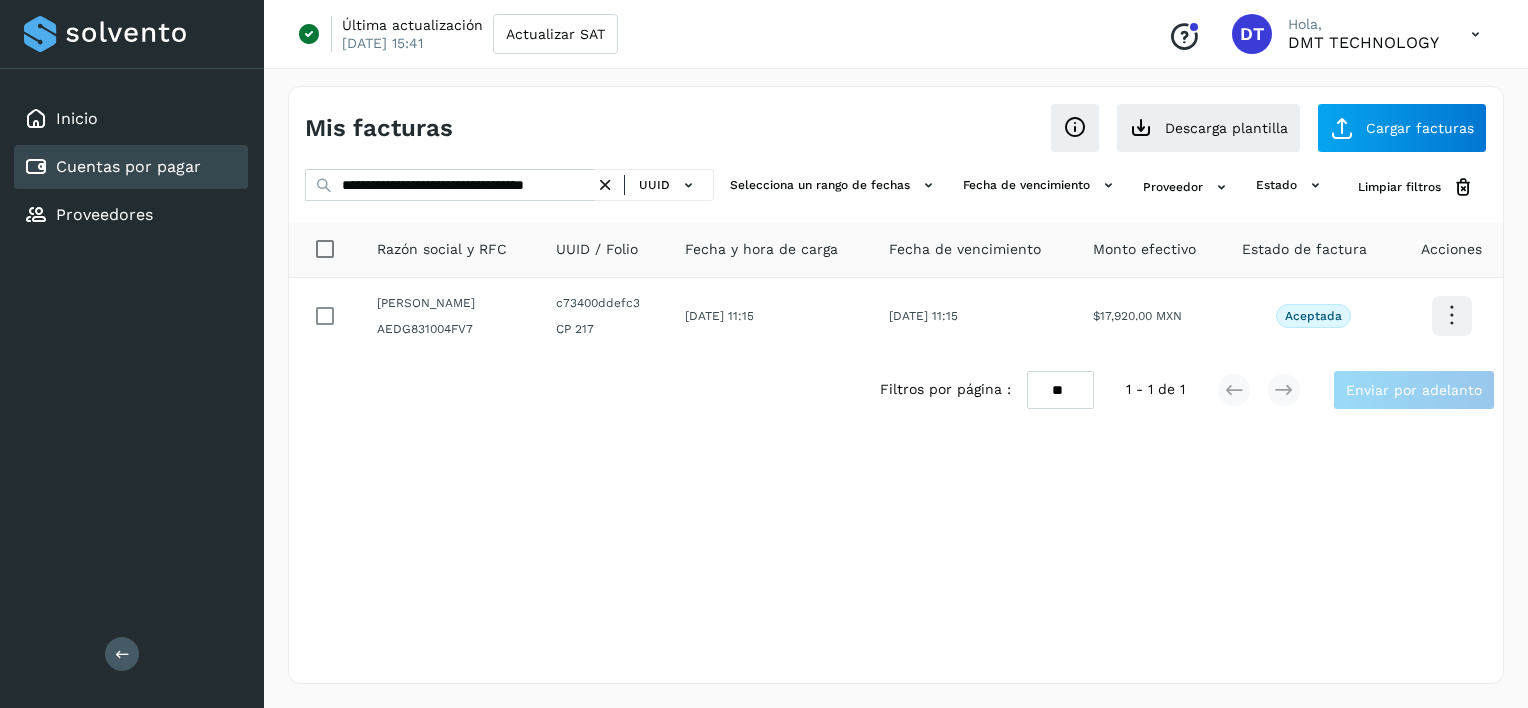 scroll, scrollTop: 0, scrollLeft: 0, axis: both 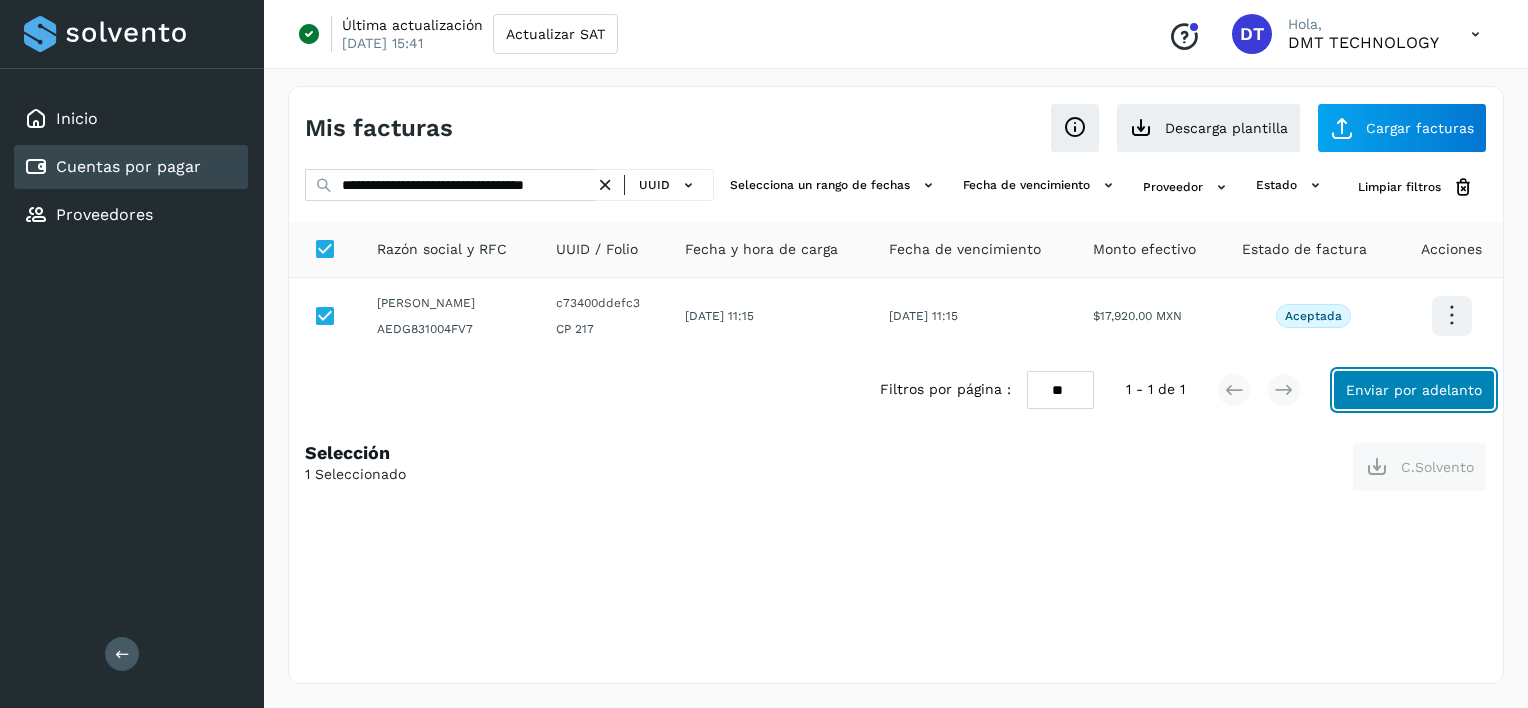click on "Enviar por adelanto" 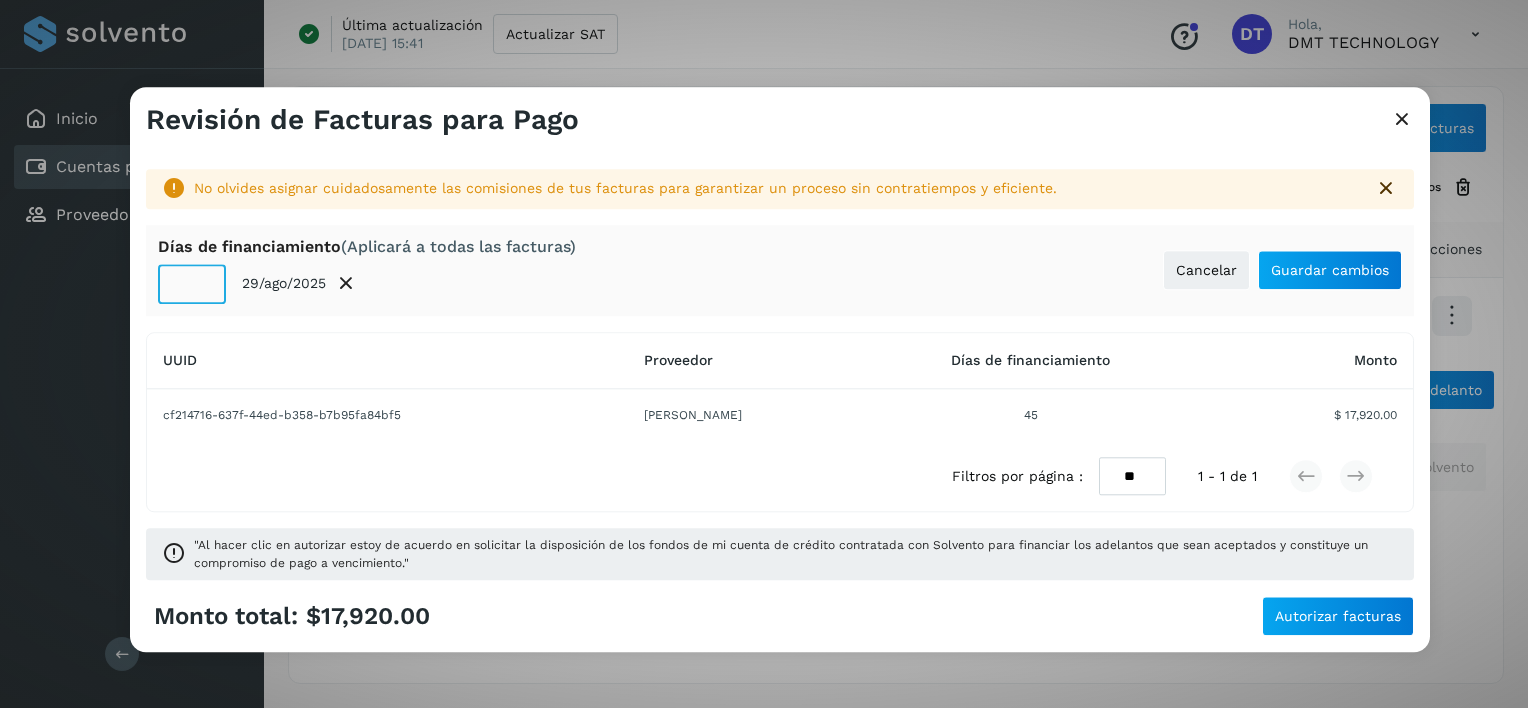 click on "**" 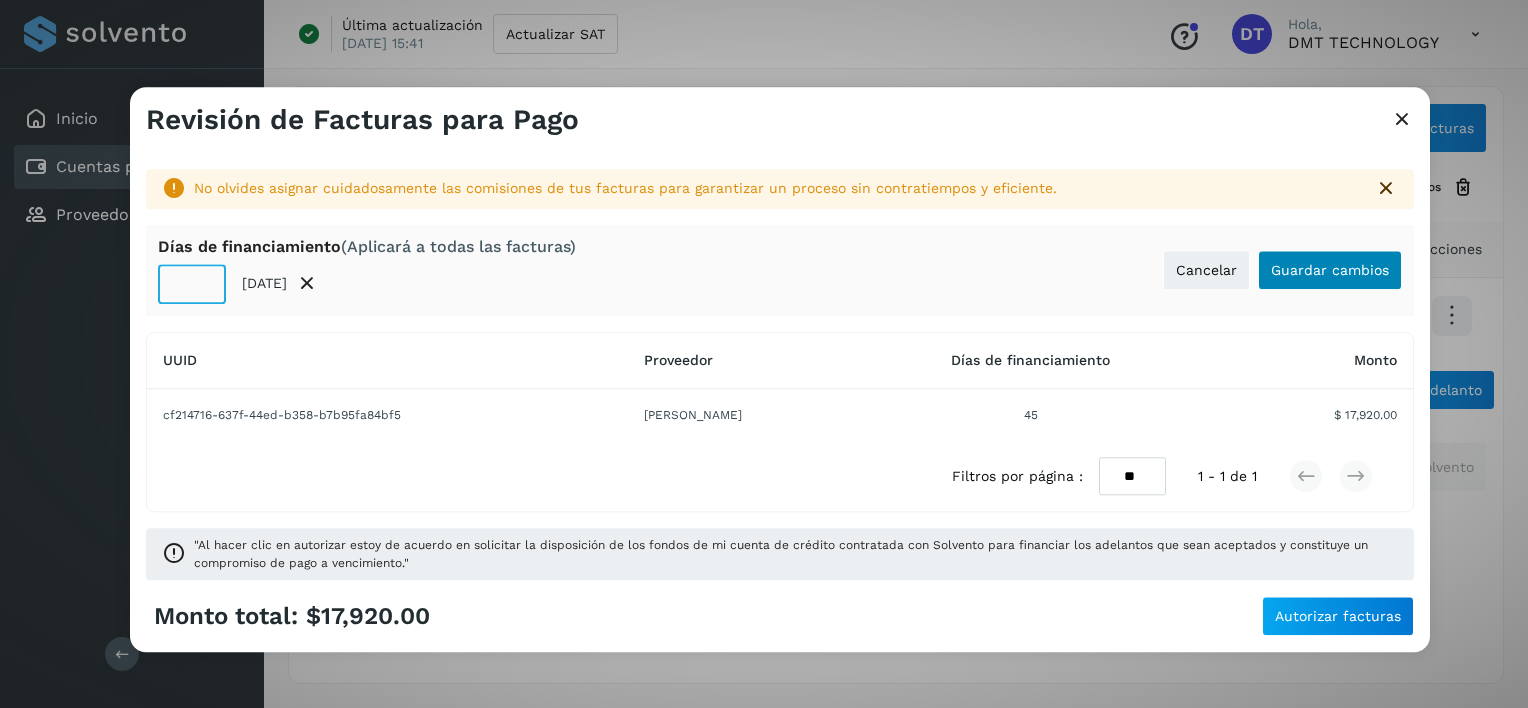 type on "**" 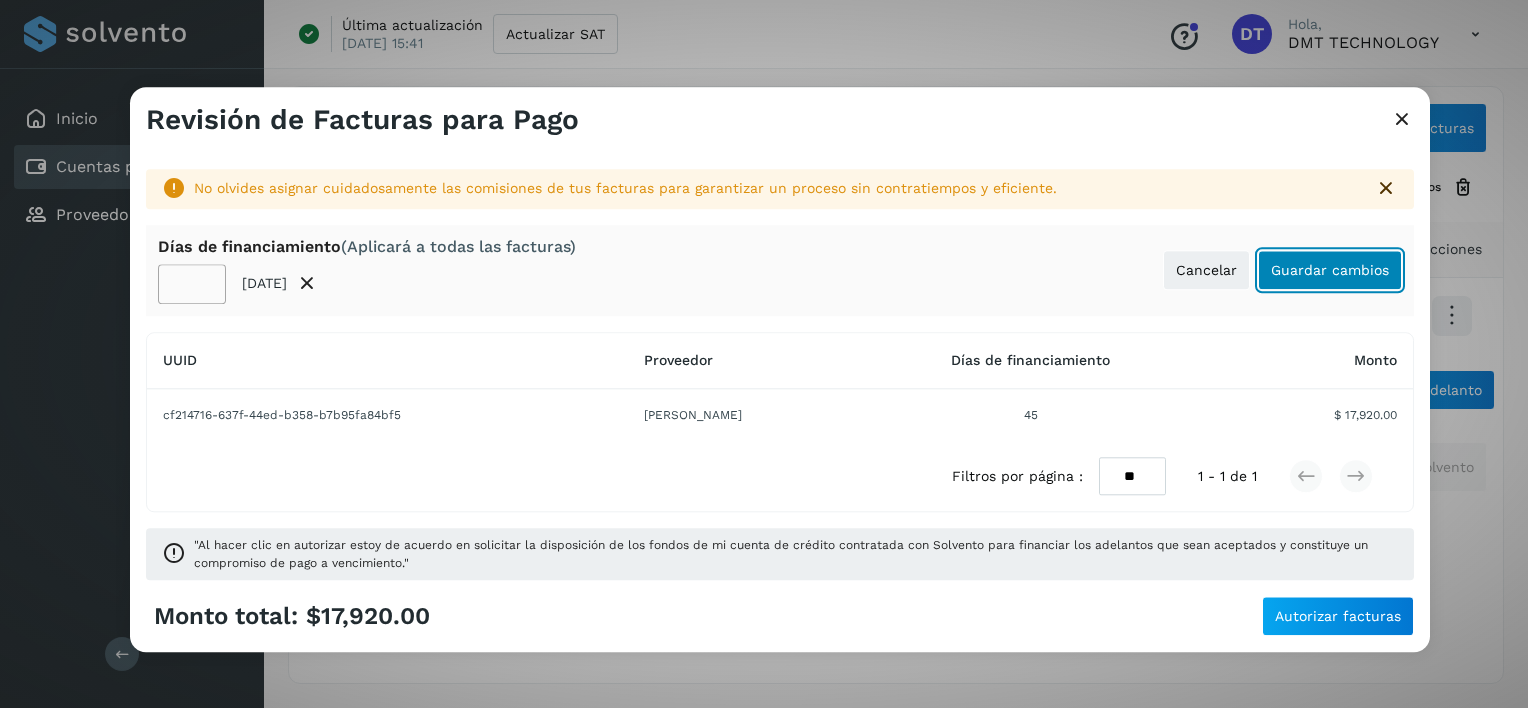 click on "Guardar cambios" 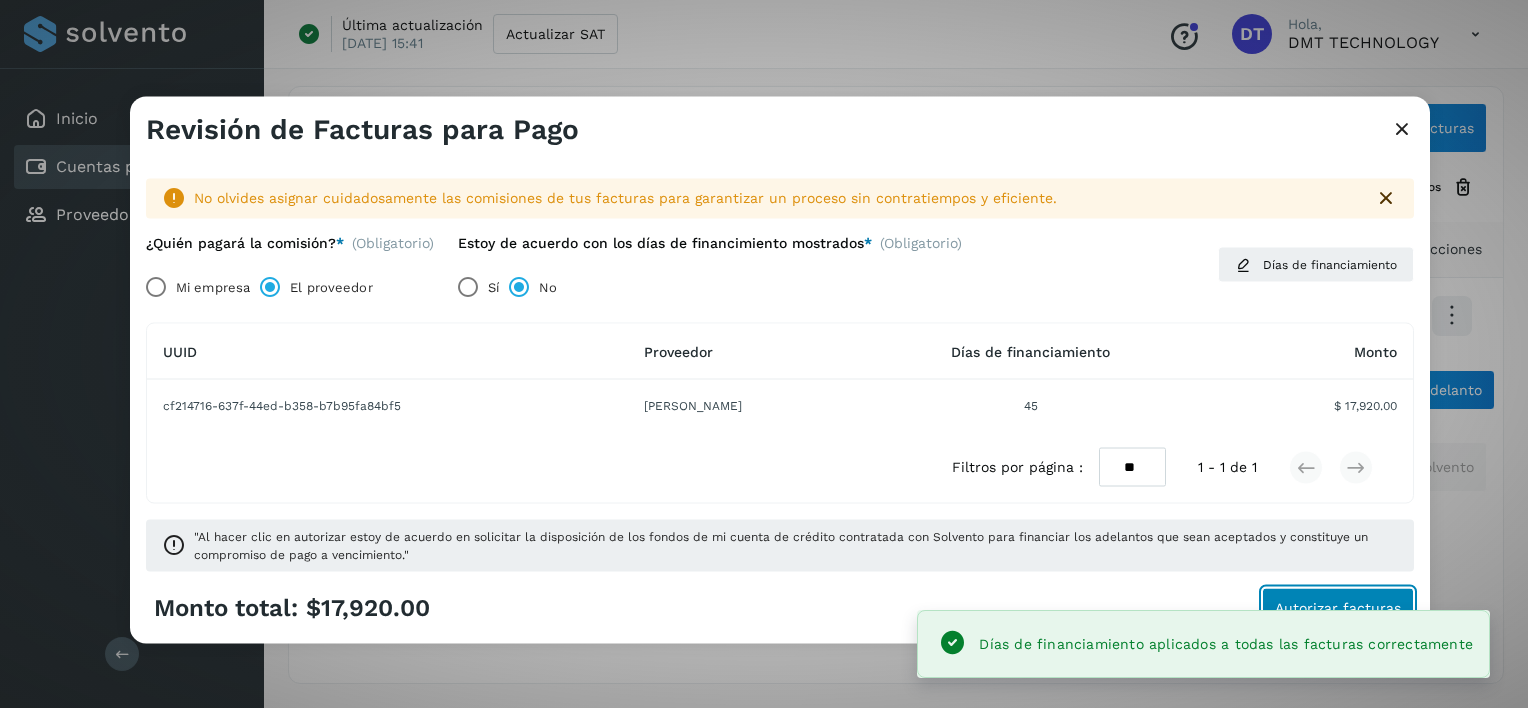 click on "Autorizar facturas" at bounding box center (1338, 607) 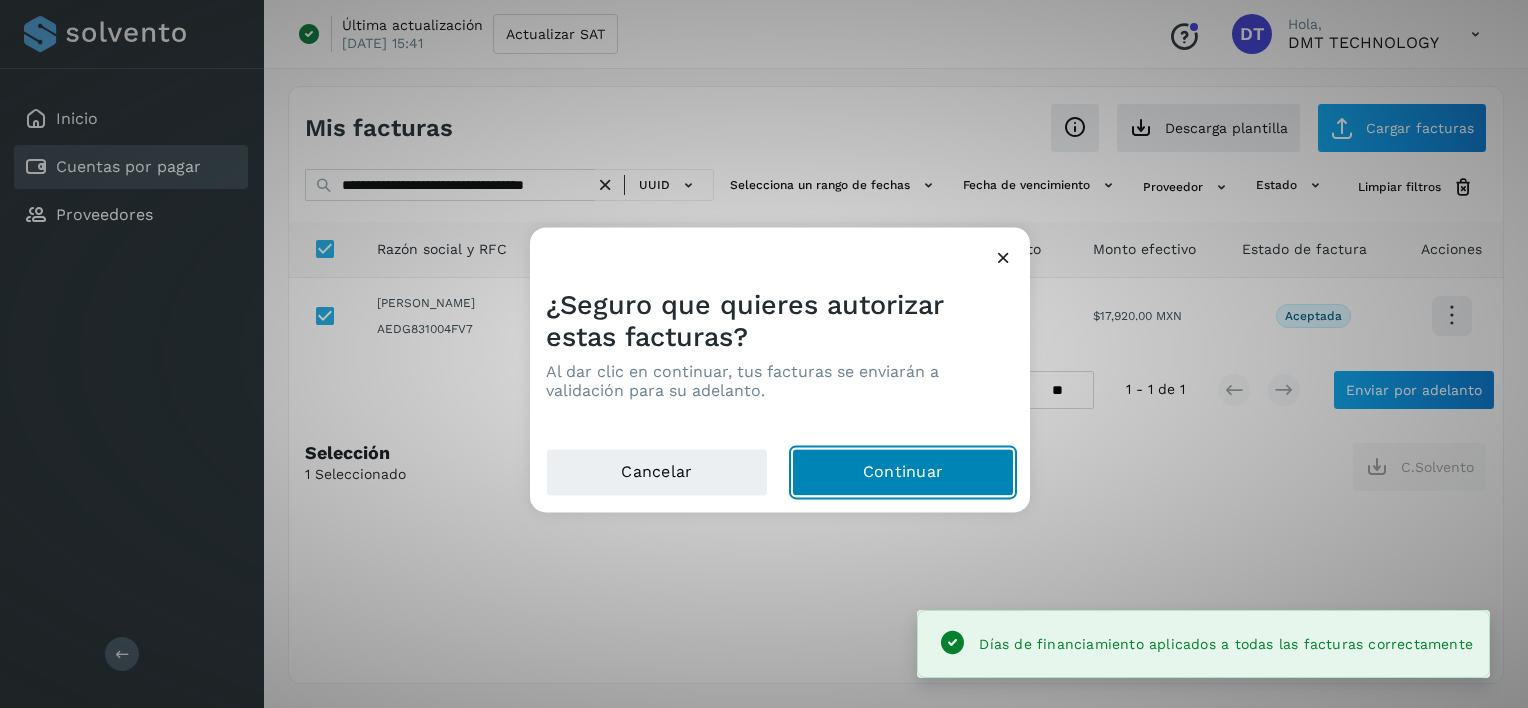 click on "Continuar" 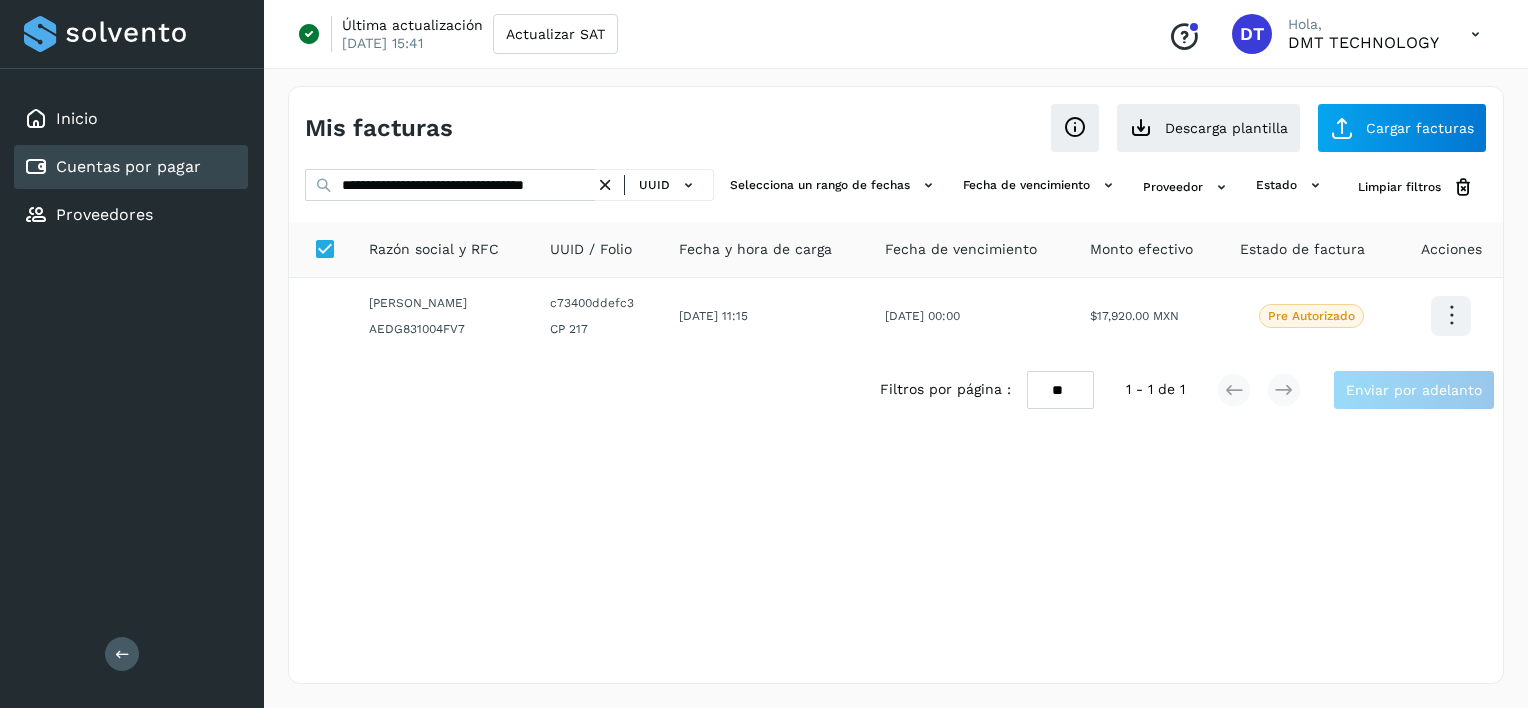 click at bounding box center [605, 185] 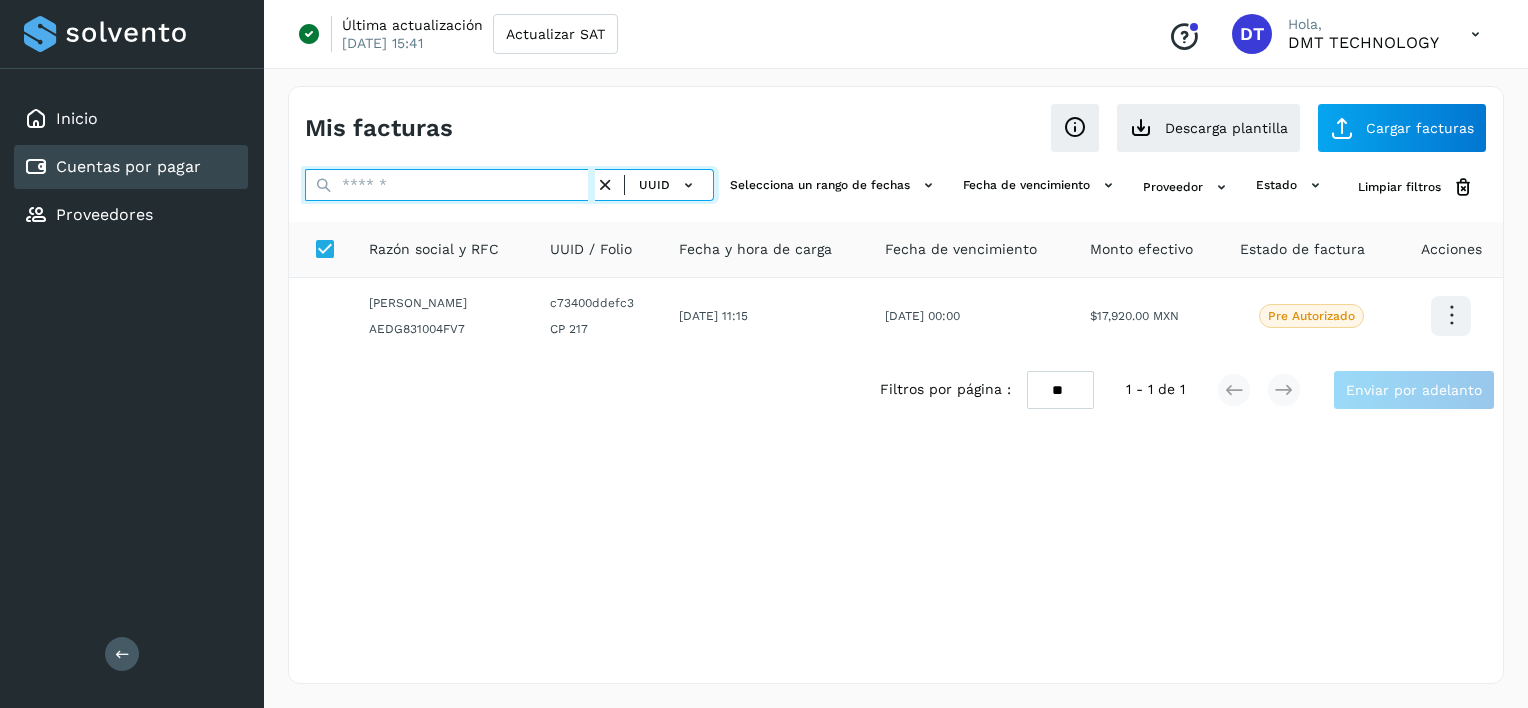 click at bounding box center [450, 185] 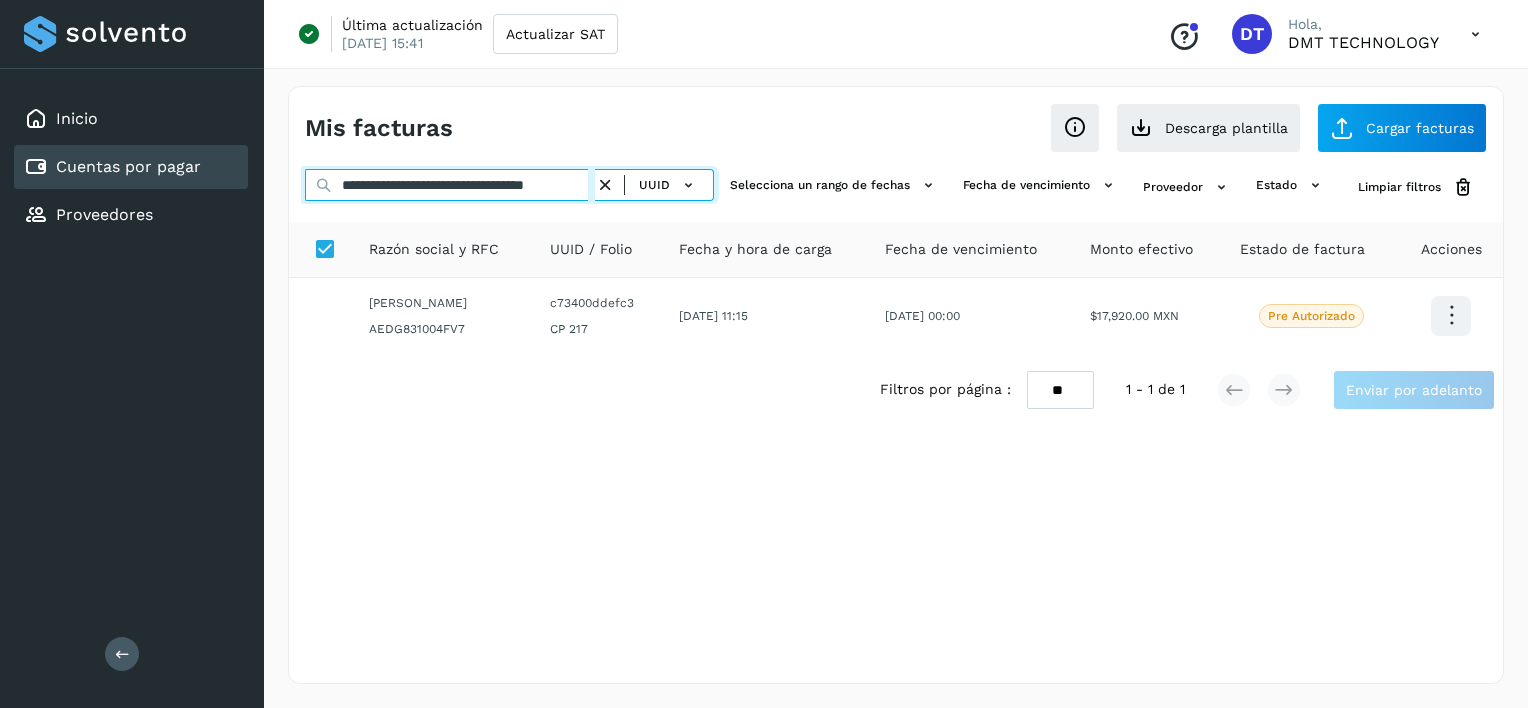 scroll, scrollTop: 0, scrollLeft: 31, axis: horizontal 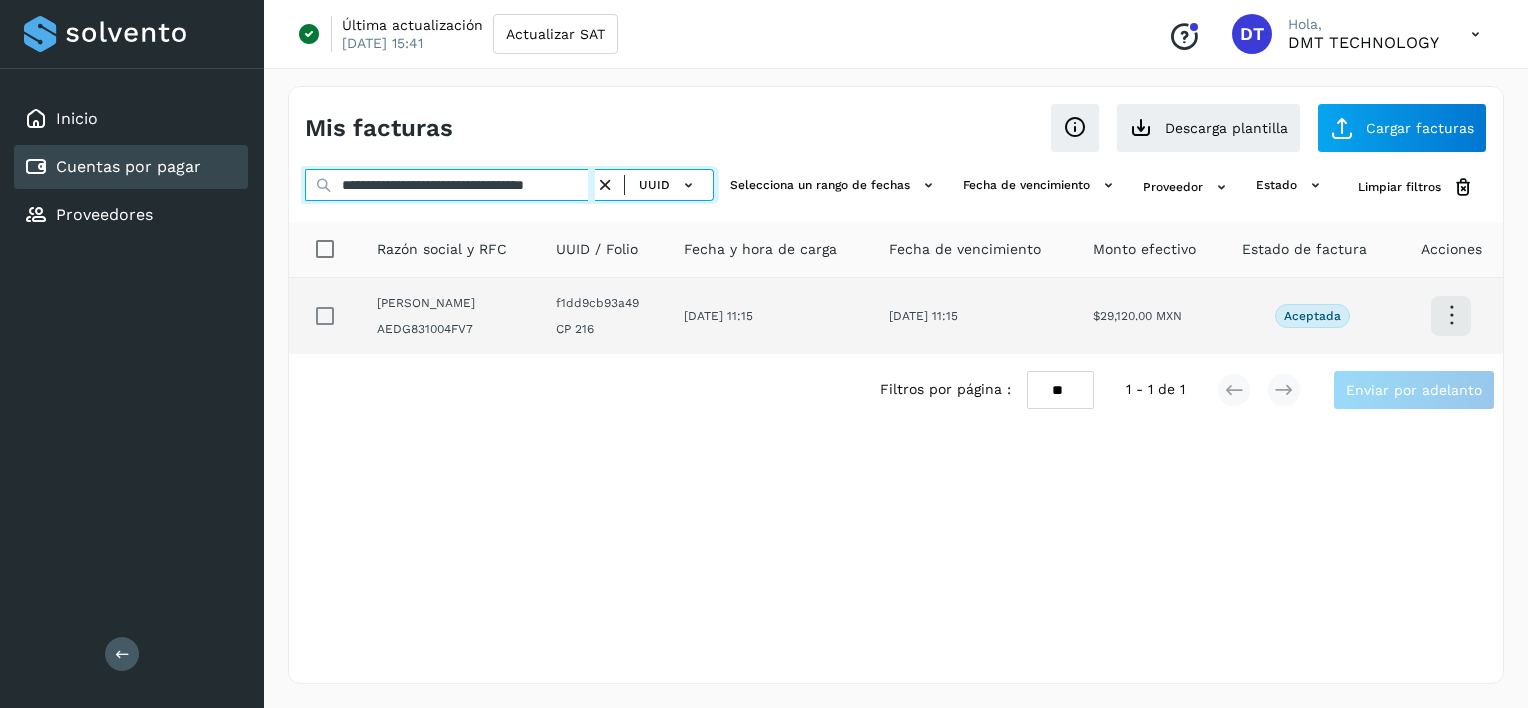type on "**********" 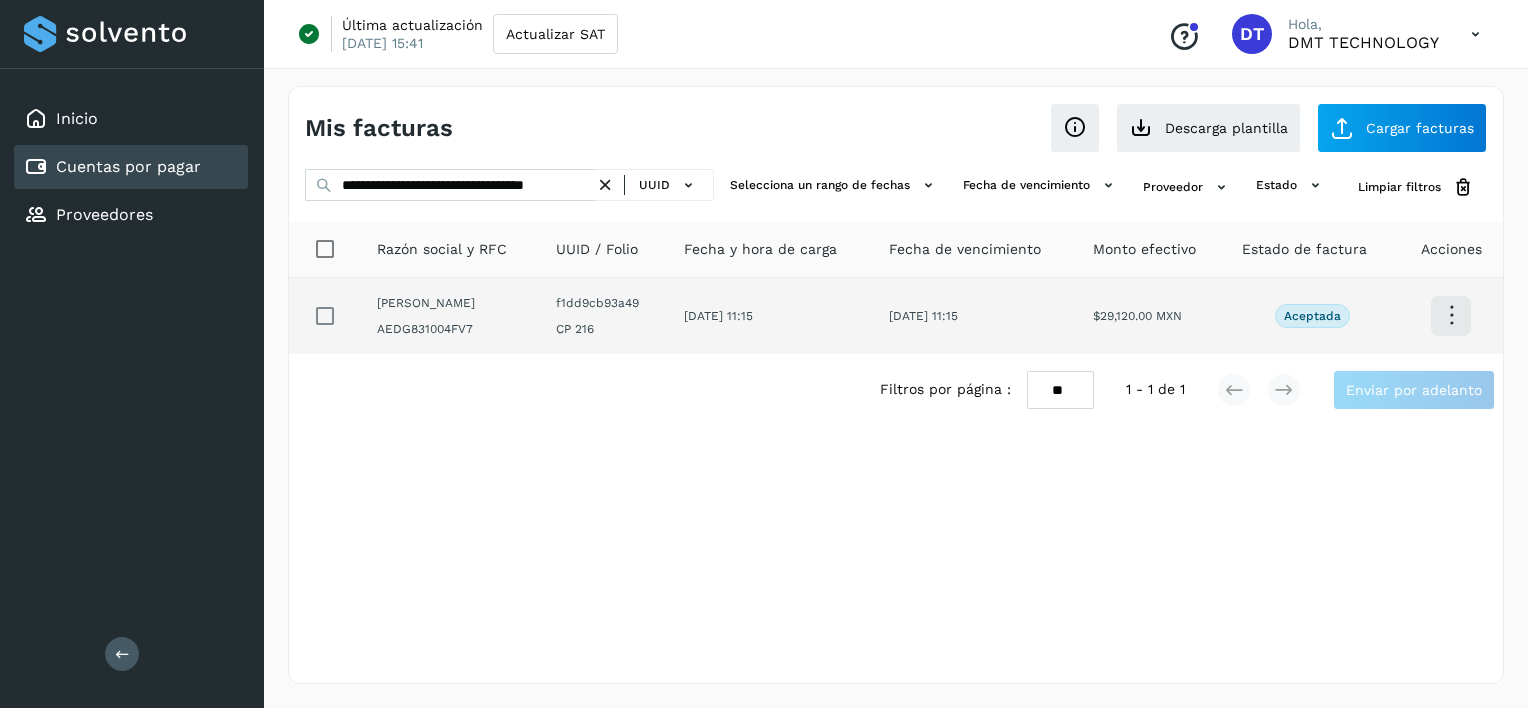 scroll, scrollTop: 0, scrollLeft: 0, axis: both 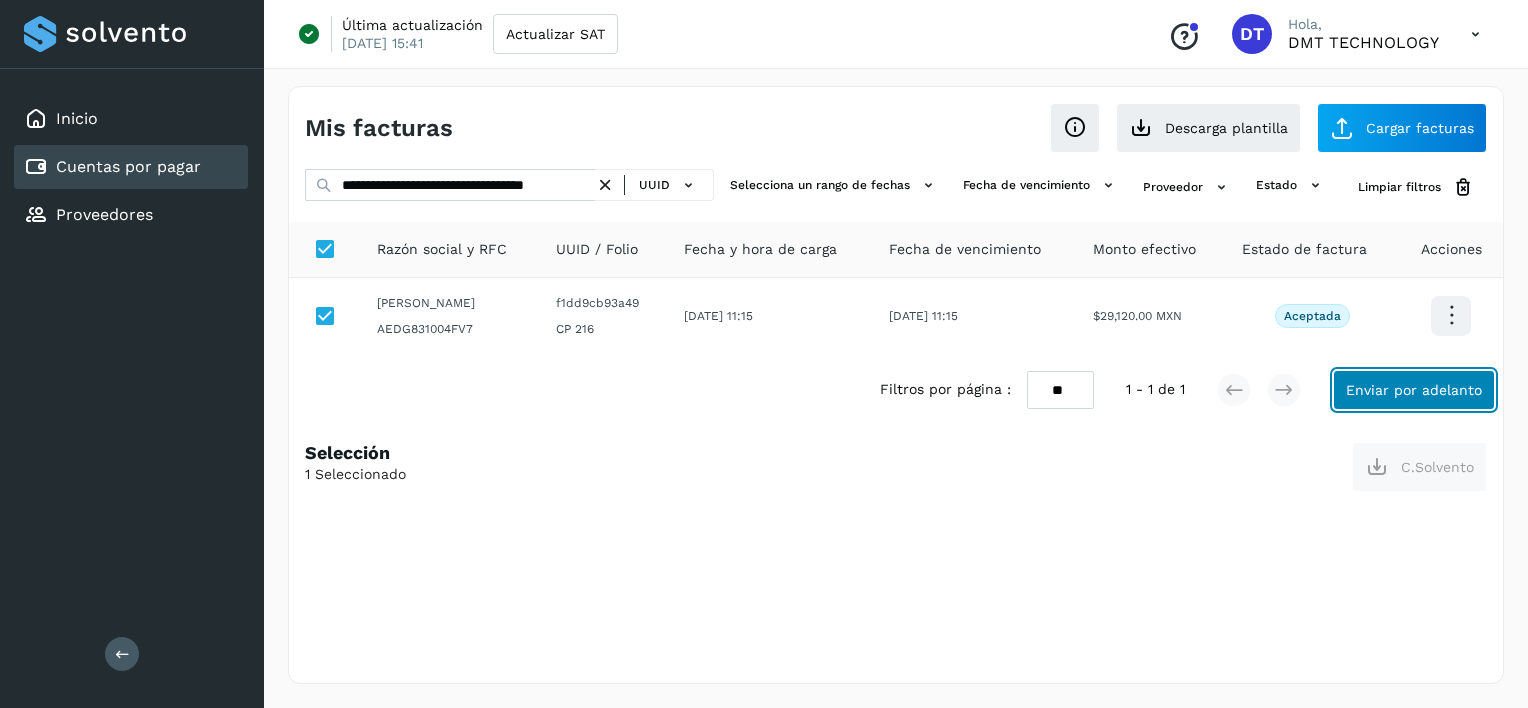 click on "Enviar por adelanto" 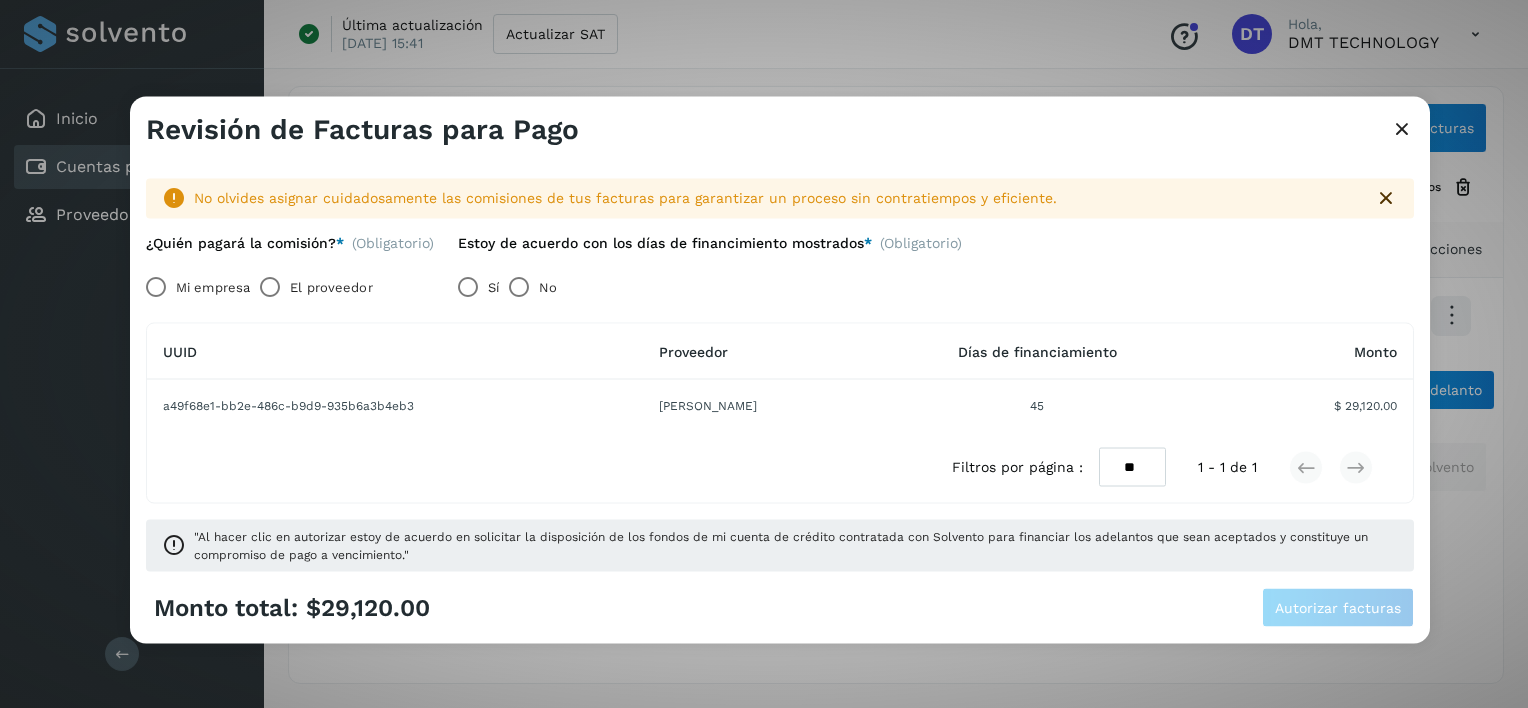 click on "El proveedor" at bounding box center (331, 287) 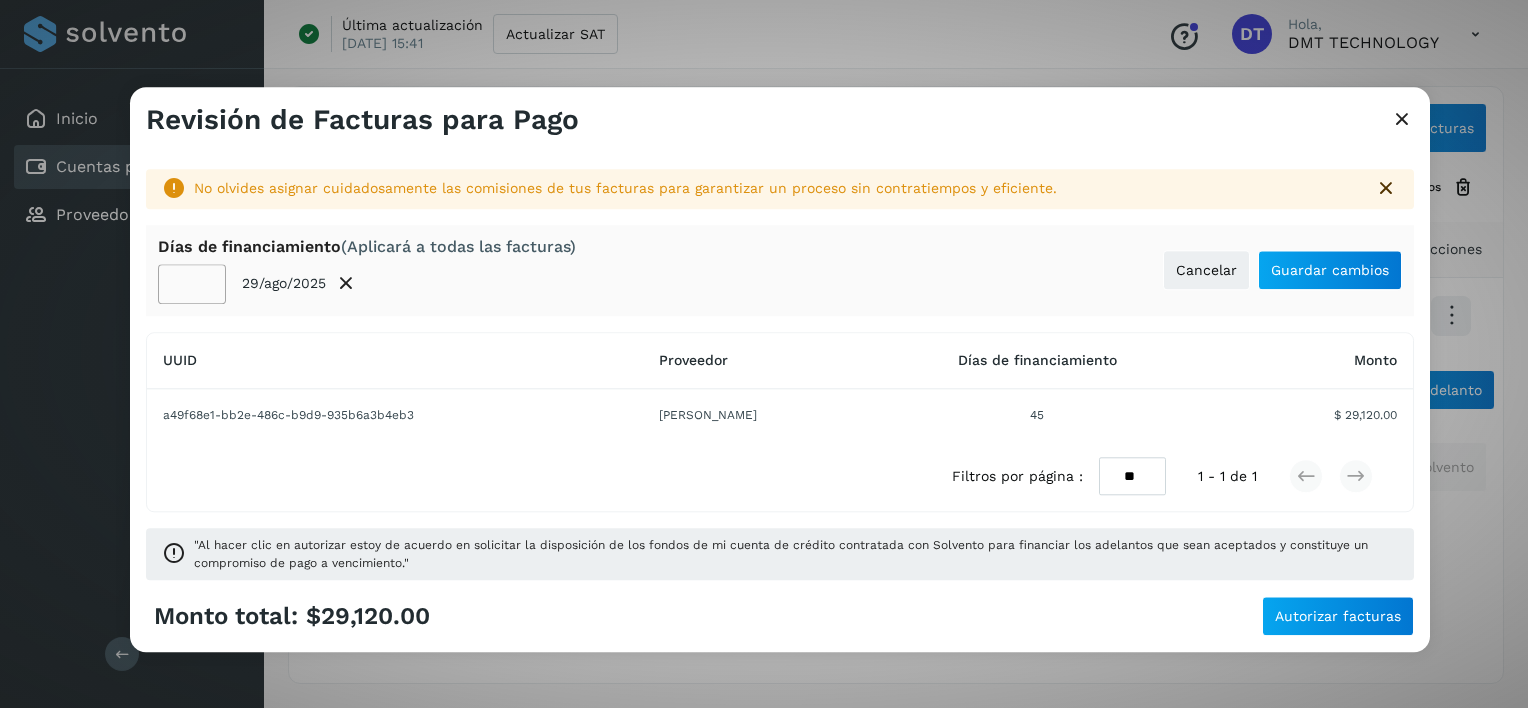 click on "**" 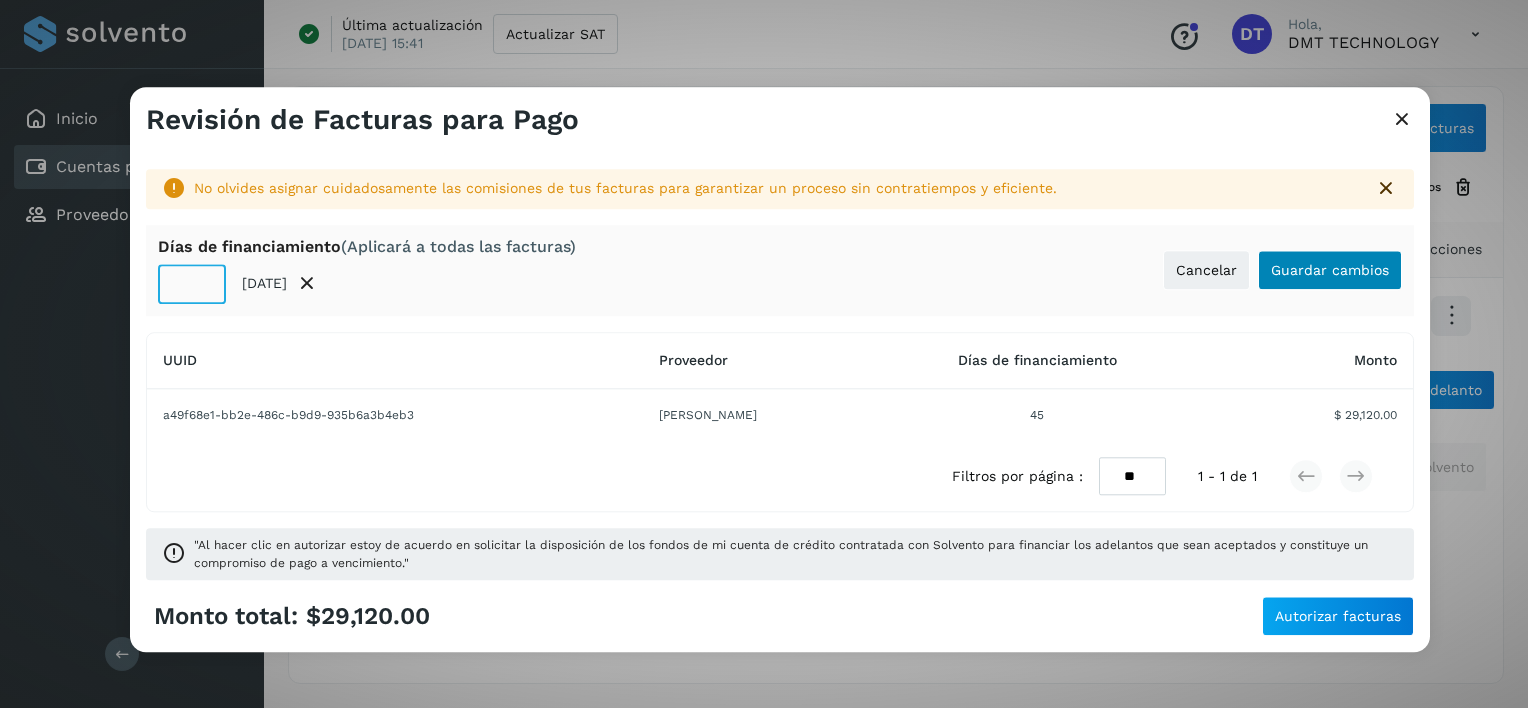 type on "**" 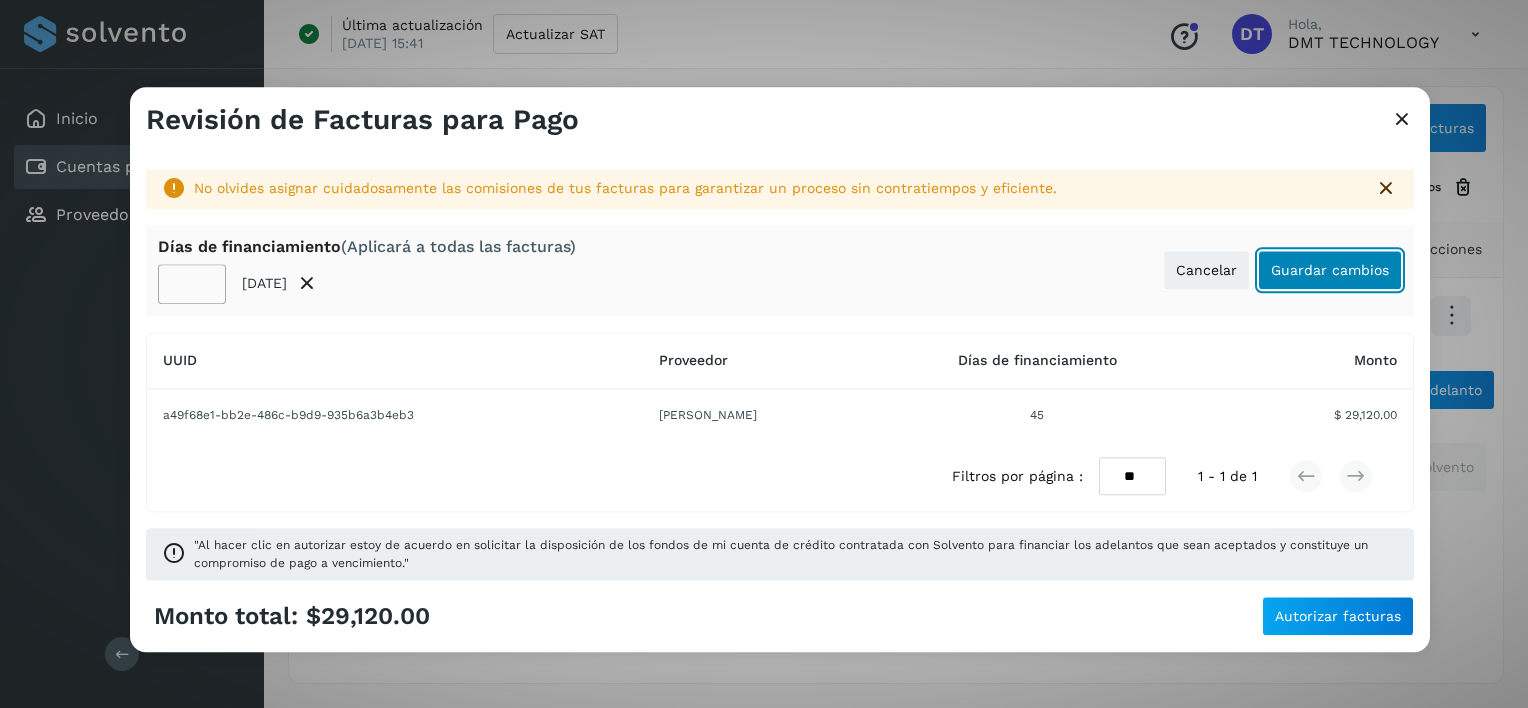 click on "Guardar cambios" 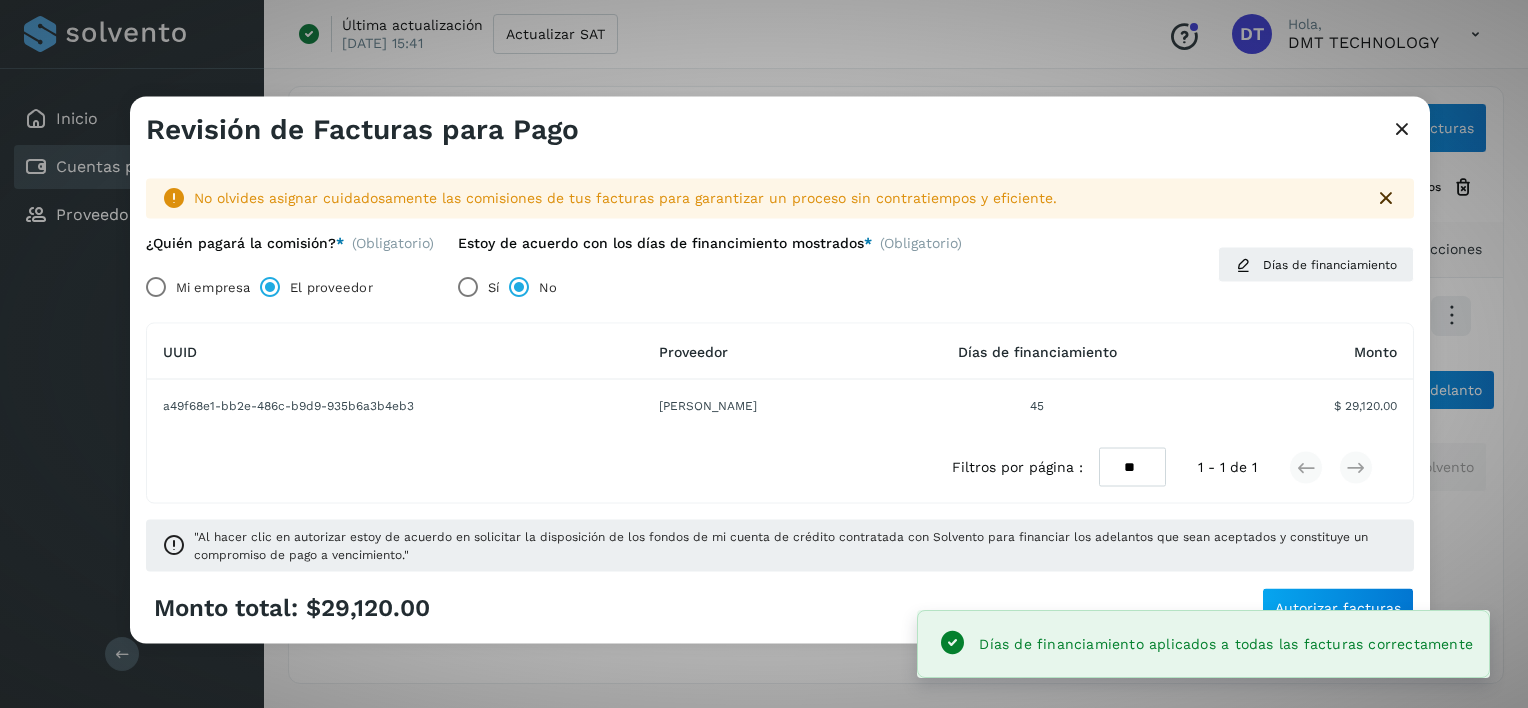 click on "No olvides asignar cuidadosamente las comisiones de tus facturas para garantizar un proceso sin contratiempos y eficiente. ¿Quién pagará la comisión?  * (Obligatorio)  Mi empresa El proveedor Estoy de acuerdo con los días de financimiento mostrados  * (Obligatorio)  Sí No Días de financiamiento UUID Proveedor Días de financiamiento Monto a49f68e1-bb2e-486c-b9d9-935b6a3b4eb3 [PERSON_NAME] 45  $ 29,120.00 Filtros por página : ** ** ** 1 - 1 de 1  "Al hacer clic en autorizar estoy de acuerdo en solicitar la disposición de los fondos de mi cuenta de crédito contratada con Solvento para financiar los adelantos que sean aceptados y constituye un compromiso de pago a vencimiento."" at bounding box center (780, 366) 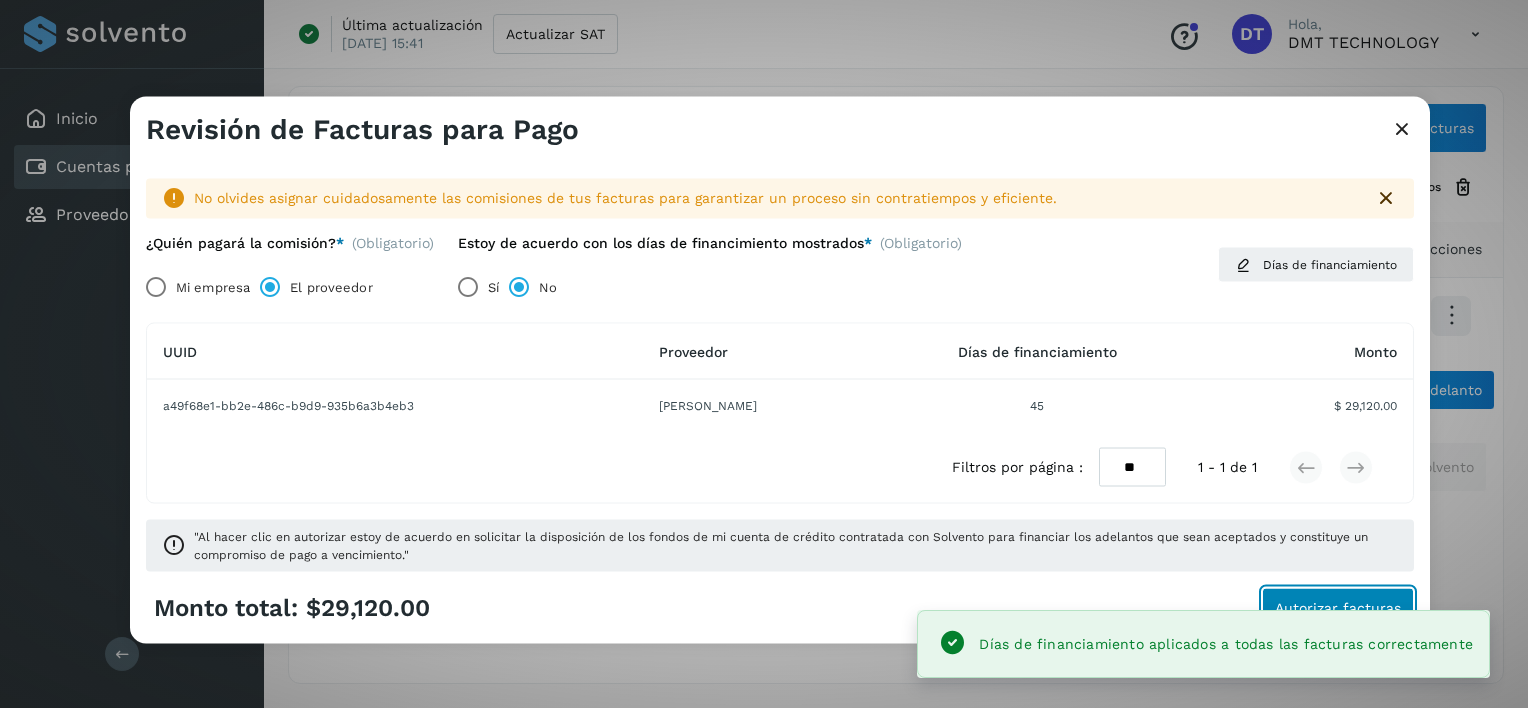 click on "Autorizar facturas" 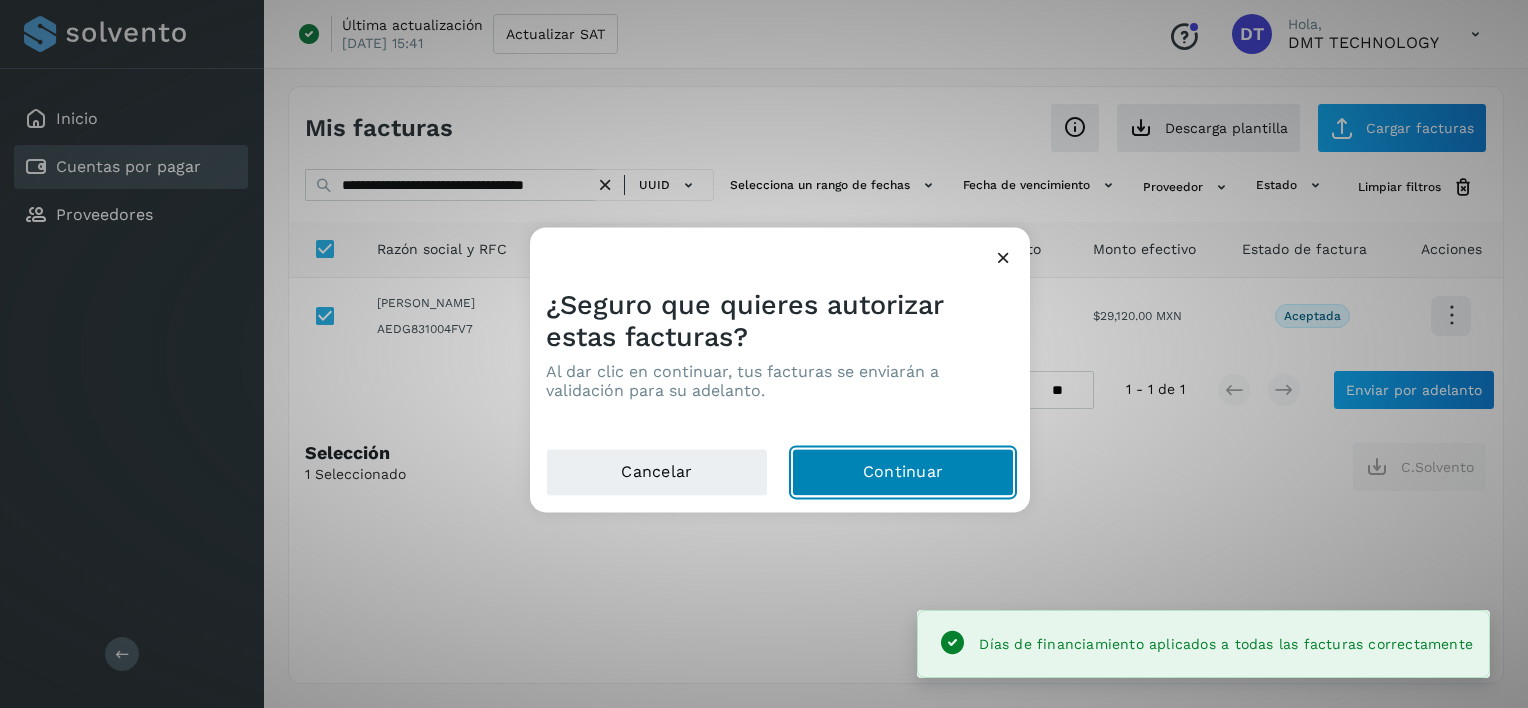 drag, startPoint x: 864, startPoint y: 465, endPoint x: 542, endPoint y: 154, distance: 447.66617 